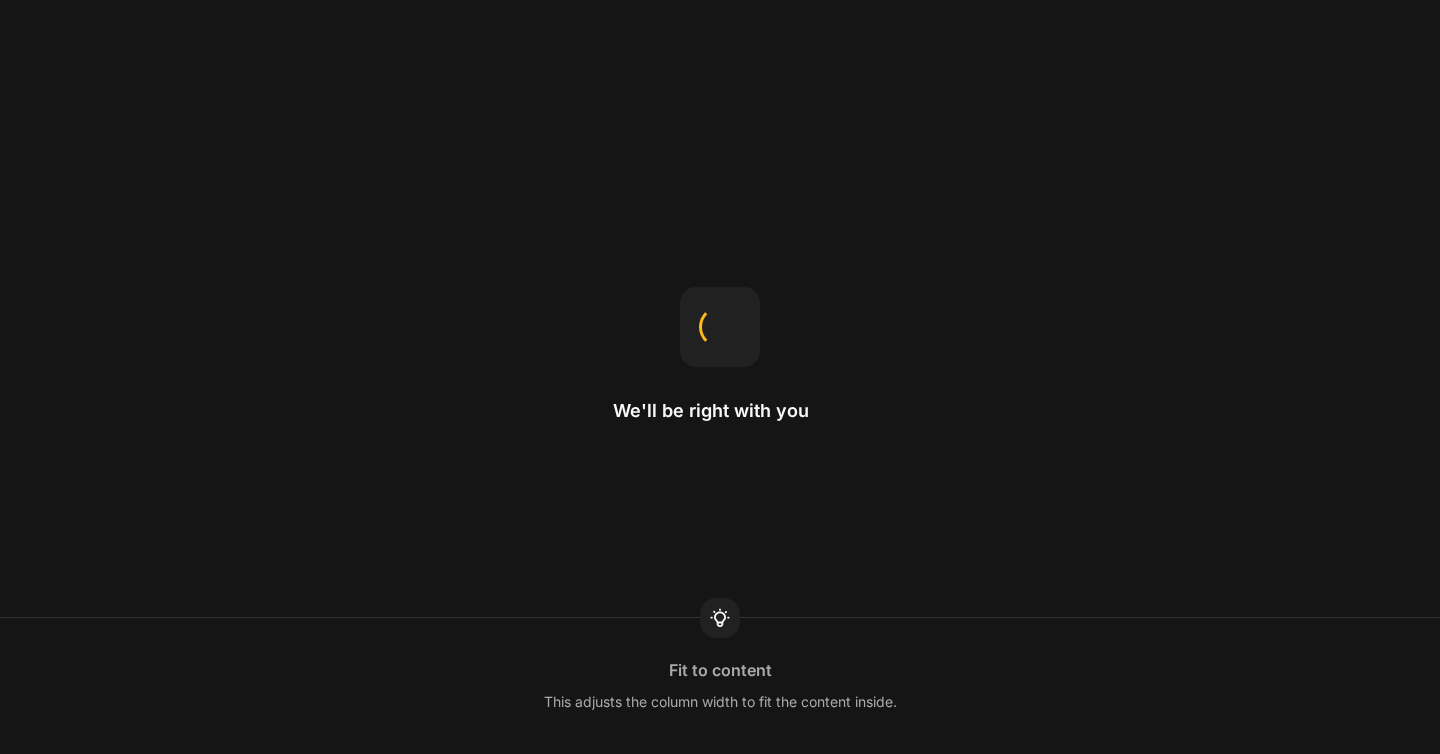 scroll, scrollTop: 0, scrollLeft: 0, axis: both 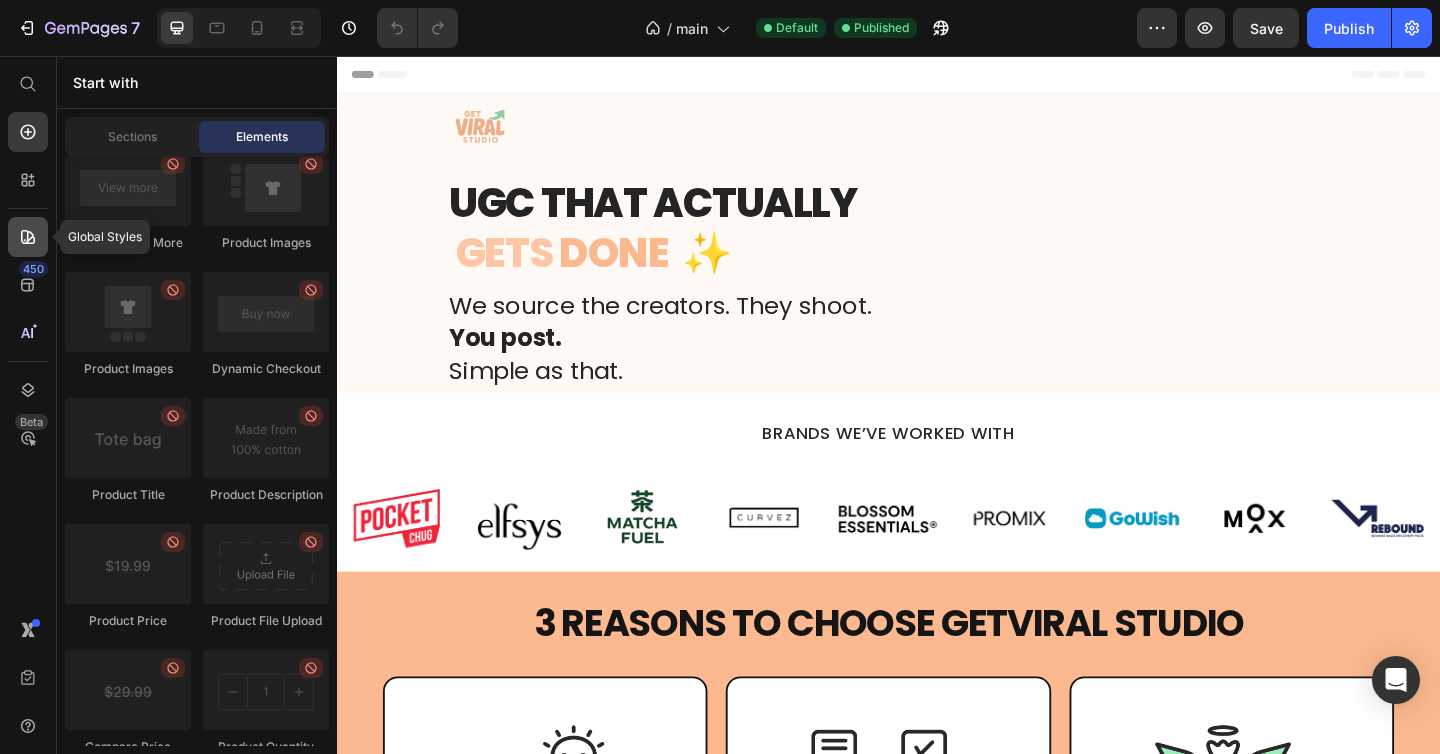 click 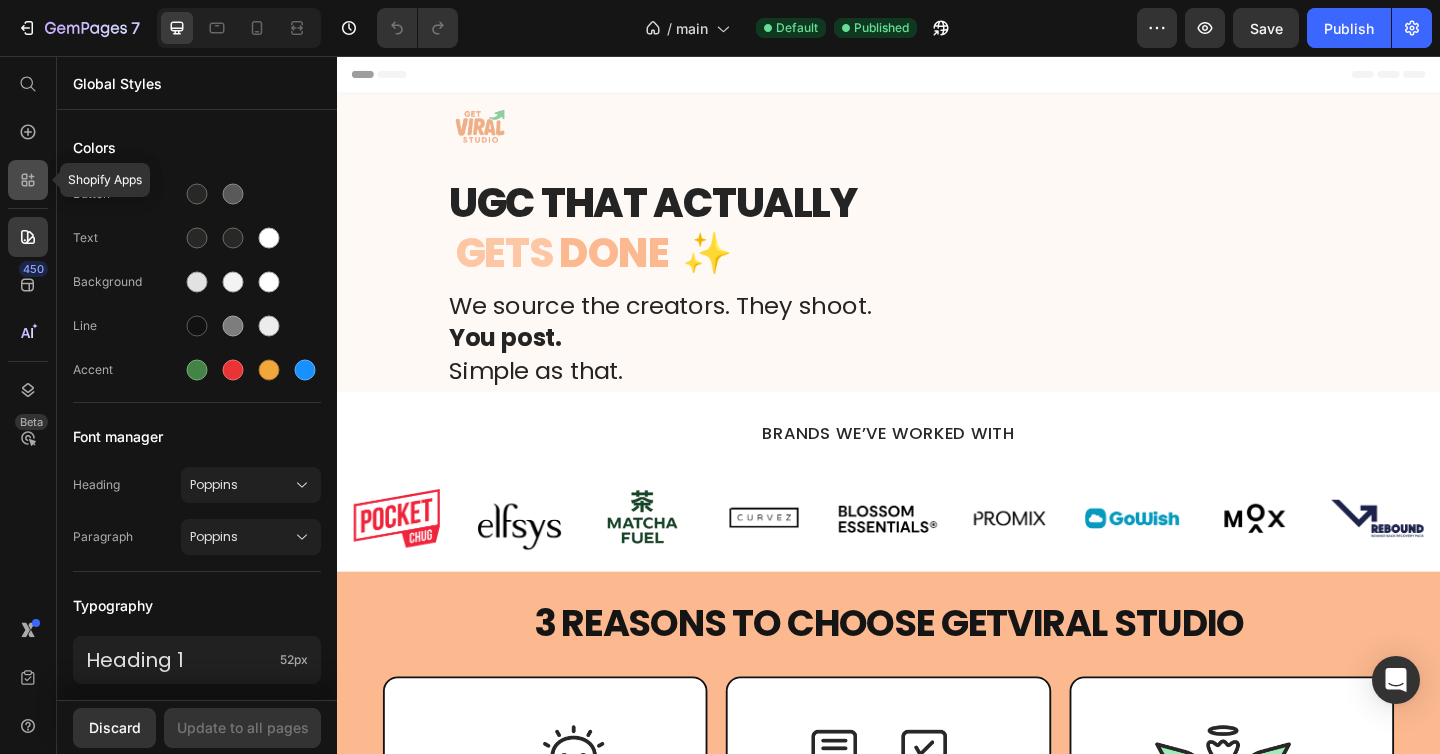 click 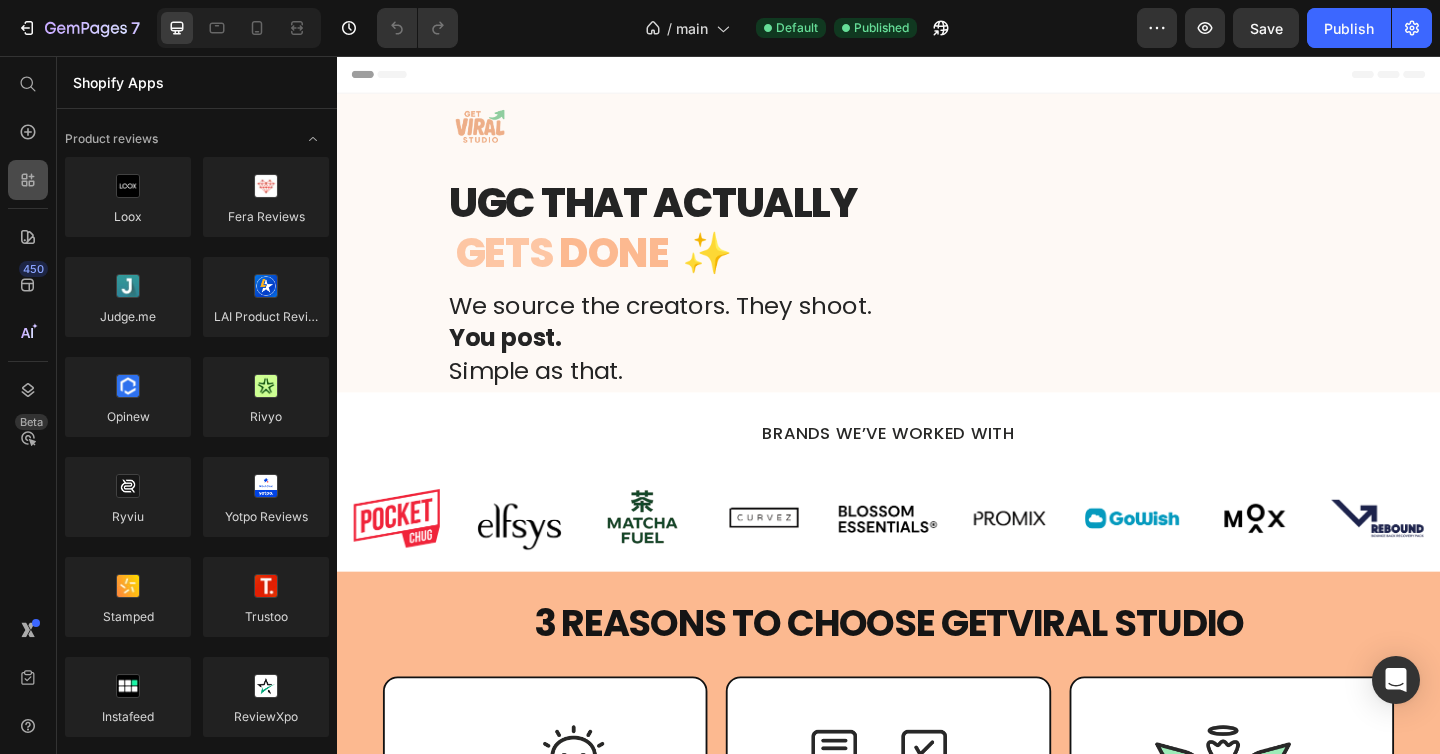 scroll, scrollTop: 3105, scrollLeft: 0, axis: vertical 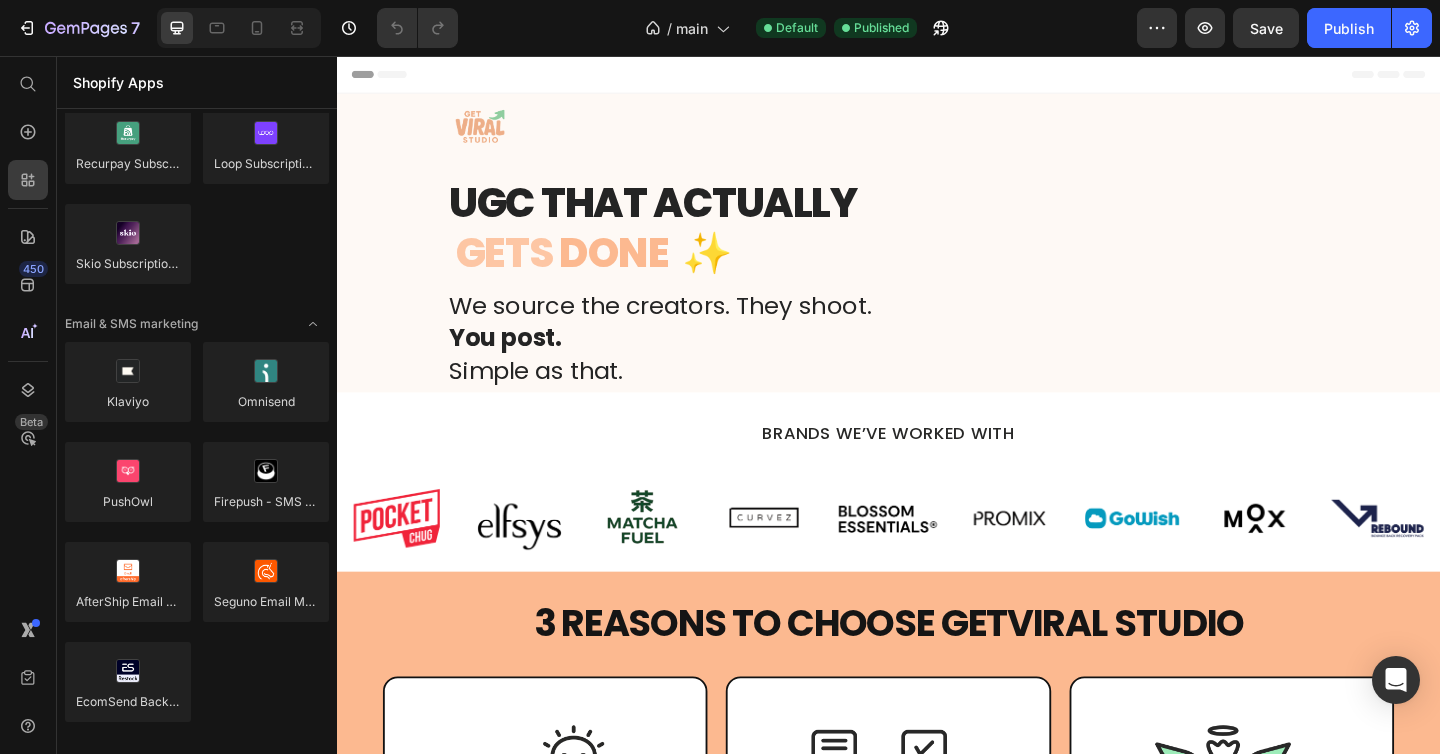 click on "450 Beta" at bounding box center [28, 337] 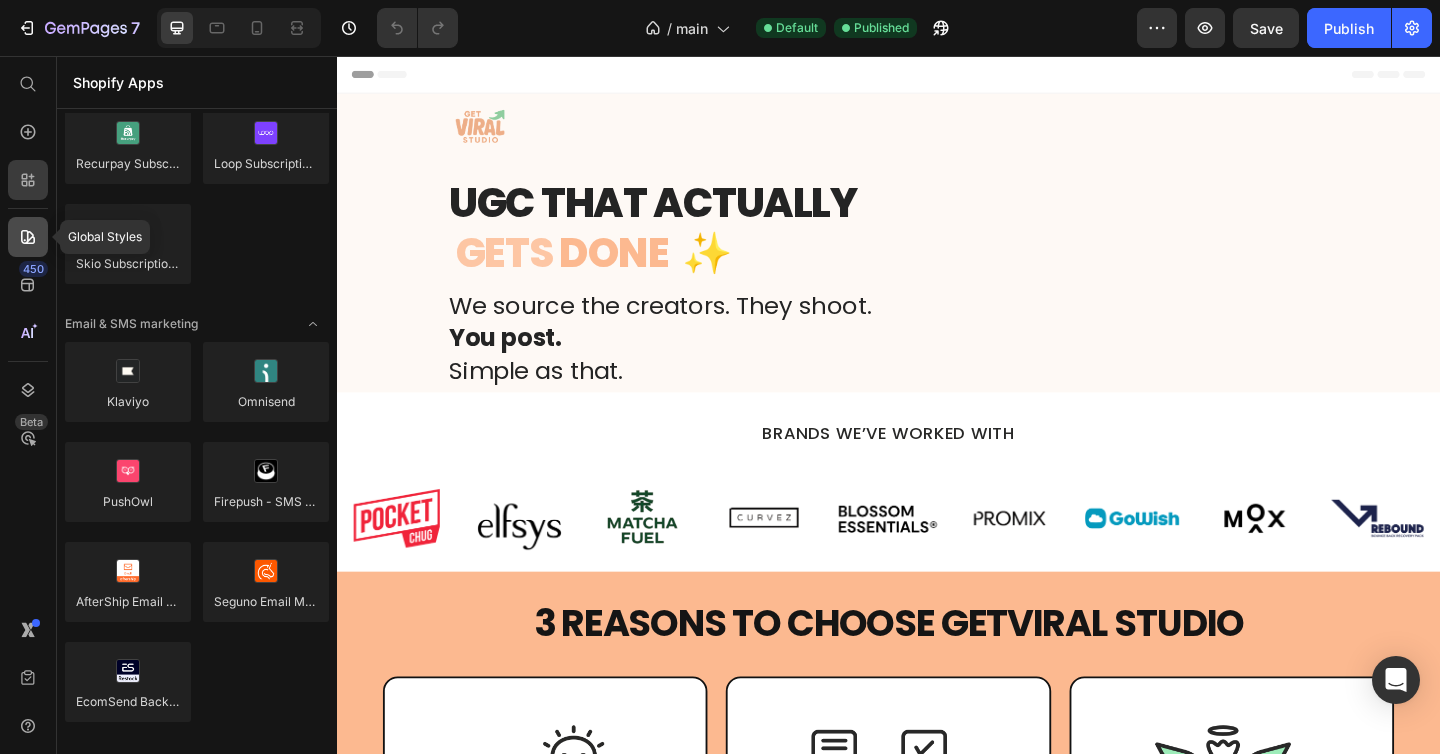 click 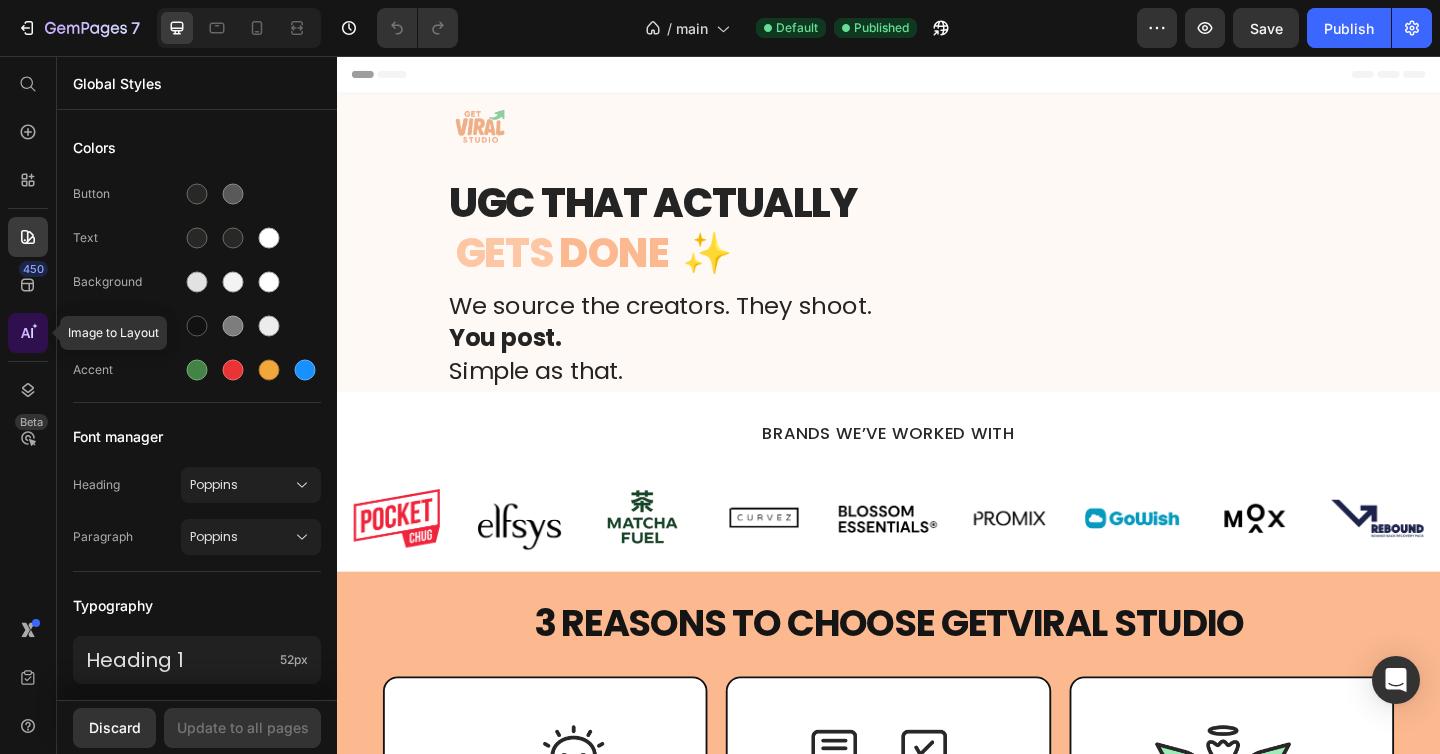 click 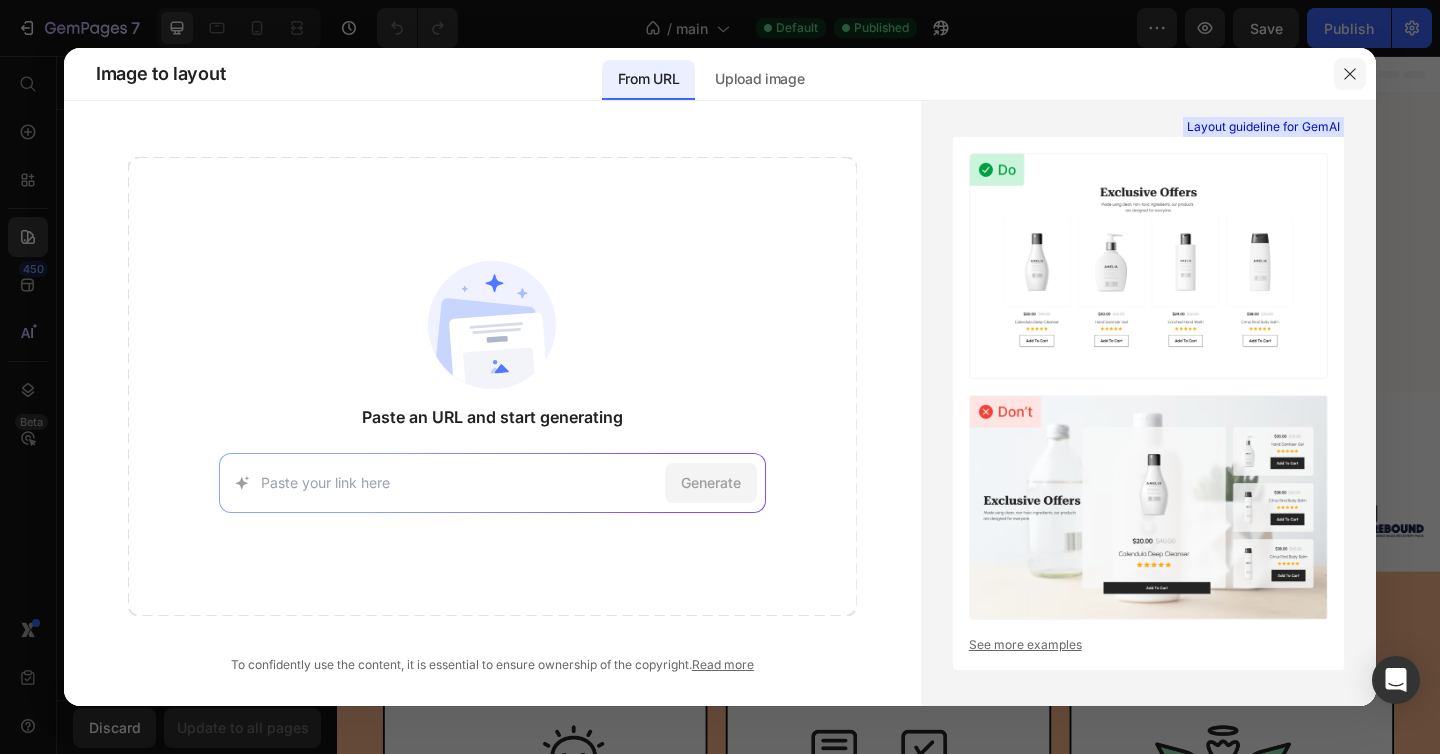 click 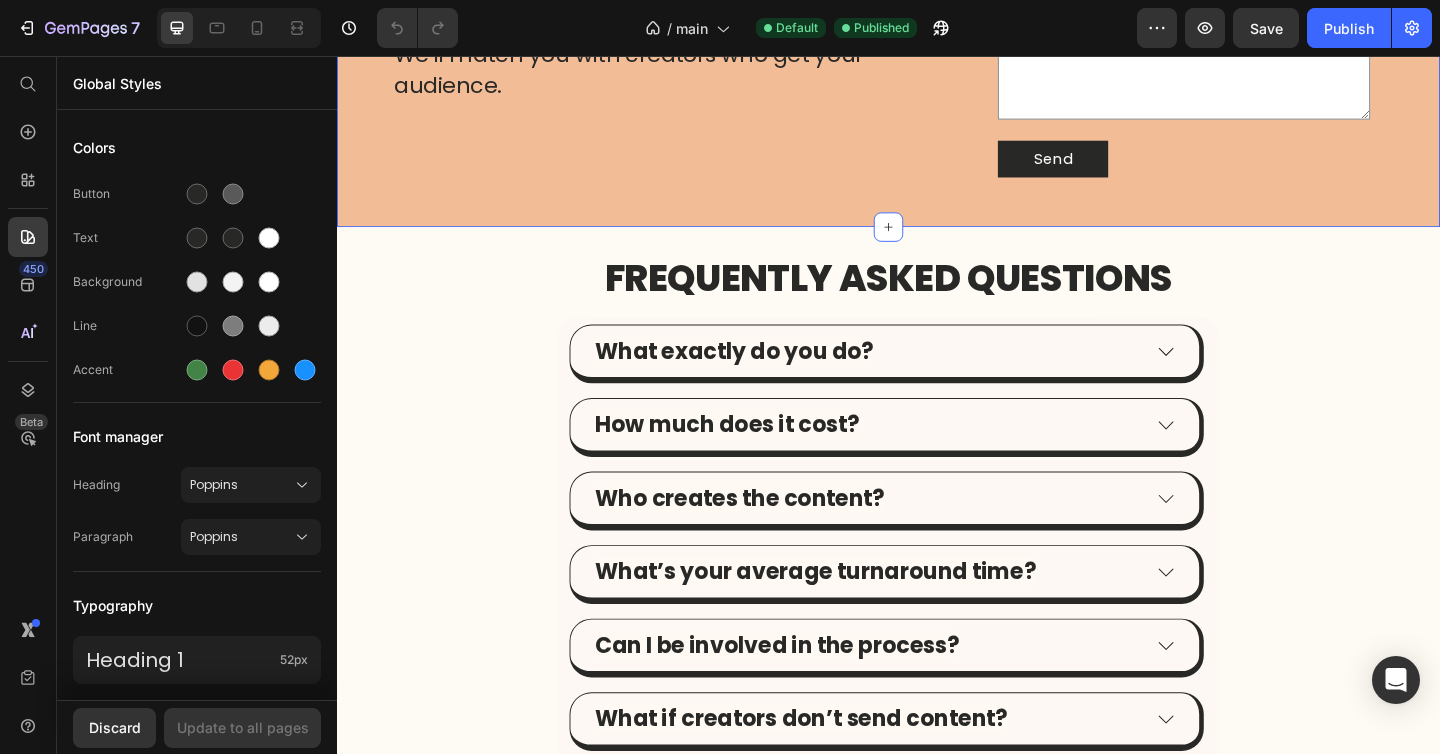scroll, scrollTop: 2643, scrollLeft: 0, axis: vertical 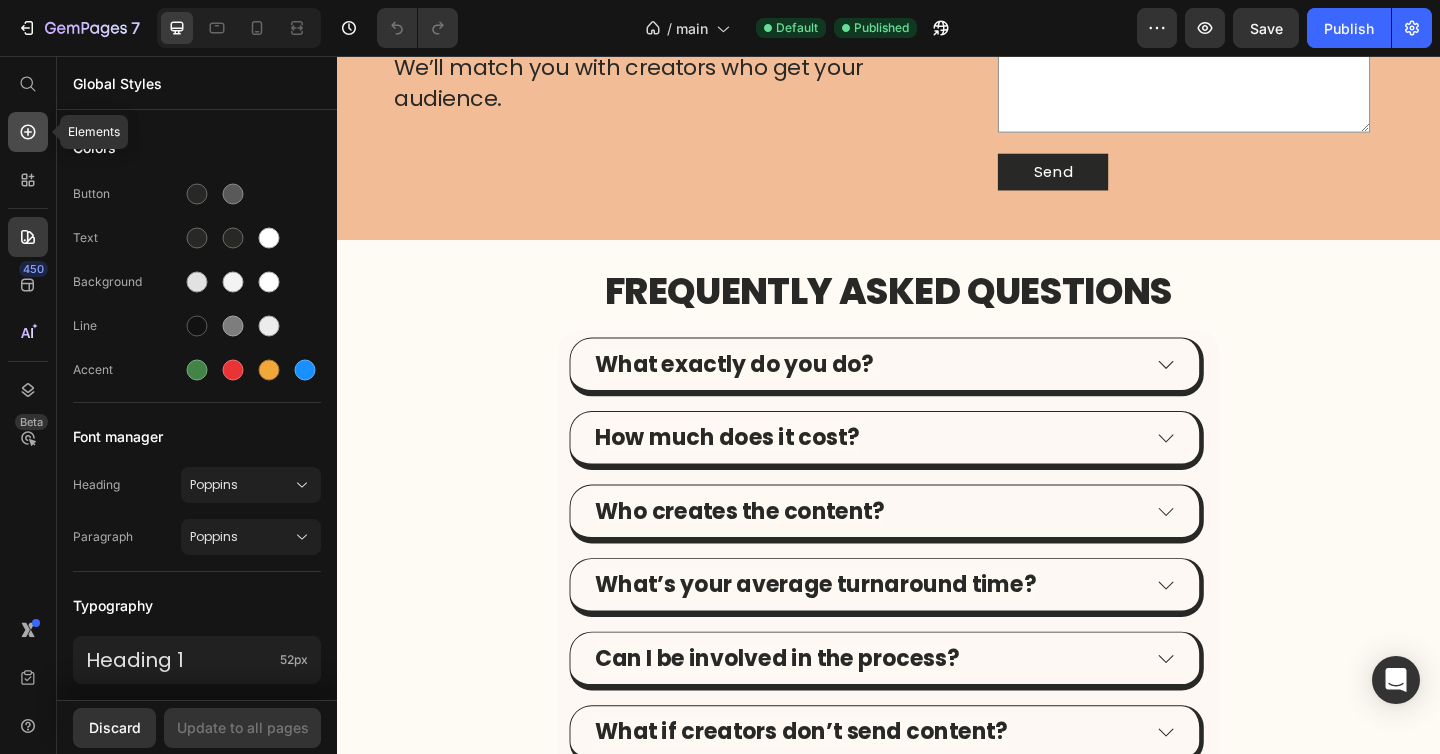click 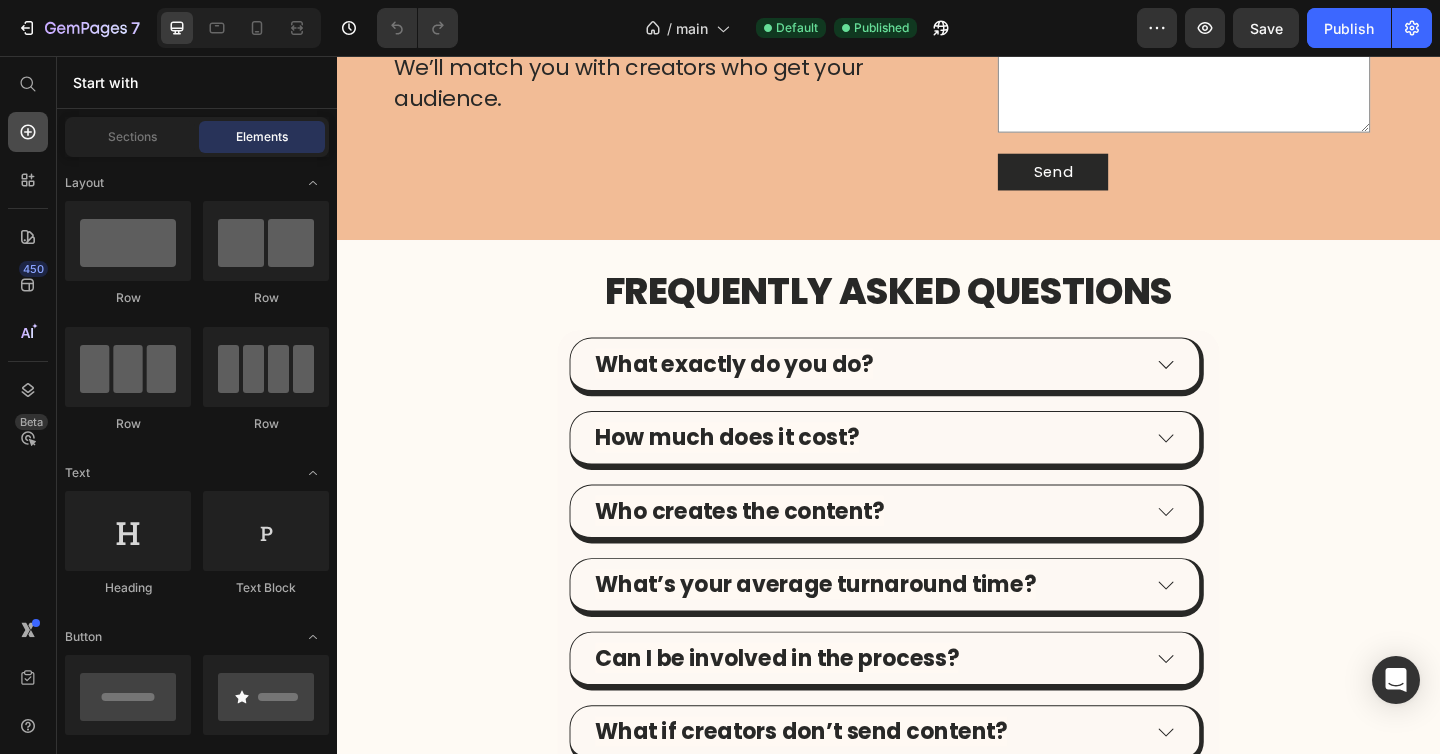 scroll, scrollTop: 3105, scrollLeft: 0, axis: vertical 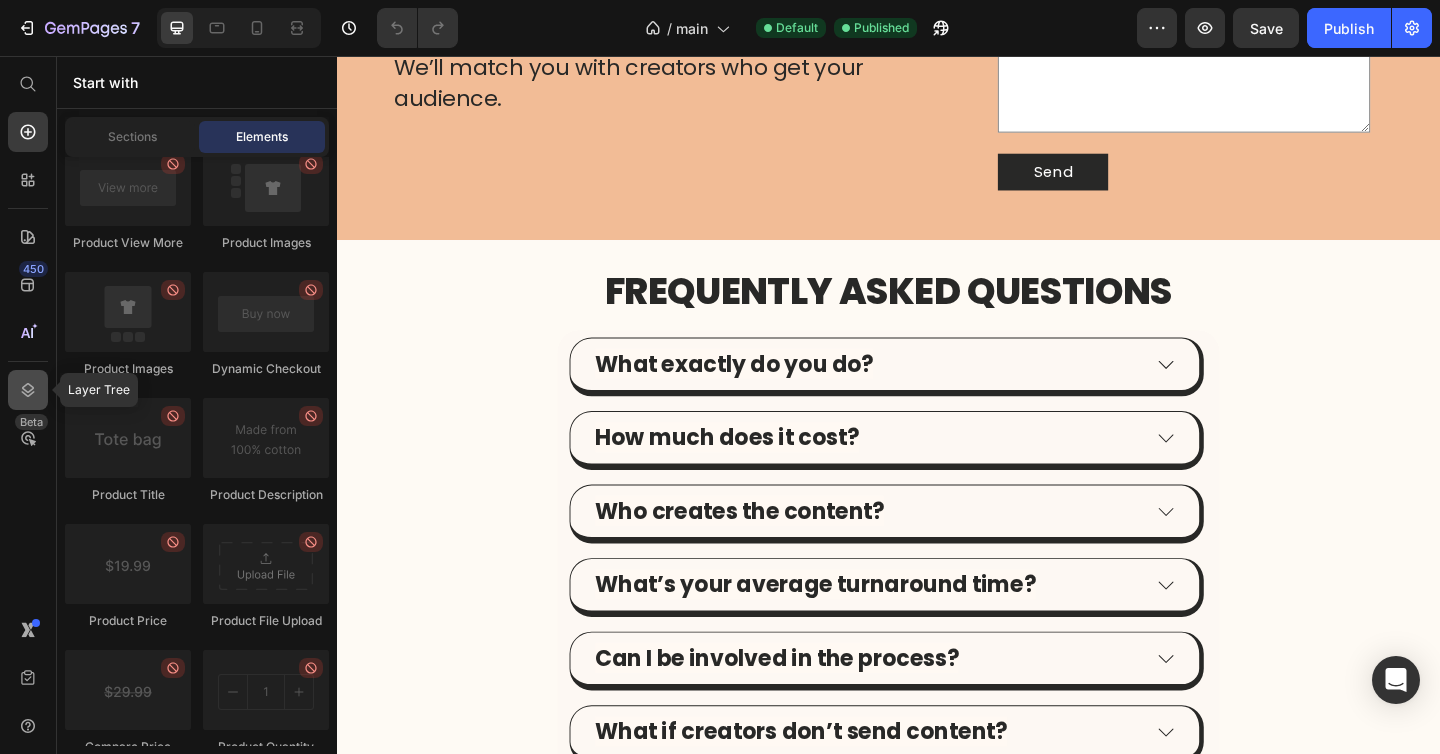 click 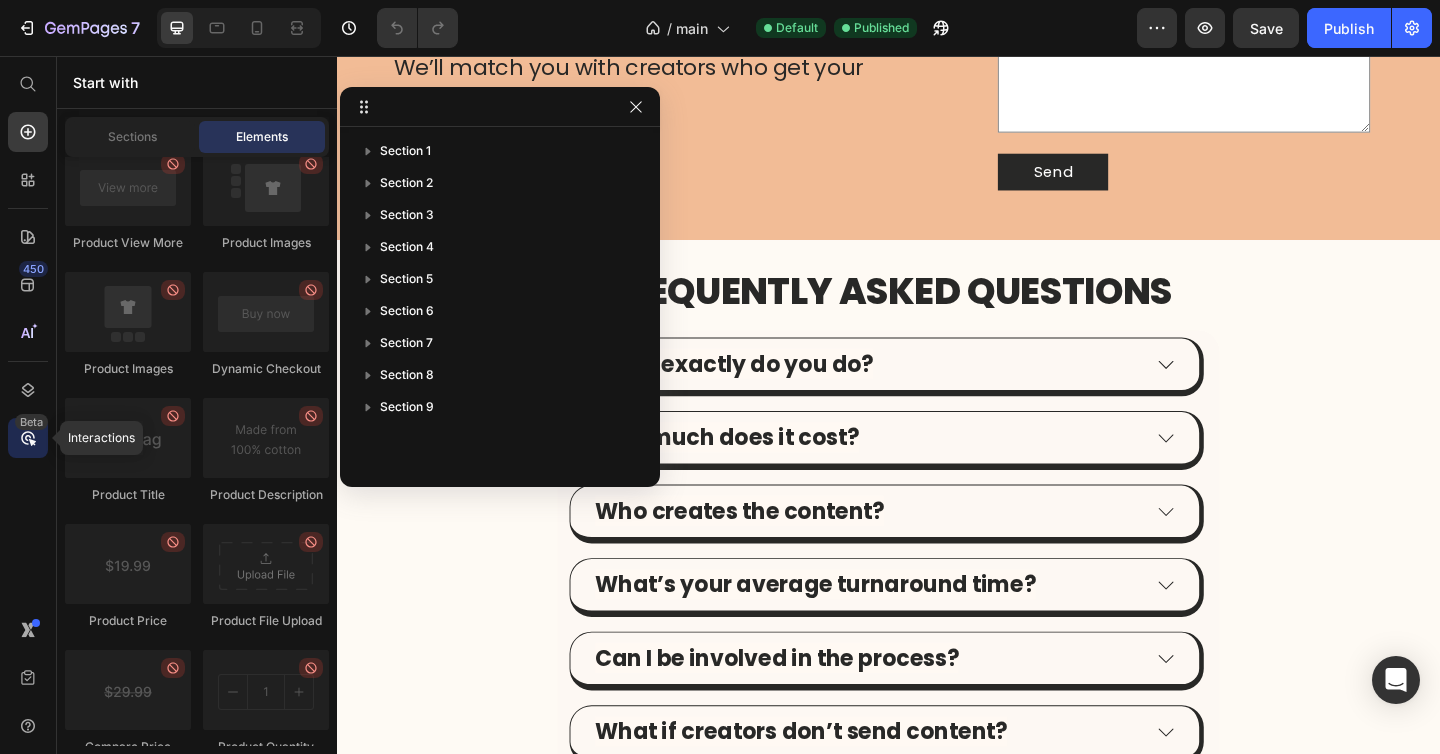click on "Beta" 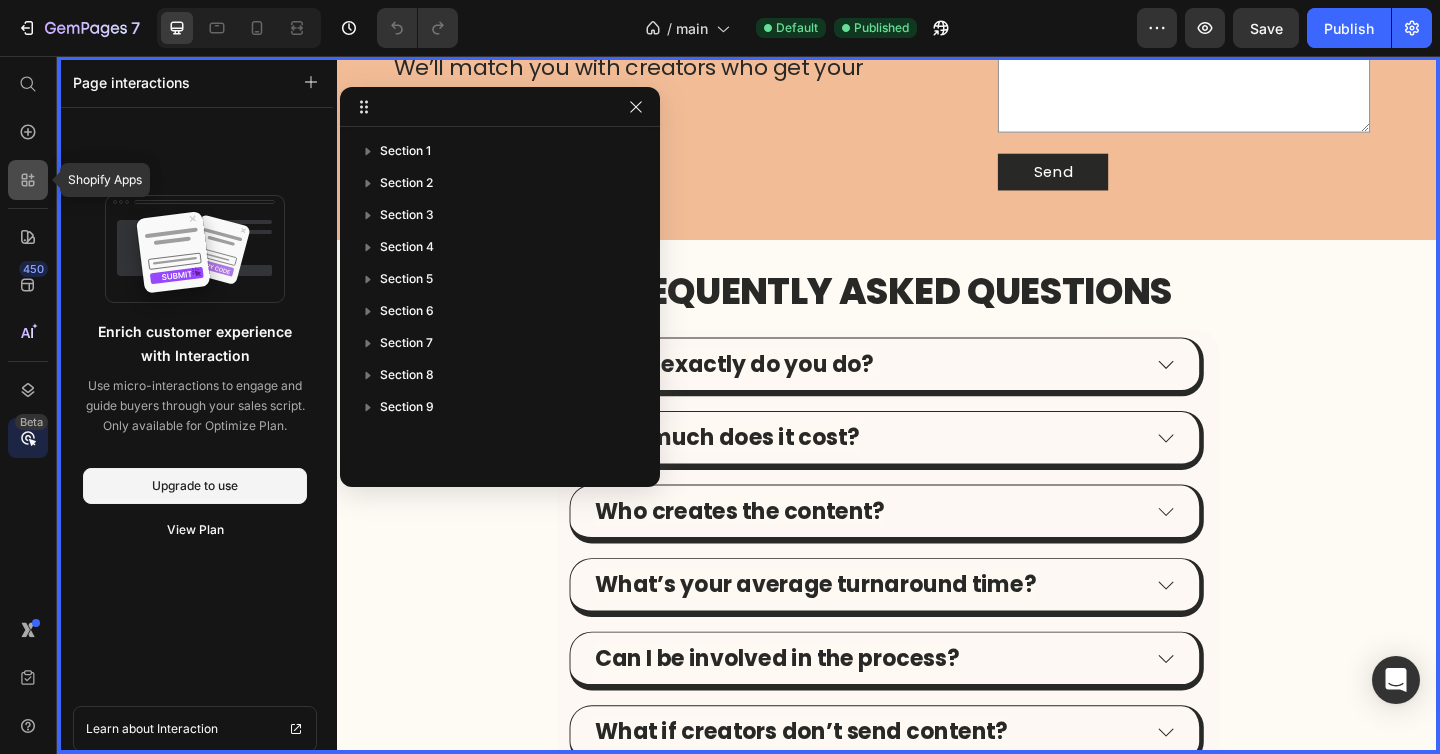 click 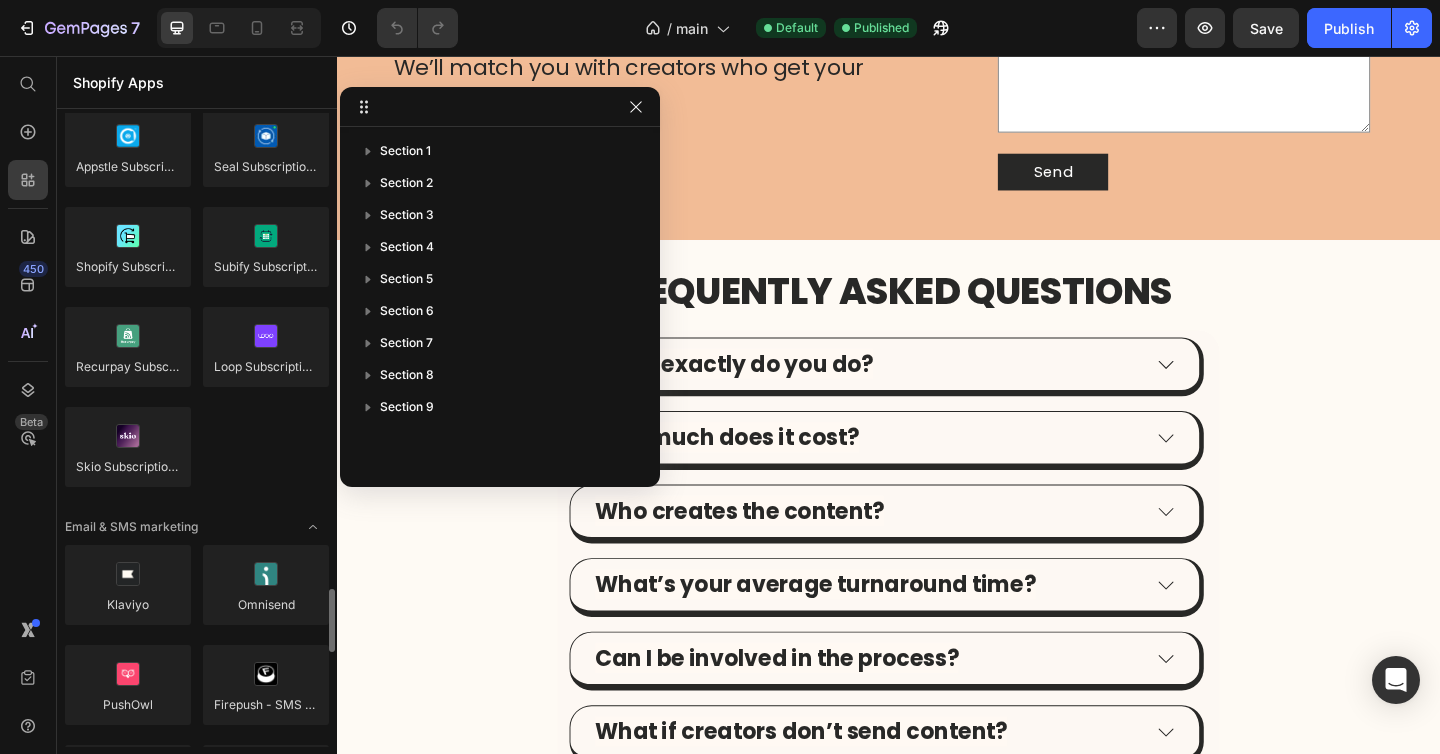 scroll, scrollTop: 2725, scrollLeft: 0, axis: vertical 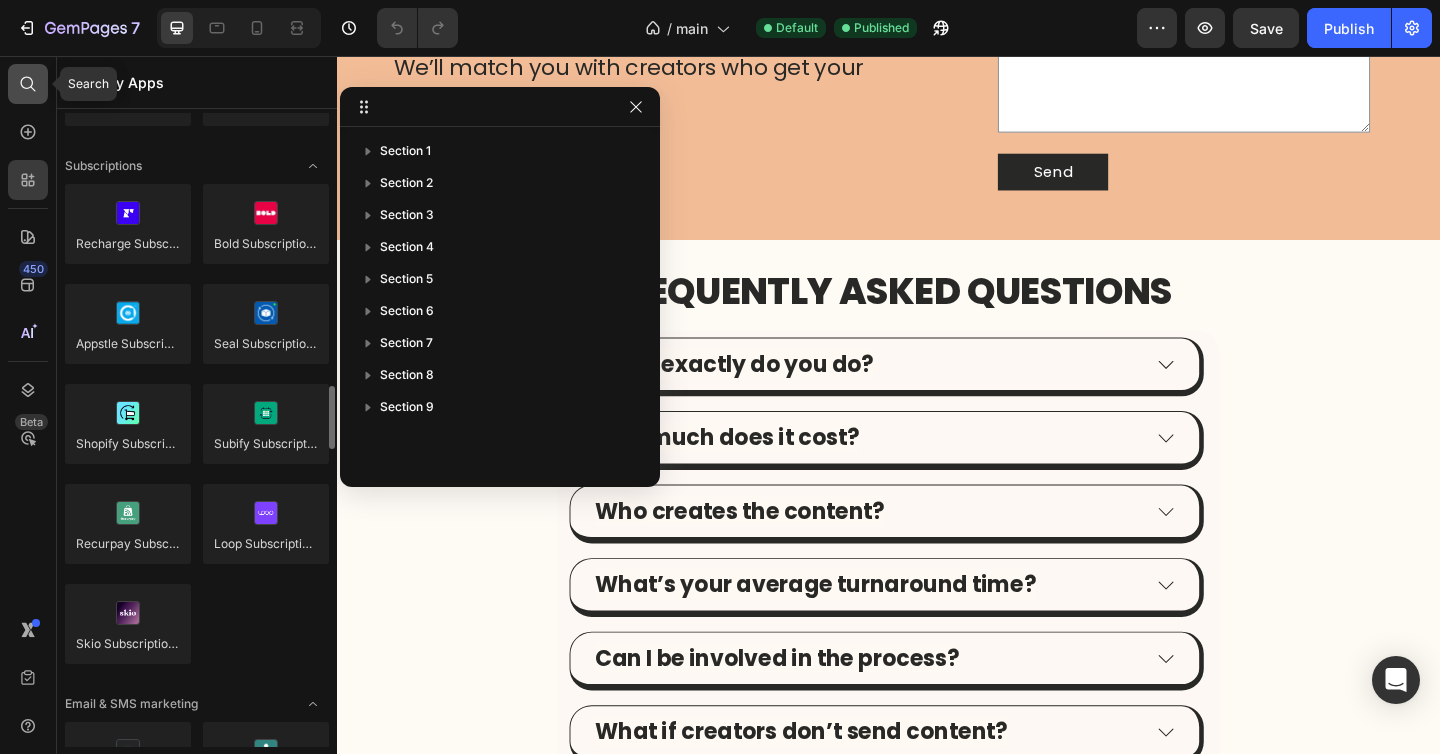 click 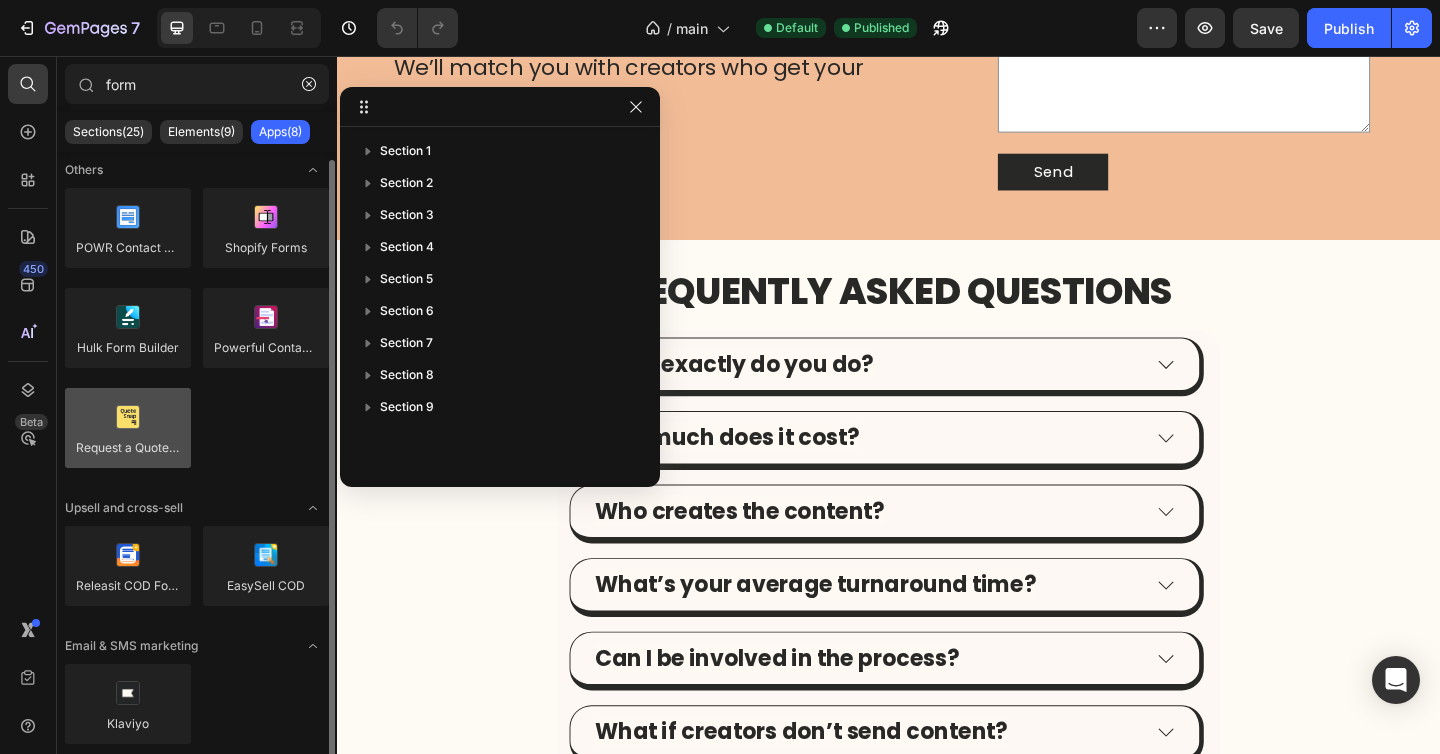 scroll, scrollTop: 0, scrollLeft: 0, axis: both 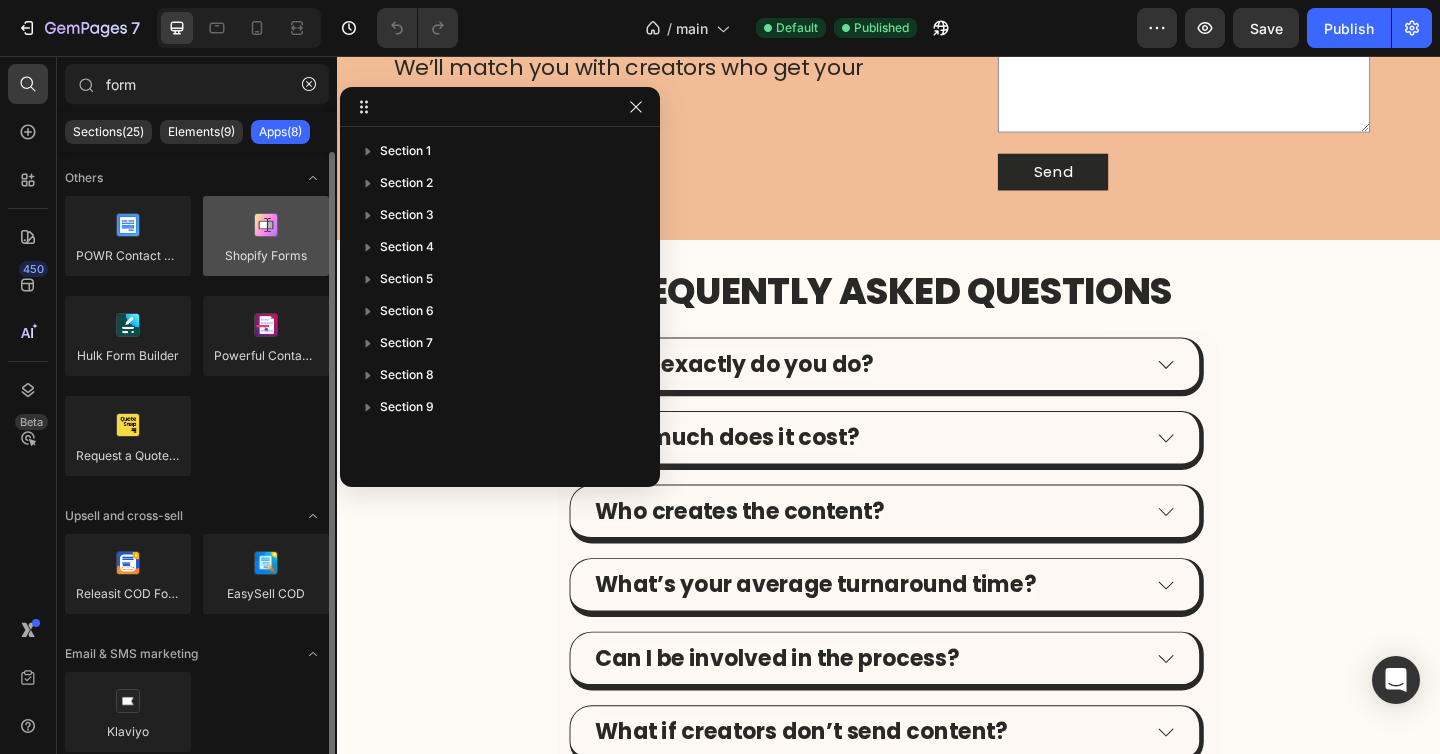 type on "form" 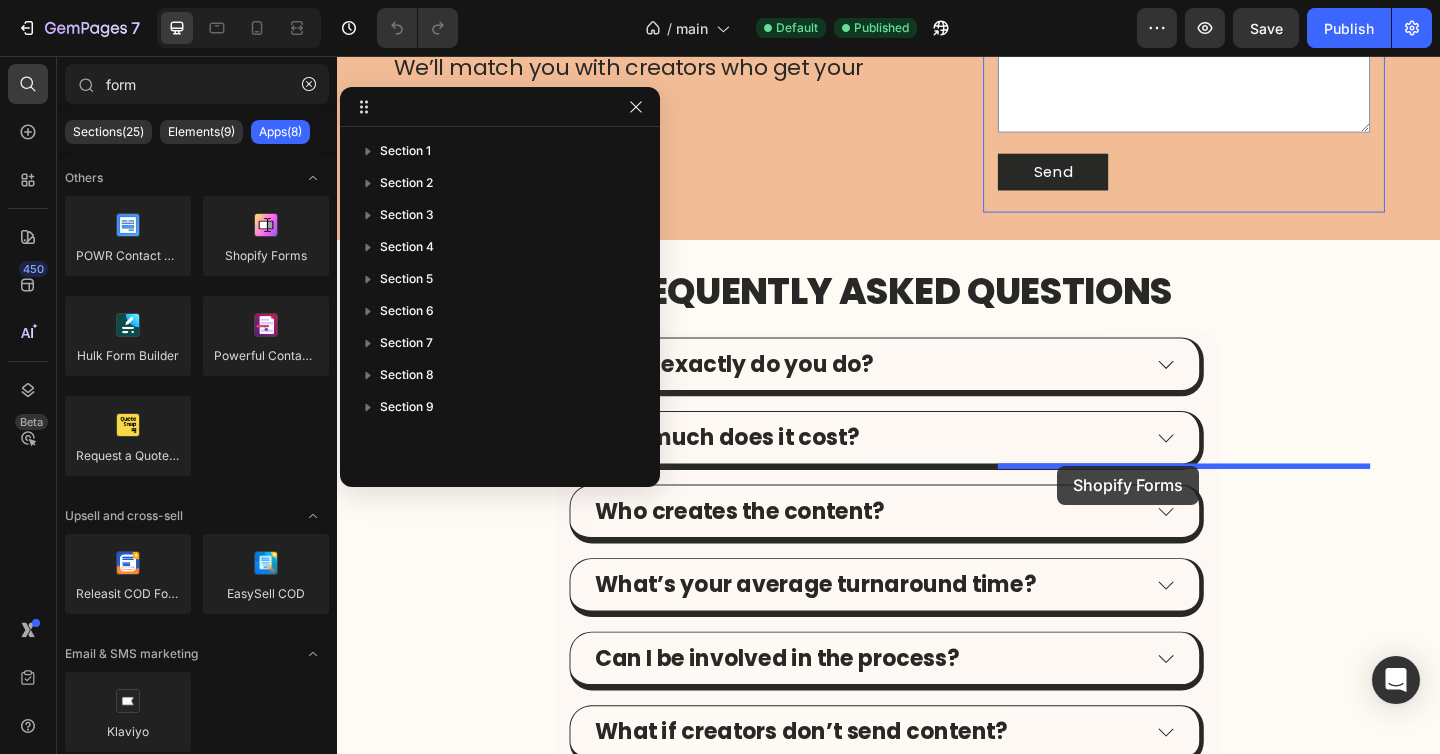 drag, startPoint x: 583, startPoint y: 286, endPoint x: 1120, endPoint y: 501, distance: 578.441 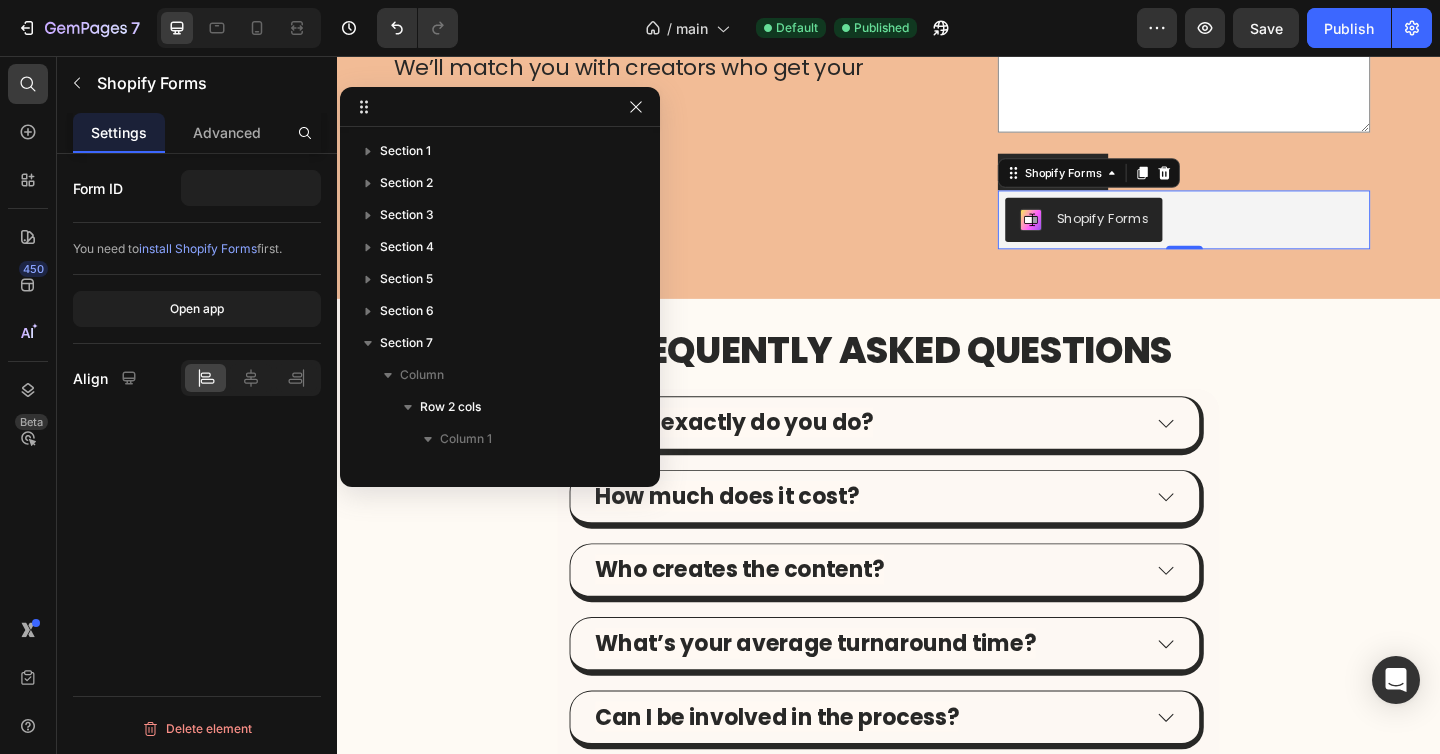 scroll, scrollTop: 310, scrollLeft: 0, axis: vertical 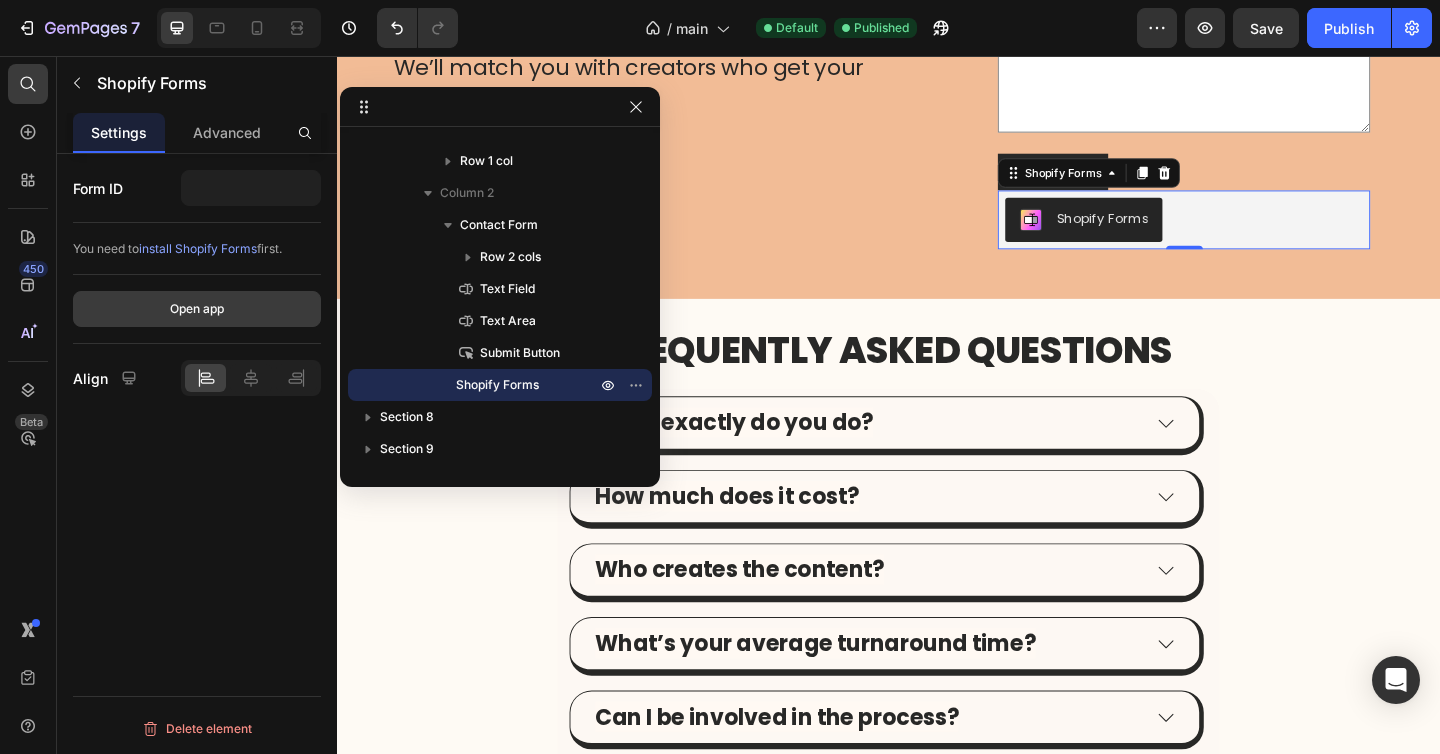 click on "Open app" at bounding box center [197, 309] 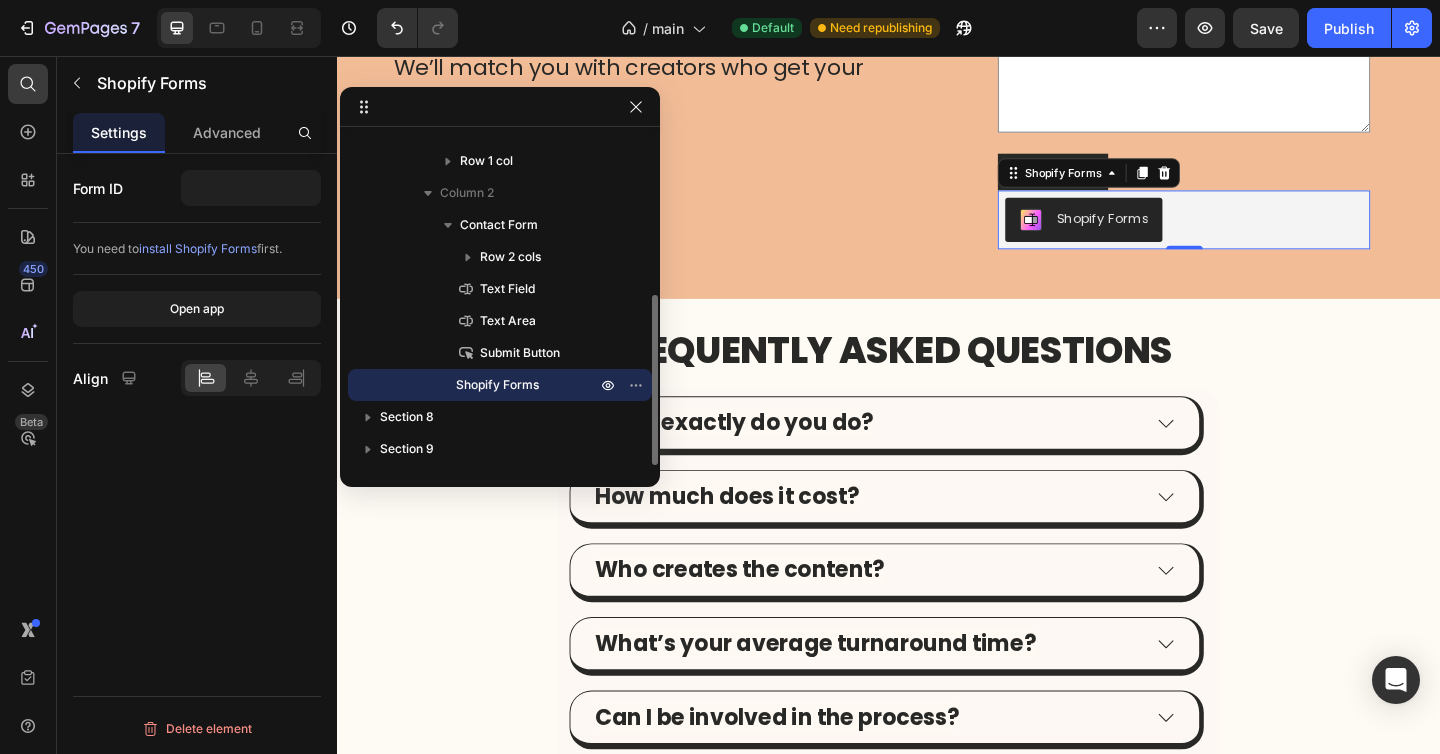 click on "Shopify Forms" at bounding box center [497, 385] 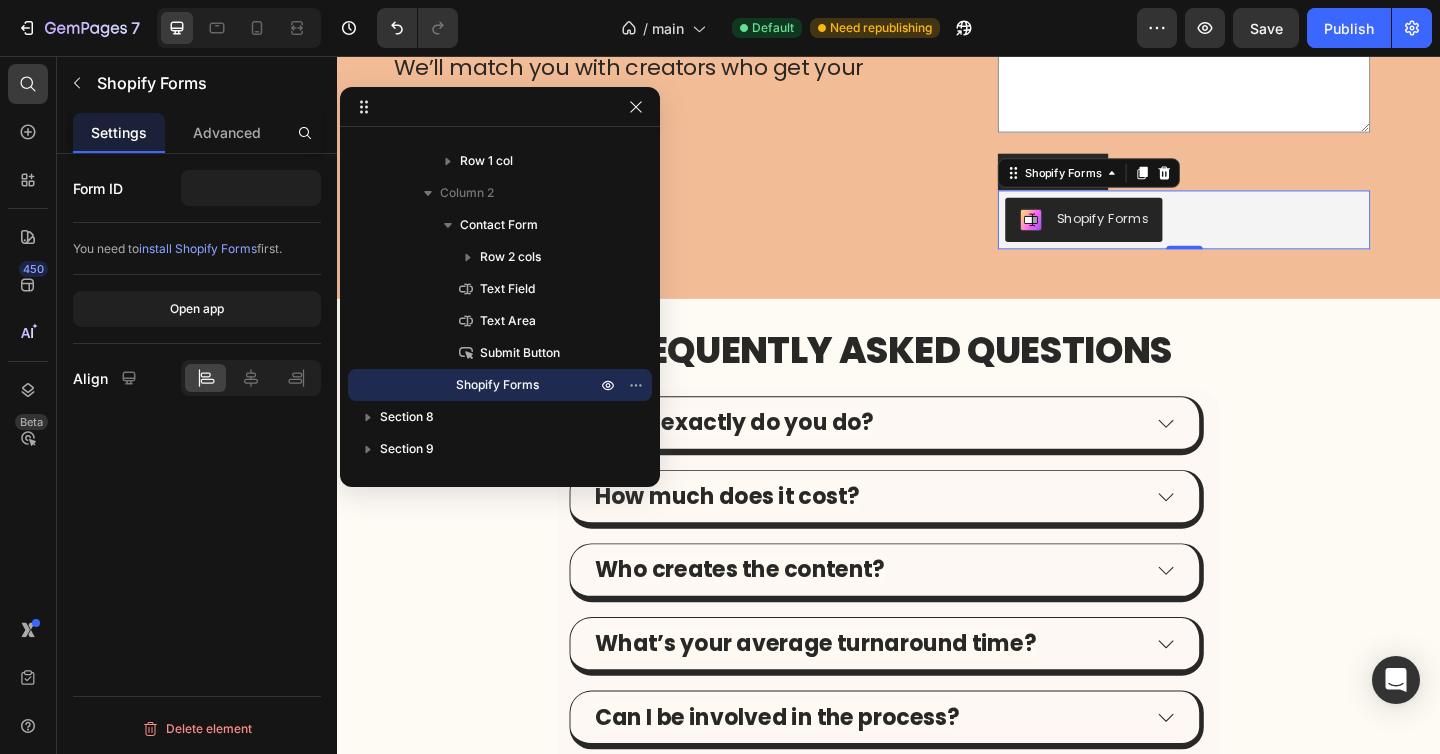 click on "Shopify Forms" at bounding box center [1169, 233] 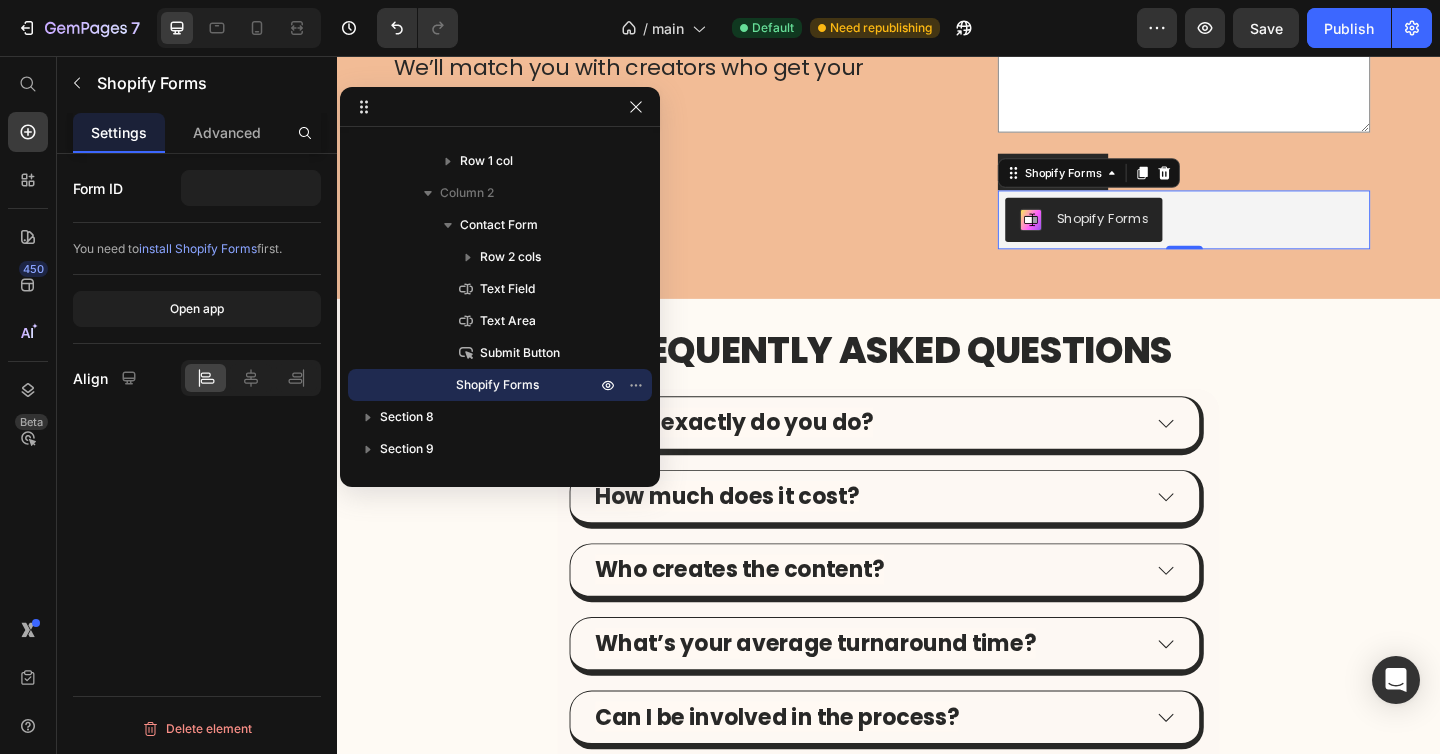 click on "Shopify Forms" at bounding box center [1169, 233] 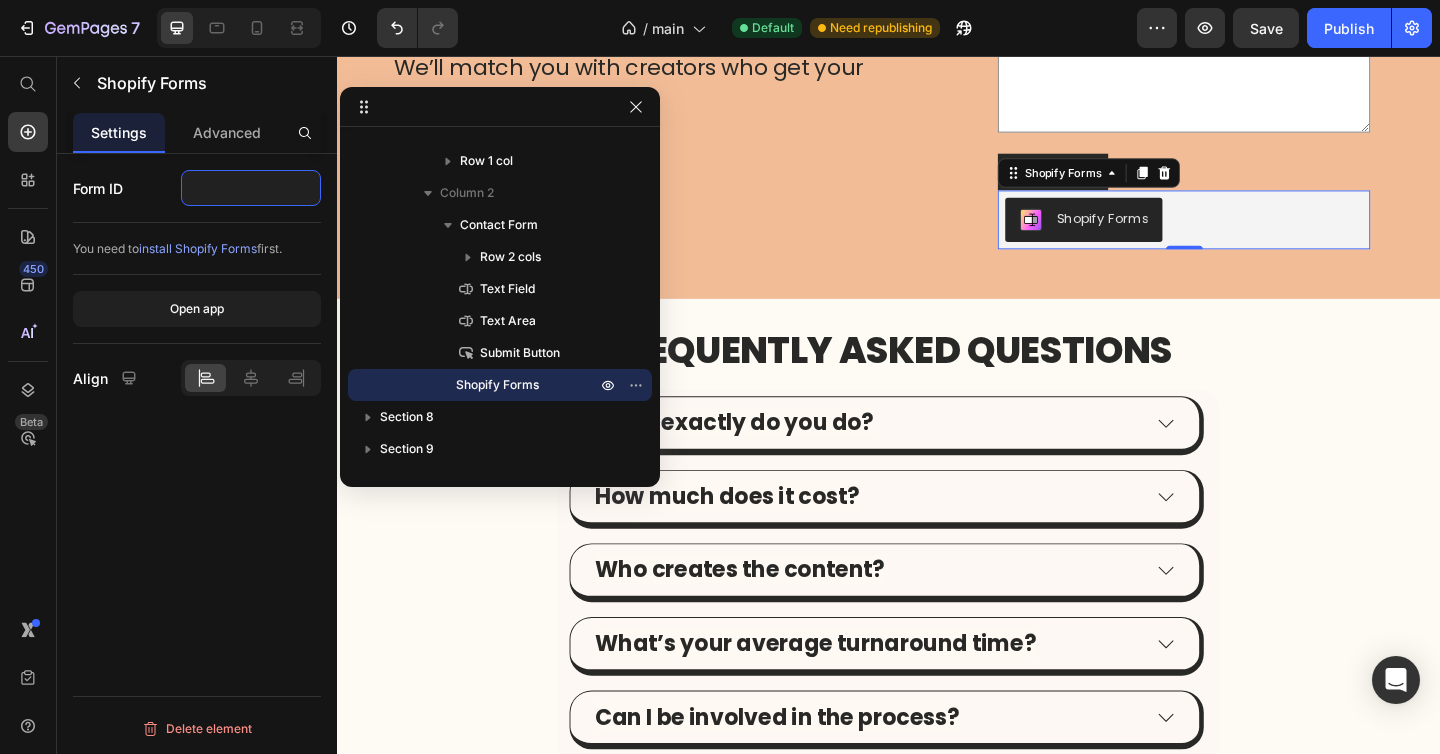 click 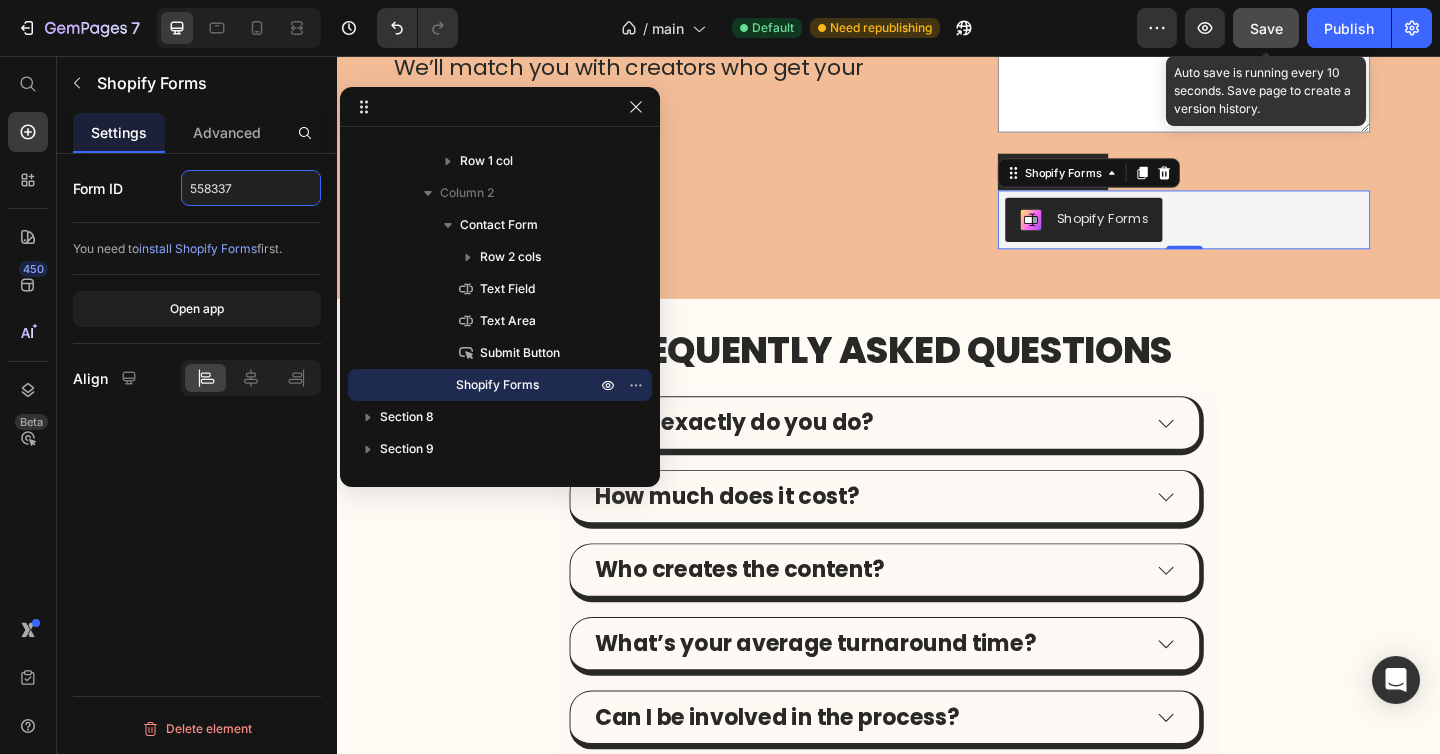 type on "558337" 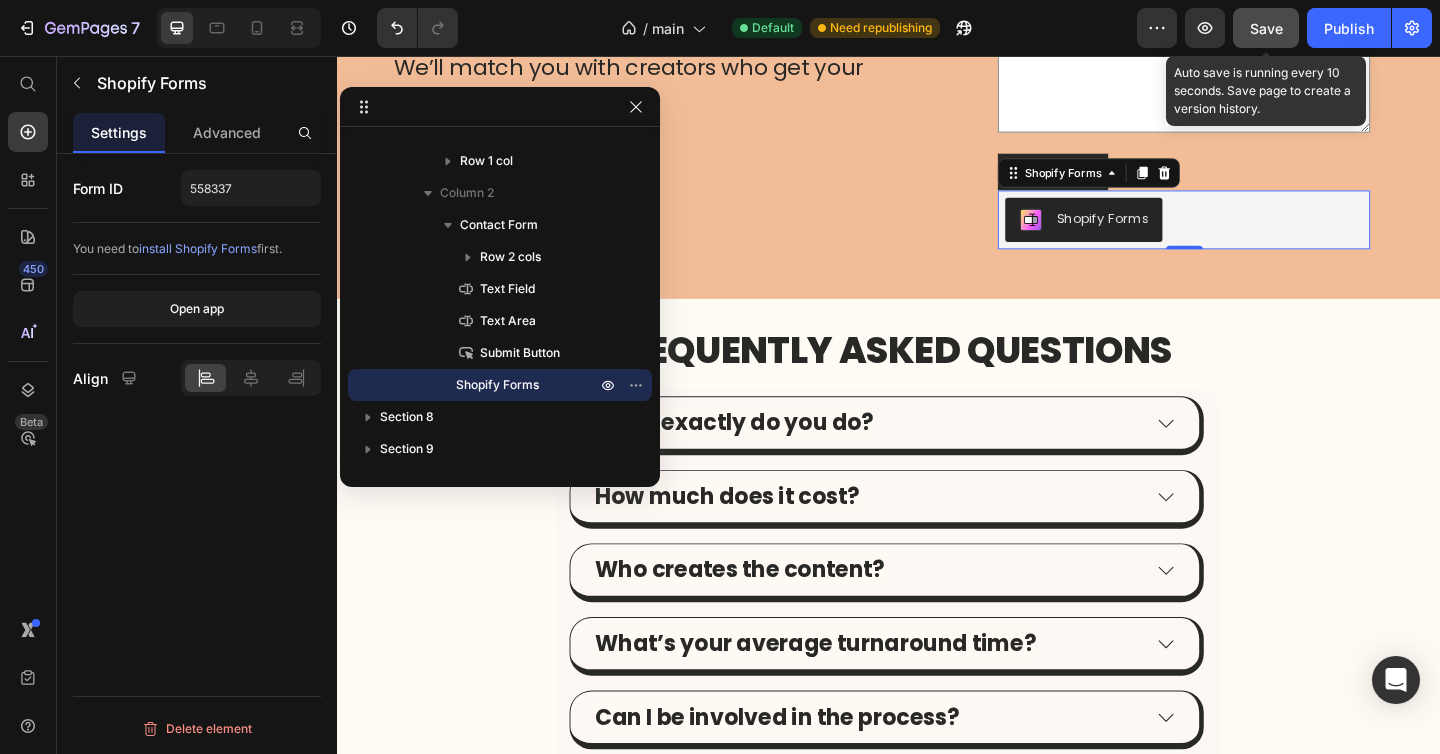 click on "Save" at bounding box center (1266, 28) 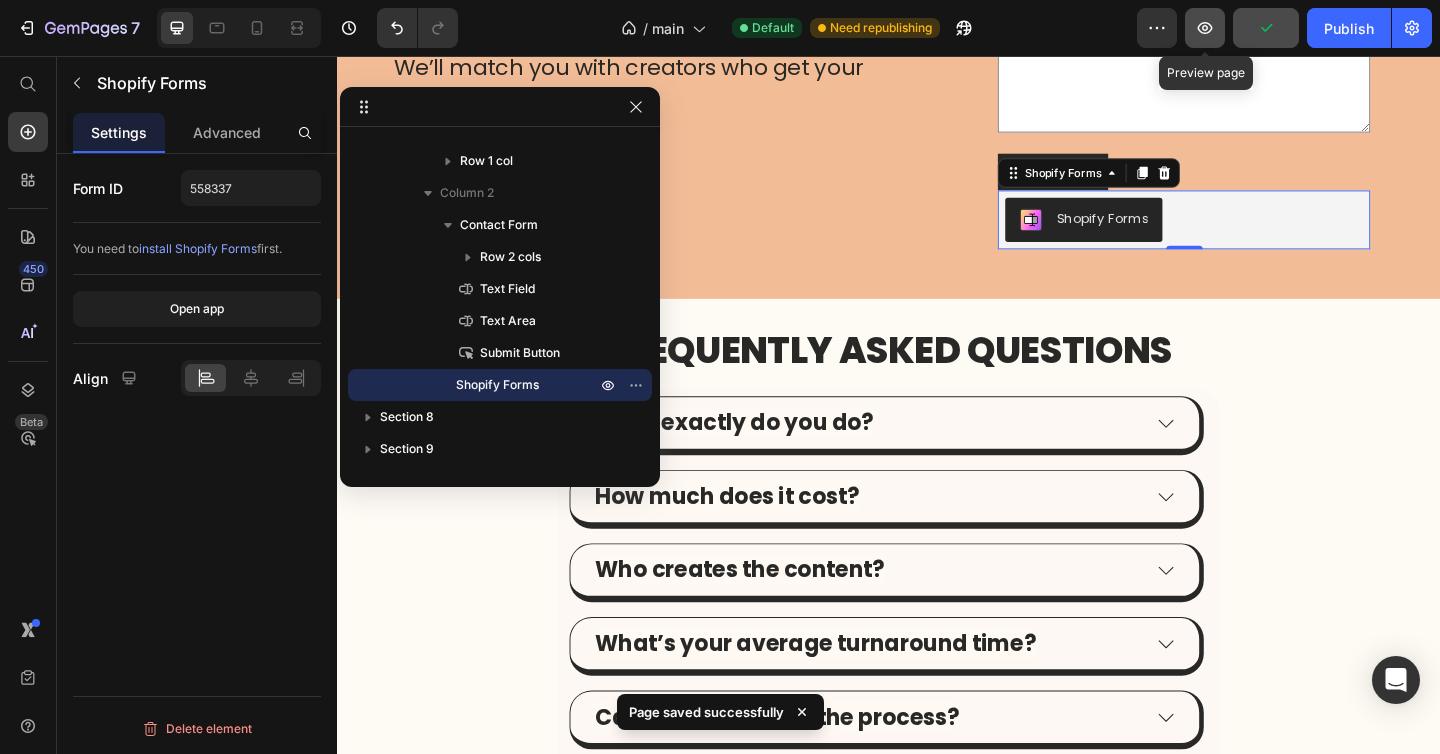click 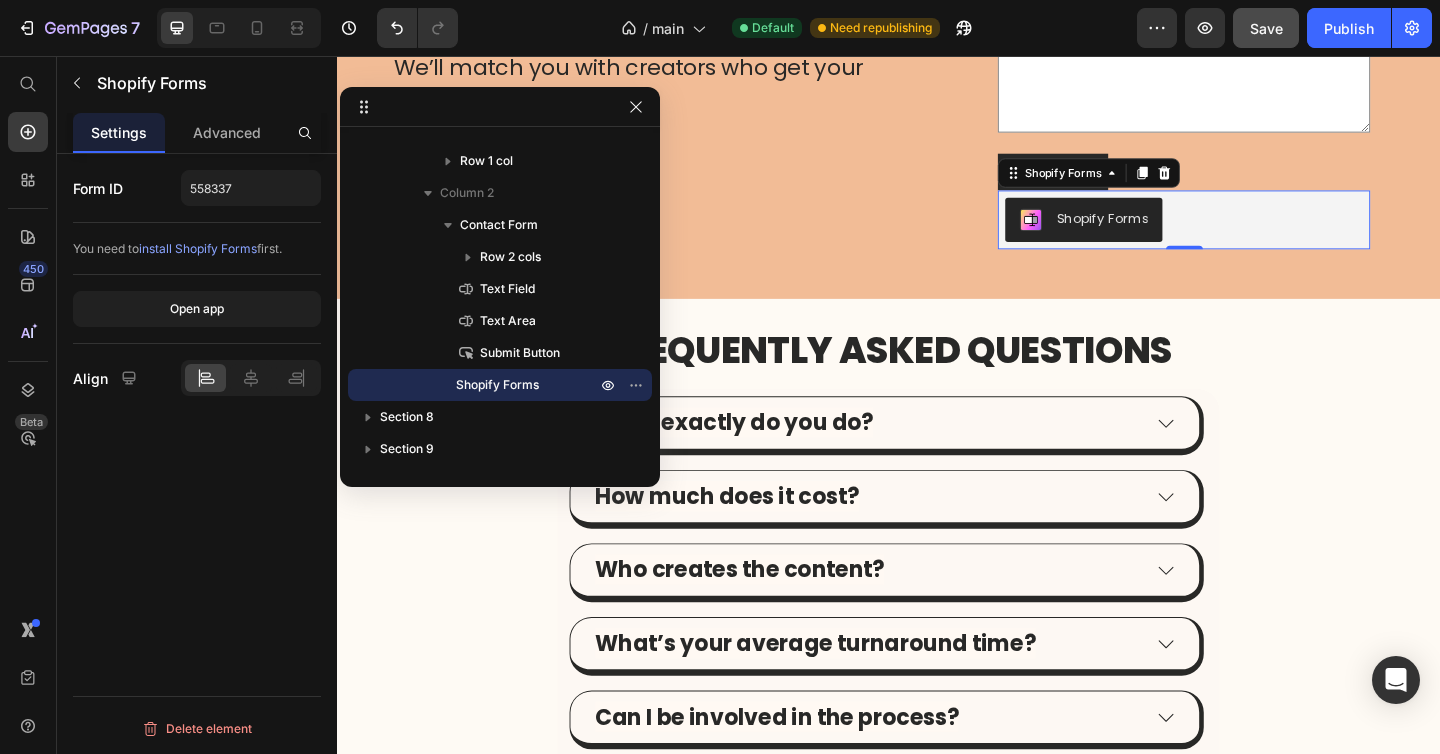 click on "You need to  install Shopify Forms  first." 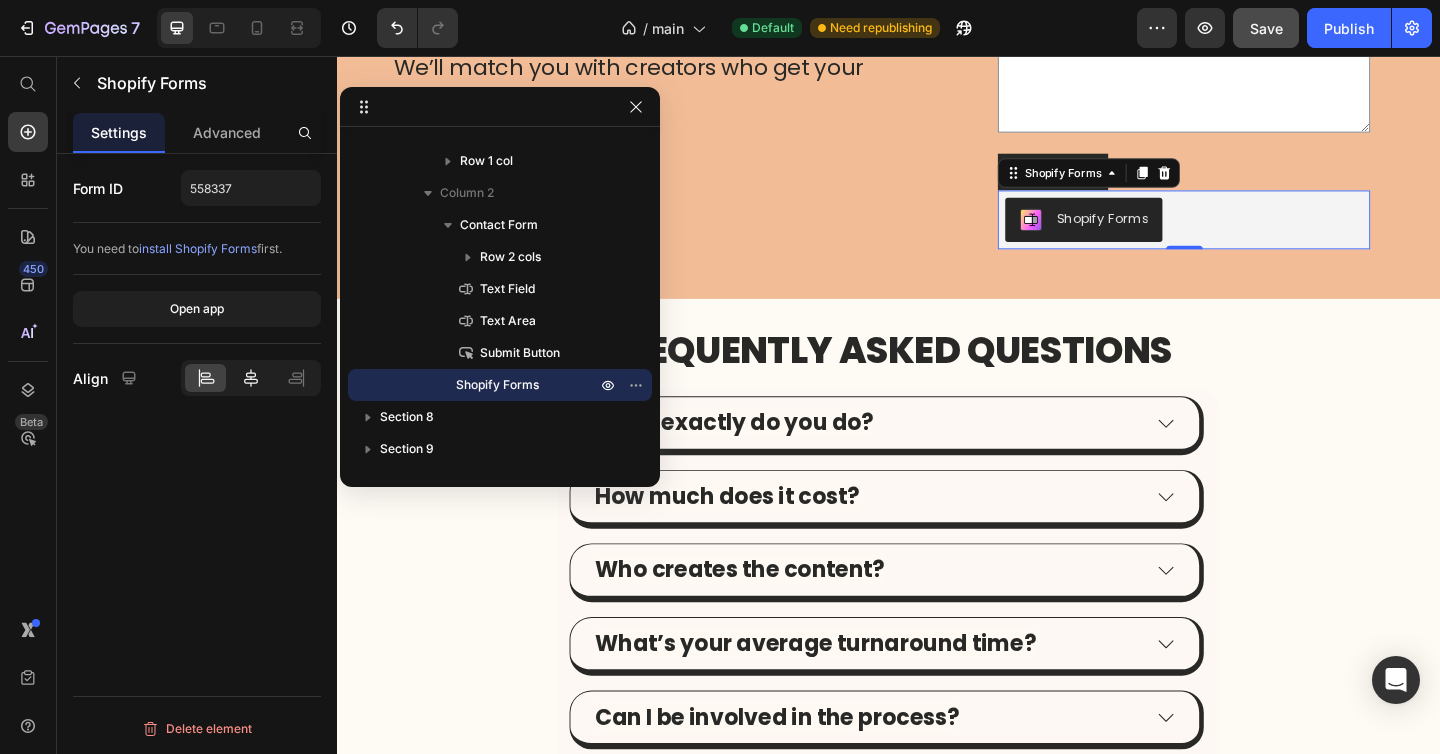 click 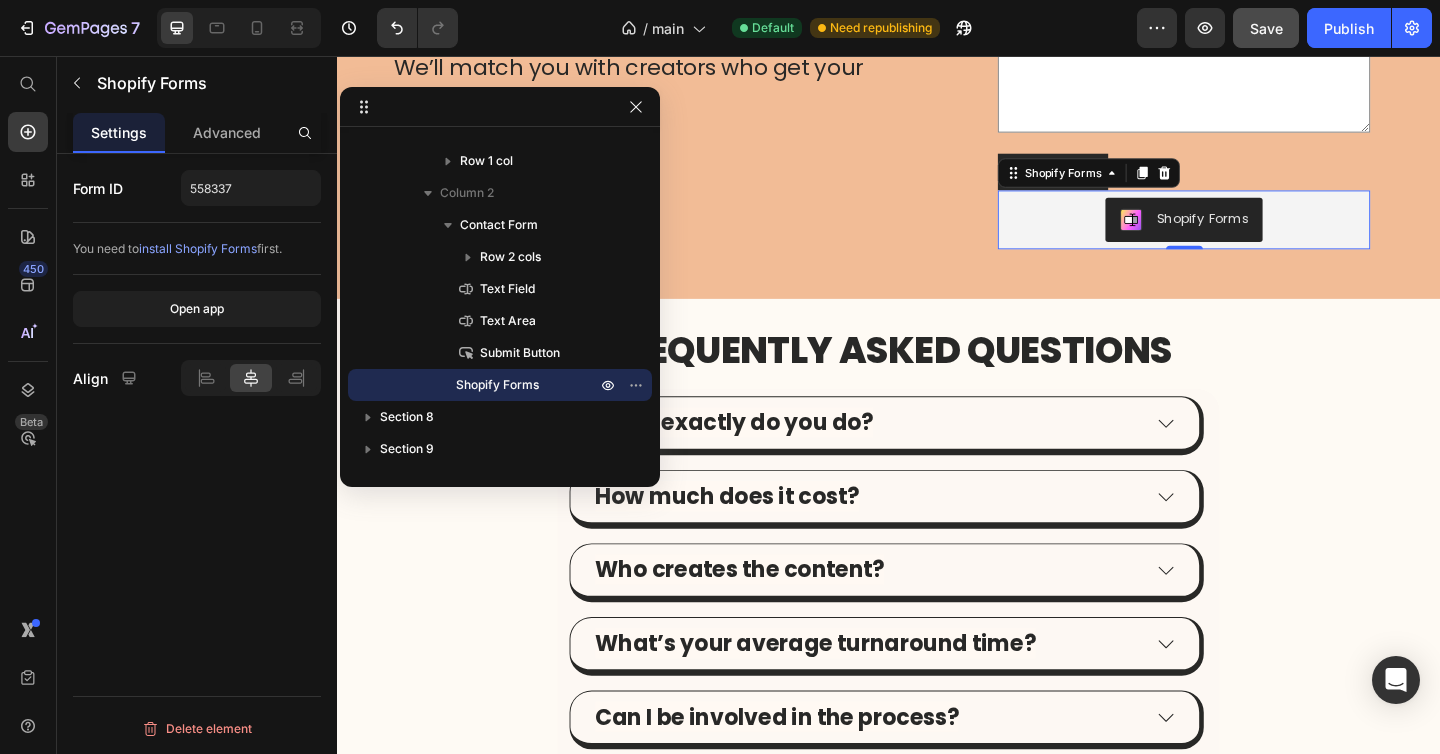 click on "Shopify Forms" at bounding box center (1278, 233) 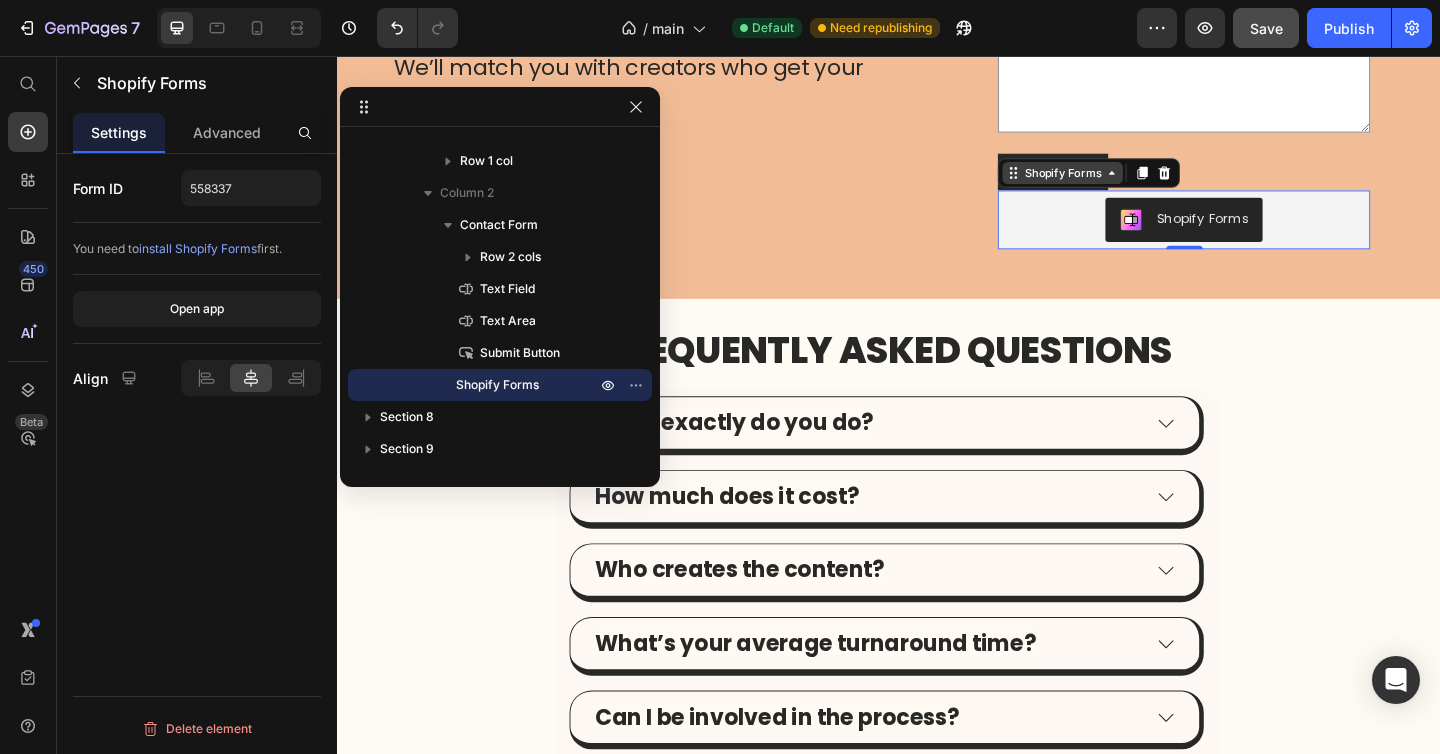 click 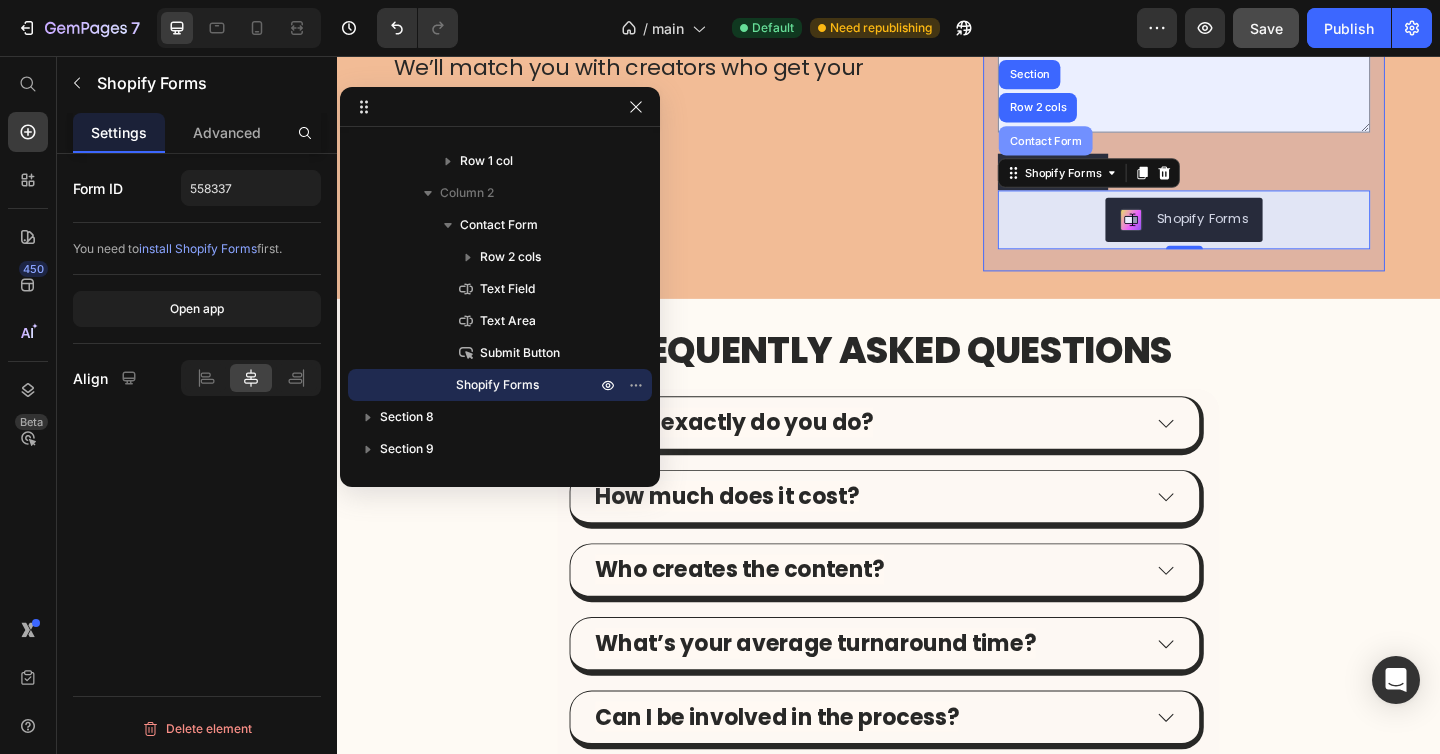click on "Contact Form" at bounding box center [1108, 149] 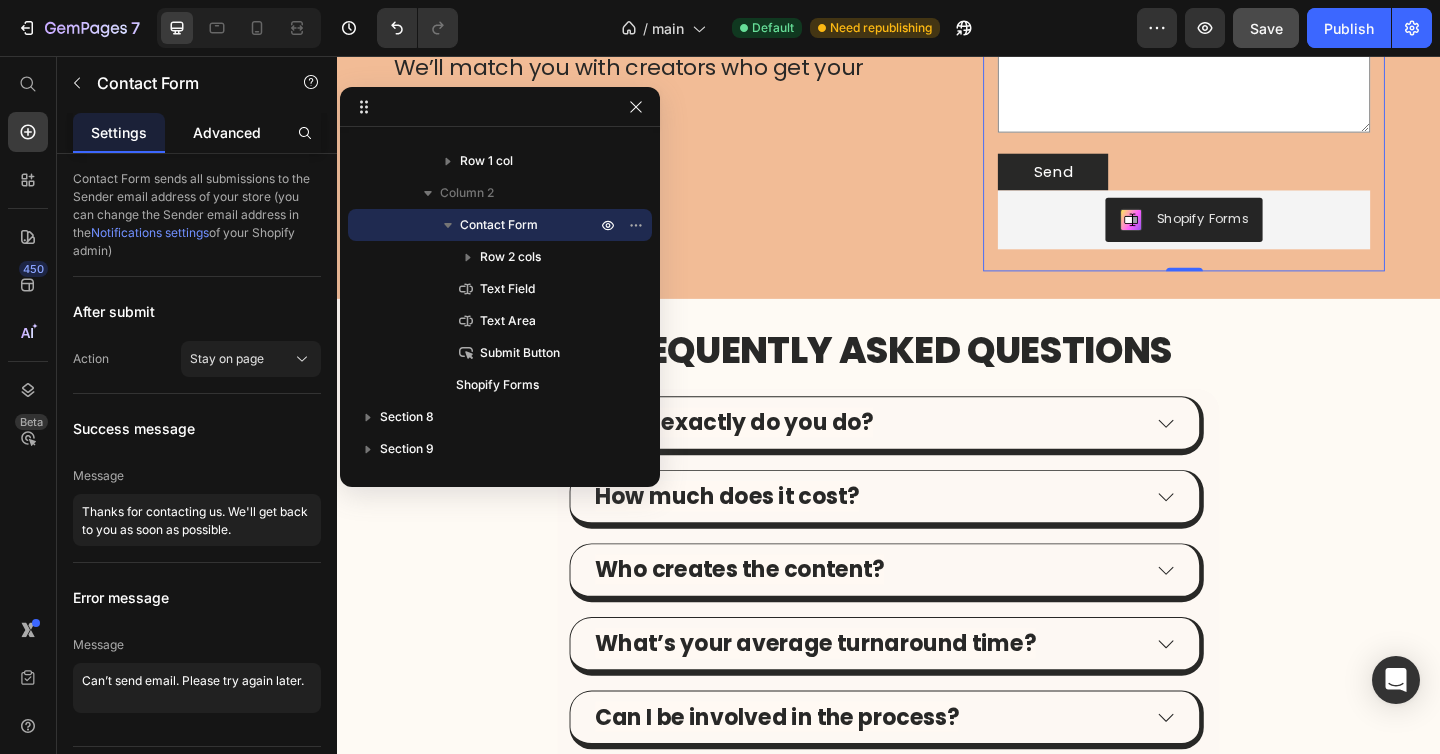 click on "Advanced" at bounding box center [227, 132] 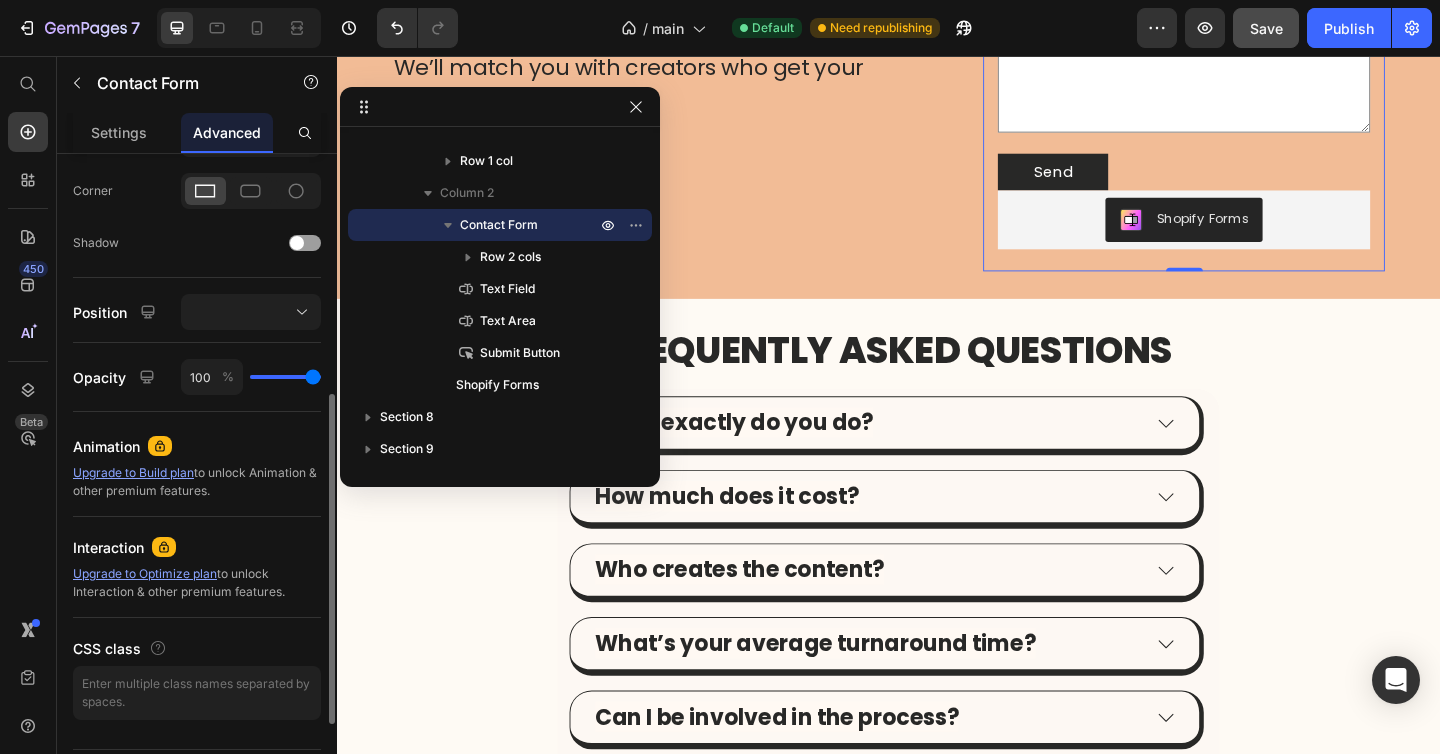 scroll, scrollTop: 648, scrollLeft: 0, axis: vertical 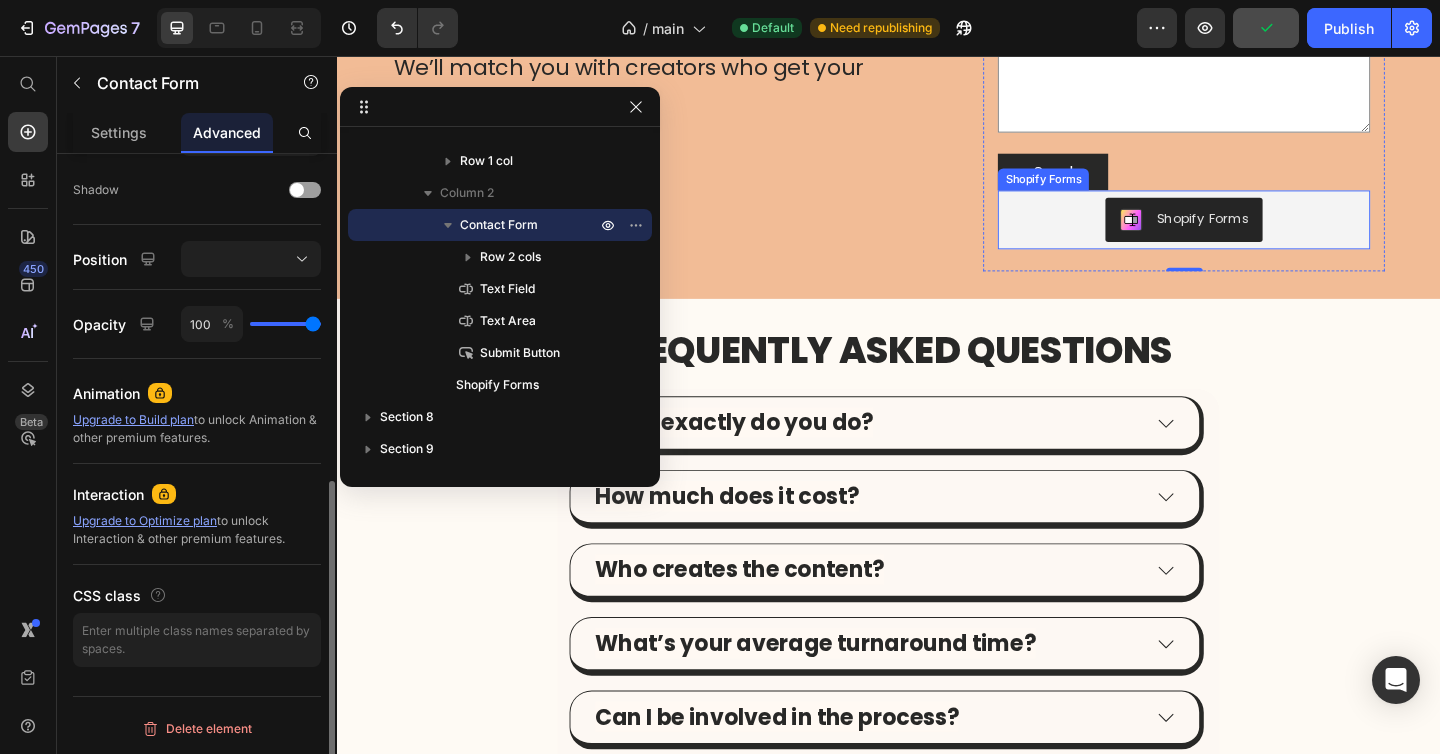 click on "Shopify Forms" at bounding box center [1258, 235] 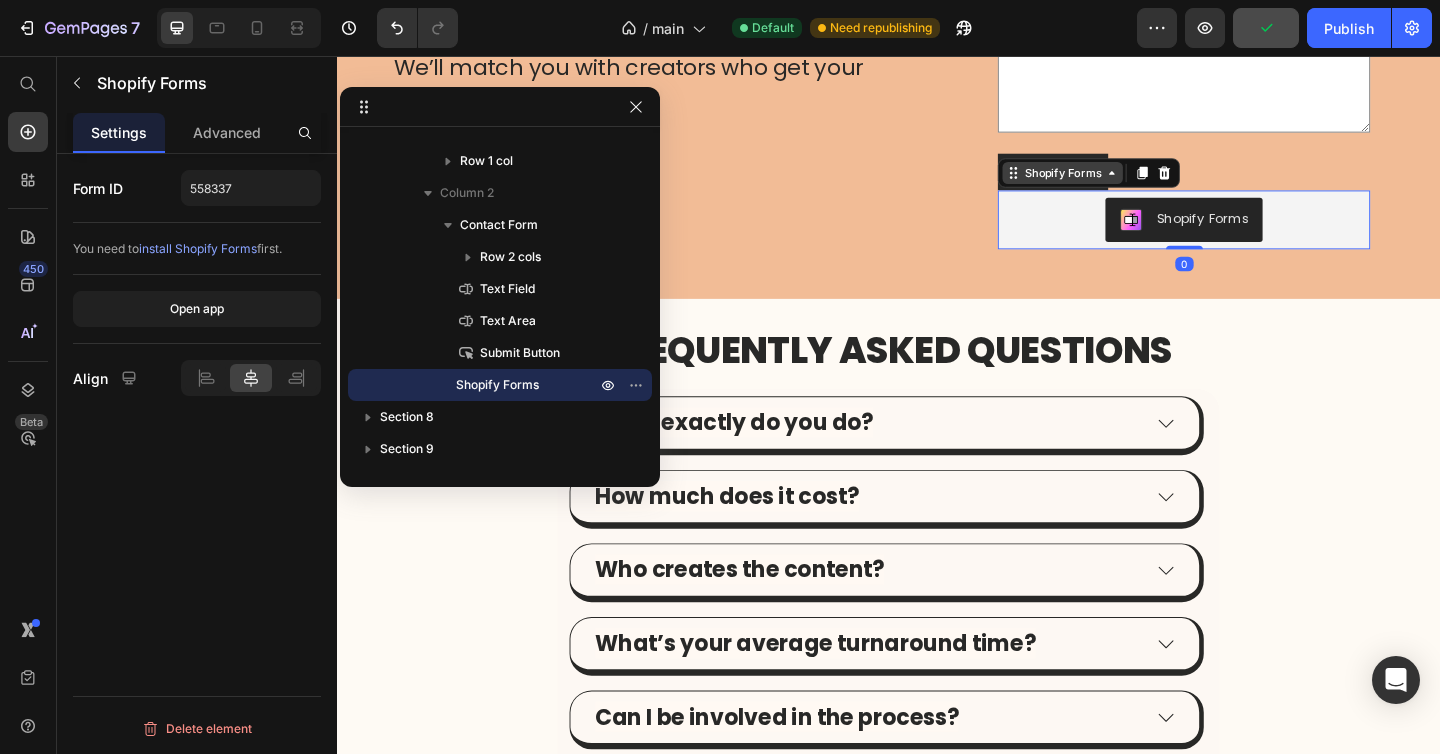 click on "Shopify Forms" at bounding box center [1126, 184] 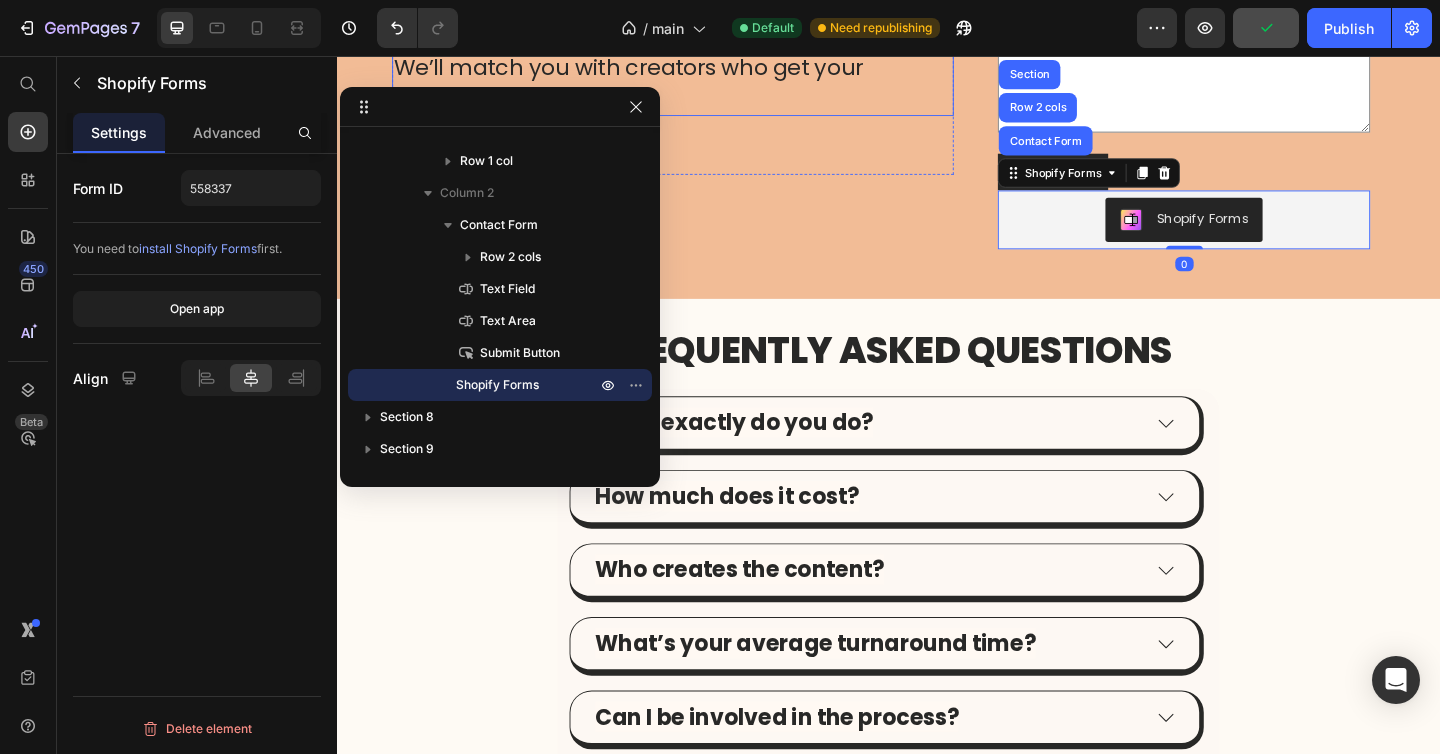 click on "Tell us a bit about your brand and what you need. We’ll match you with creators who get your audience." at bounding box center [702, 69] 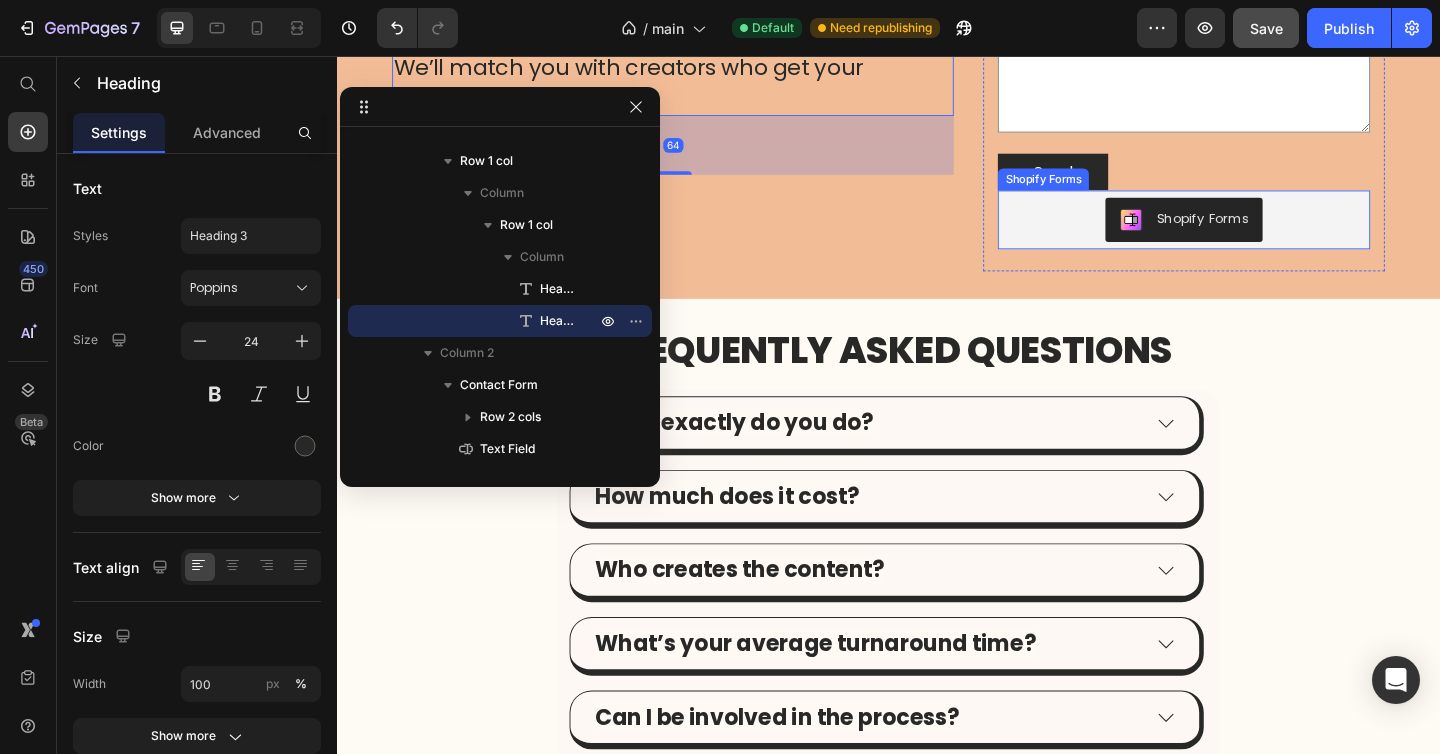 click on "Shopify Forms" at bounding box center [1258, 235] 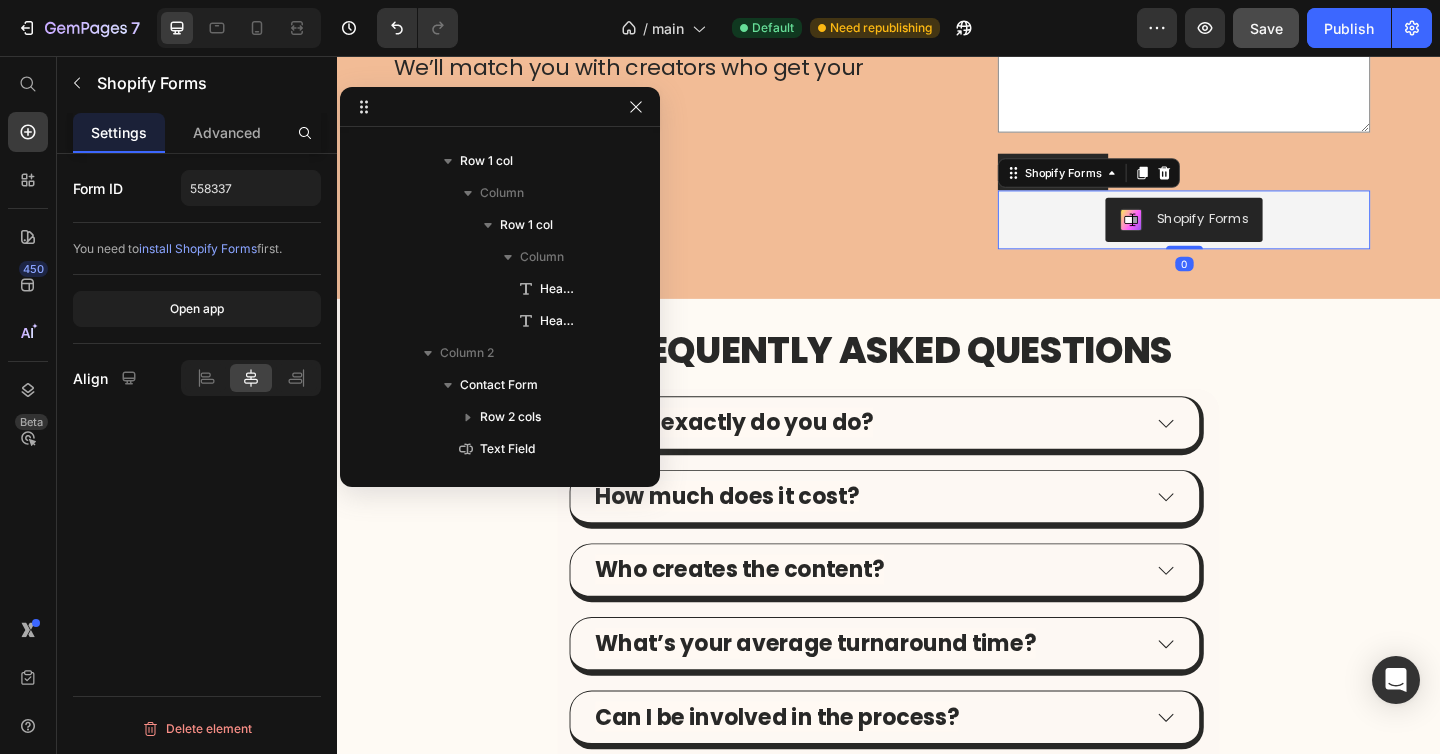 scroll, scrollTop: 470, scrollLeft: 0, axis: vertical 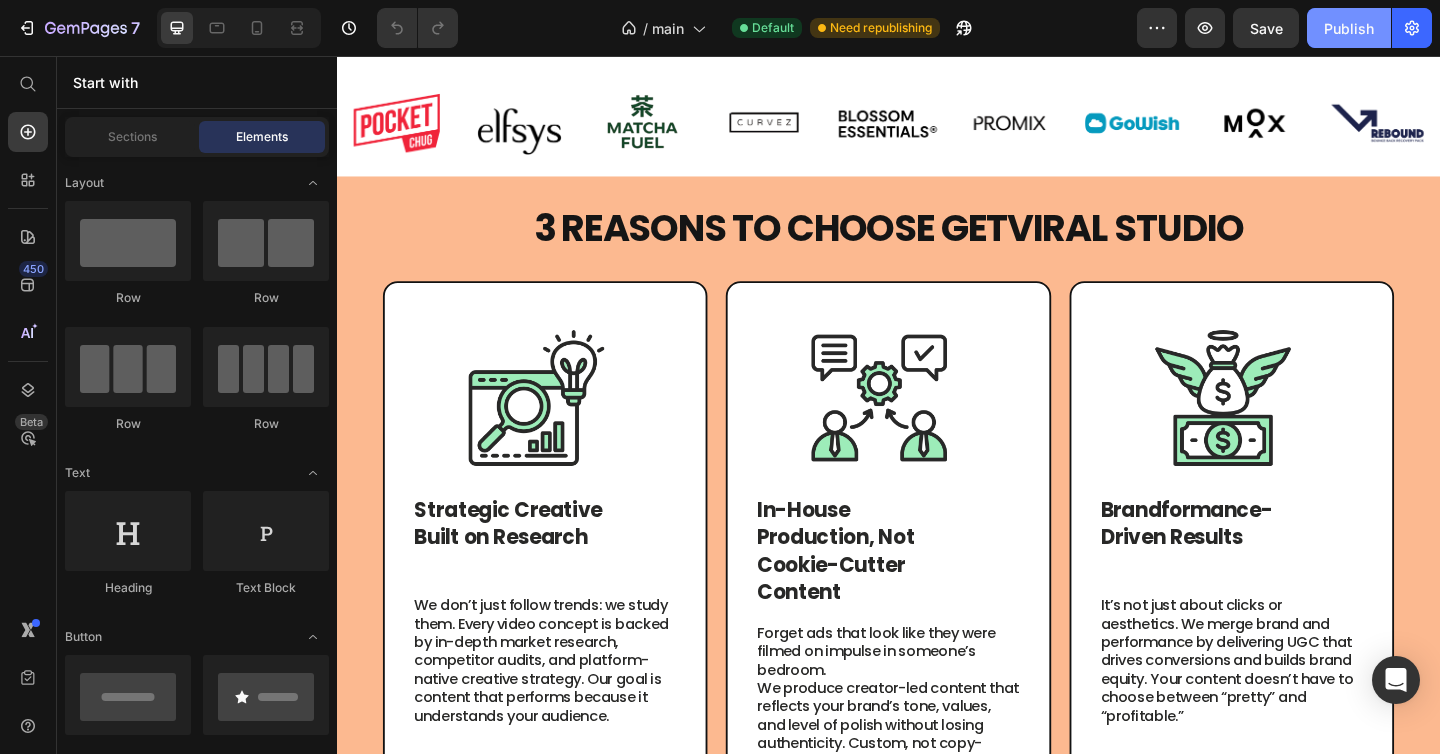 click on "Publish" at bounding box center [1349, 28] 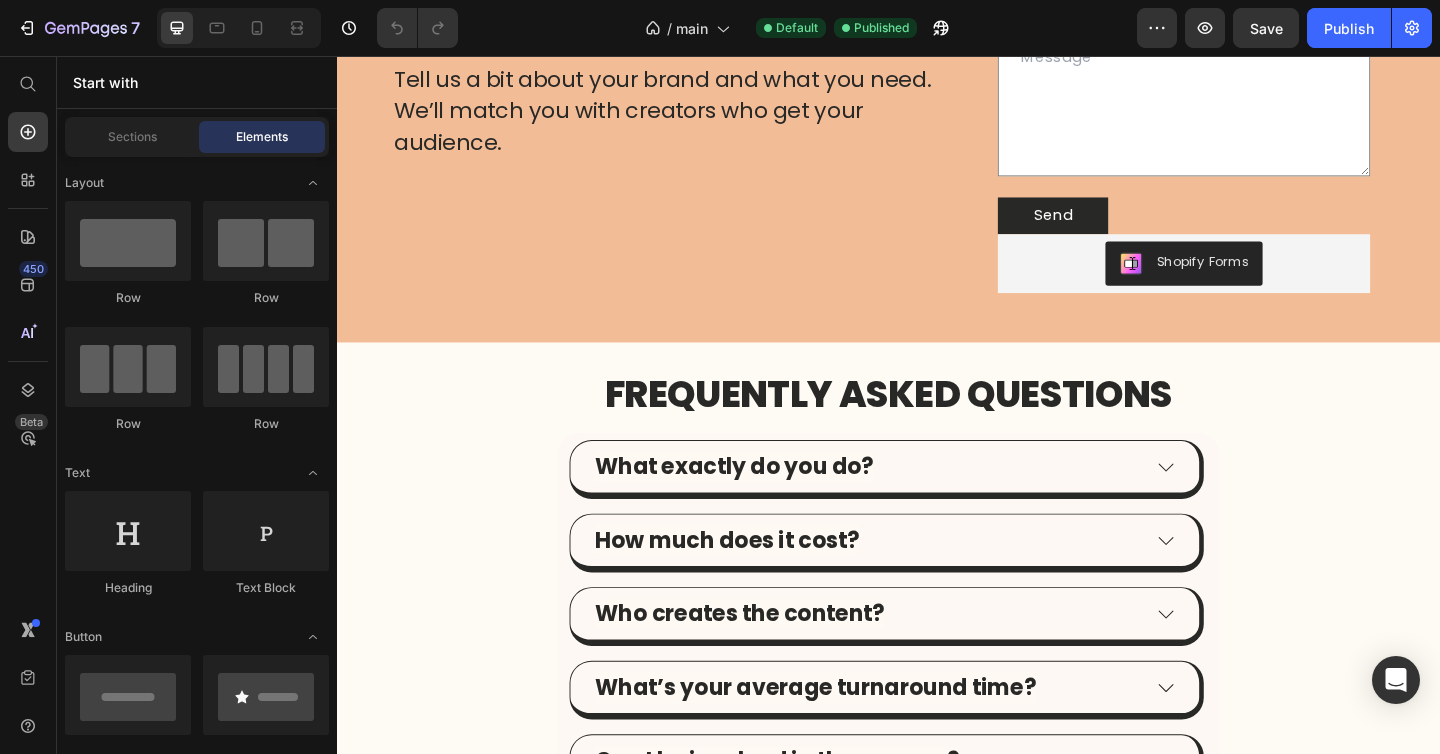 scroll, scrollTop: 2788, scrollLeft: 0, axis: vertical 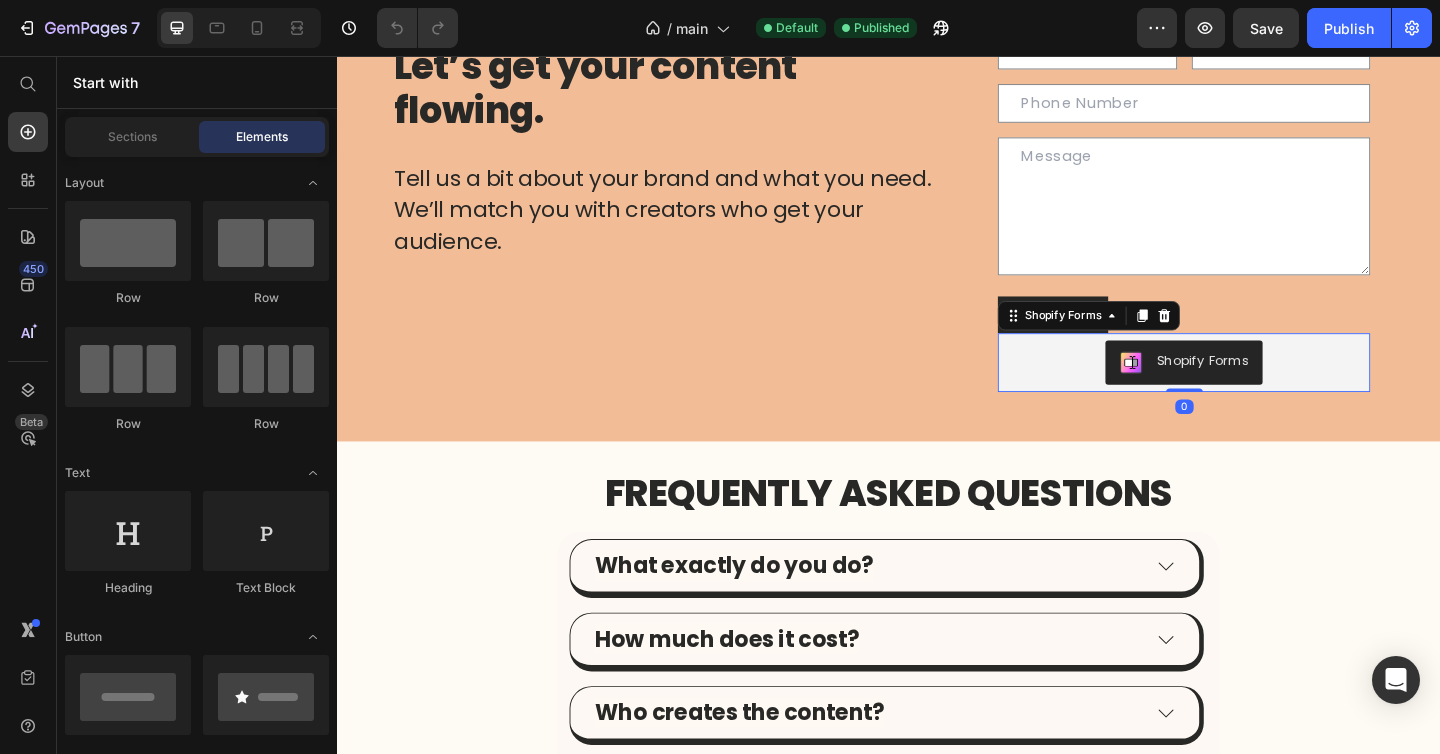 click on "Shopify Forms" at bounding box center [1258, 390] 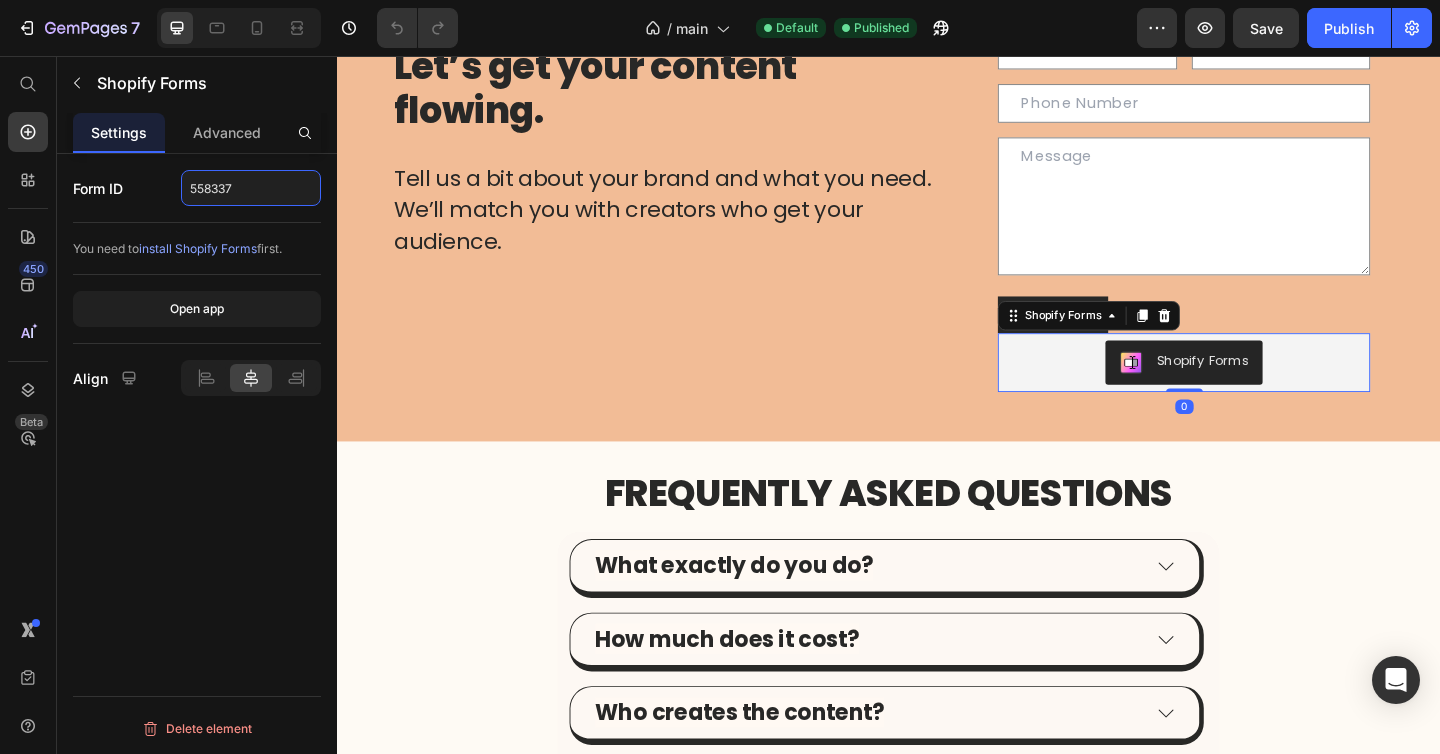 click on "558337" 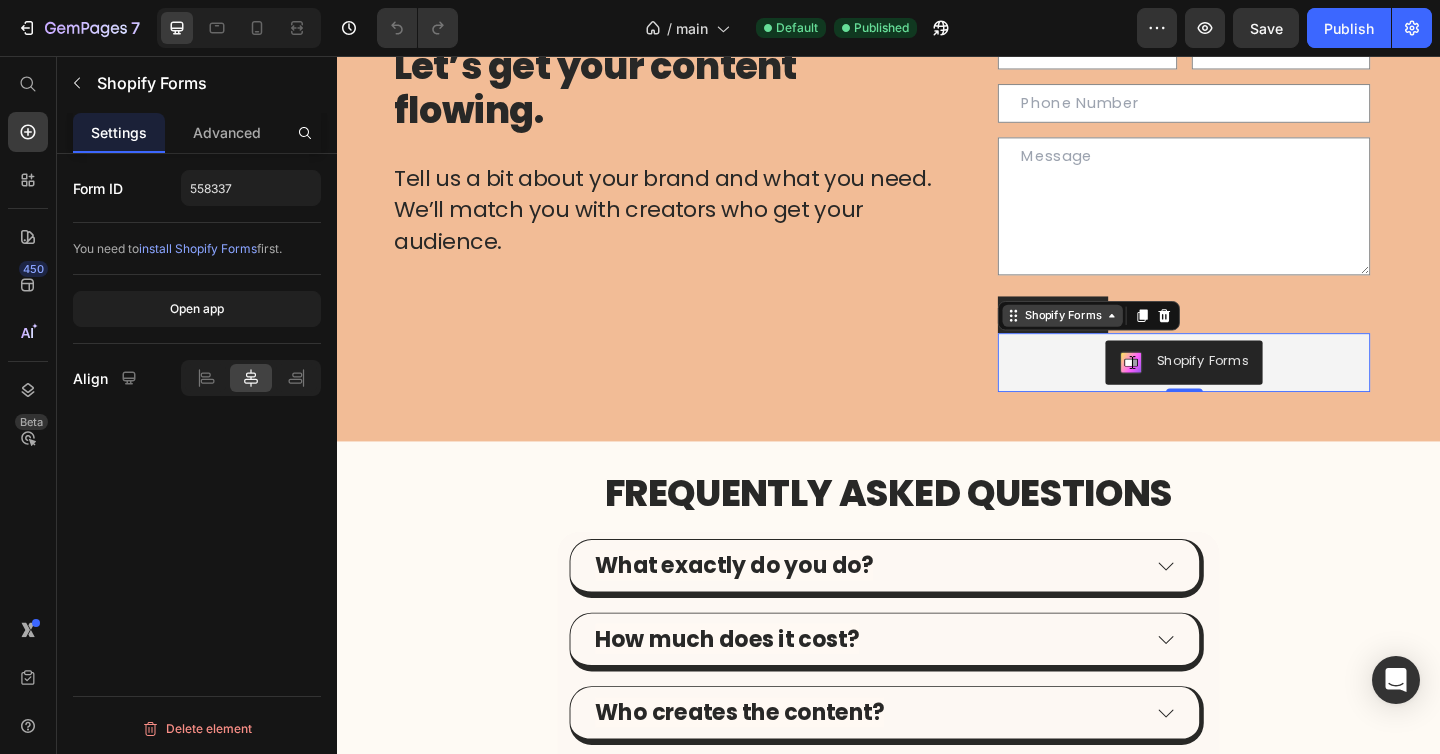 click on "Shopify Forms" at bounding box center [1126, 339] 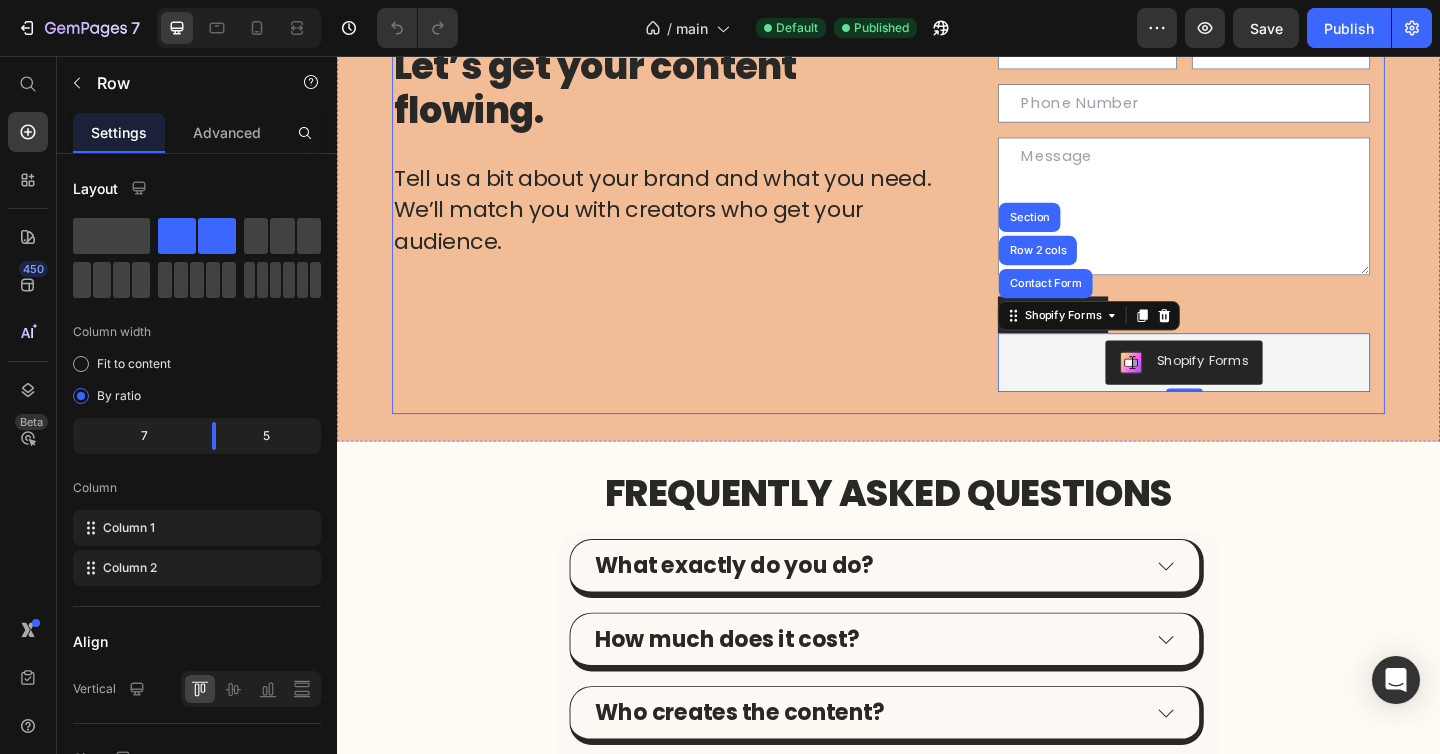 click on "Let’s get your content flowing. Heading Tell us a bit about your brand and what you need. We’ll match you with creators who get your audience. Heading Row Row" at bounding box center (702, 225) 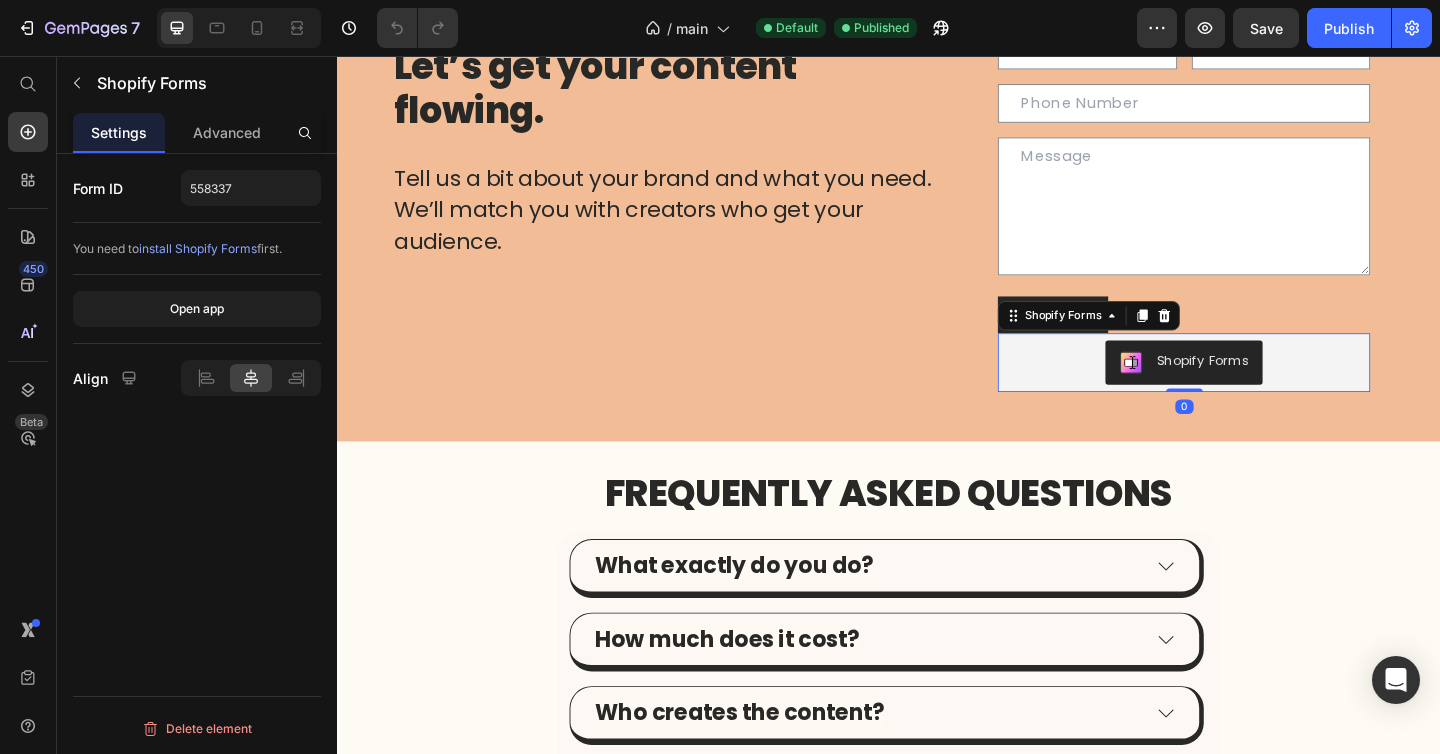 click on "Shopify Forms" at bounding box center (1278, 388) 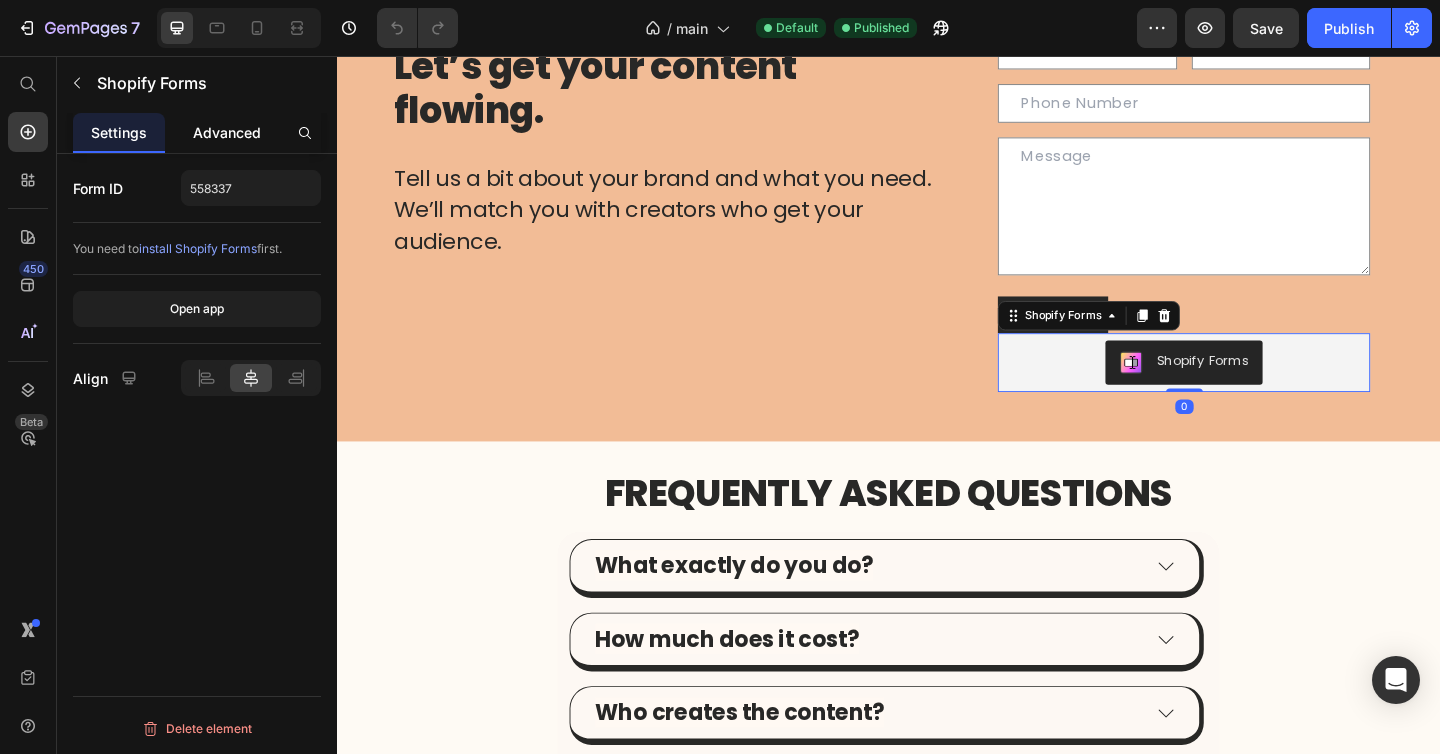 click on "Advanced" at bounding box center (227, 132) 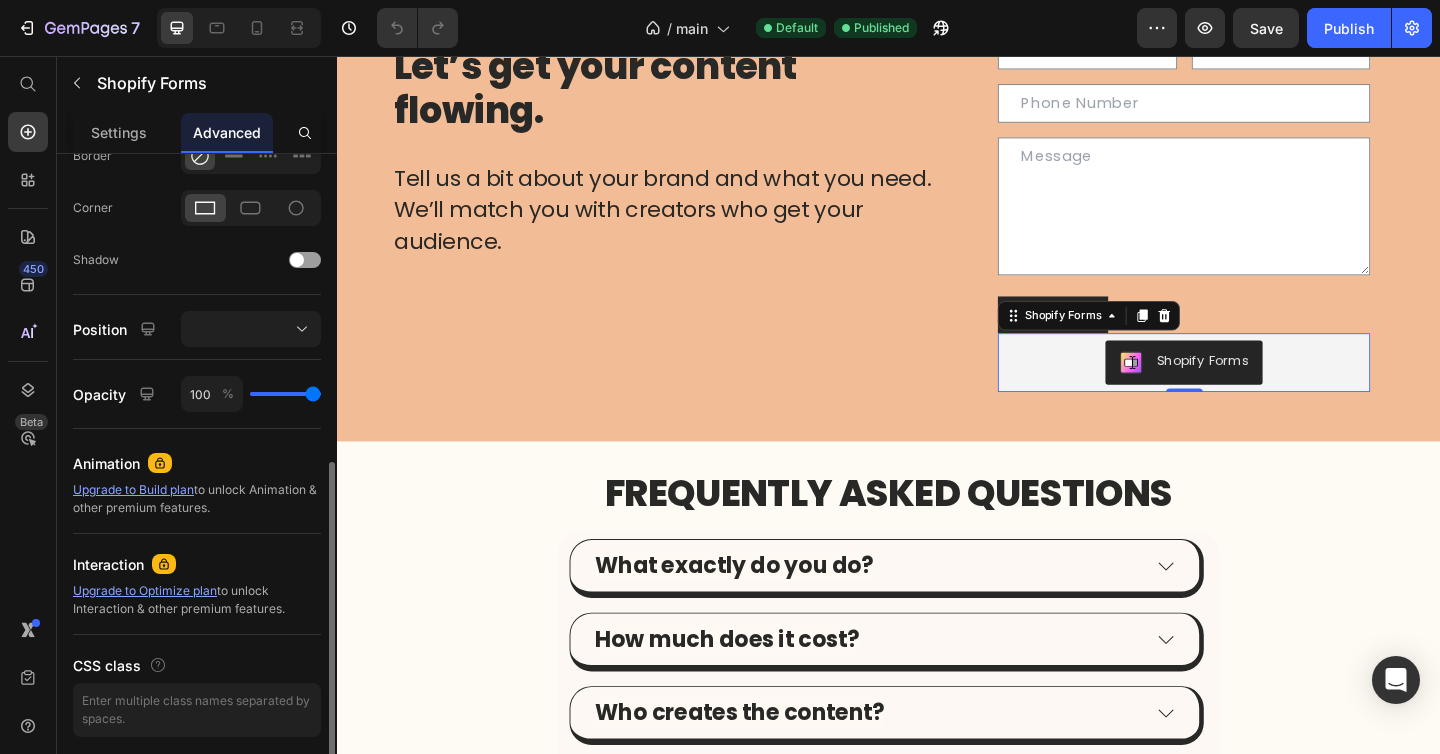 scroll, scrollTop: 648, scrollLeft: 0, axis: vertical 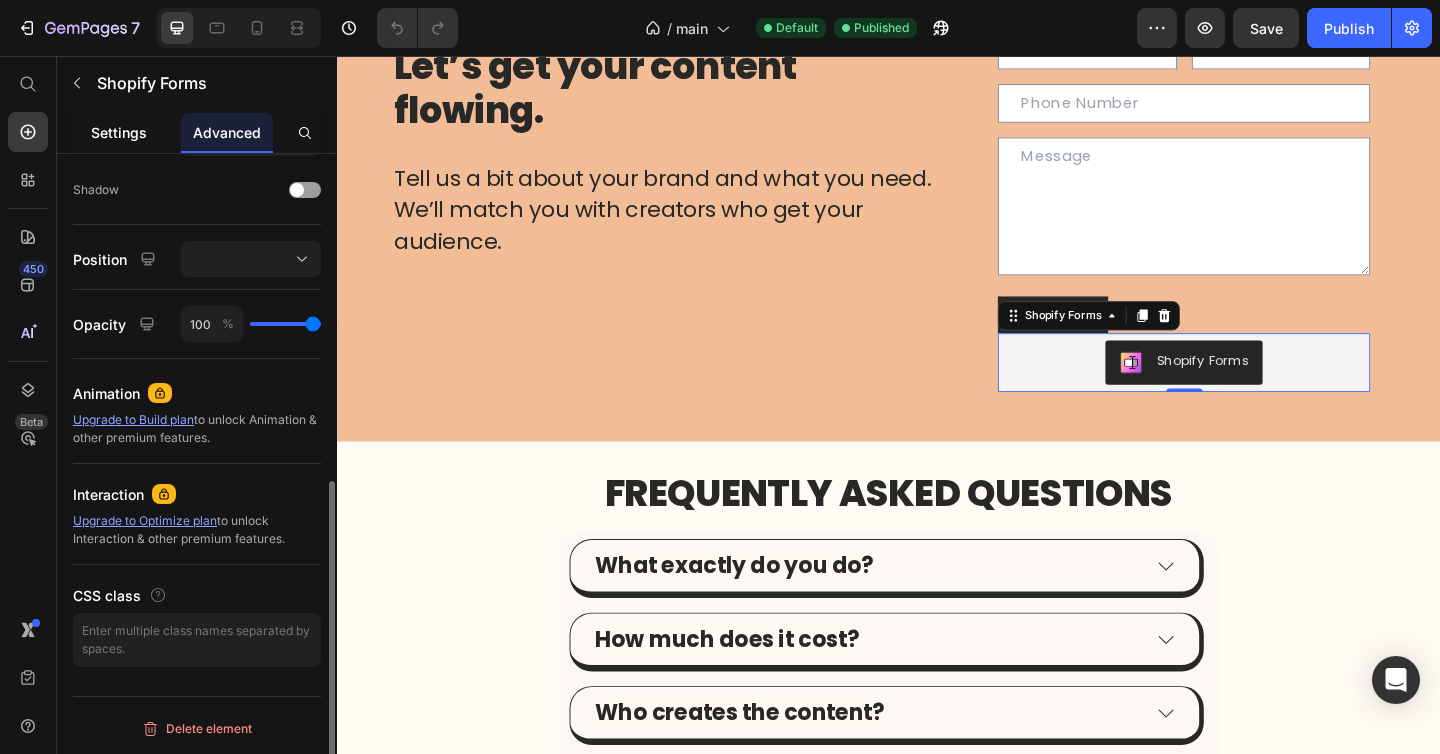 click on "Settings" at bounding box center [119, 132] 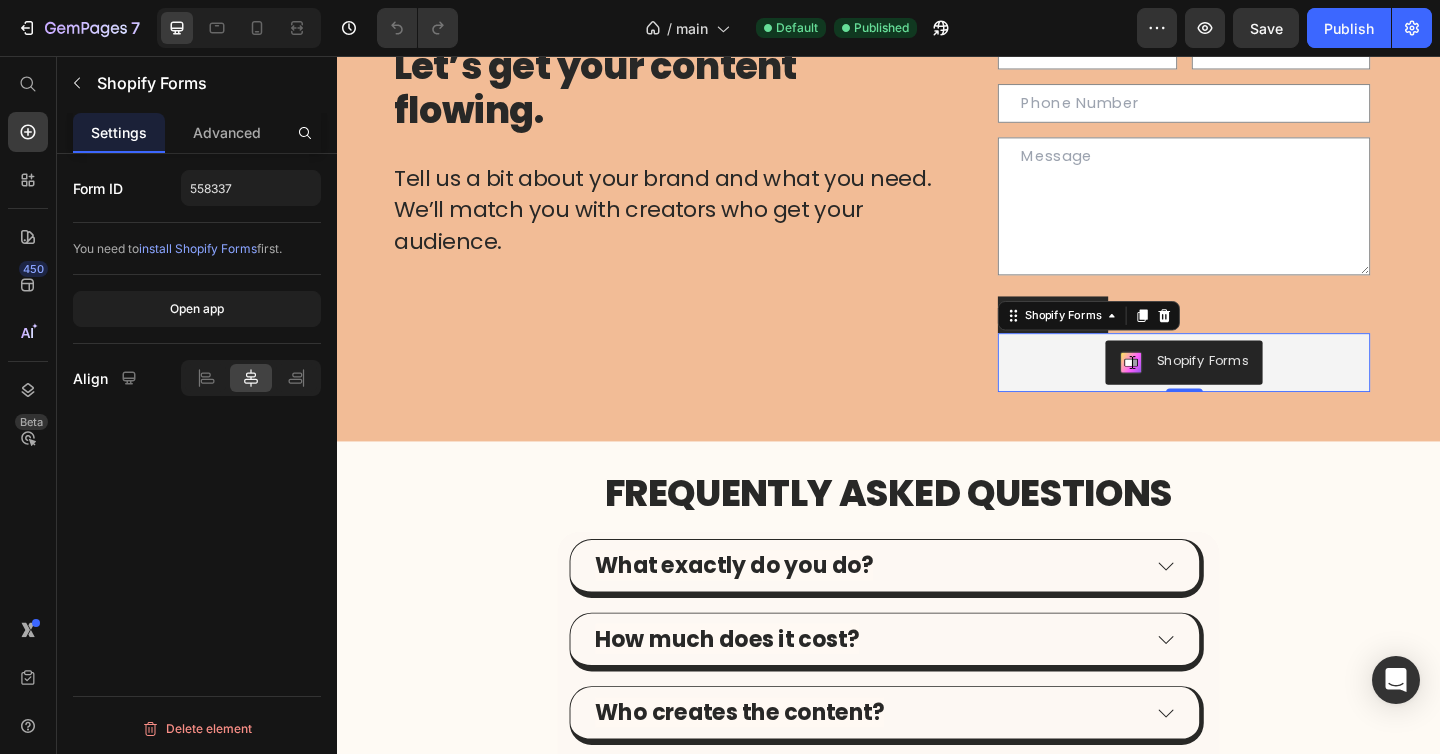 scroll, scrollTop: 0, scrollLeft: 0, axis: both 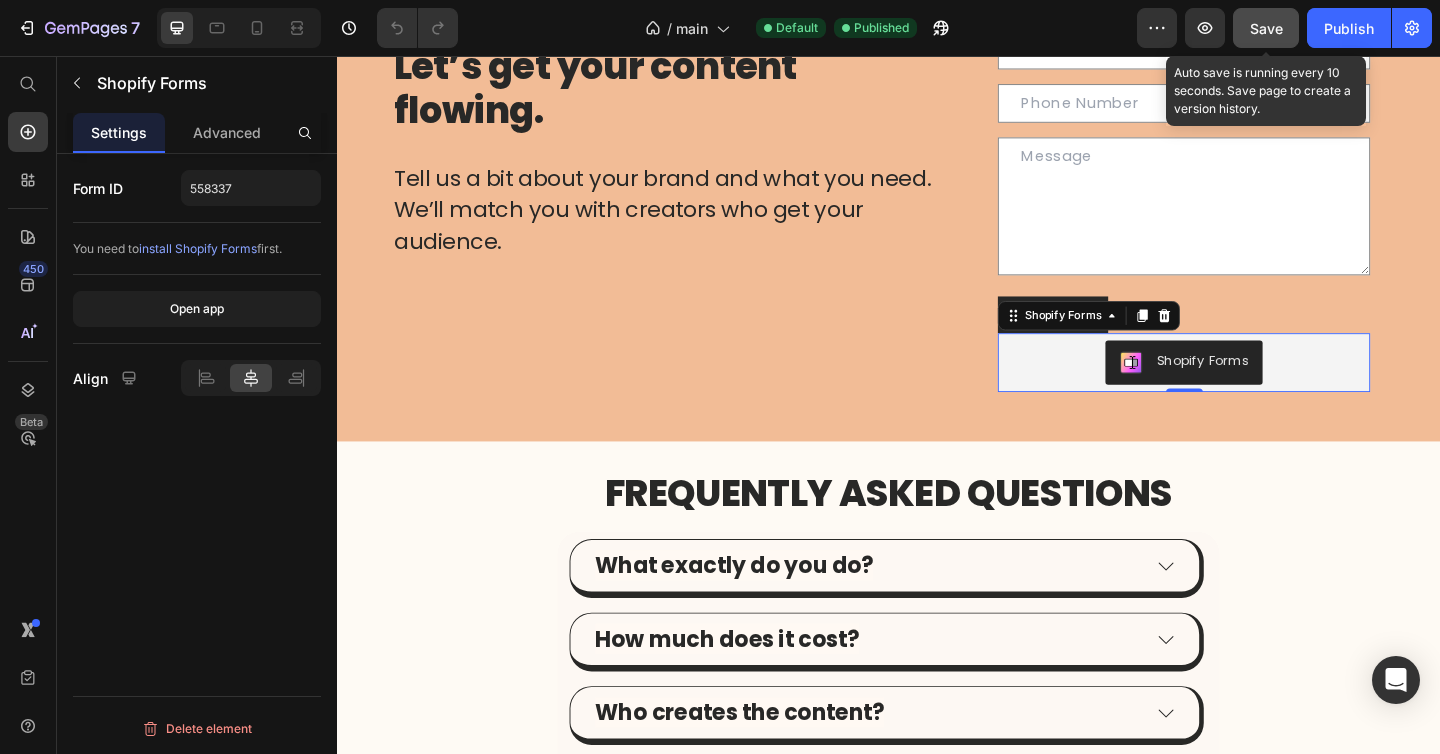 click on "Save" 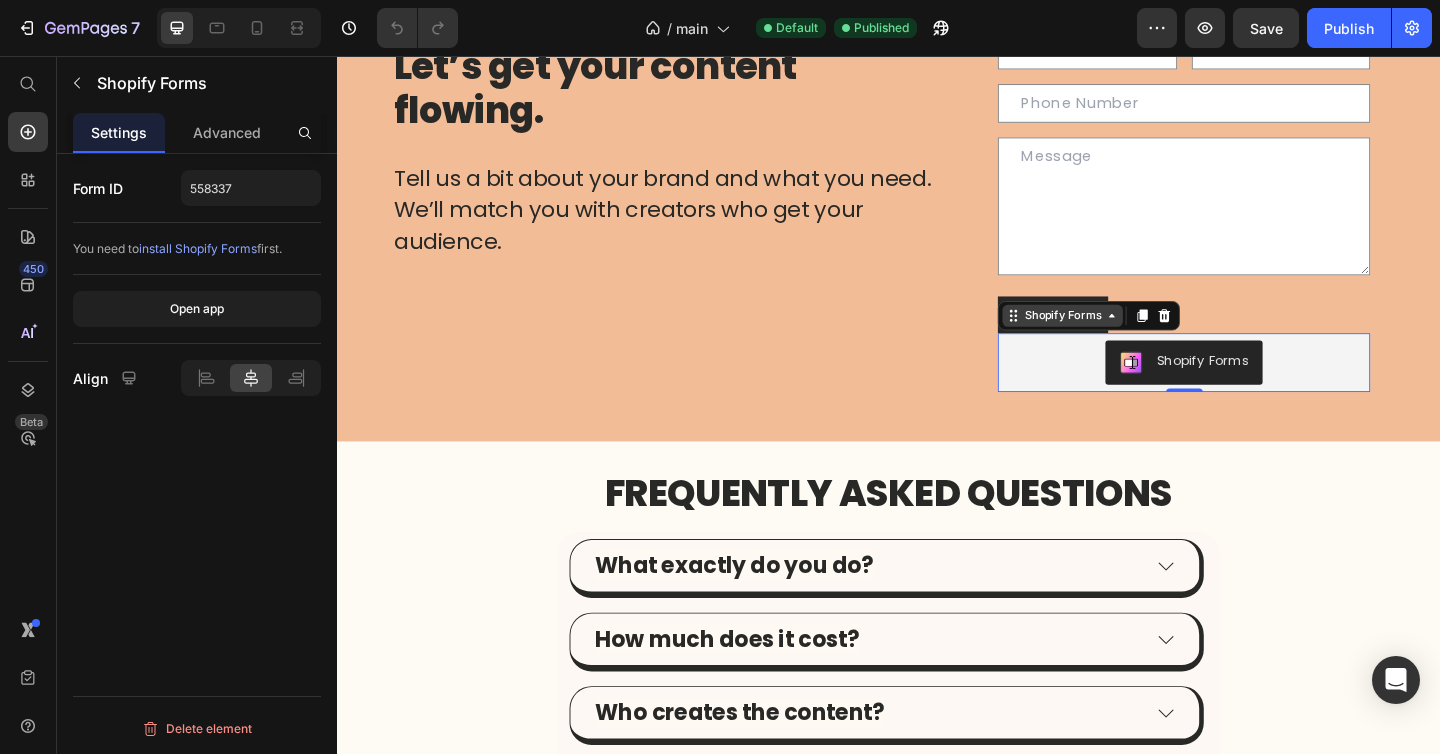 click on "Shopify Forms" at bounding box center [1126, 339] 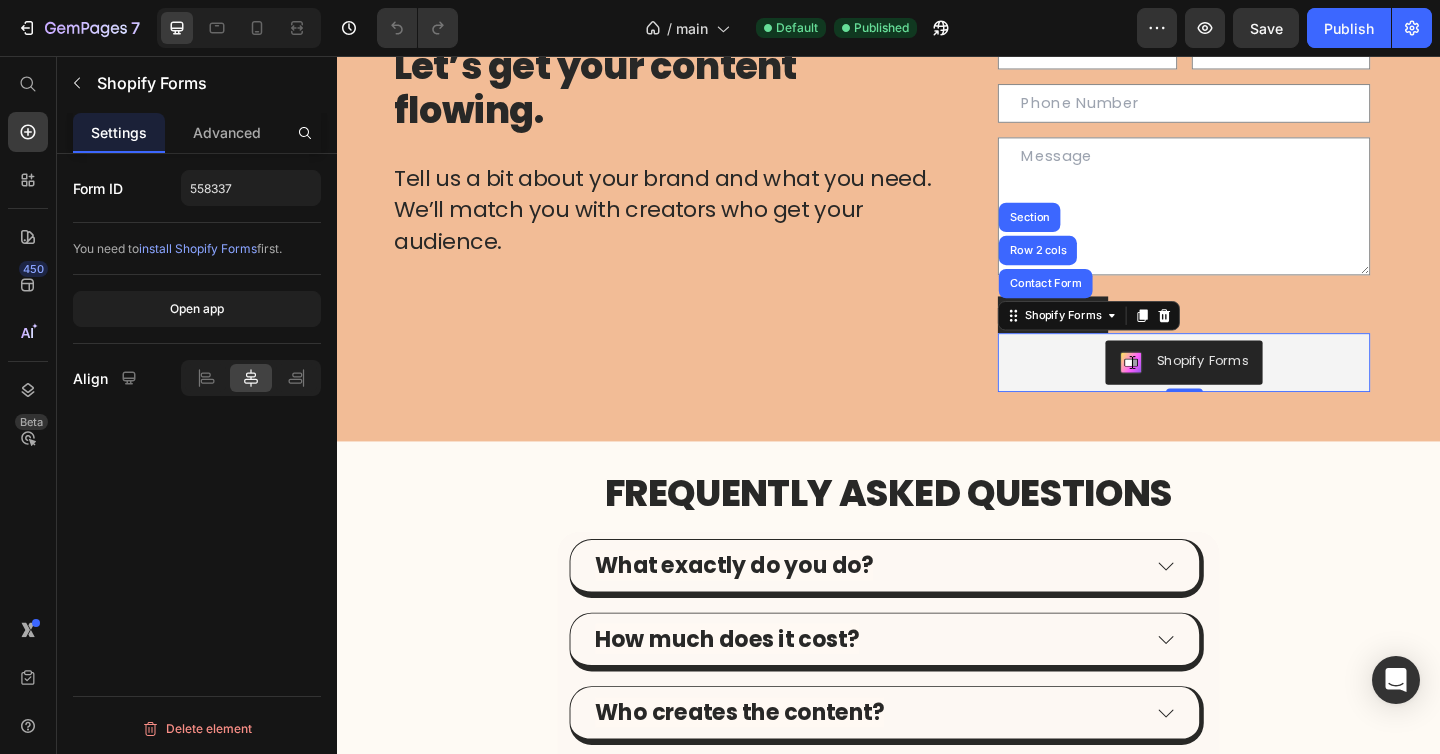 click on "Shopify Forms" at bounding box center (1258, 390) 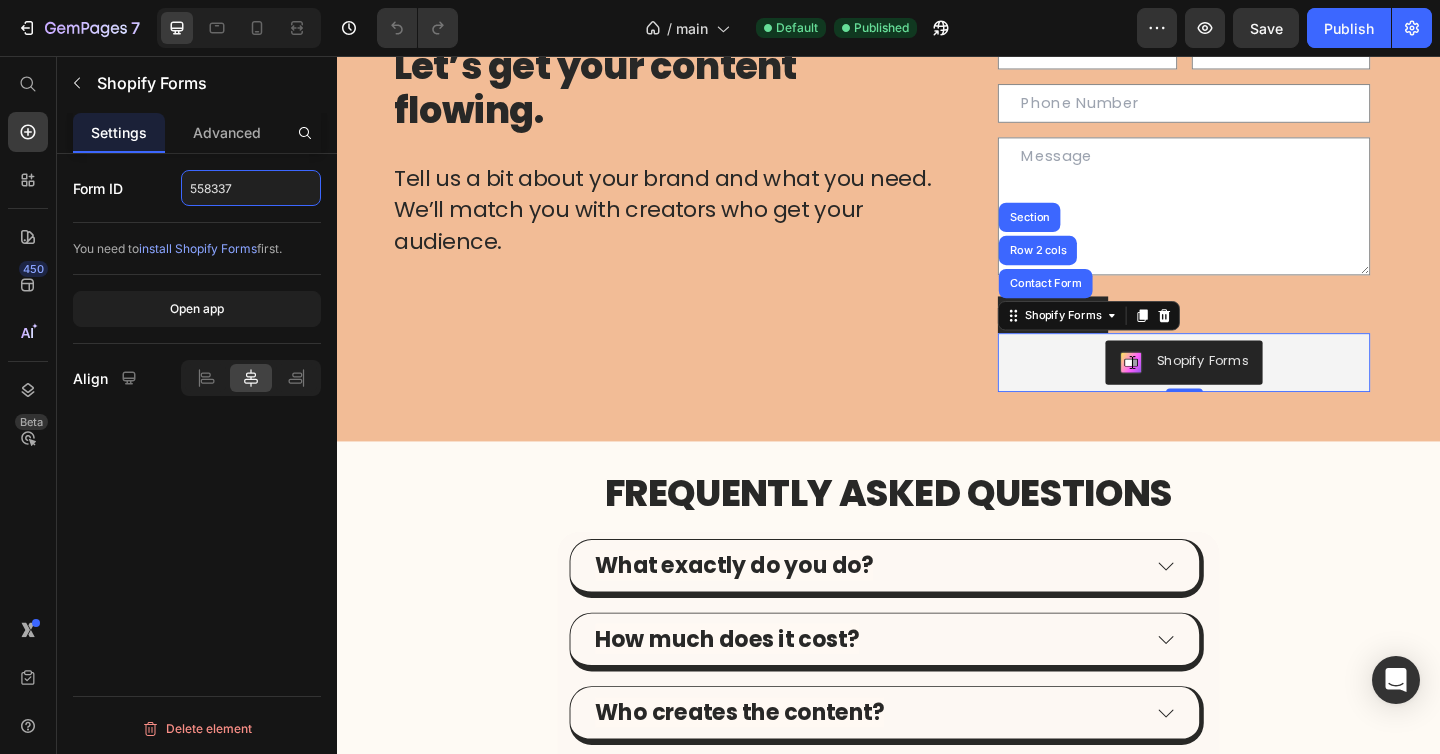 click on "558337" 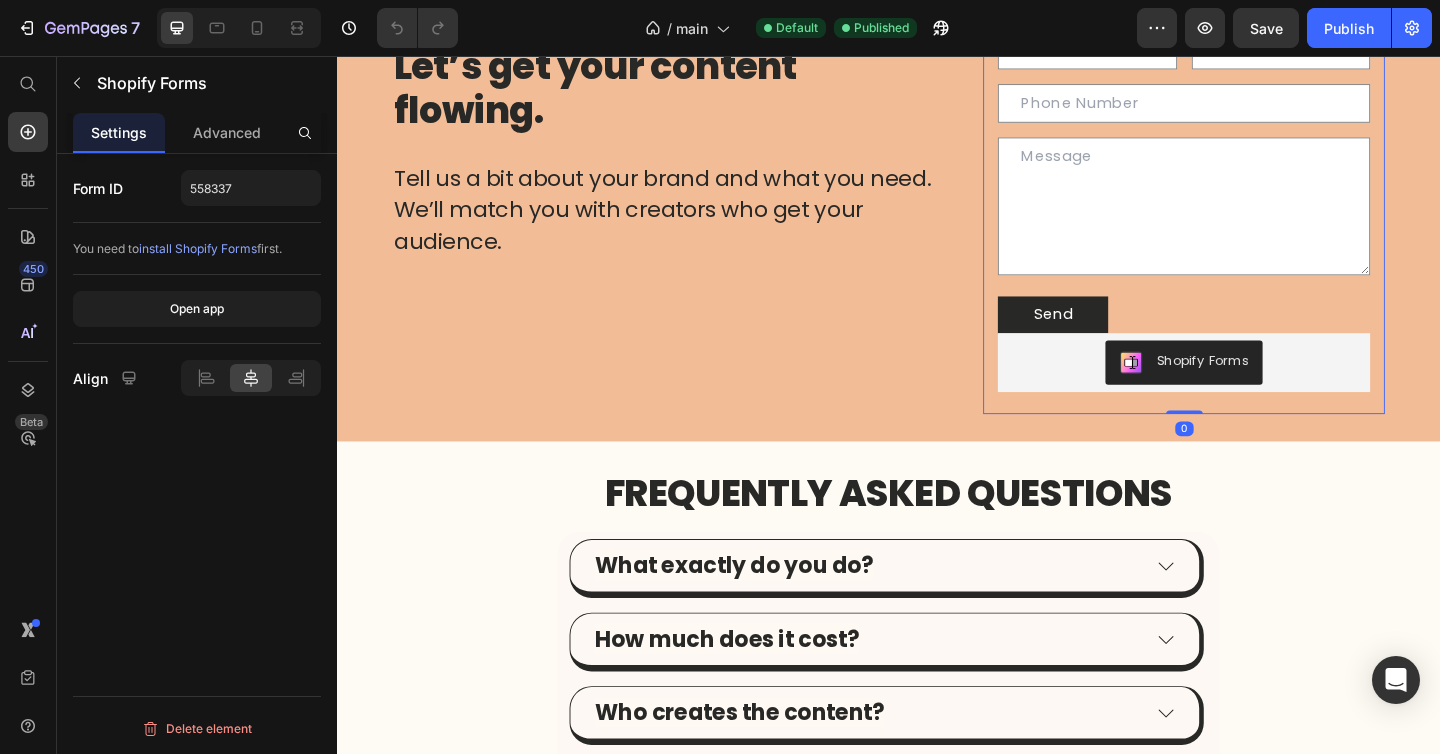 click on "Text Field Email Field Row Text Field Text Area Send Submit Button Shopify Forms Shopify Forms Contact Form   0" at bounding box center (1258, 225) 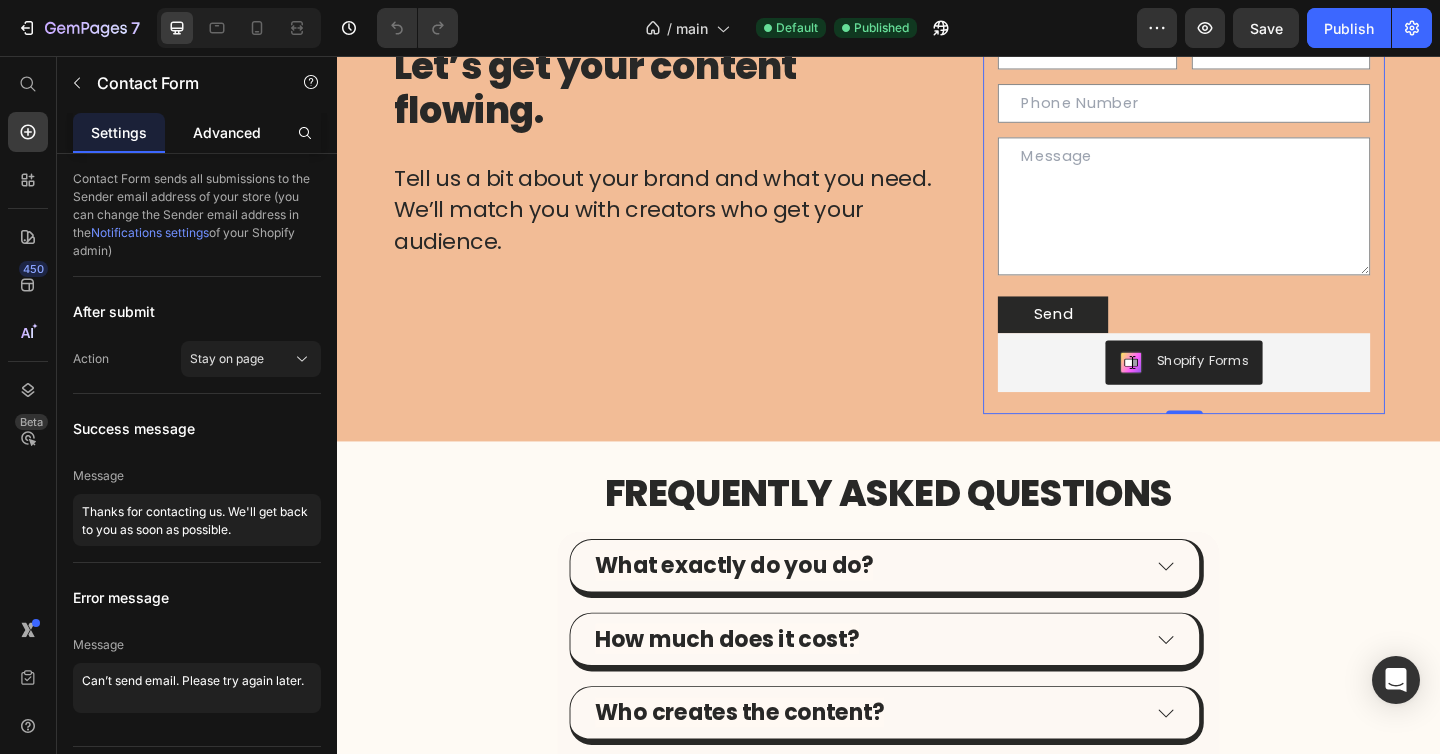 click on "Advanced" 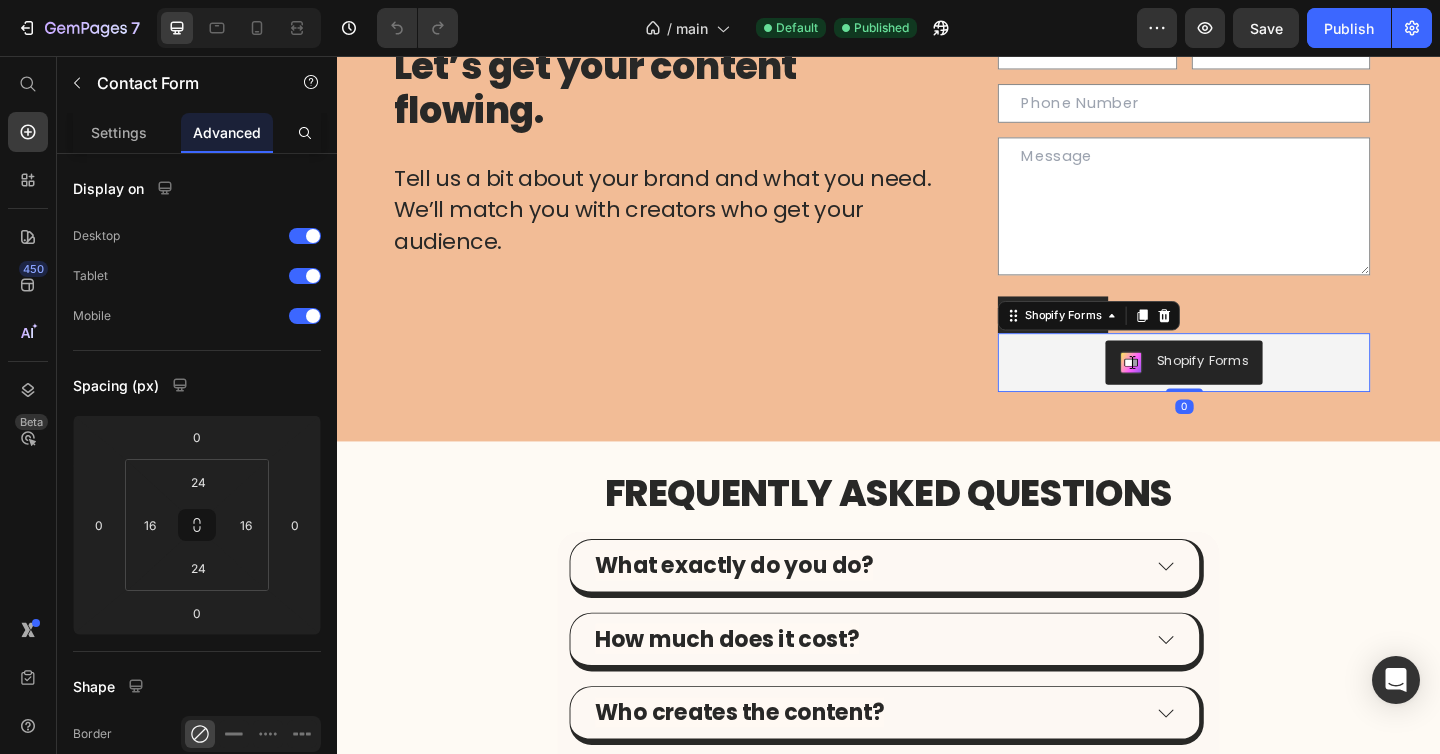 click at bounding box center [1201, 390] 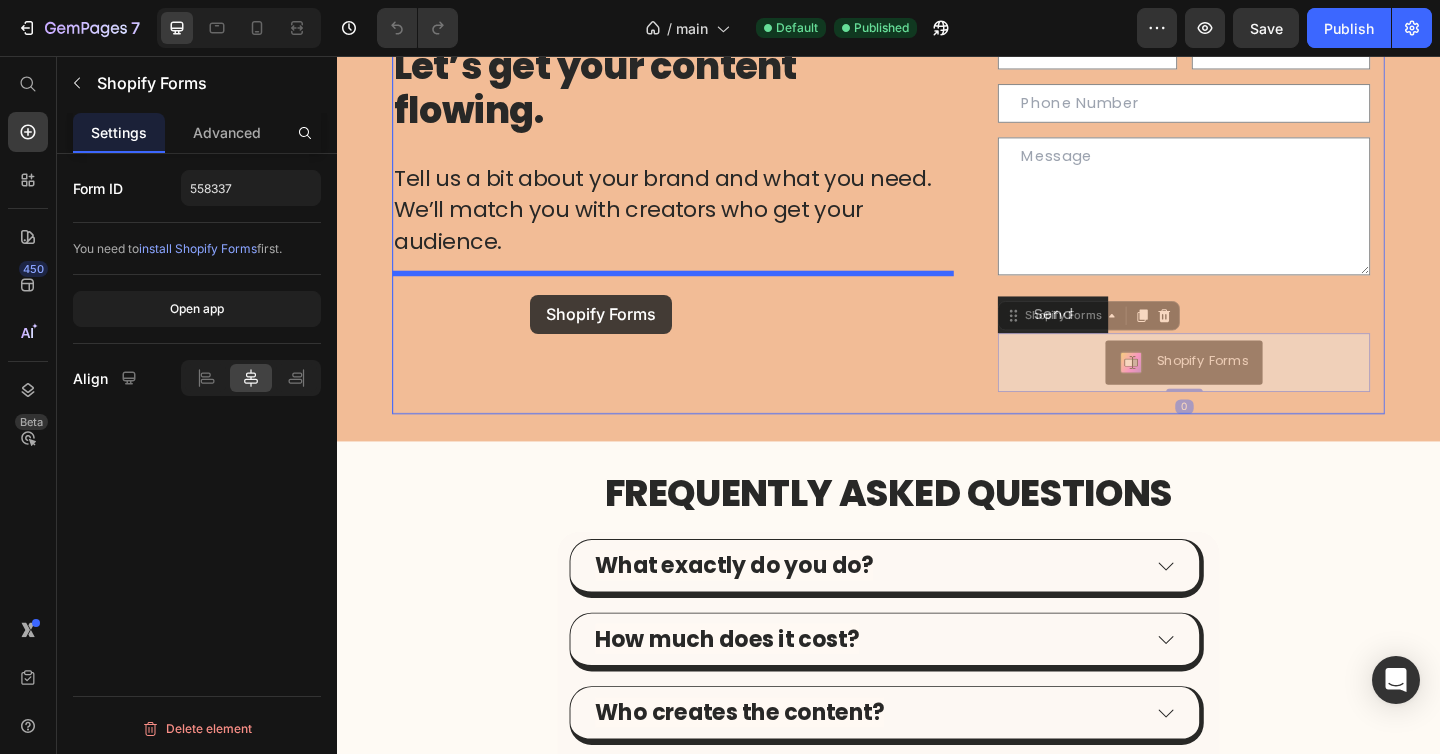 drag, startPoint x: 1128, startPoint y: 376, endPoint x: 547, endPoint y: 316, distance: 584.0899 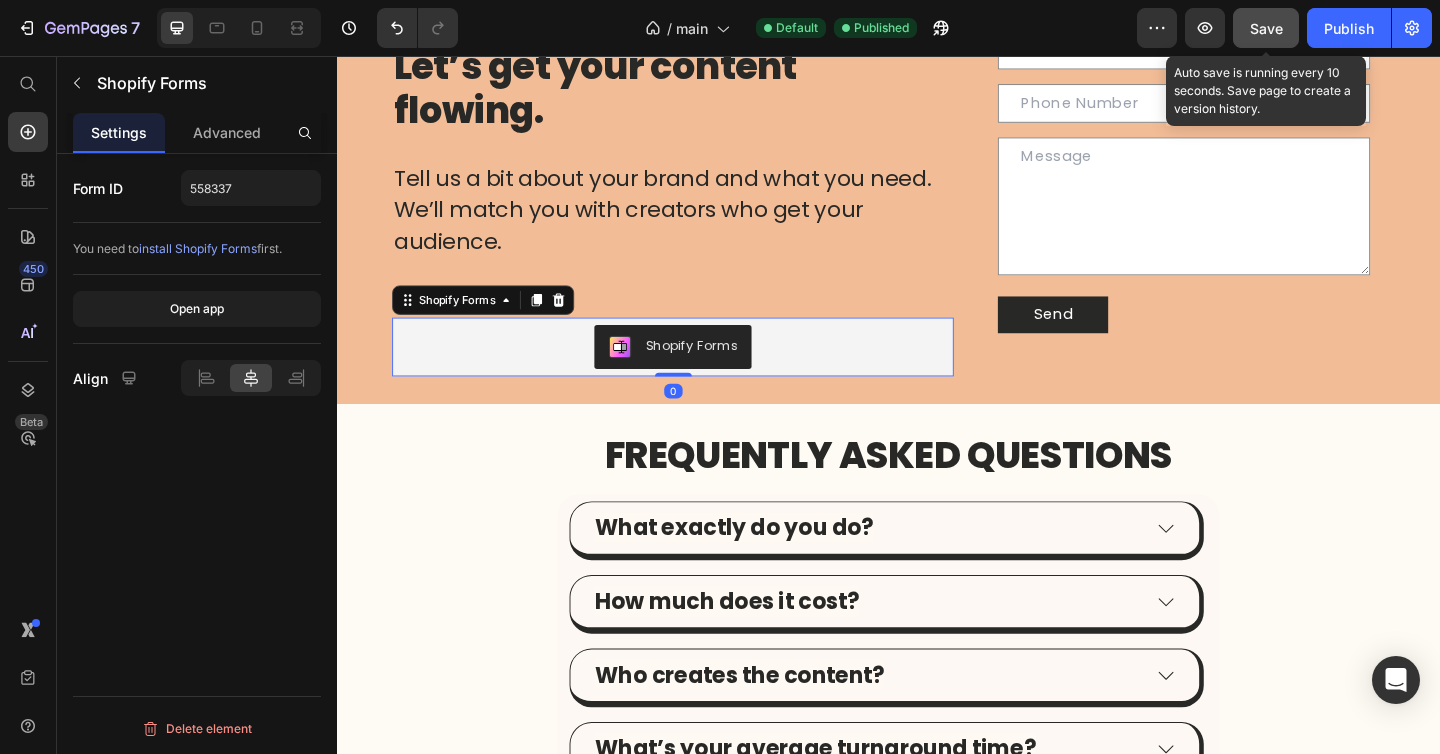 click on "Save" at bounding box center (1266, 28) 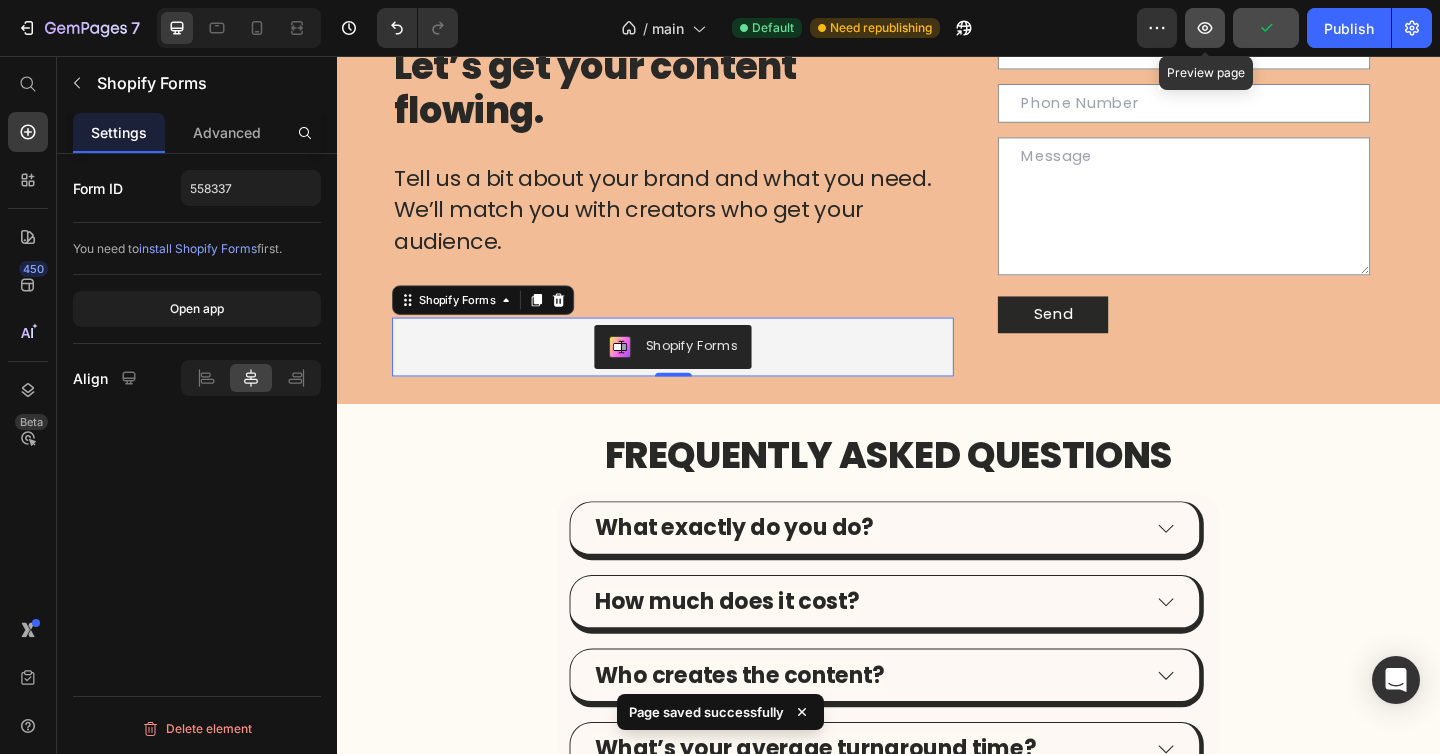 click 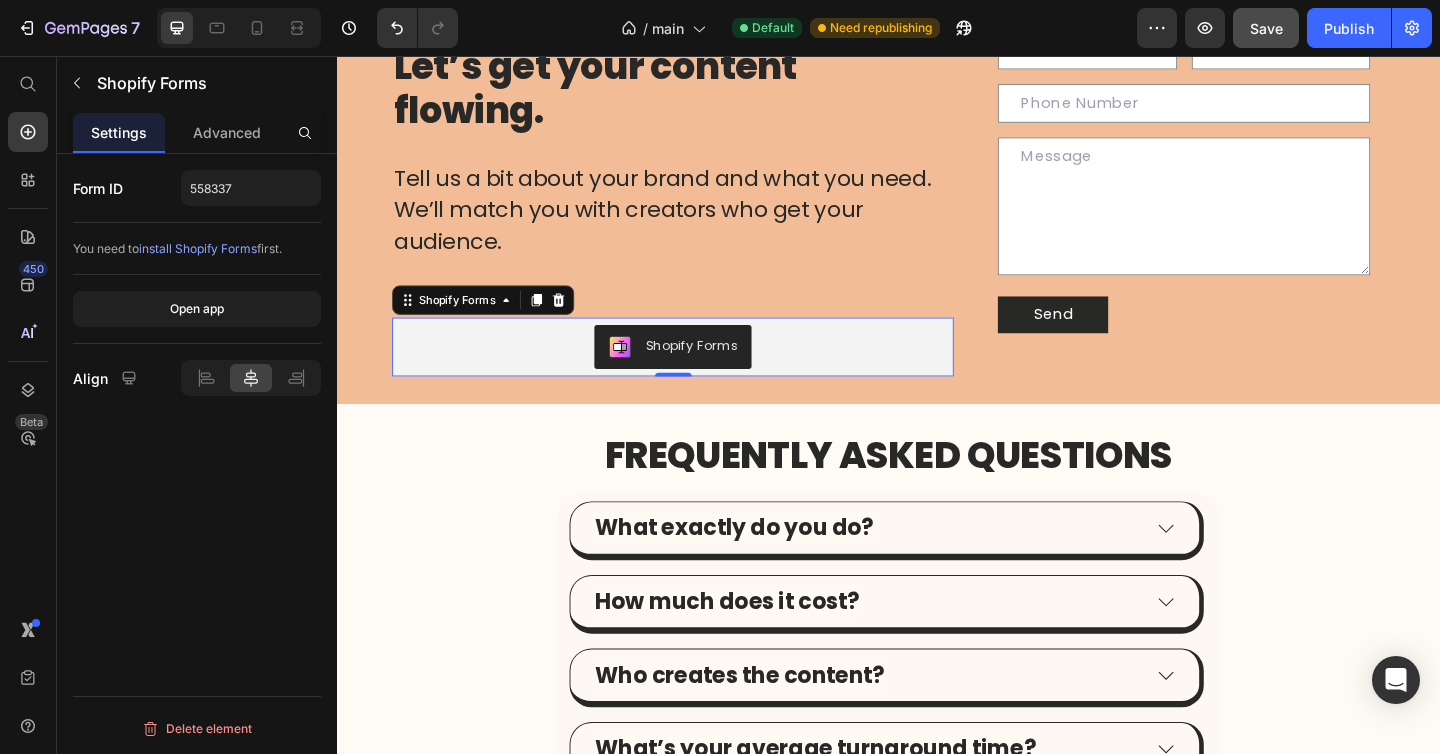 click on "Shopify Forms" at bounding box center (702, 373) 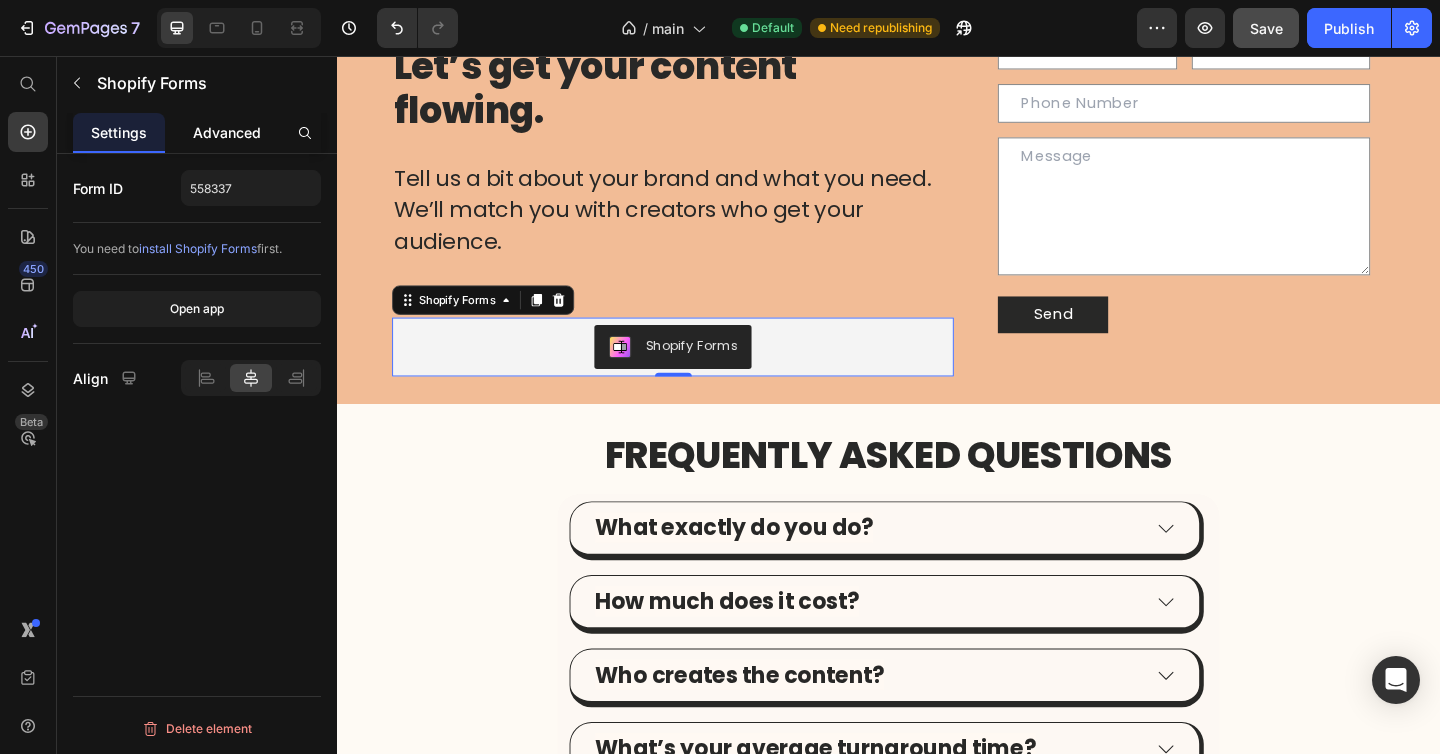 click on "Advanced" 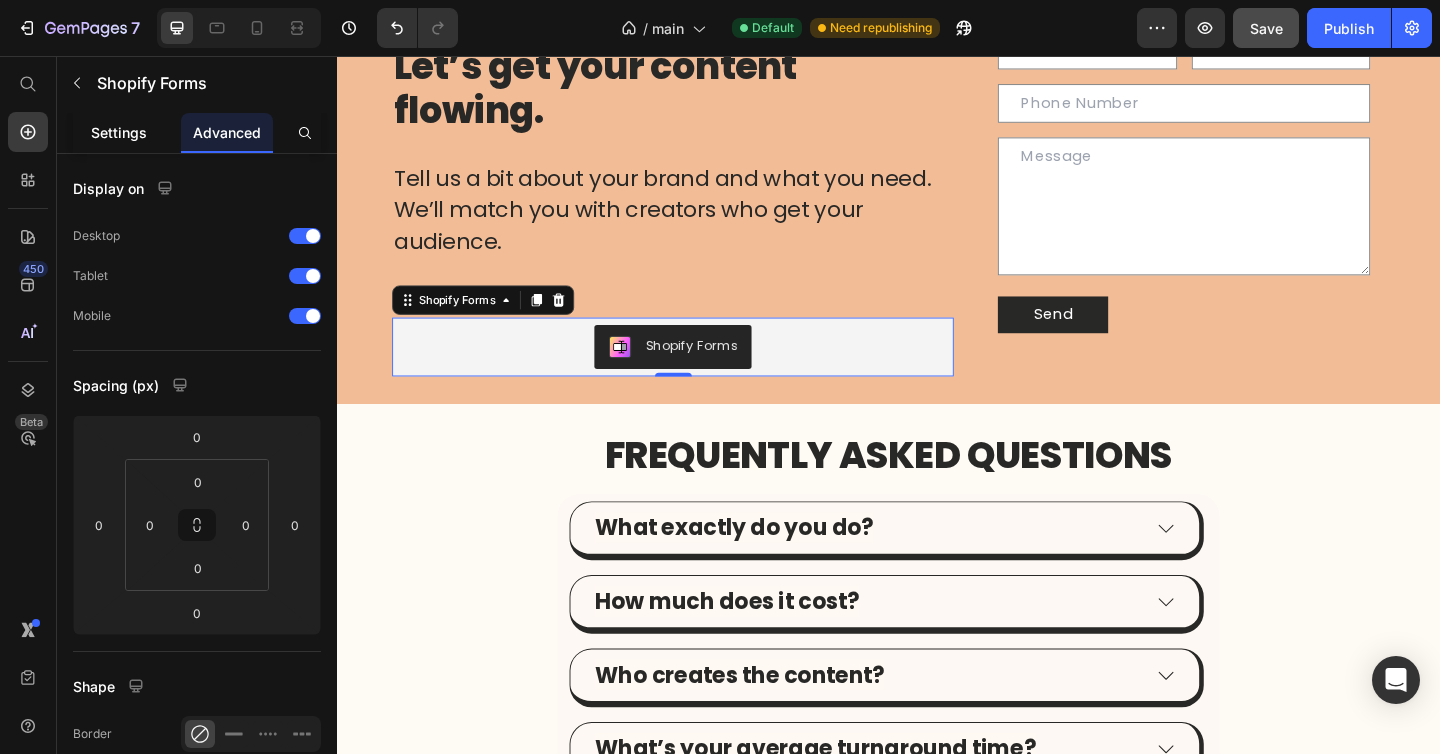 click on "Settings" 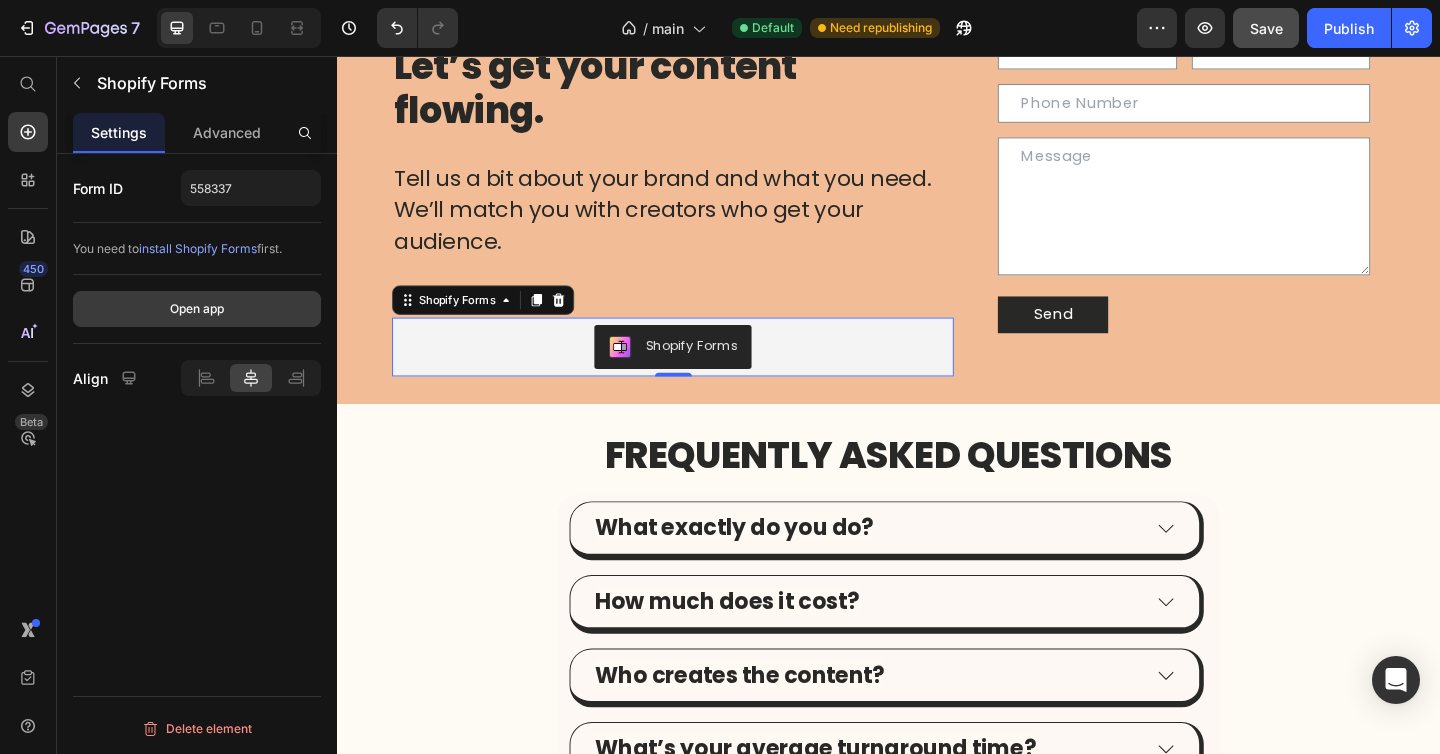 click on "Open app" at bounding box center (197, 309) 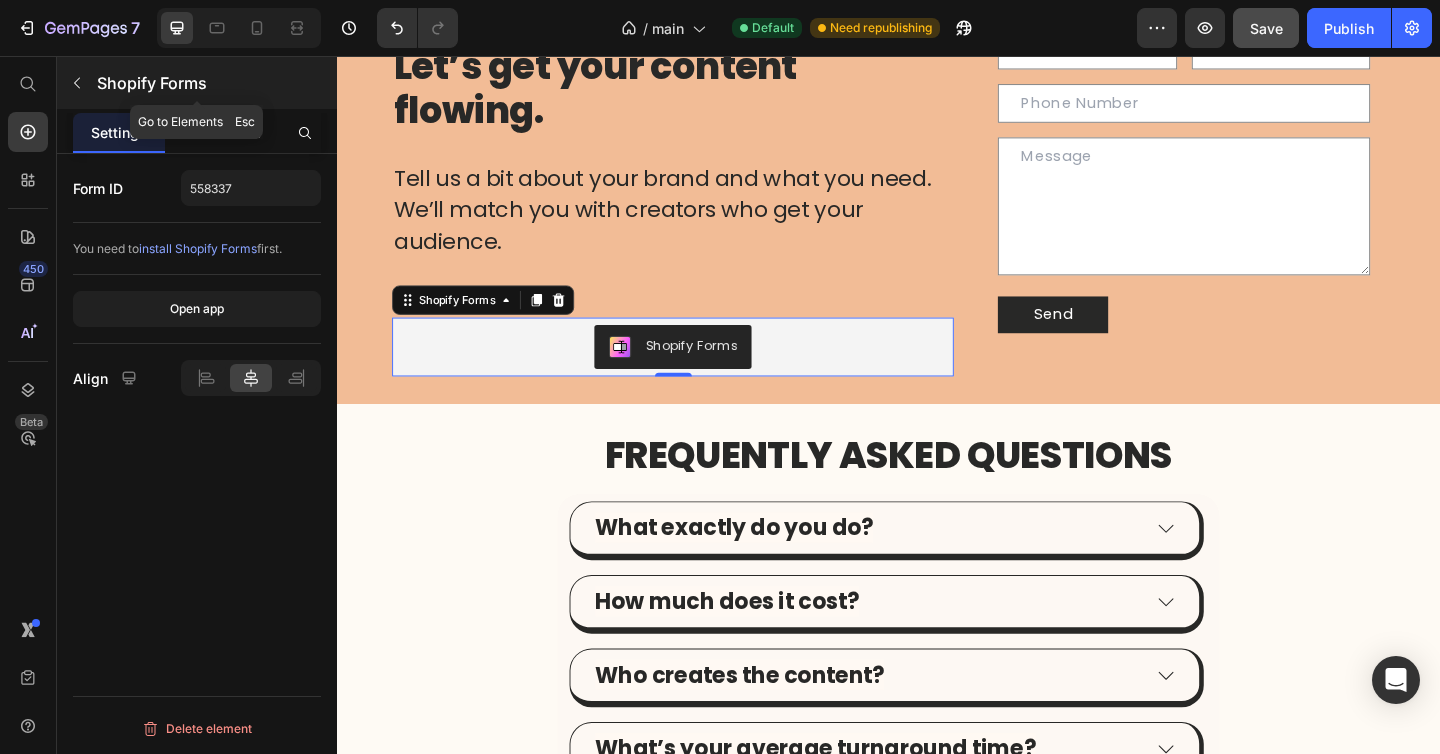 click on "Shopify Forms" at bounding box center (197, 83) 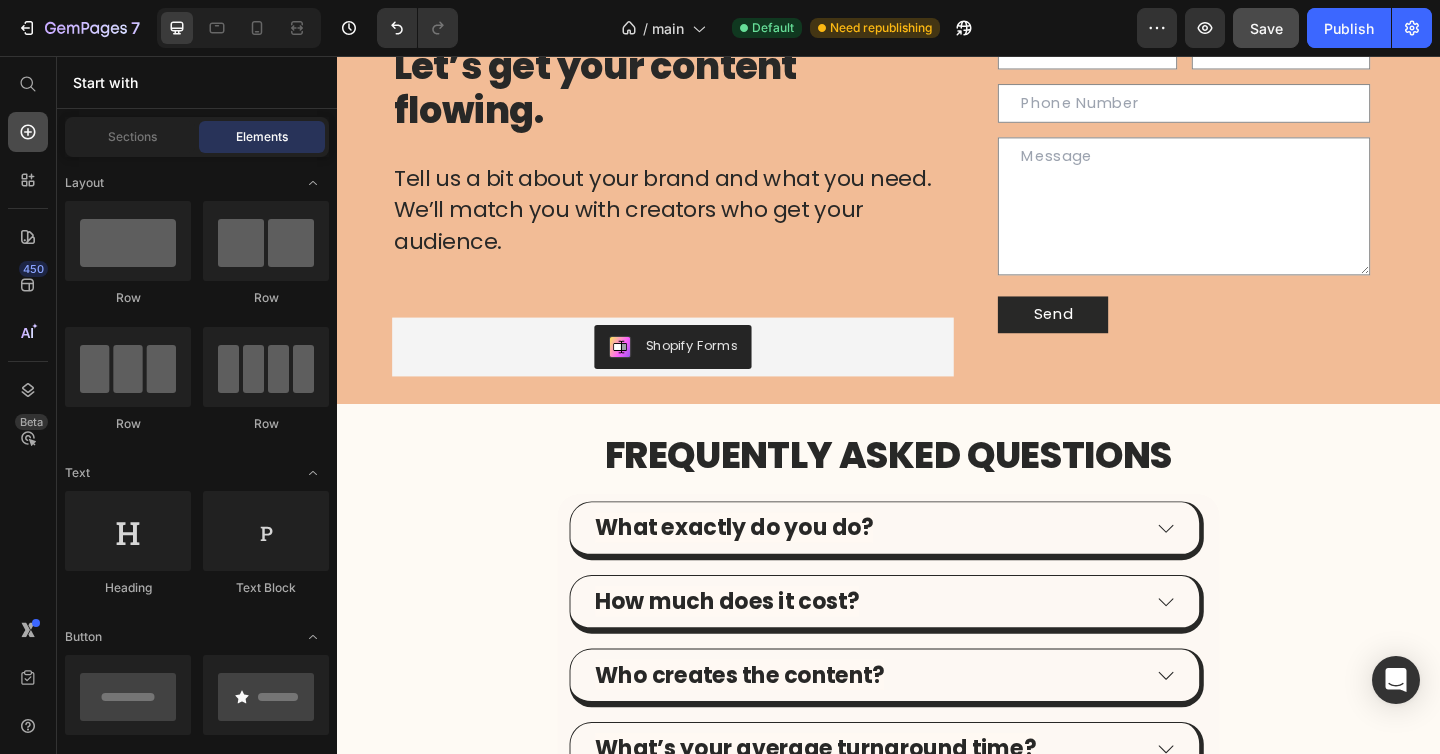 click 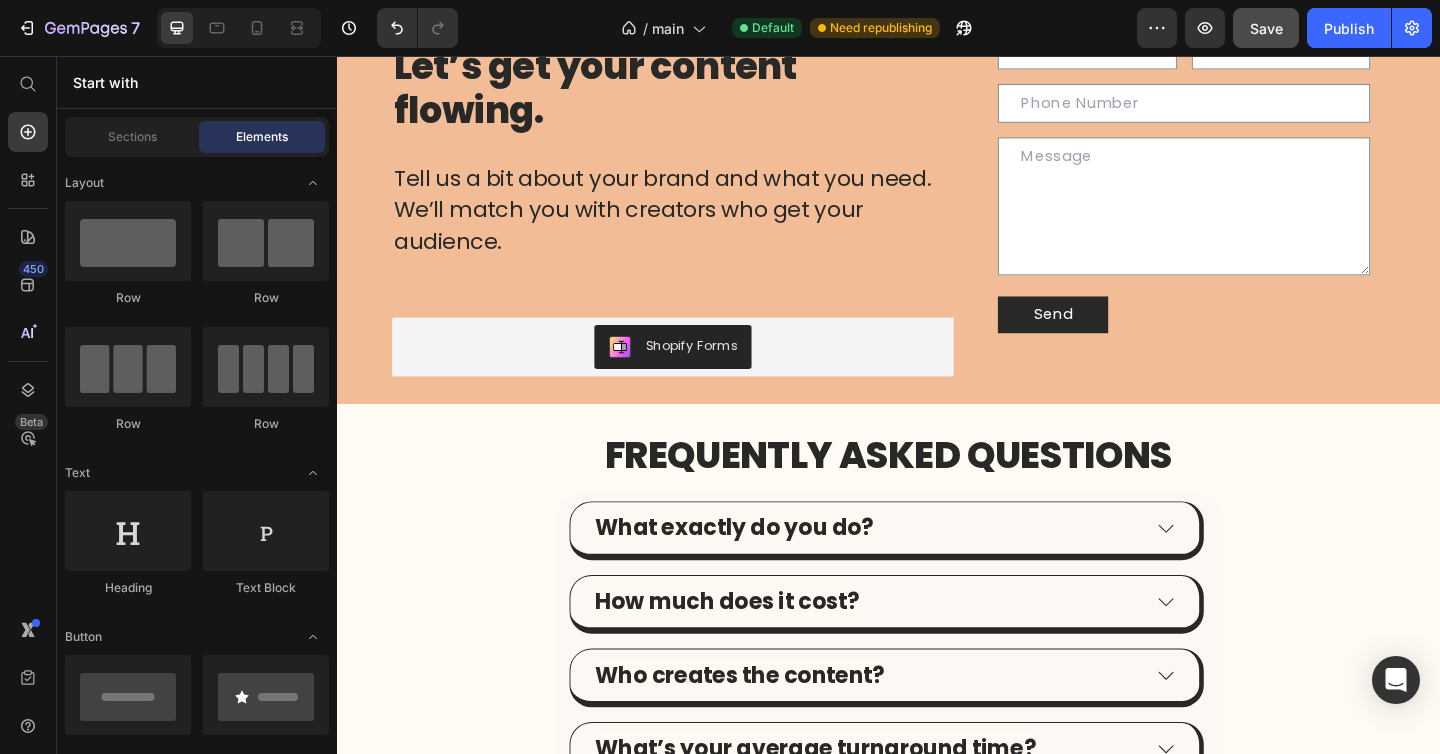 click on "Sections Elements" at bounding box center (197, 137) 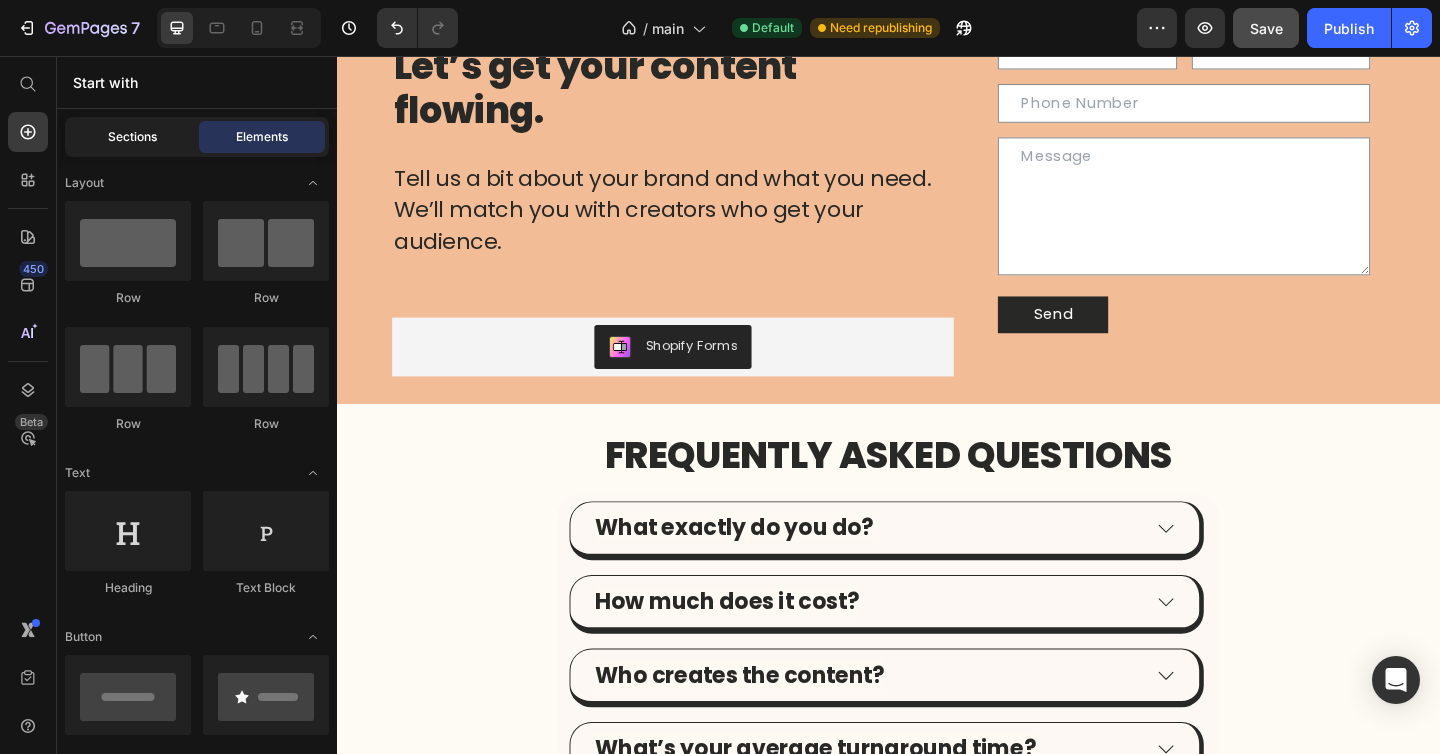 click on "Sections" at bounding box center [132, 137] 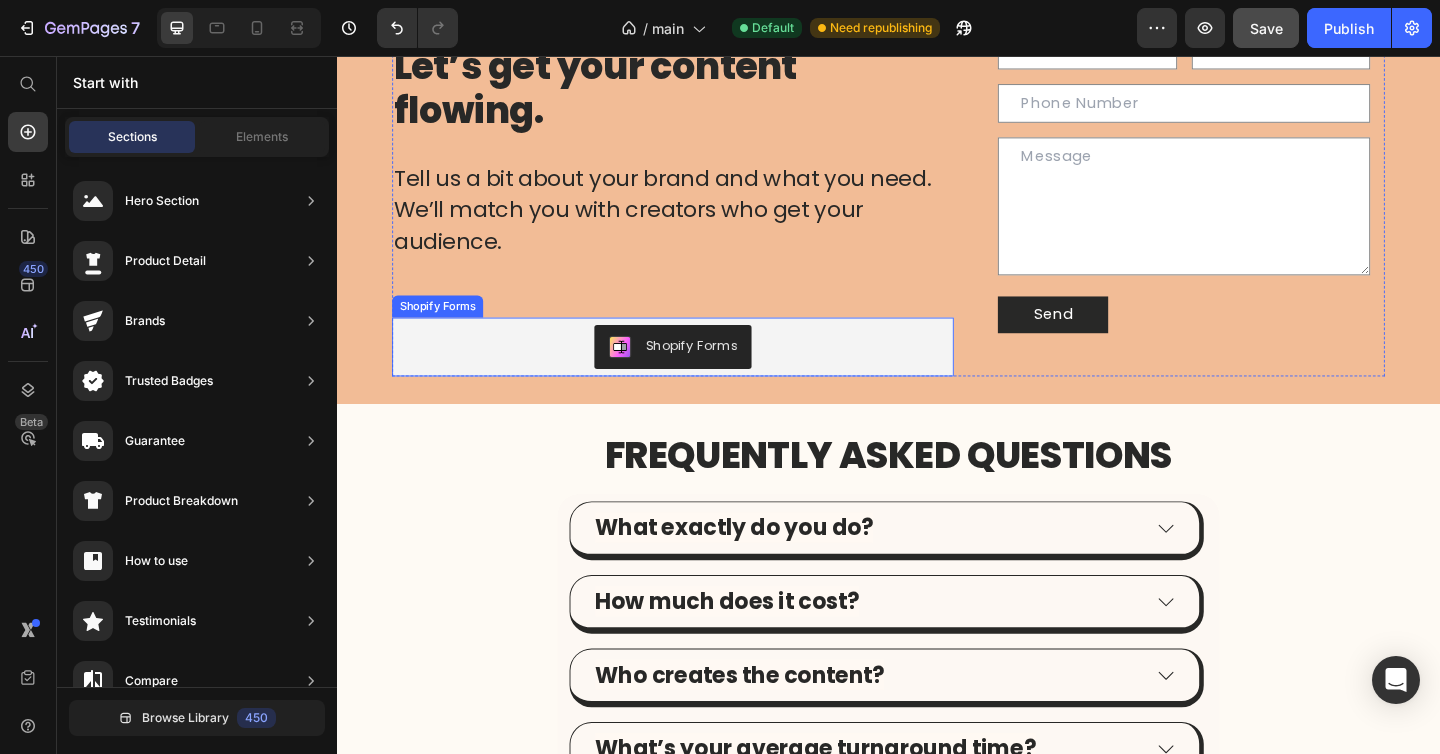 click on "Shopify Forms" at bounding box center (702, 373) 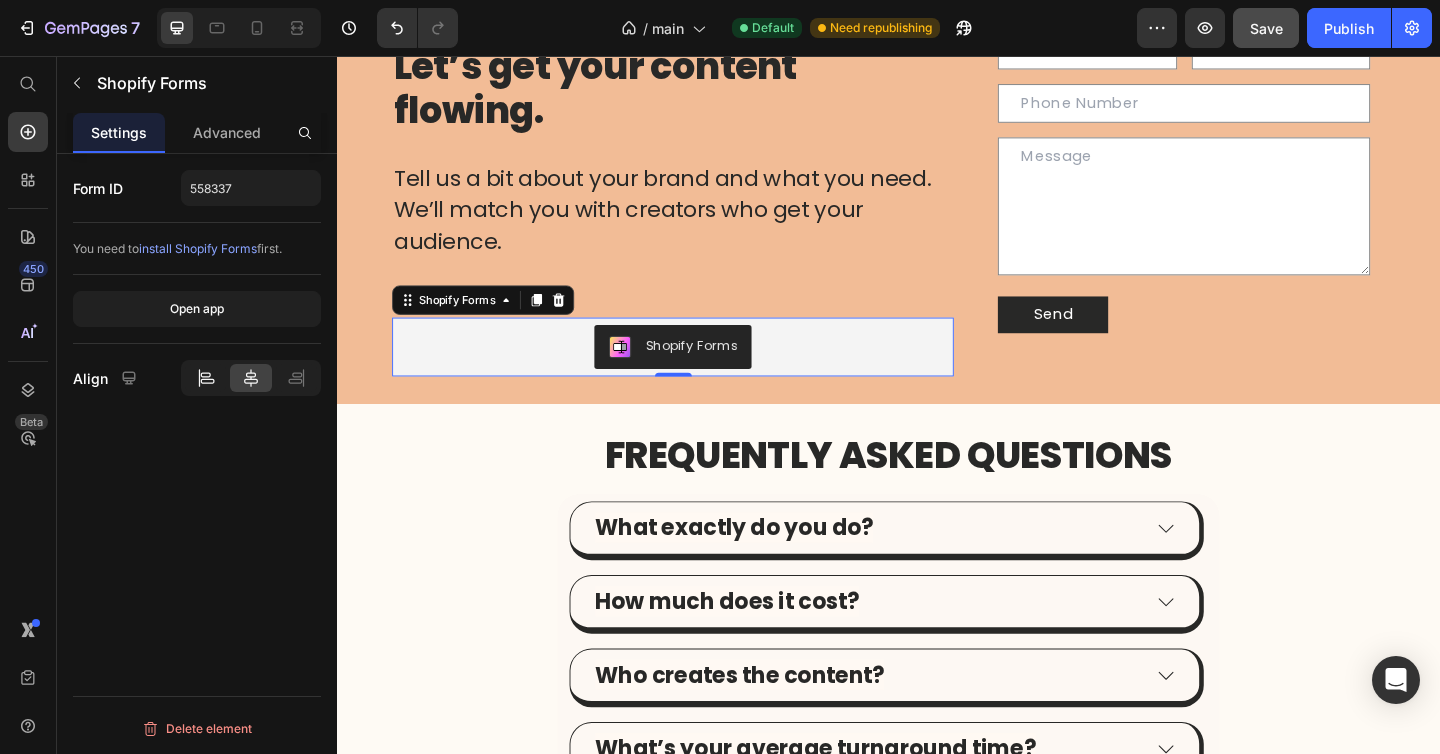 click 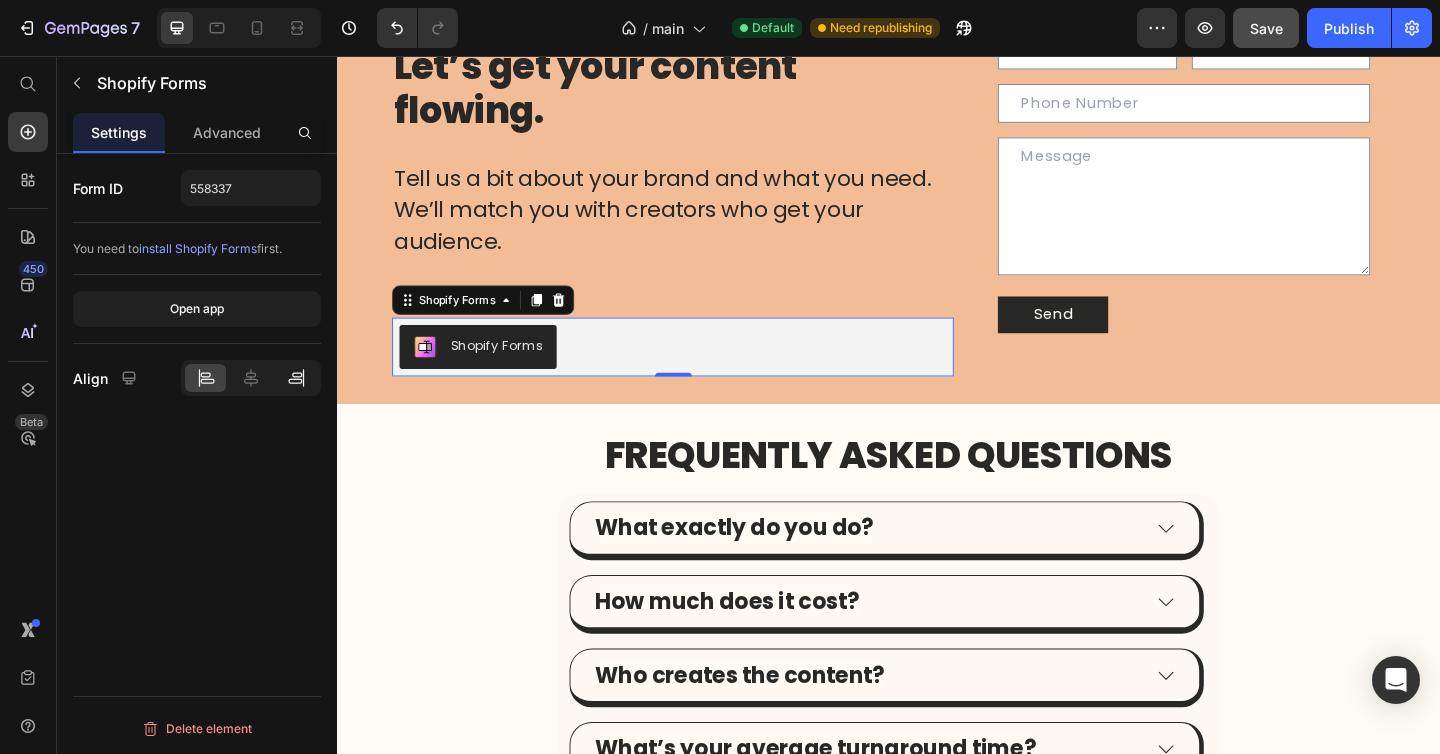 click 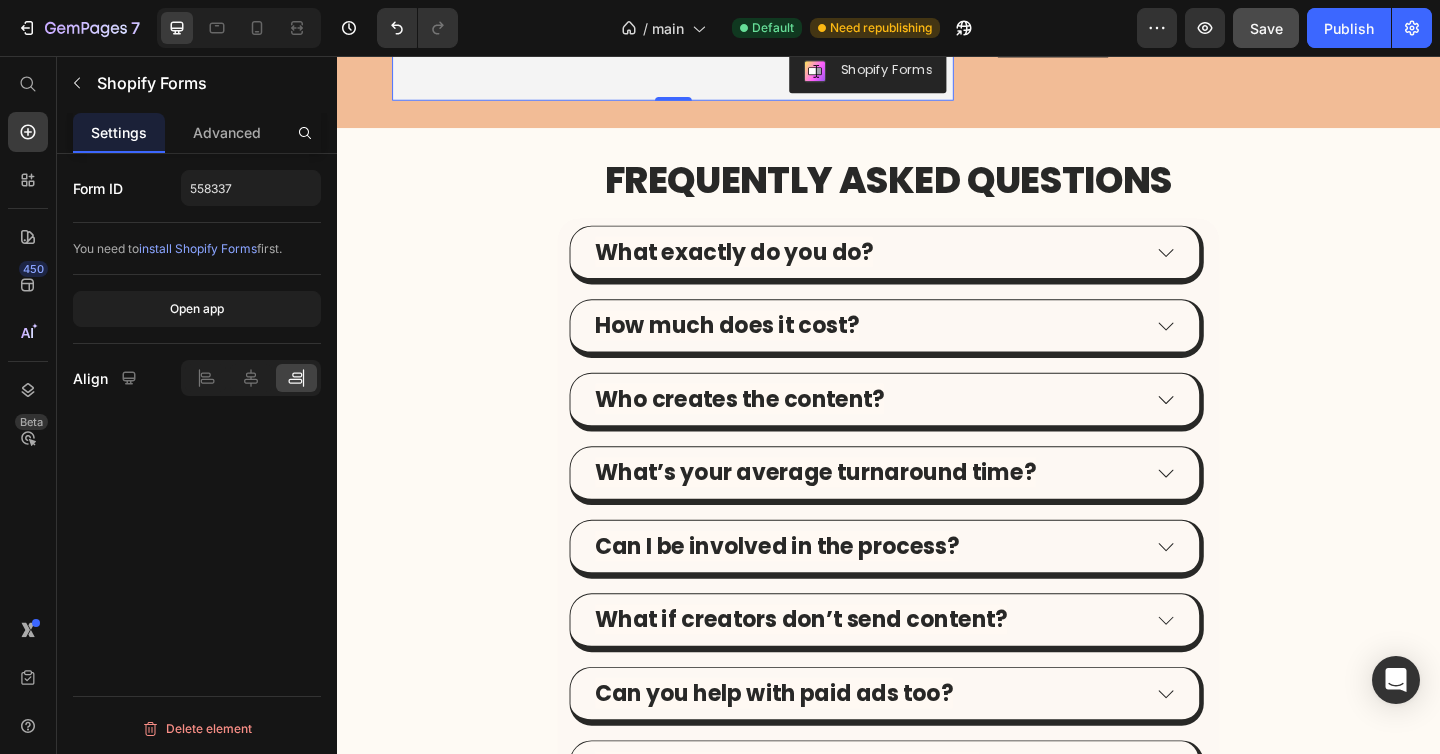 scroll, scrollTop: 2695, scrollLeft: 0, axis: vertical 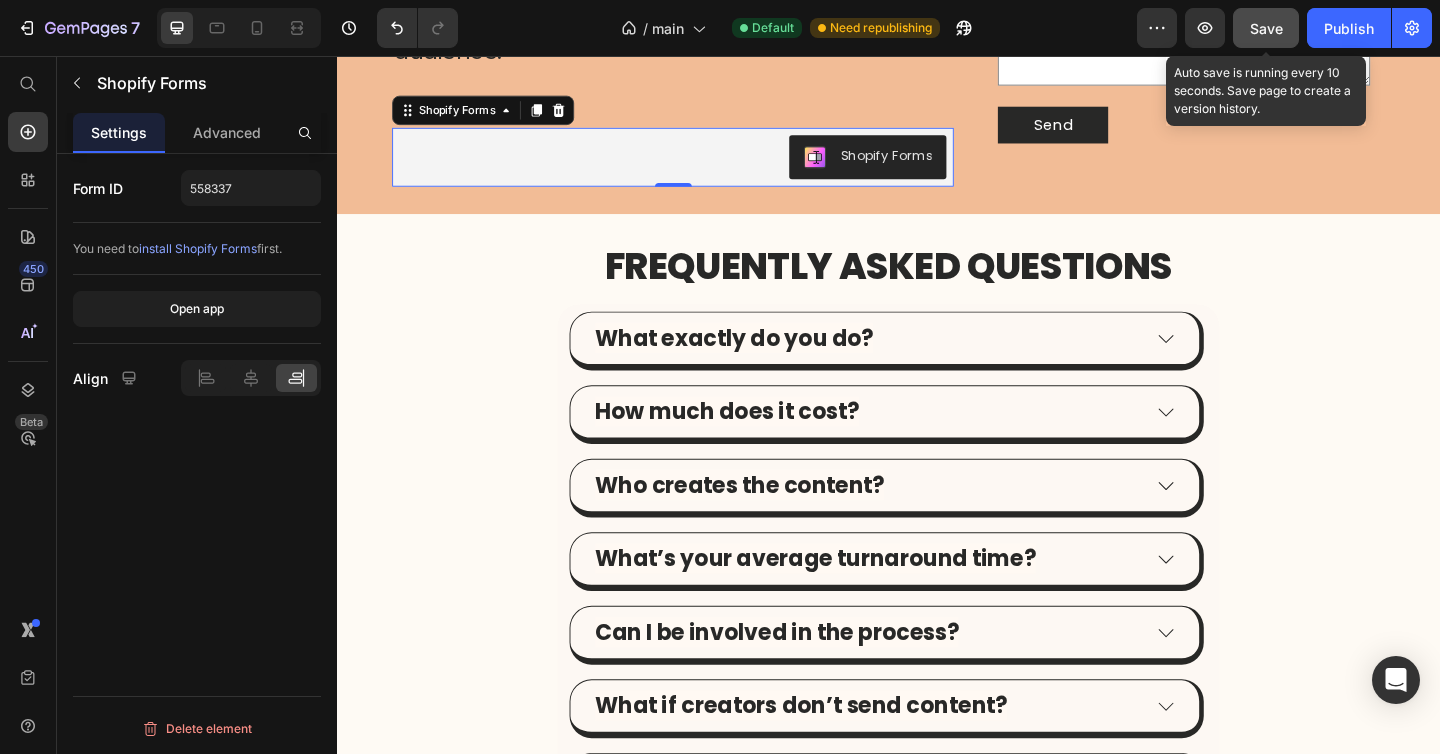 click on "Save" at bounding box center [1266, 28] 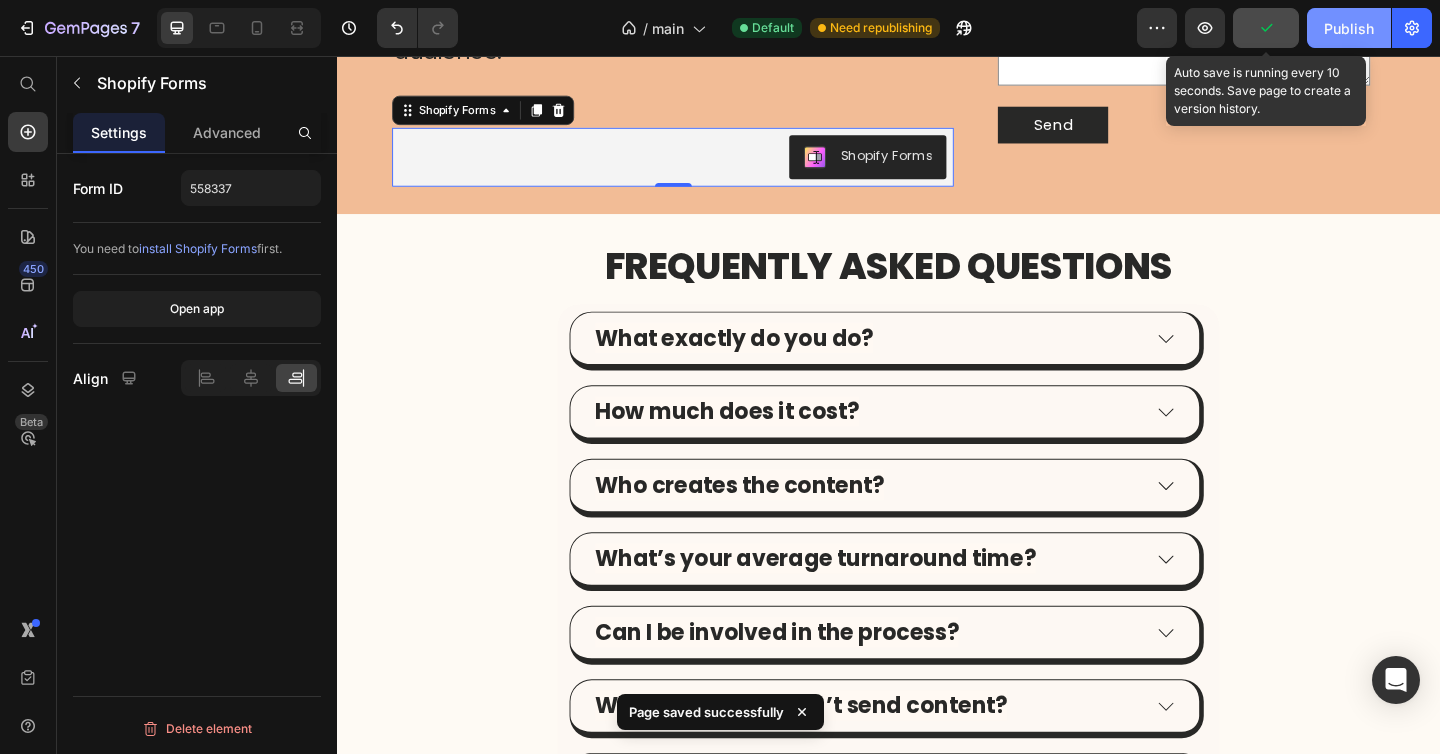 click on "Publish" 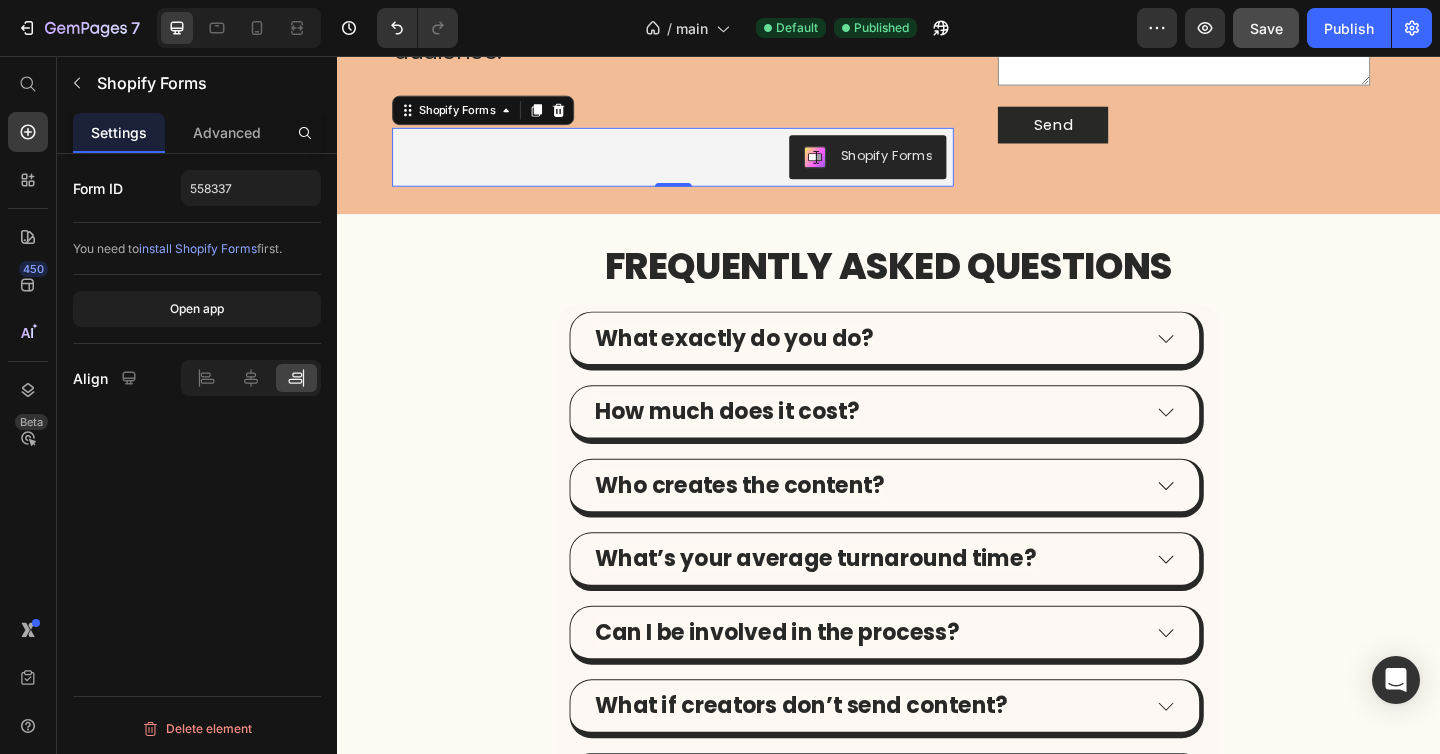 click on "Shopify Forms" at bounding box center [702, 166] 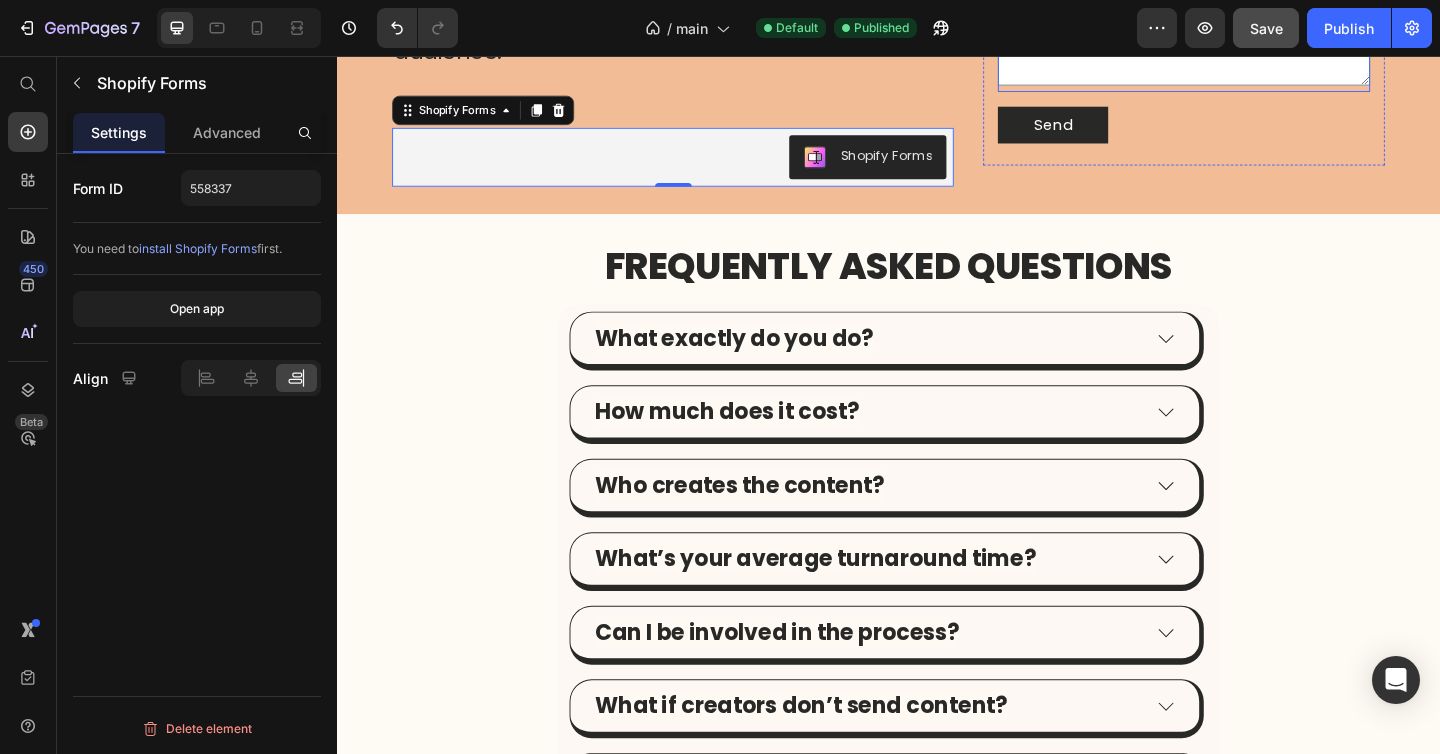 click at bounding box center [1258, 13] 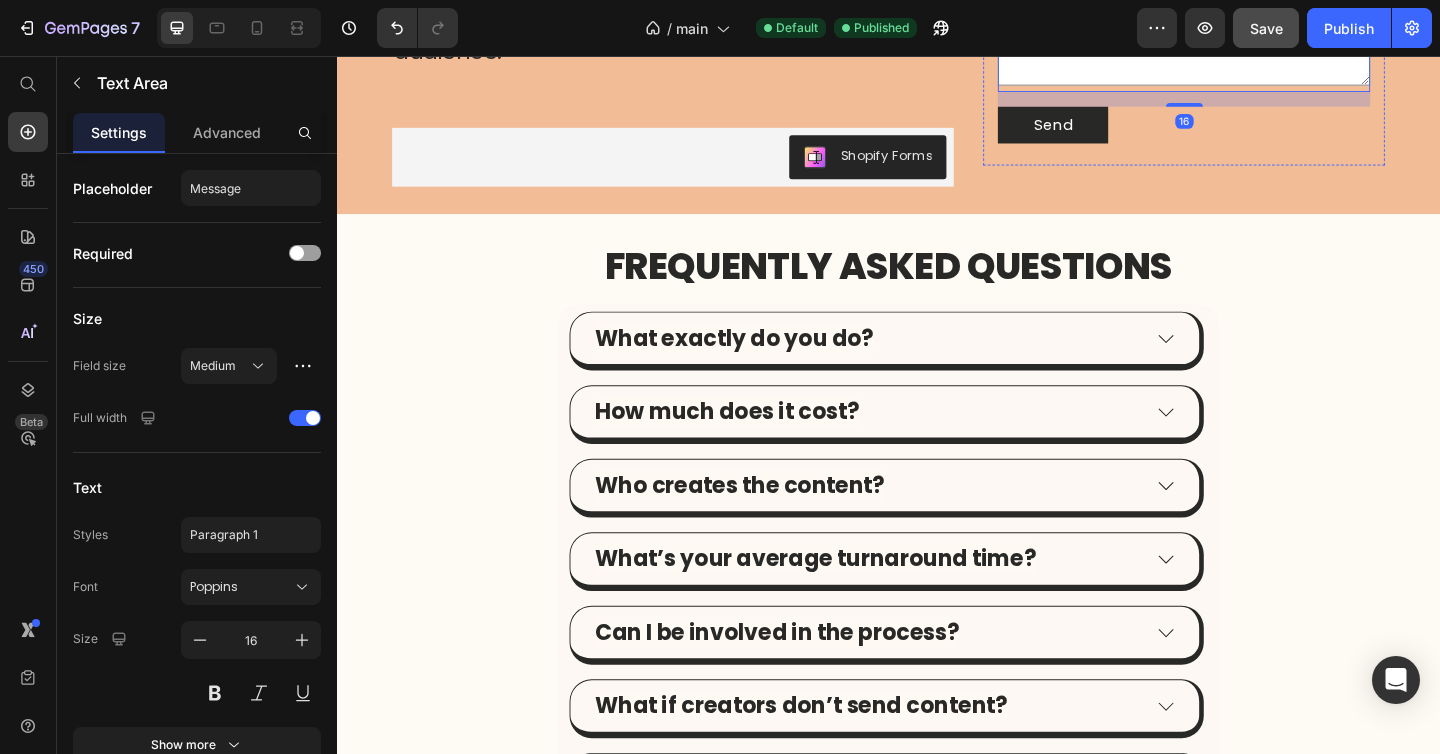 click on "Text Field Email Field Row Text Field Text Area   16 Send Submit Button Contact Form" at bounding box center (1258, -14) 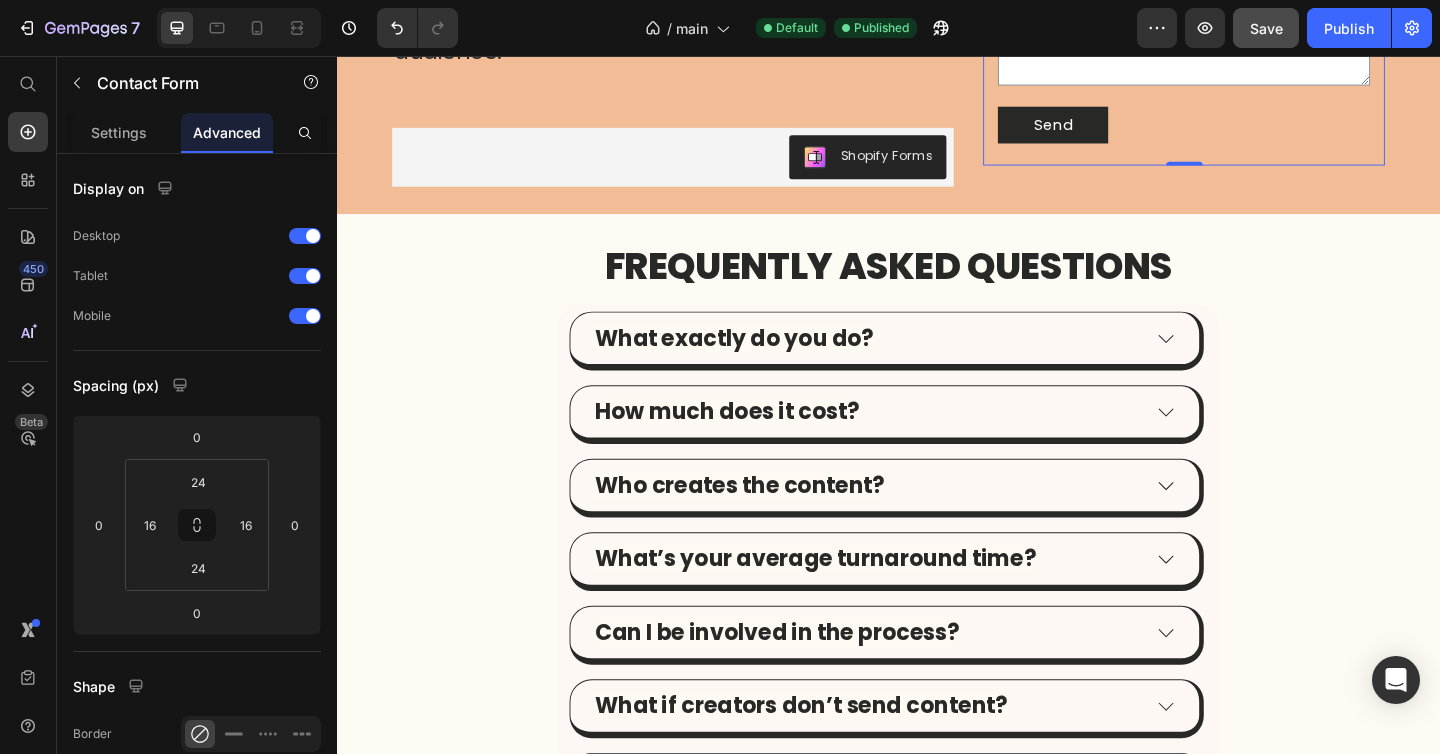 click at bounding box center (1216, -182) 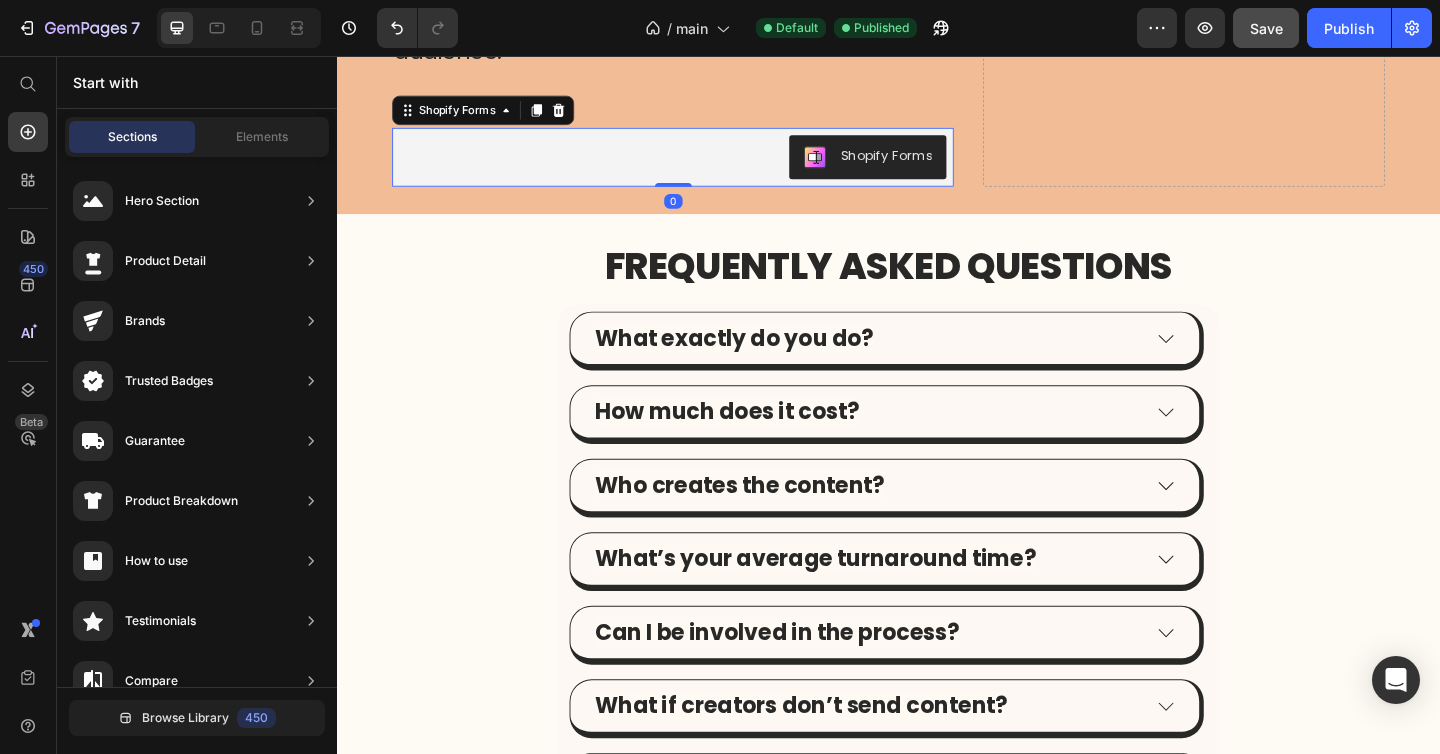 click on "Shopify Forms" at bounding box center [702, 166] 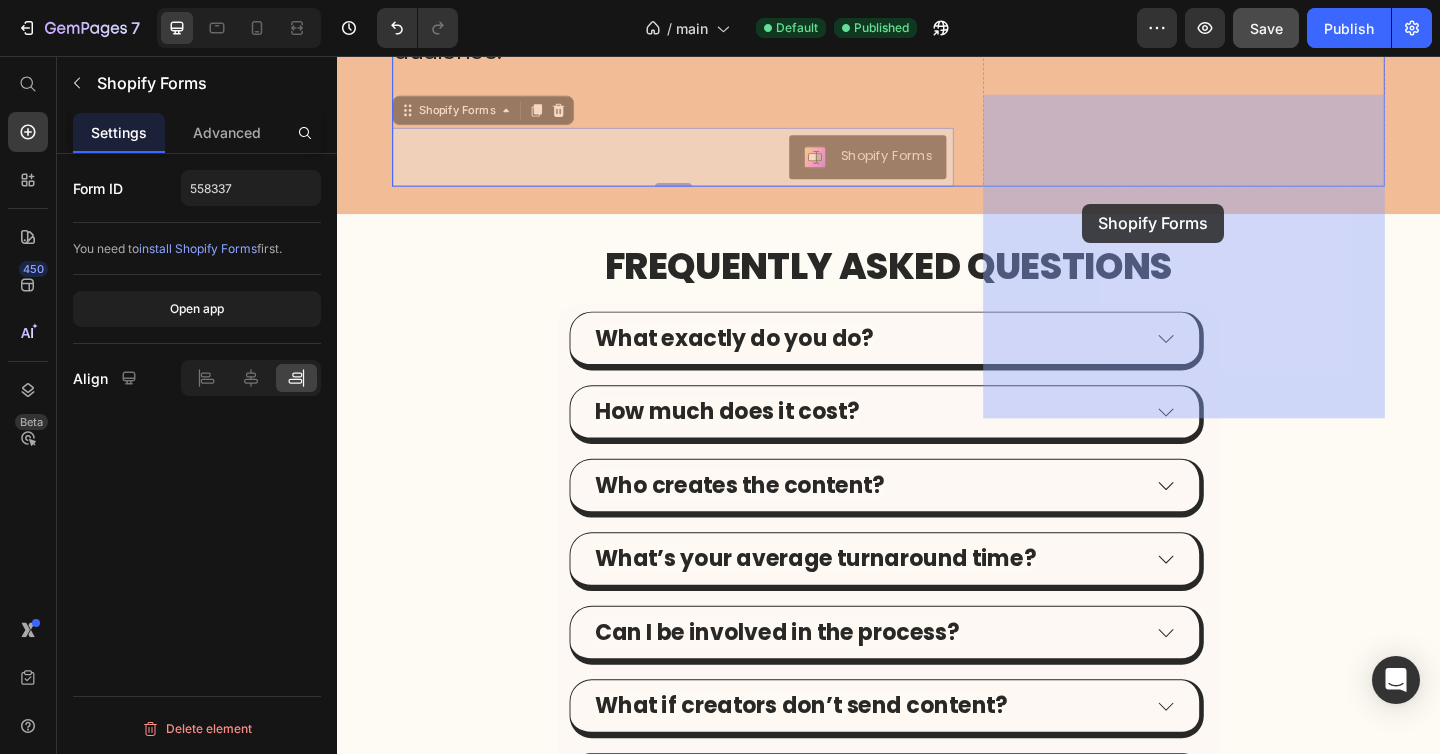 drag, startPoint x: 575, startPoint y: 421, endPoint x: 1145, endPoint y: 217, distance: 605.40564 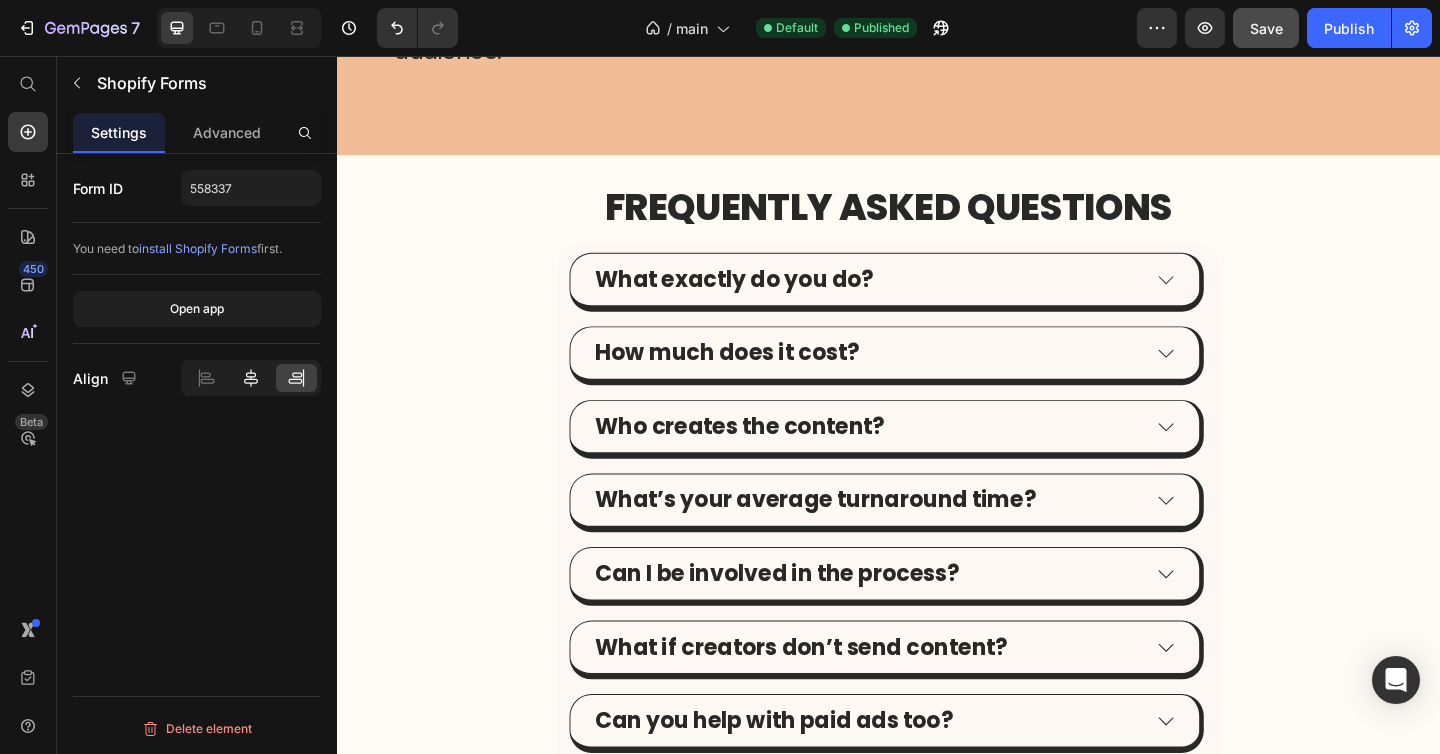 click 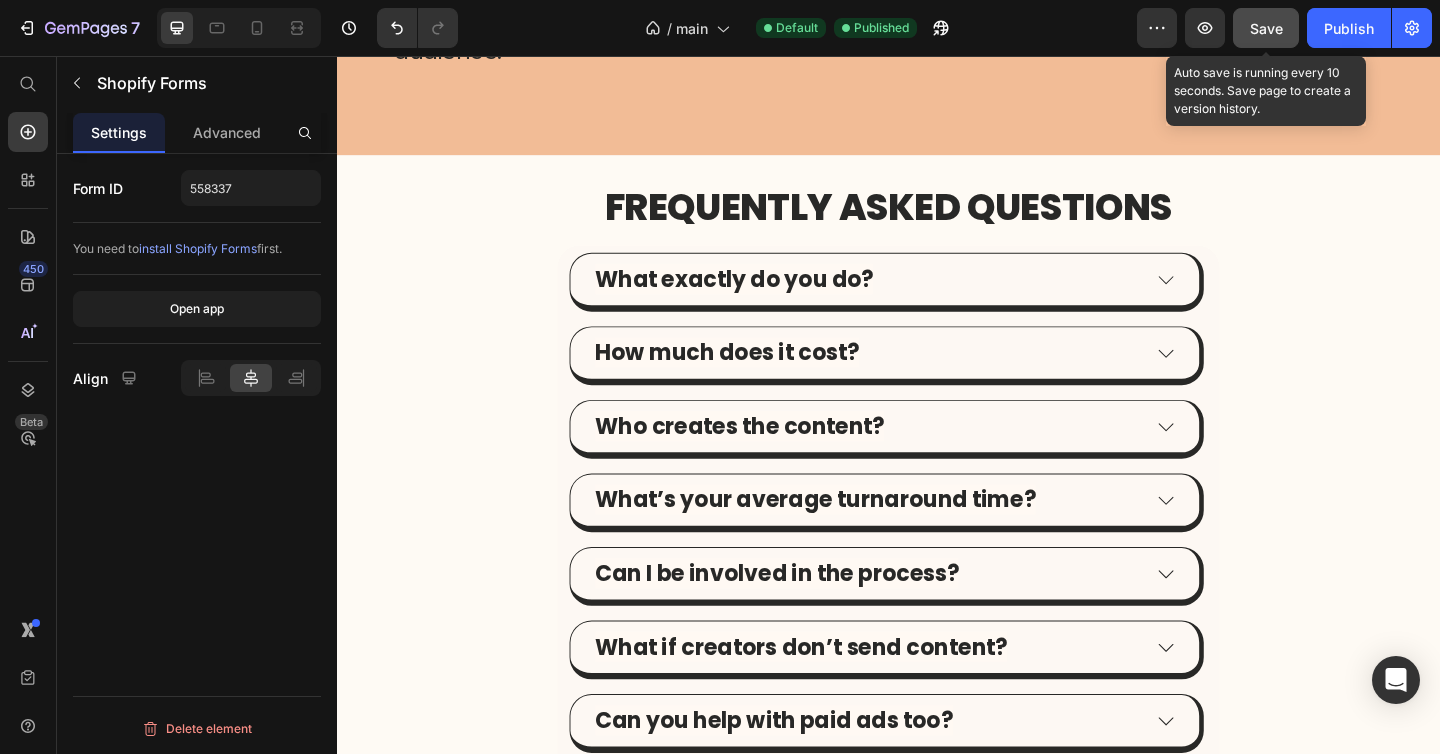 click on "Save" at bounding box center (1266, 28) 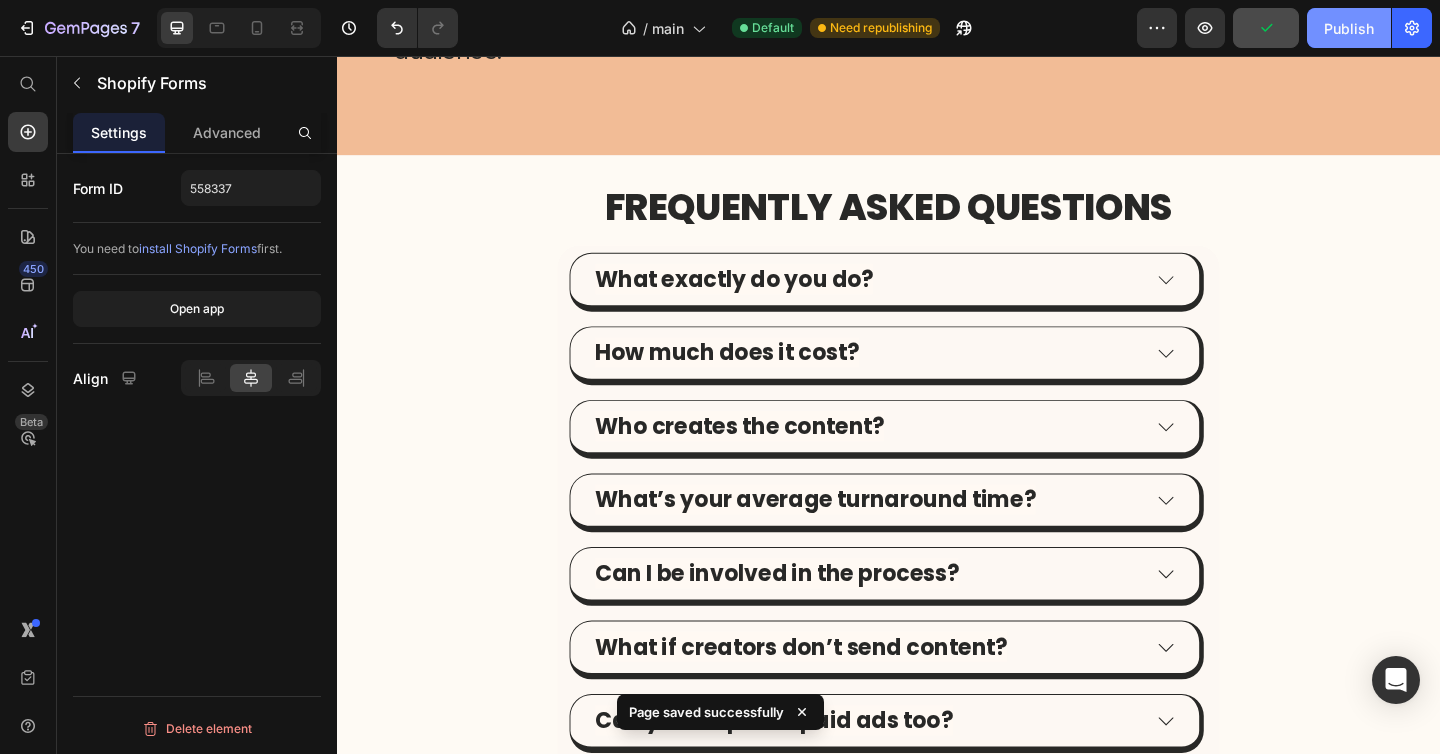 click on "Publish" at bounding box center (1349, 28) 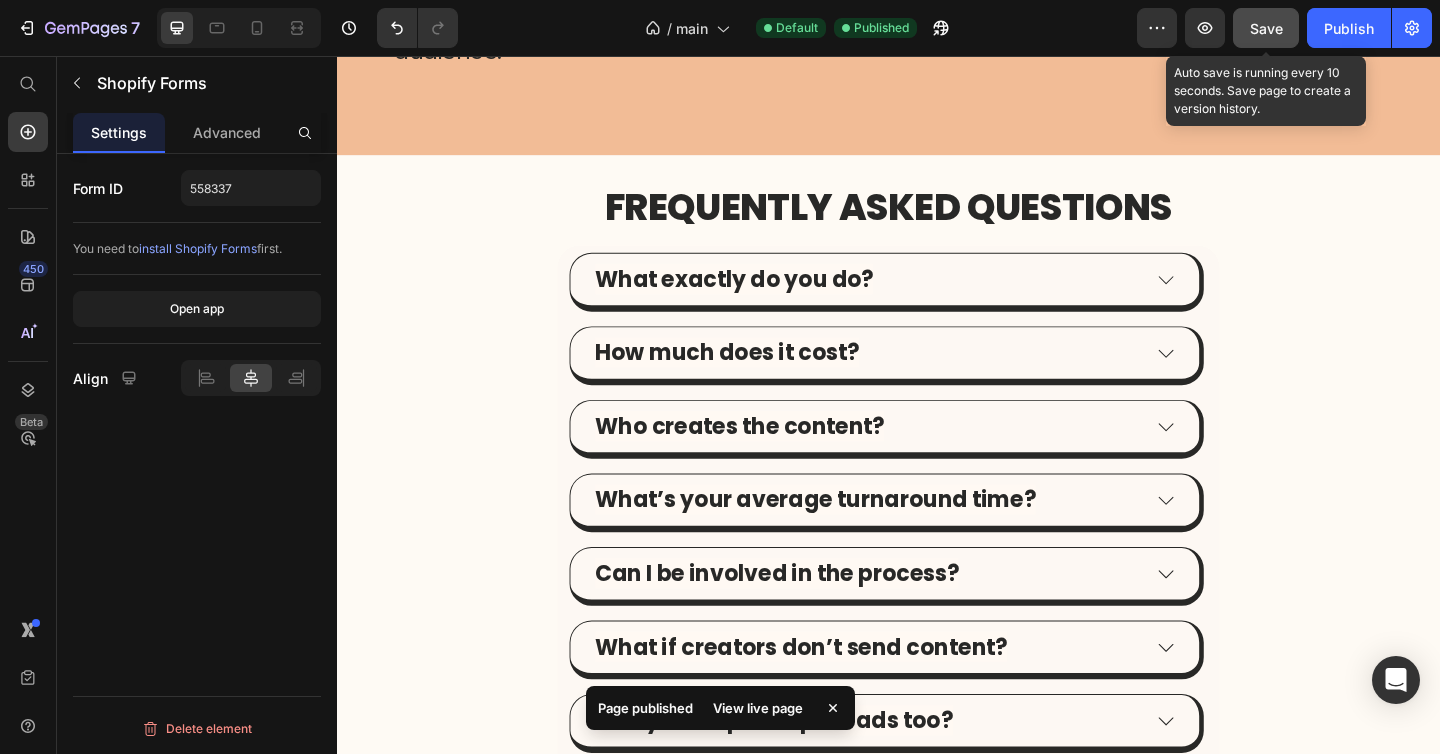 click on "Save" at bounding box center (1266, 28) 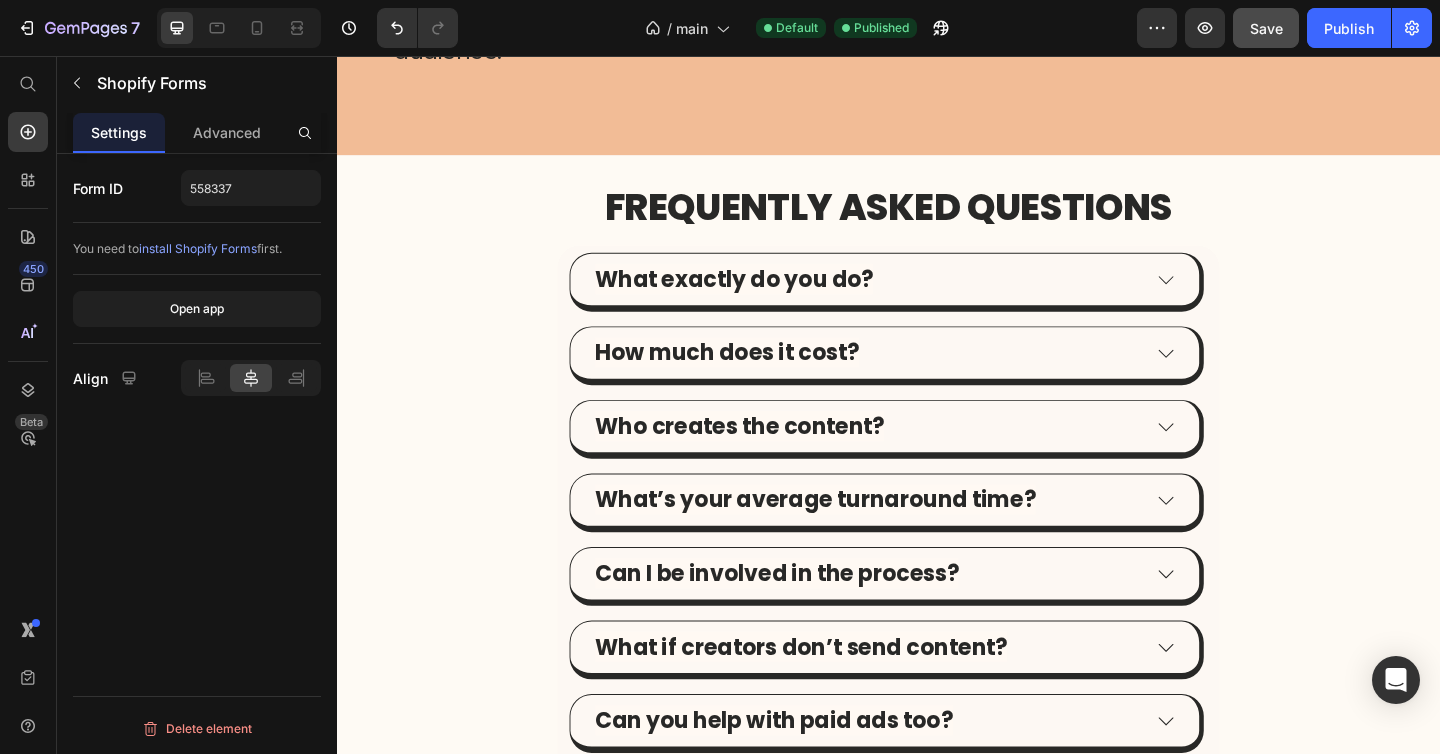 click on "Shopify Forms" at bounding box center (1110, -182) 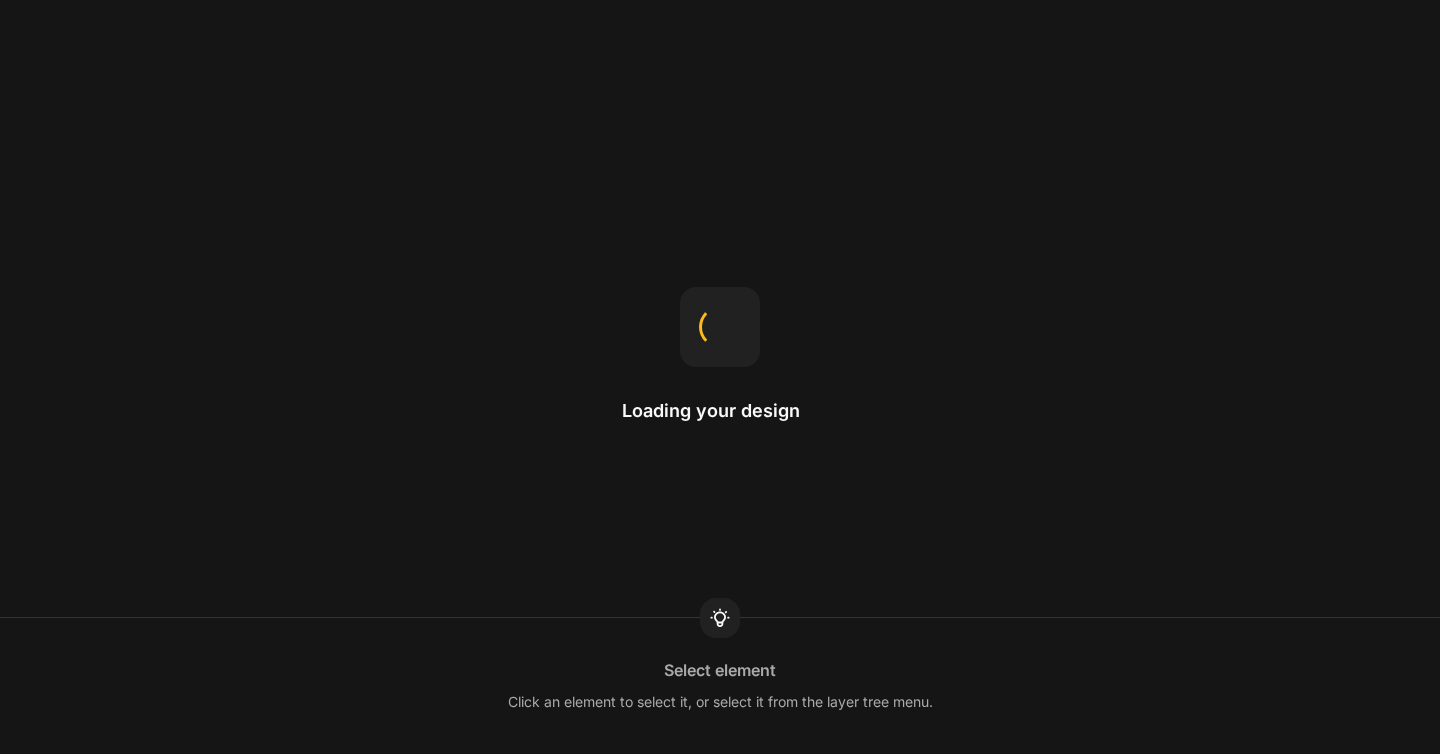 scroll, scrollTop: 0, scrollLeft: 0, axis: both 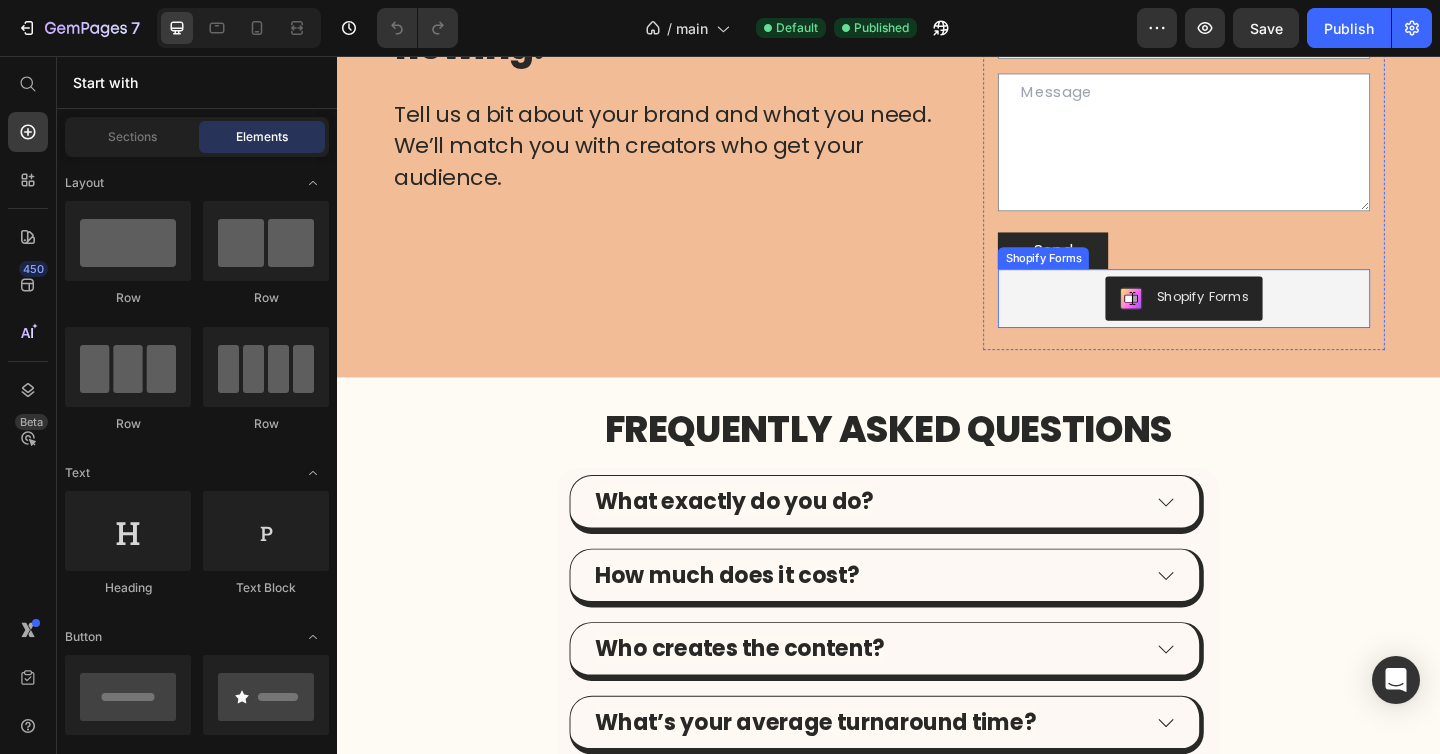 click on "Shopify Forms" at bounding box center [1258, 320] 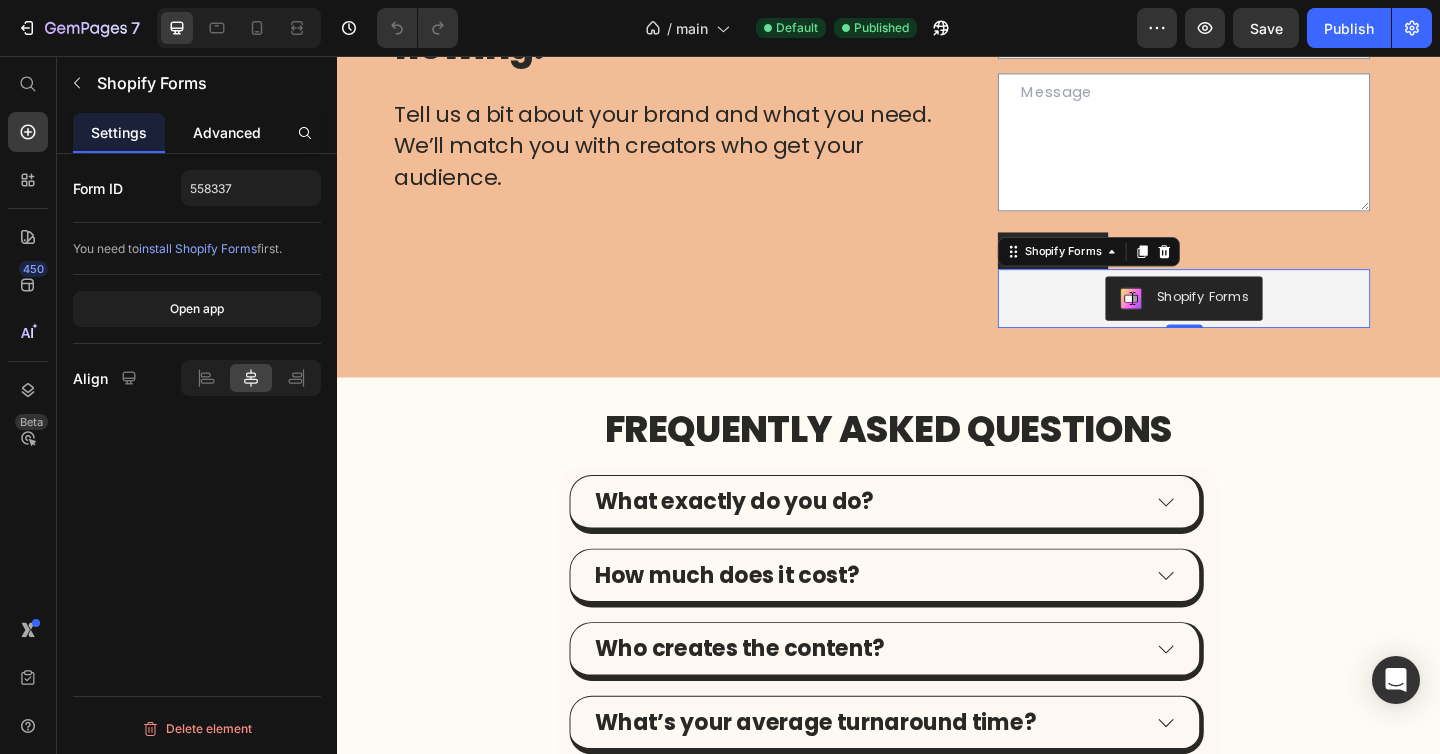 click on "Advanced" at bounding box center (227, 132) 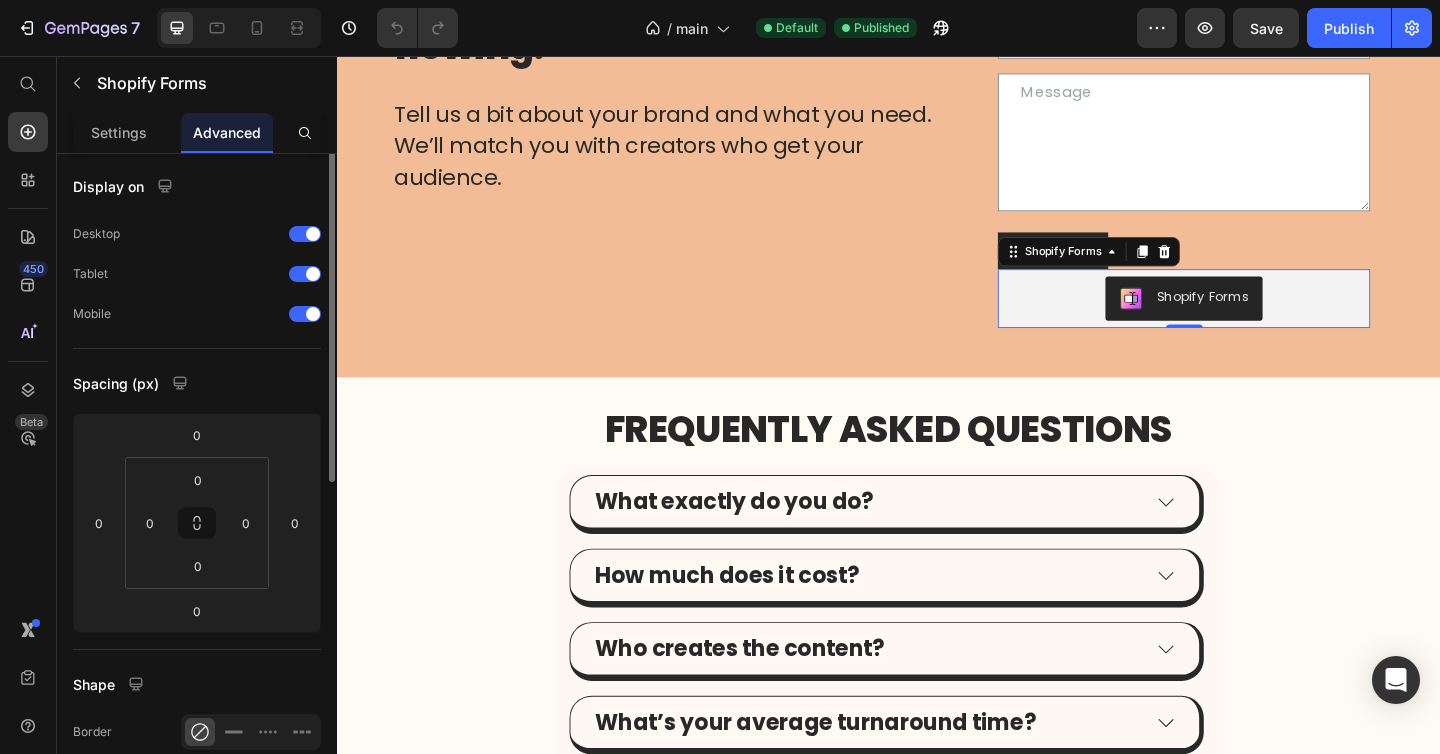 scroll, scrollTop: 0, scrollLeft: 0, axis: both 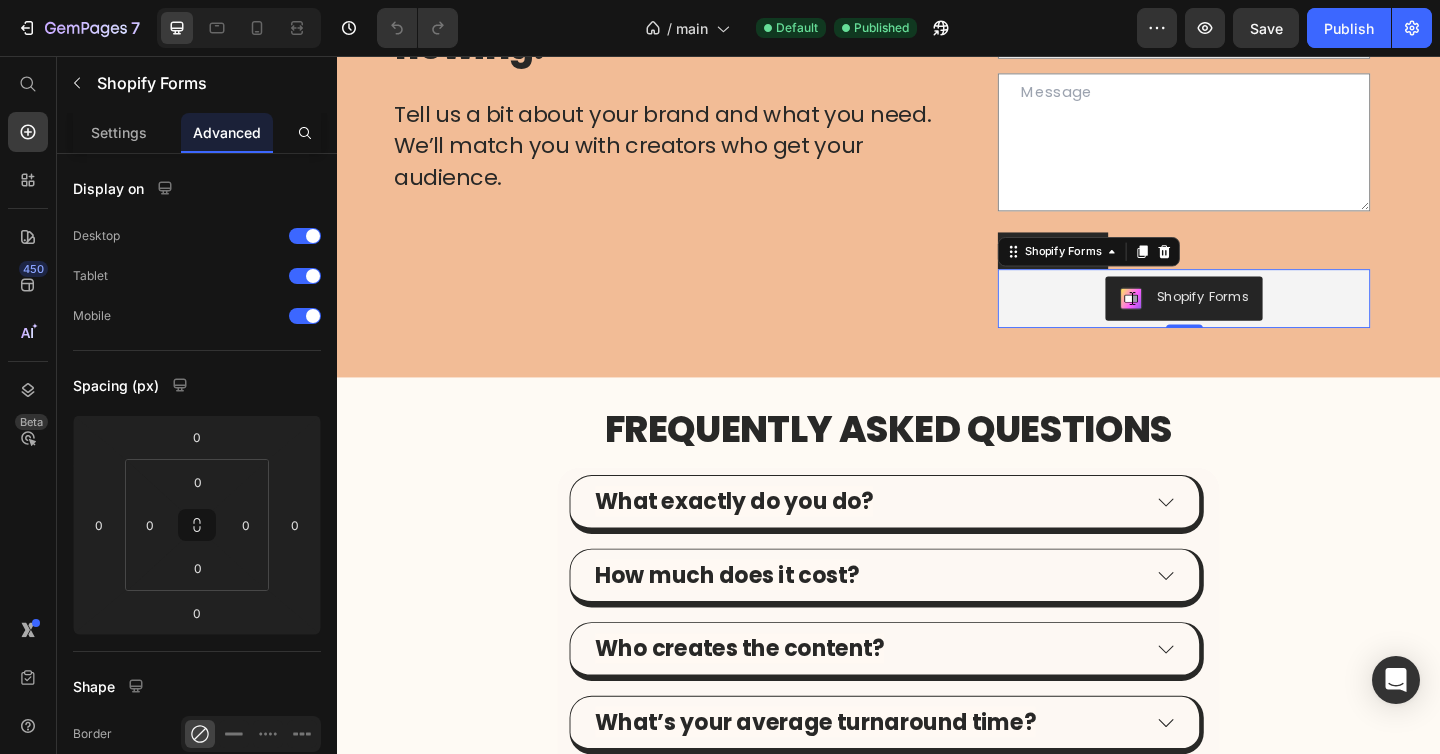 click on "Shopify Forms" at bounding box center [1258, 320] 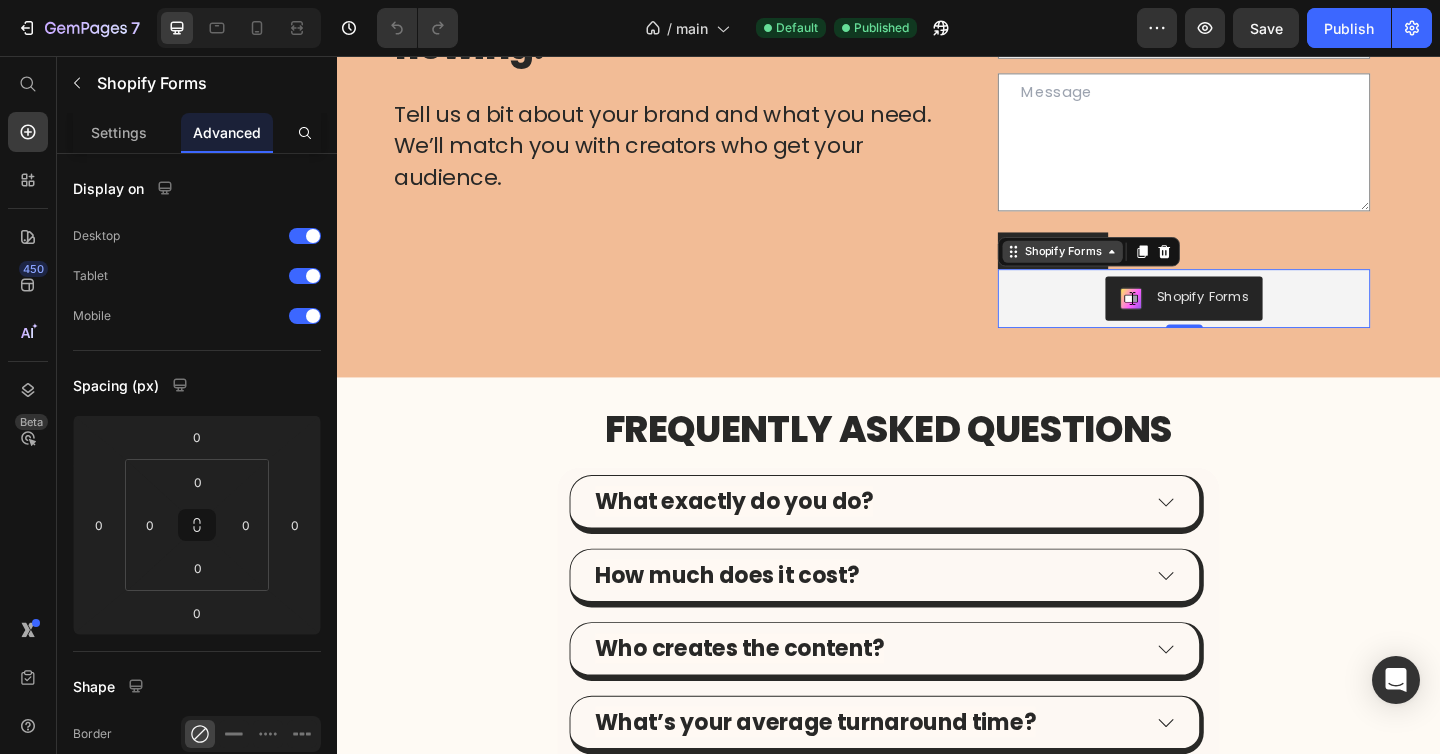 click on "Shopify Forms" at bounding box center (1126, 269) 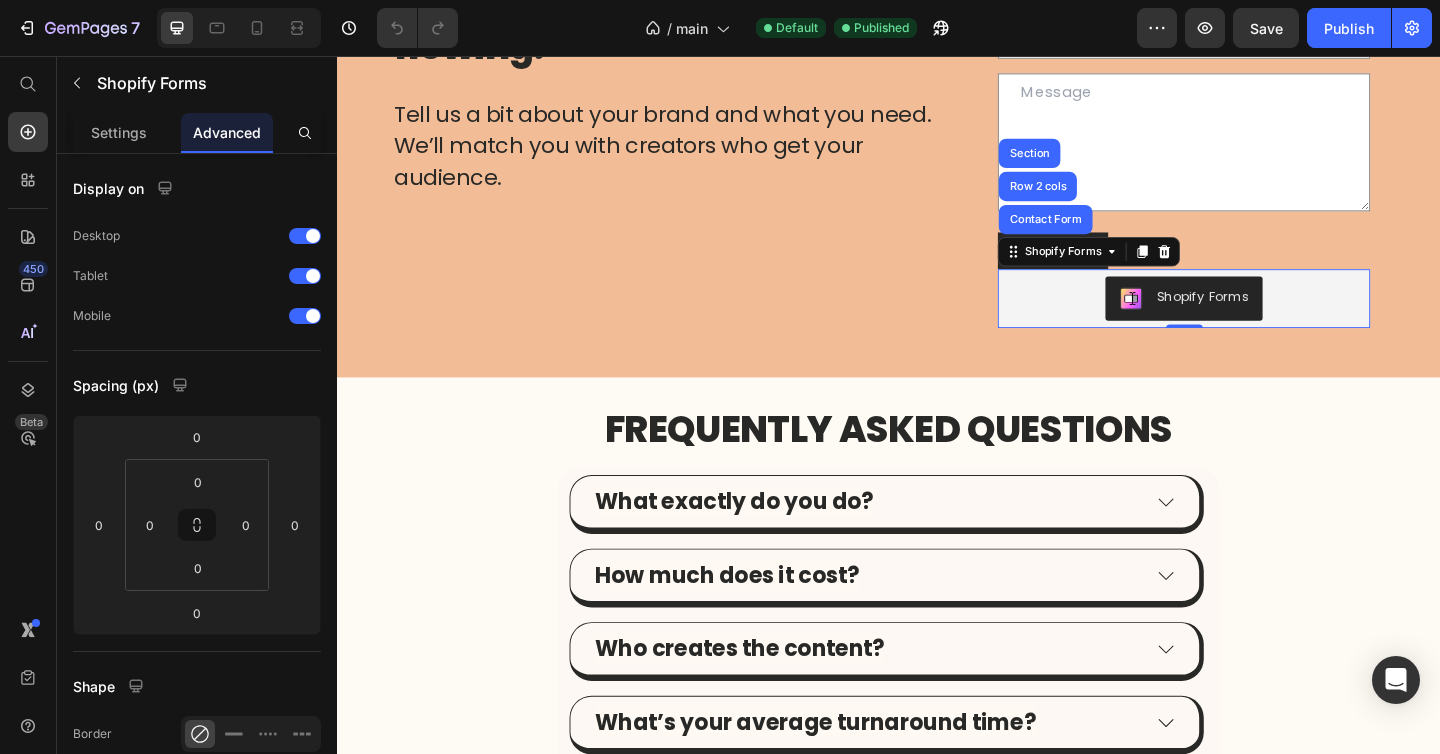 click on "Shopify Forms" at bounding box center [1258, 320] 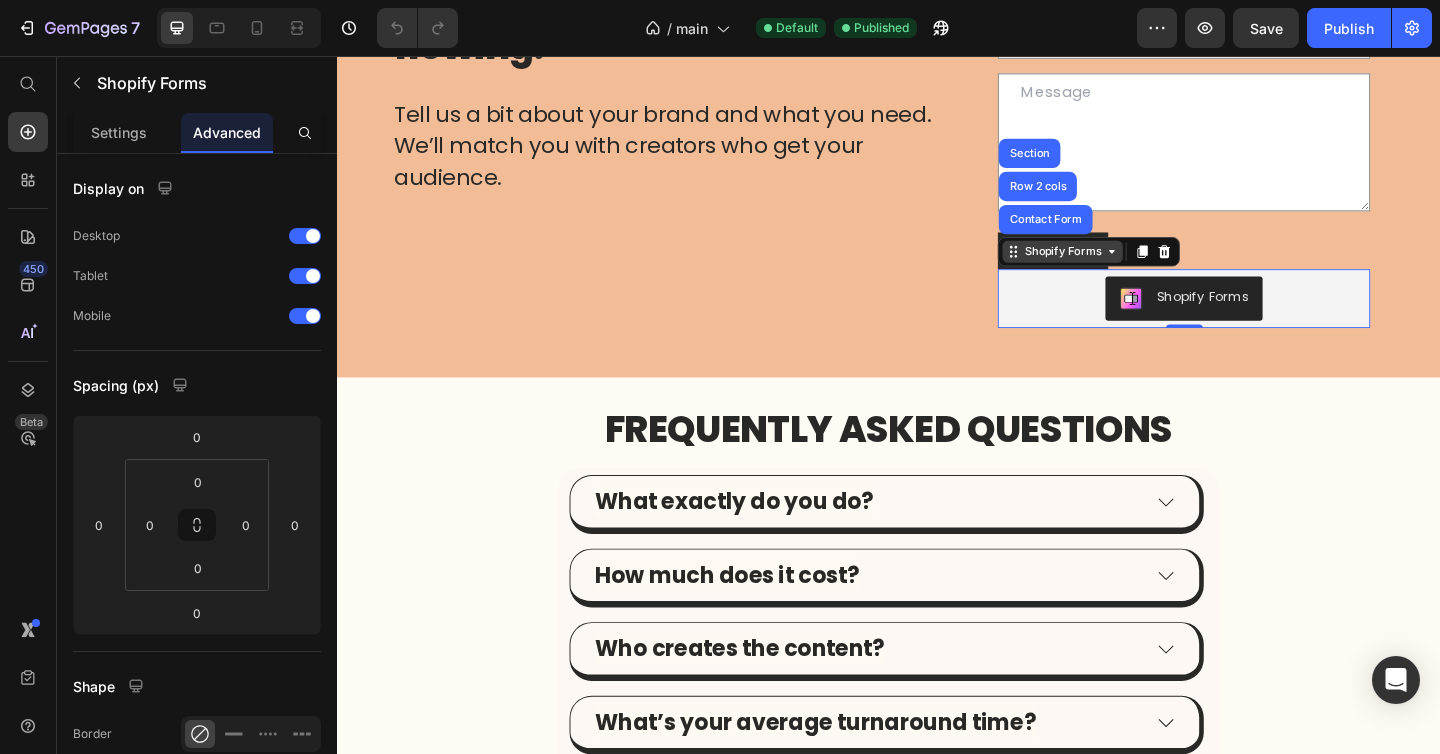 click on "Shopify Forms" at bounding box center (1126, 269) 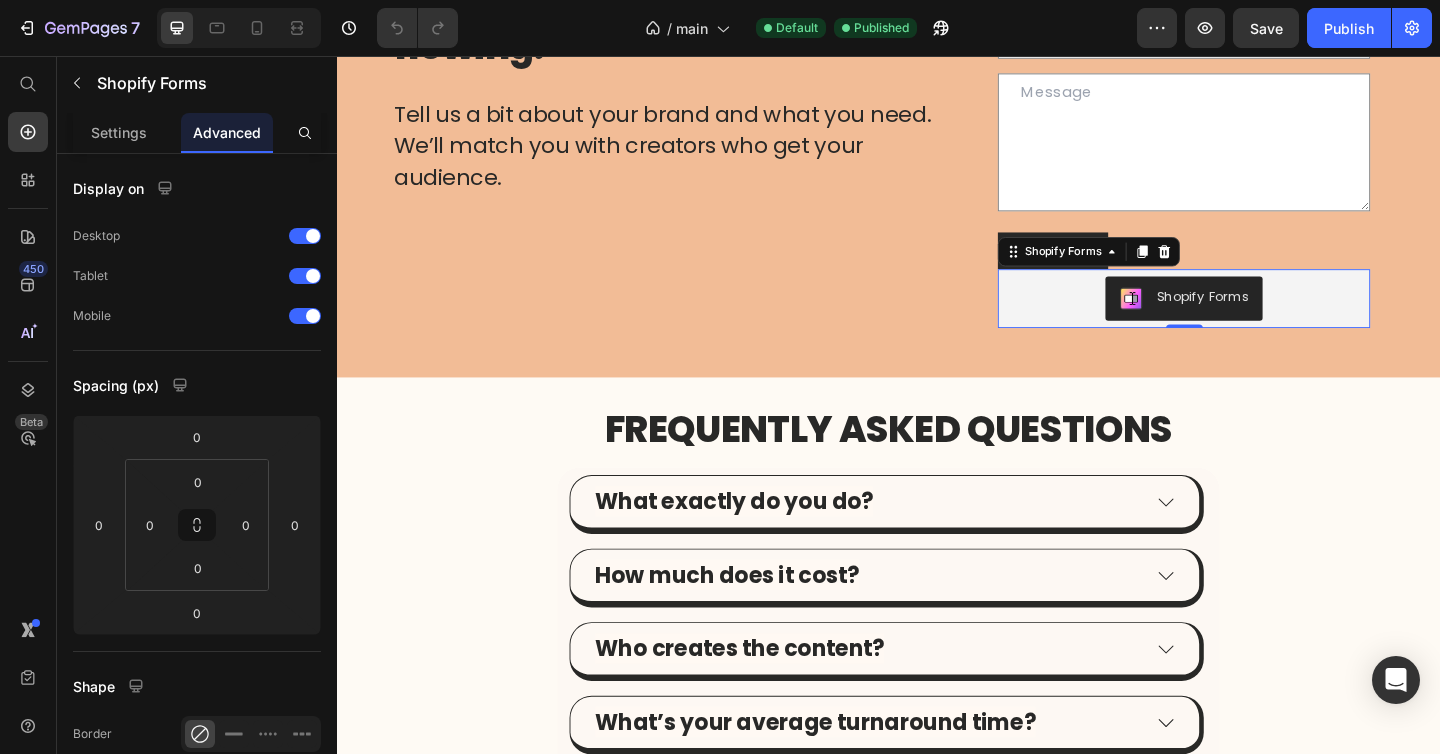click on "Shopify Forms" at bounding box center [1258, 320] 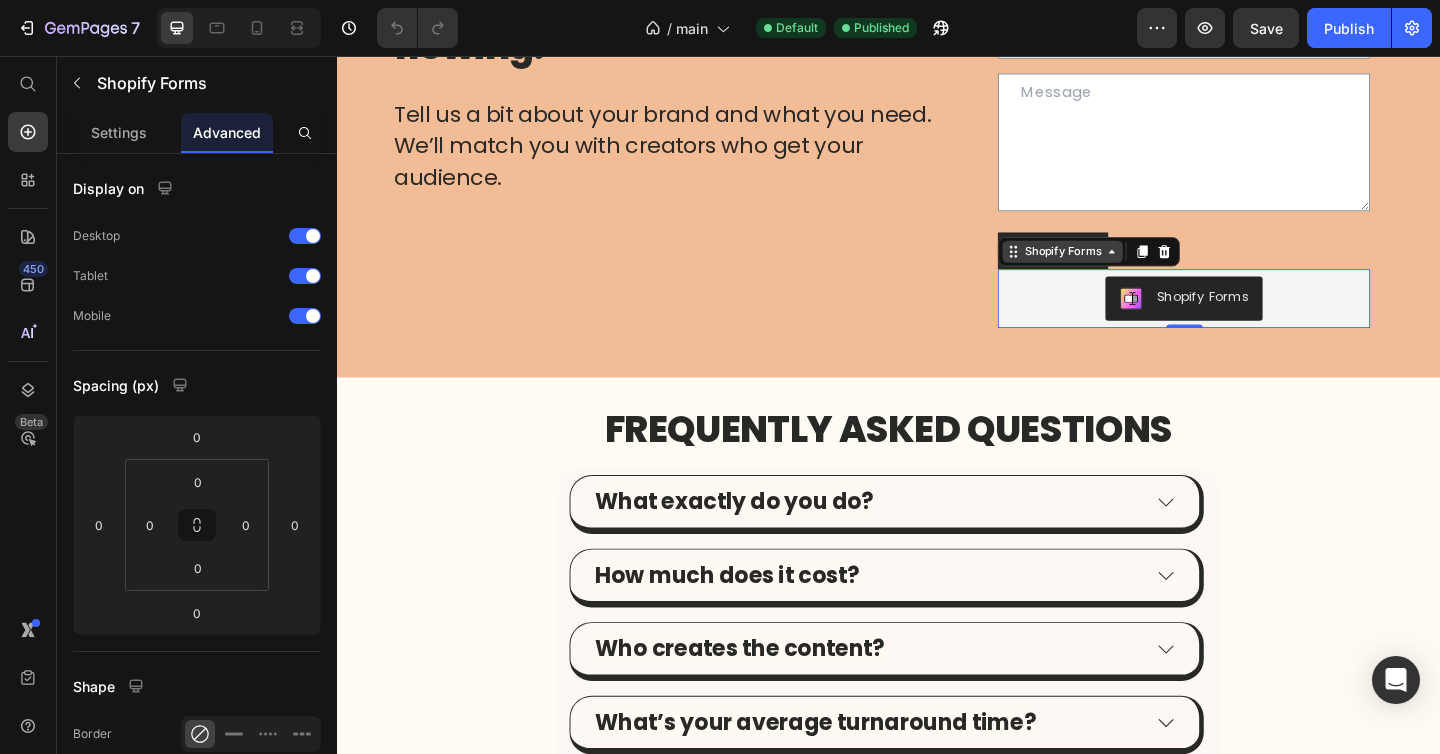 click on "Shopify Forms" at bounding box center (1126, 269) 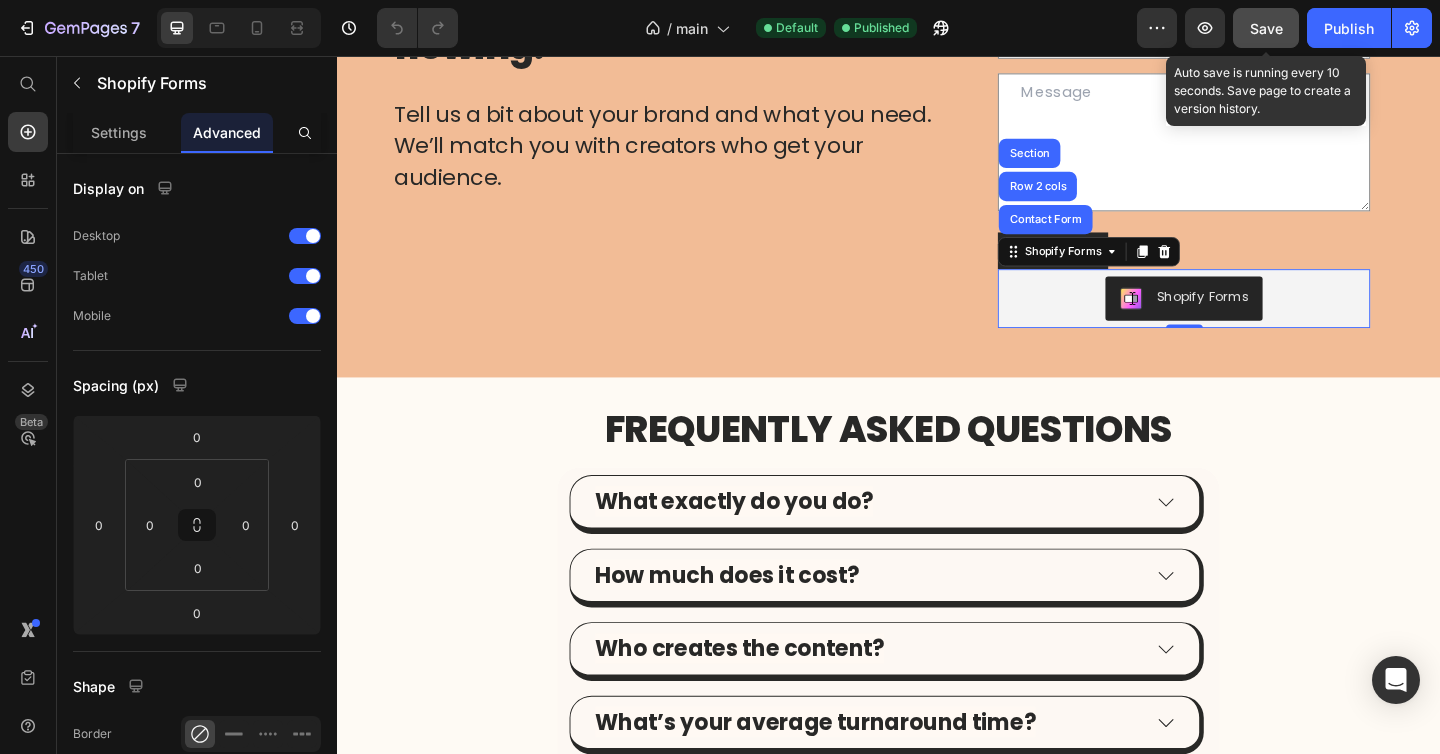 click on "Save" at bounding box center [1266, 28] 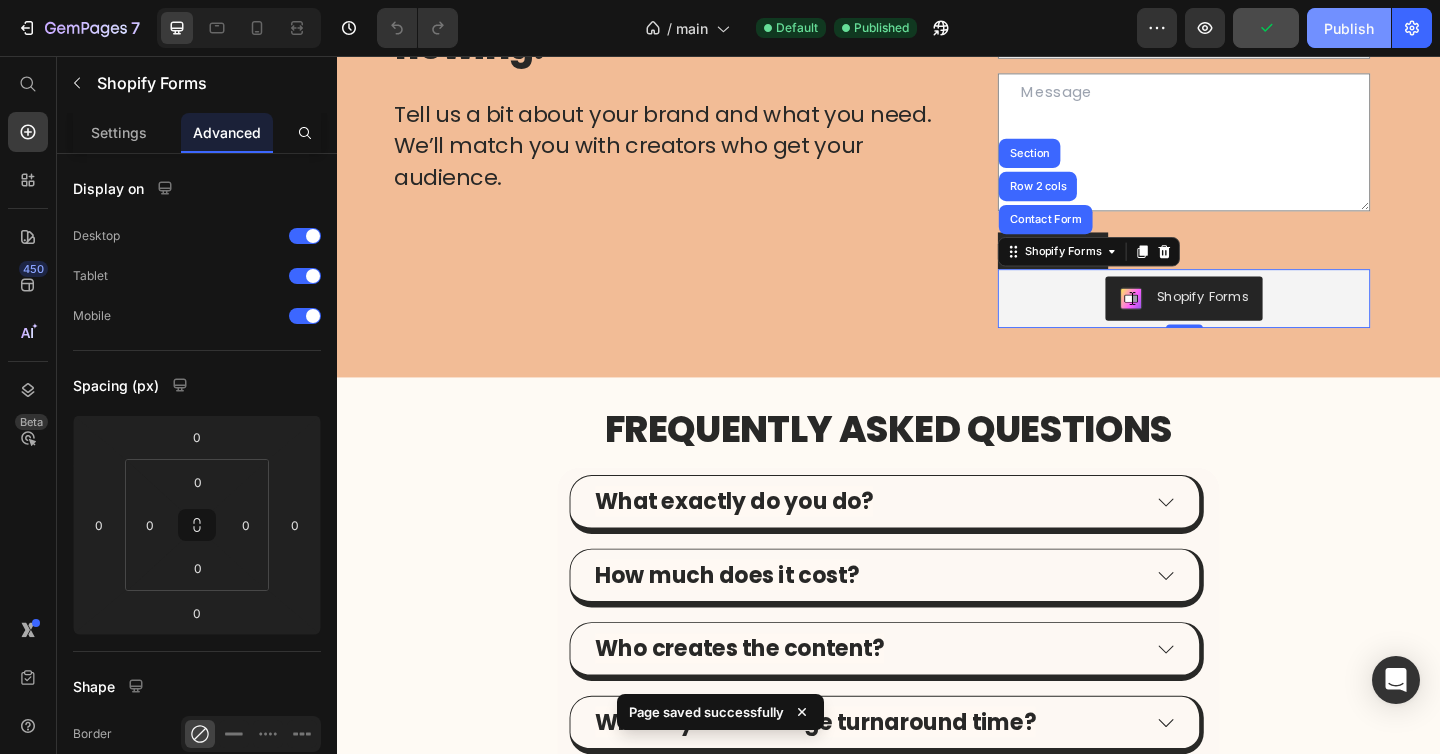 click on "Publish" at bounding box center (1349, 28) 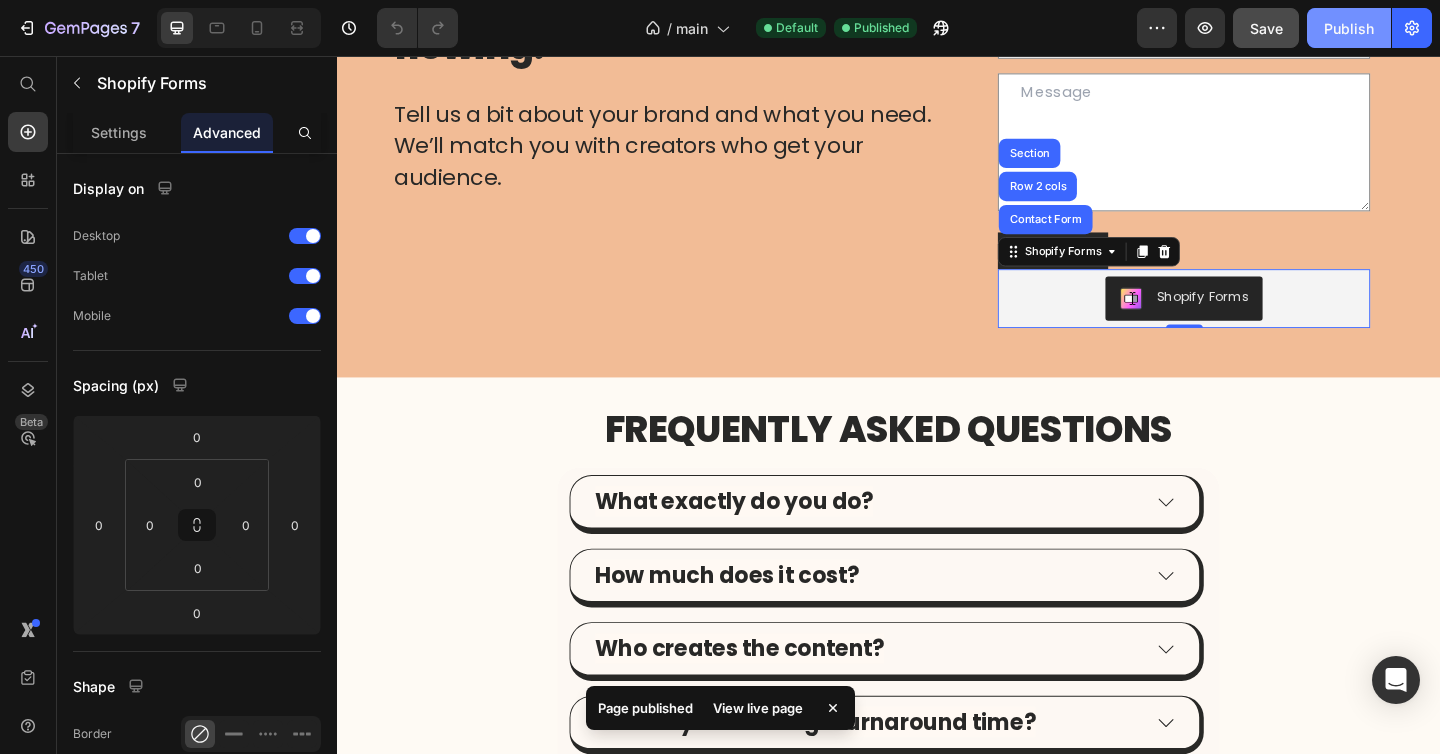 click on "Publish" at bounding box center (1349, 28) 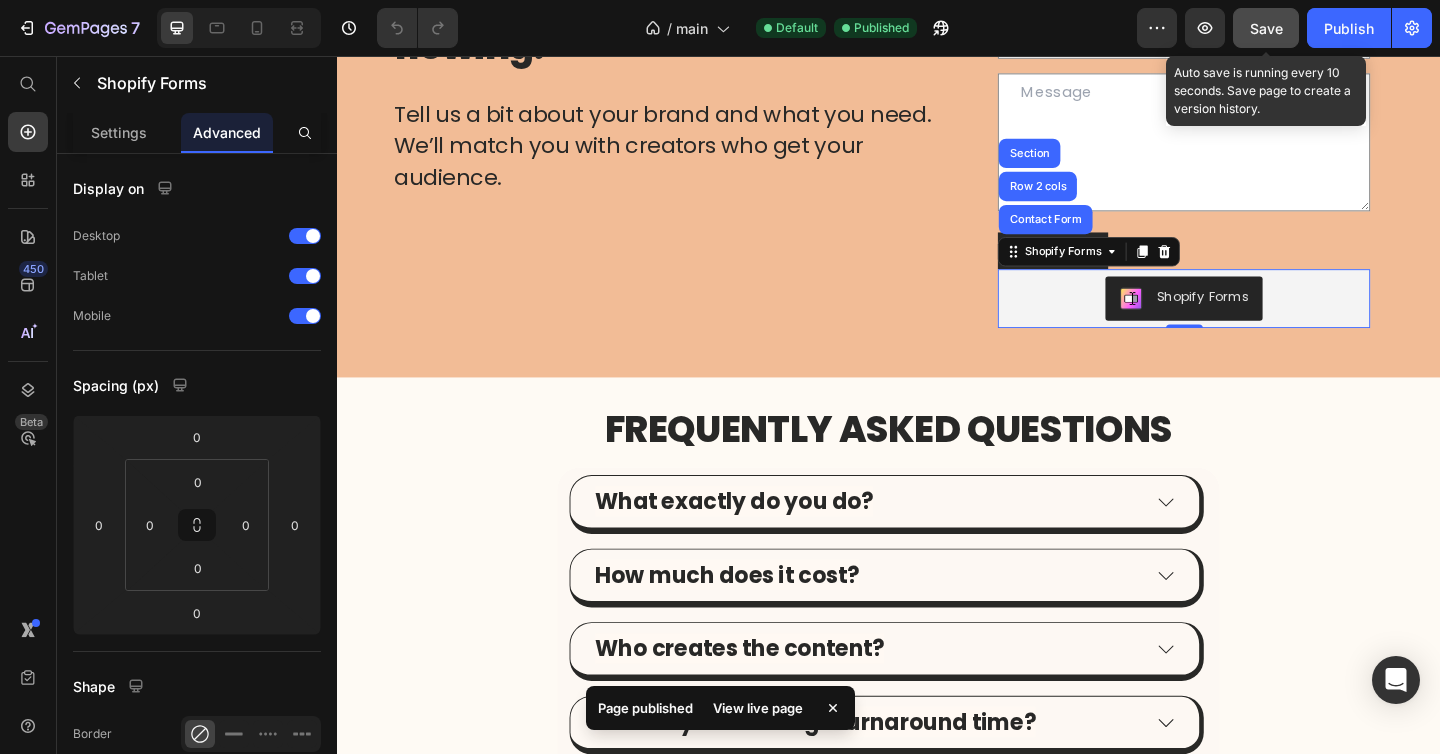 click on "Save" at bounding box center (1266, 28) 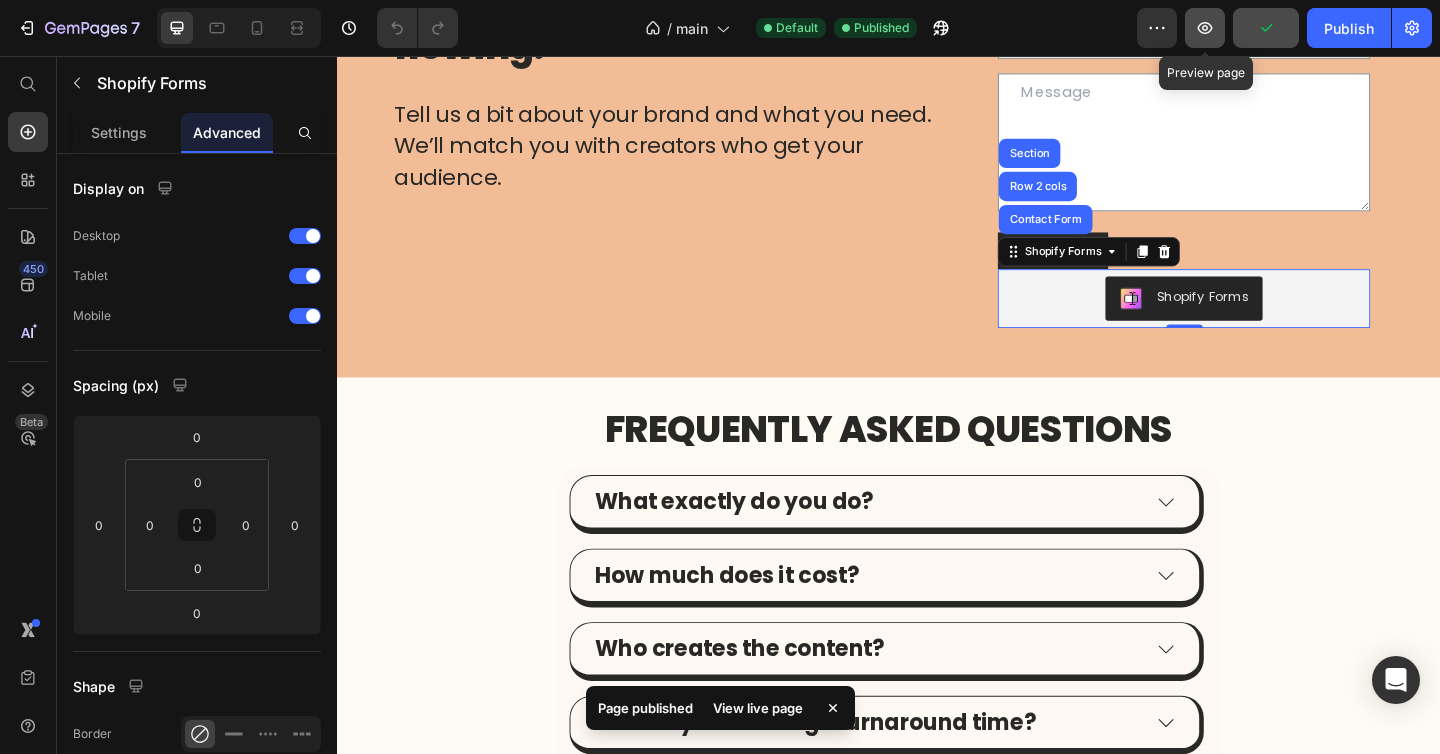 click 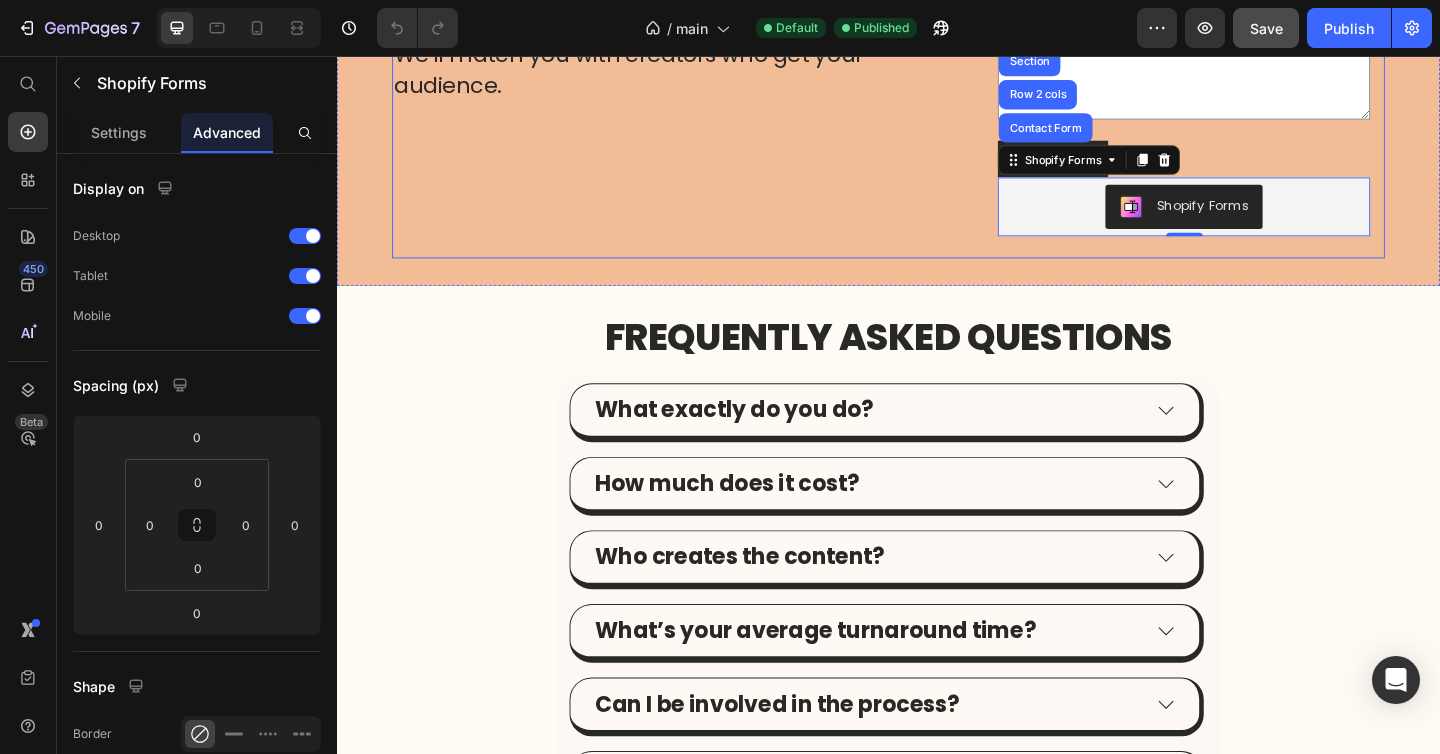 scroll, scrollTop: 2583, scrollLeft: 0, axis: vertical 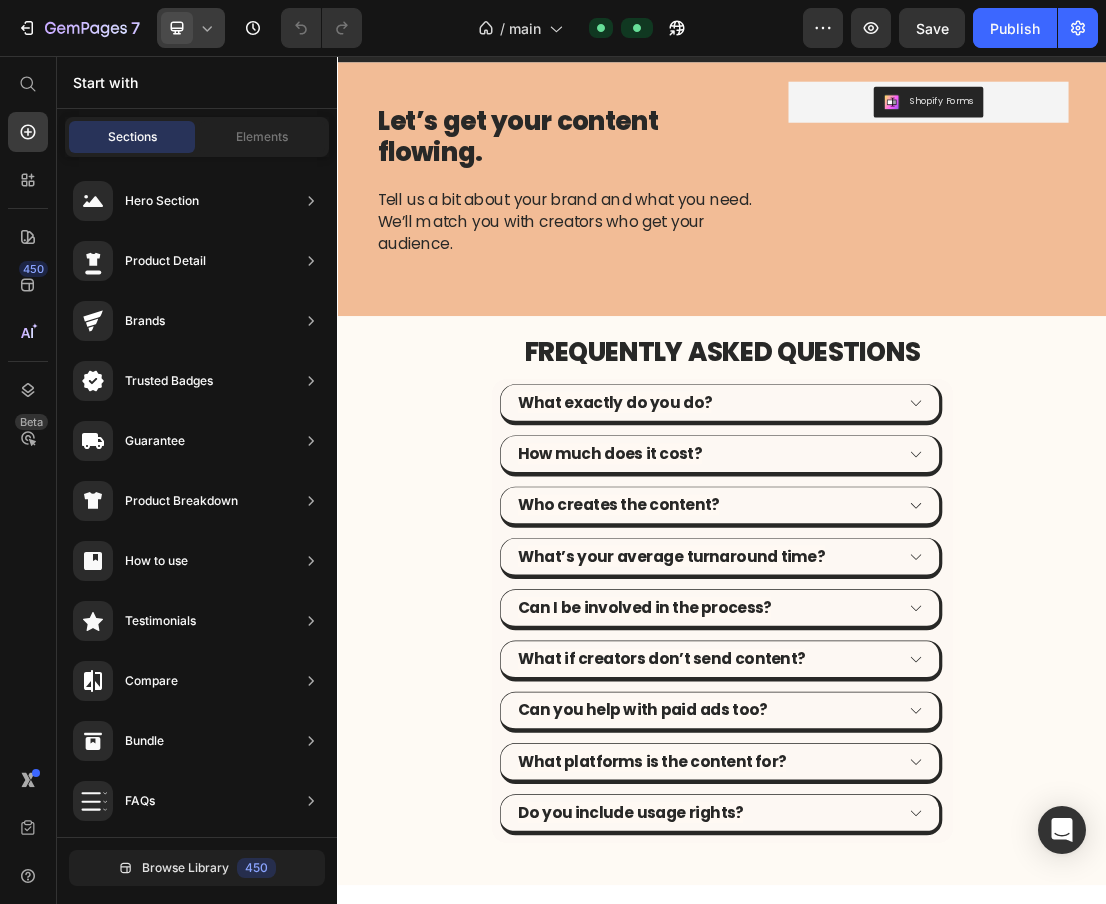 click 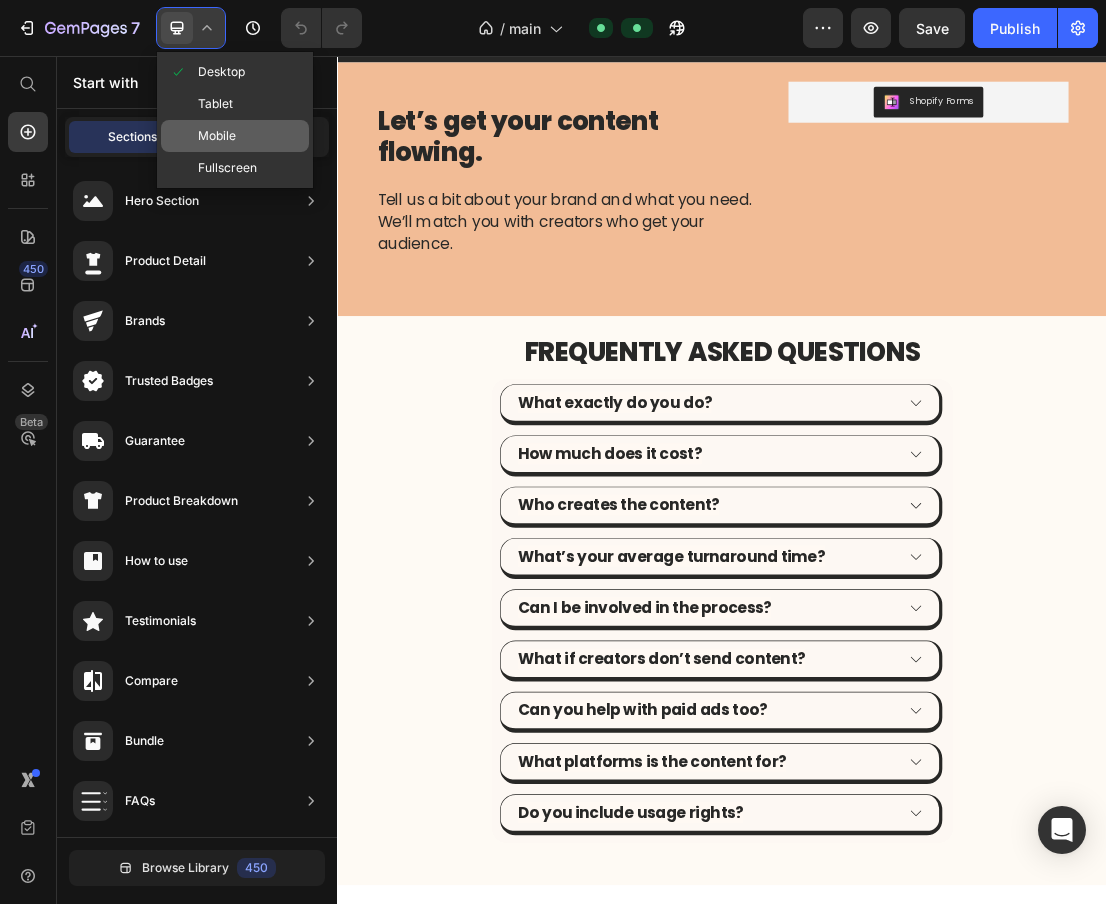 click on "Mobile" 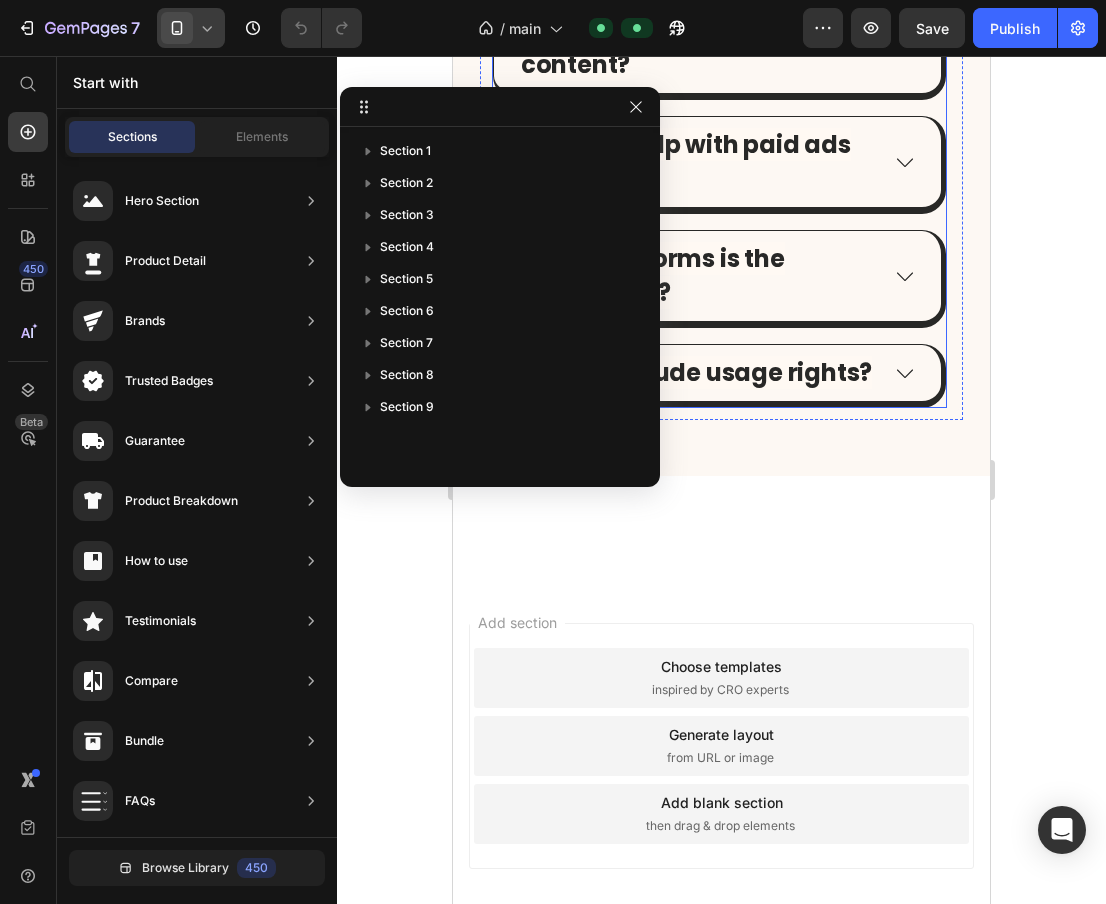 scroll, scrollTop: 2955, scrollLeft: 0, axis: vertical 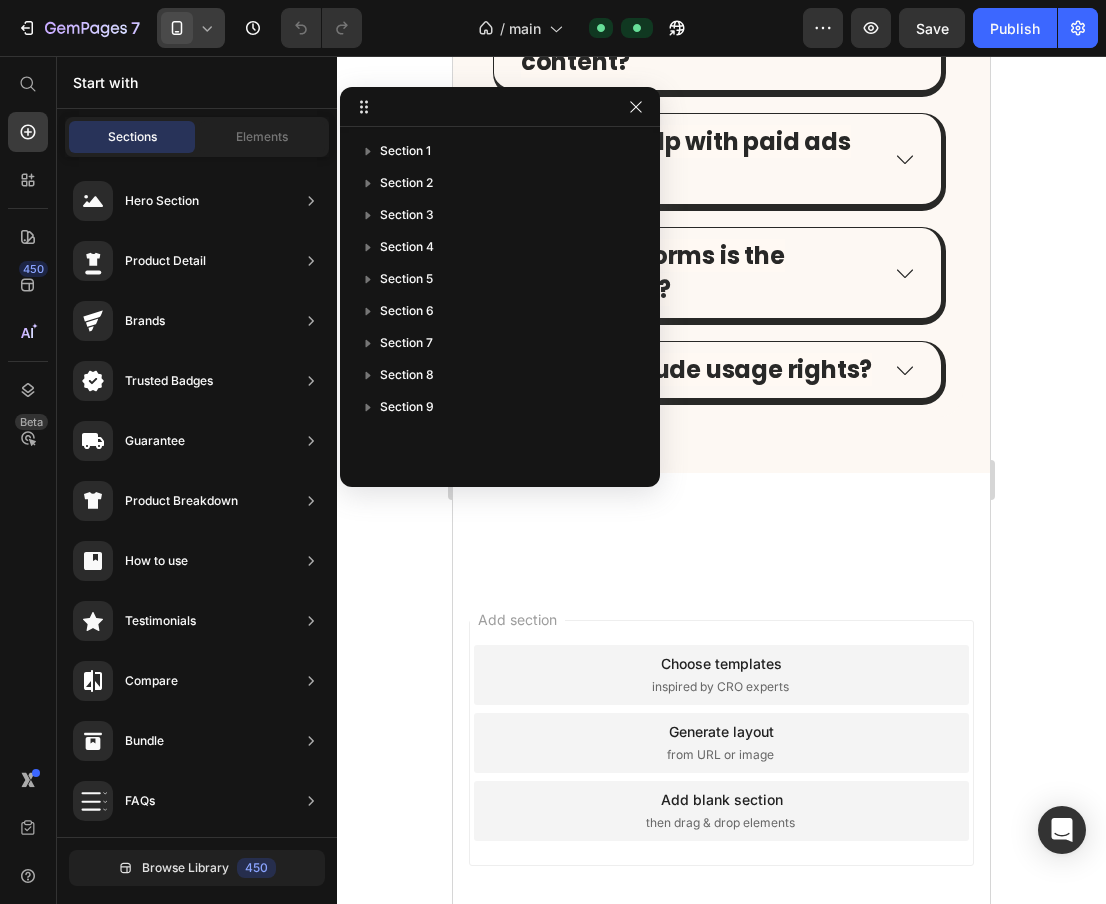 click on "Let’s get your content flowing. Heading" at bounding box center (721, -737) 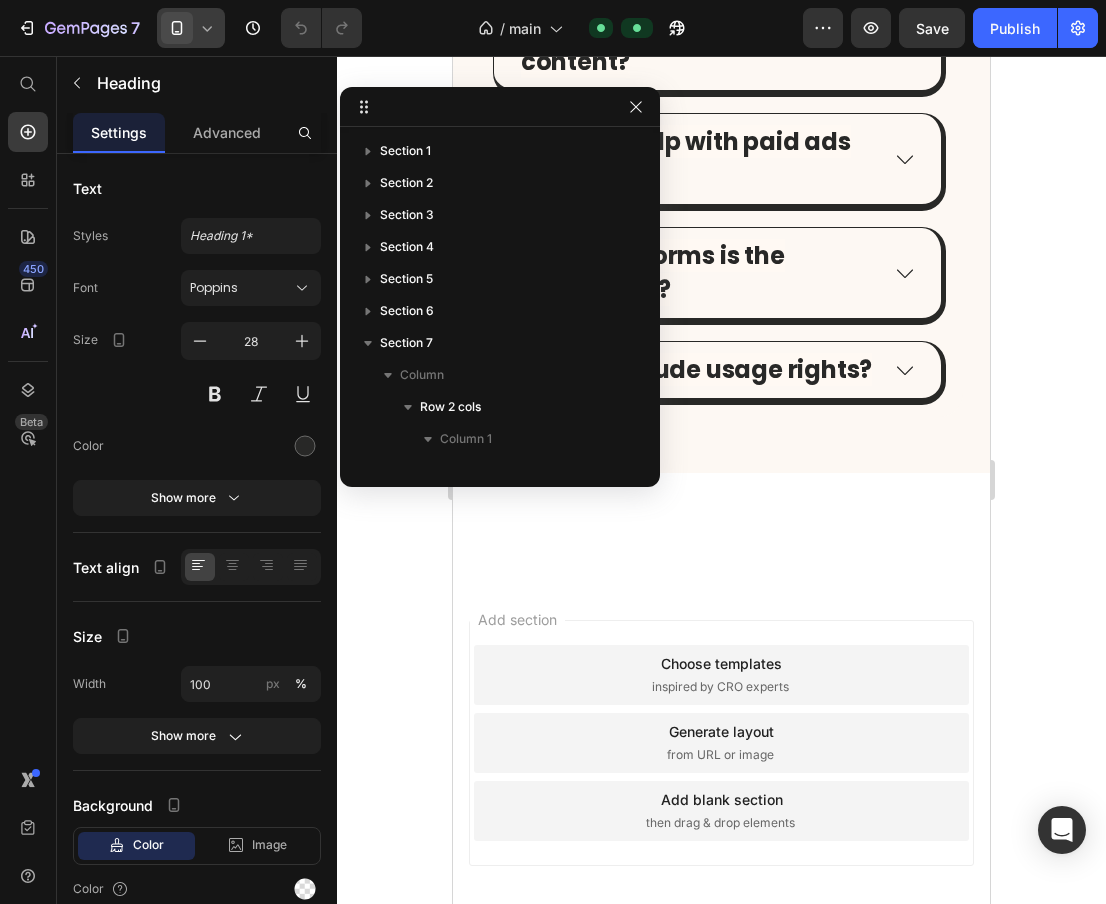 scroll, scrollTop: 310, scrollLeft: 0, axis: vertical 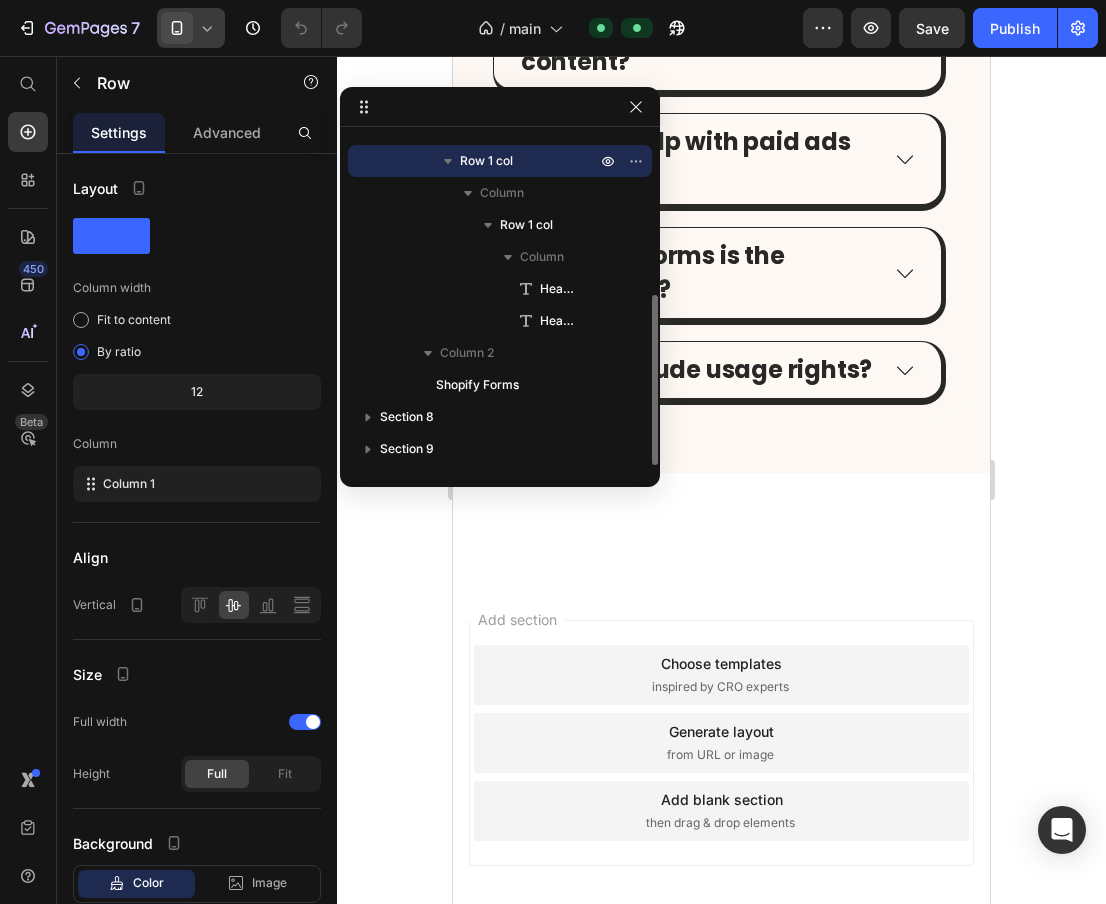 click on "Let’s get your content flowing. Heading   0 Tell us a bit about your brand and what you need. We’ll match you with creators who get your audience. Heading Row" at bounding box center [721, -728] 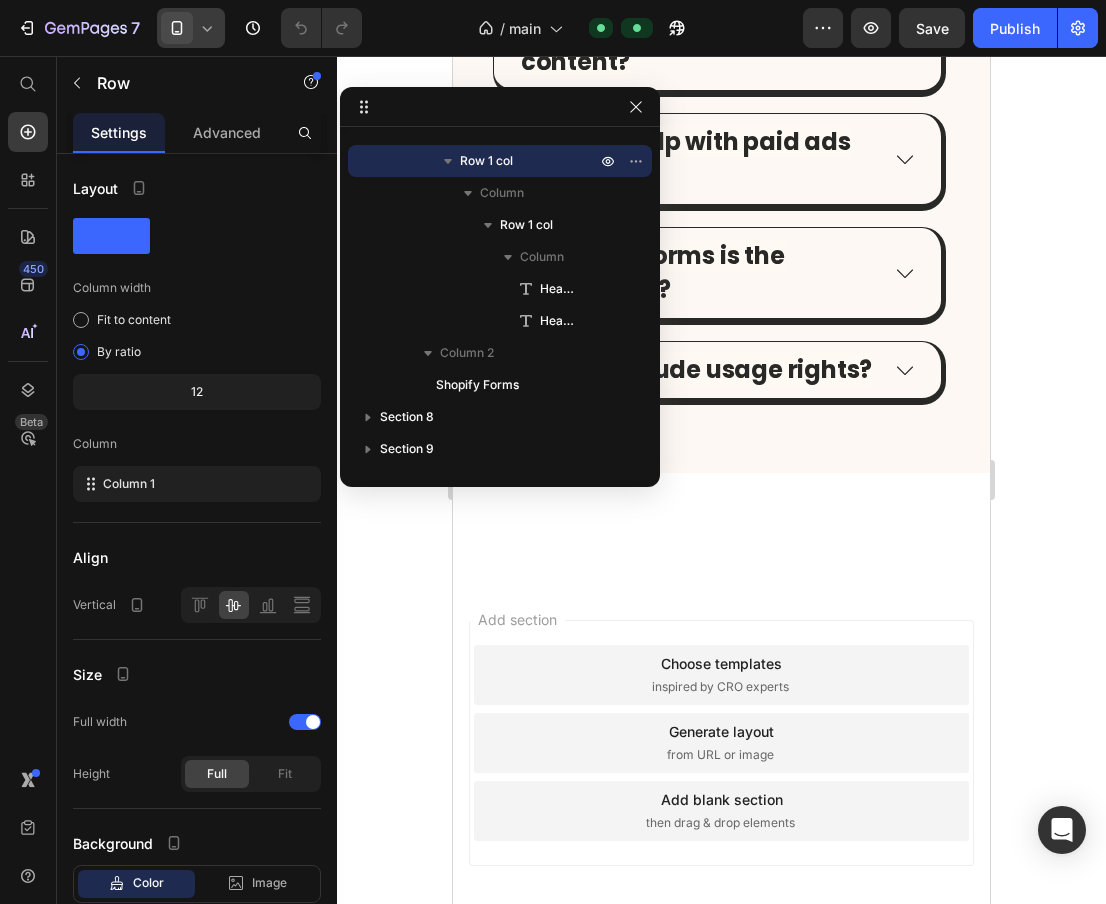 click on "Let’s get your content flowing." at bounding box center [721, -752] 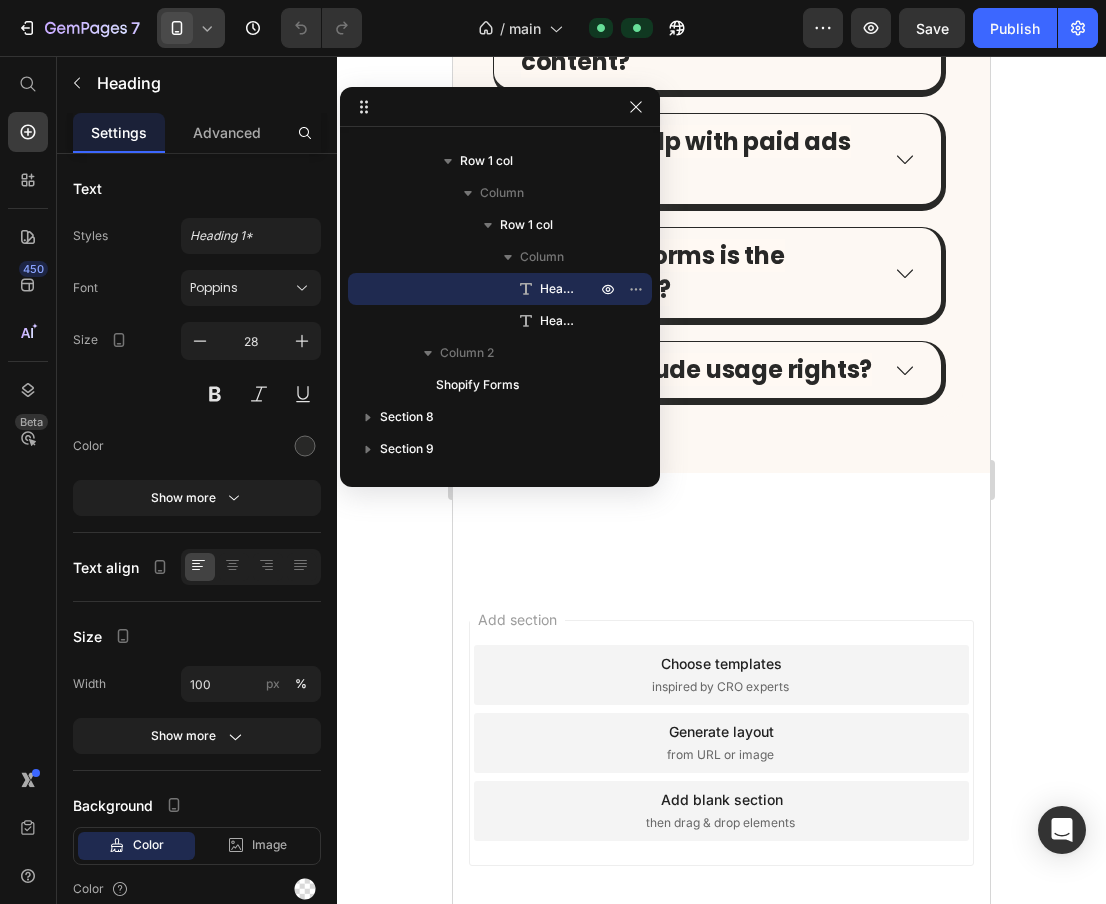 click on "Heading" at bounding box center (525, -790) 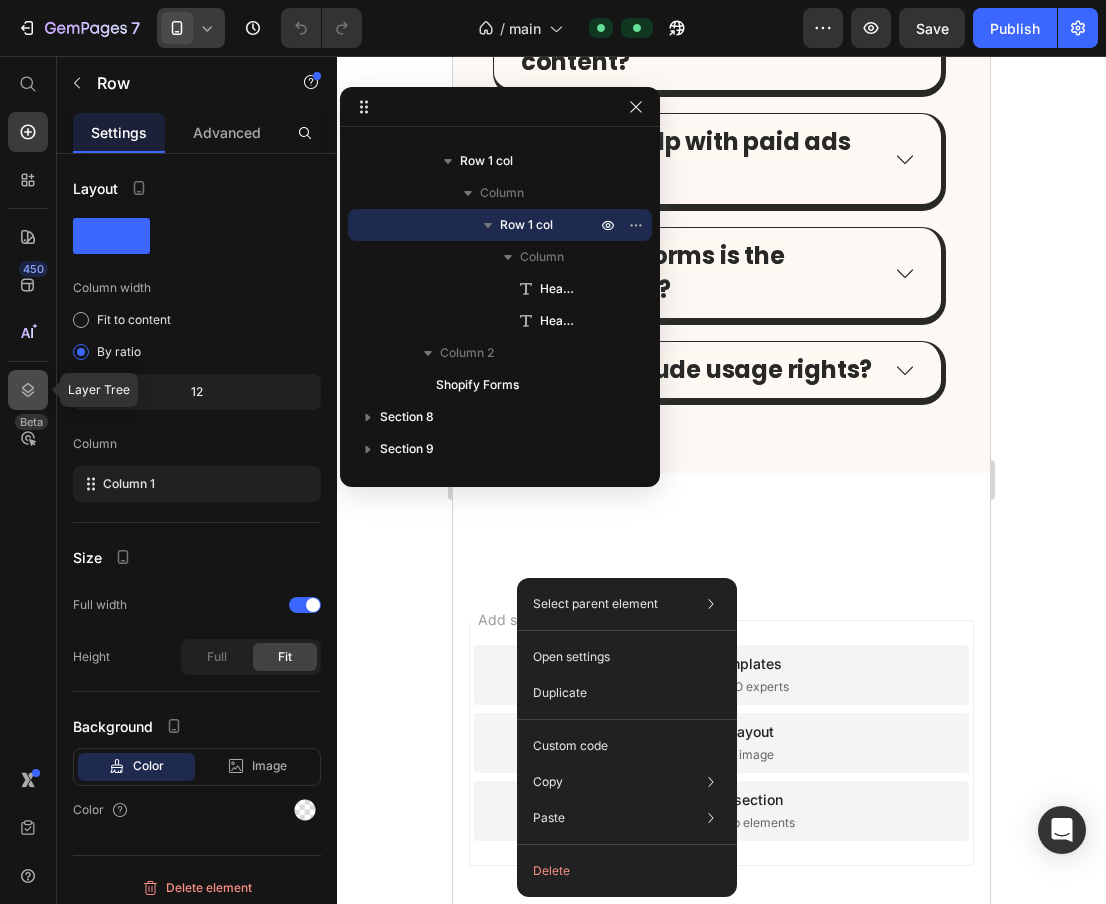 click 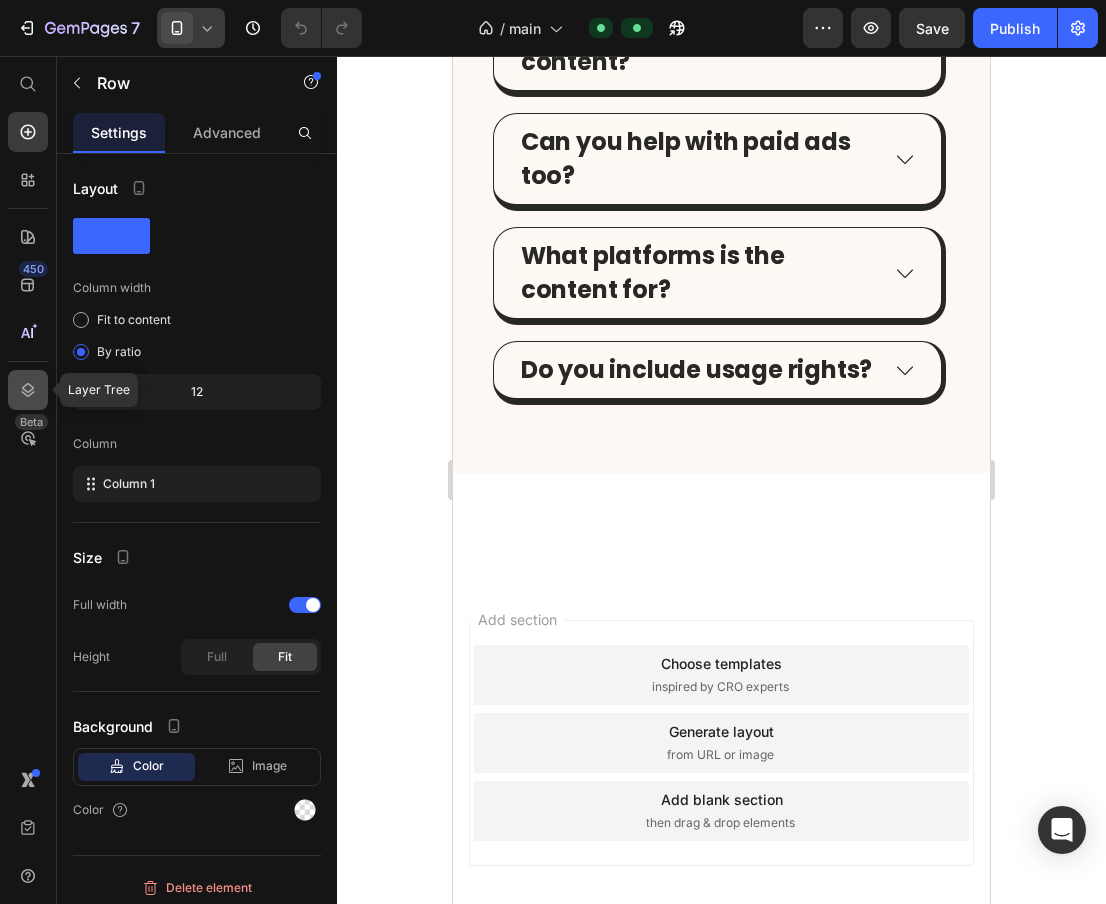 click 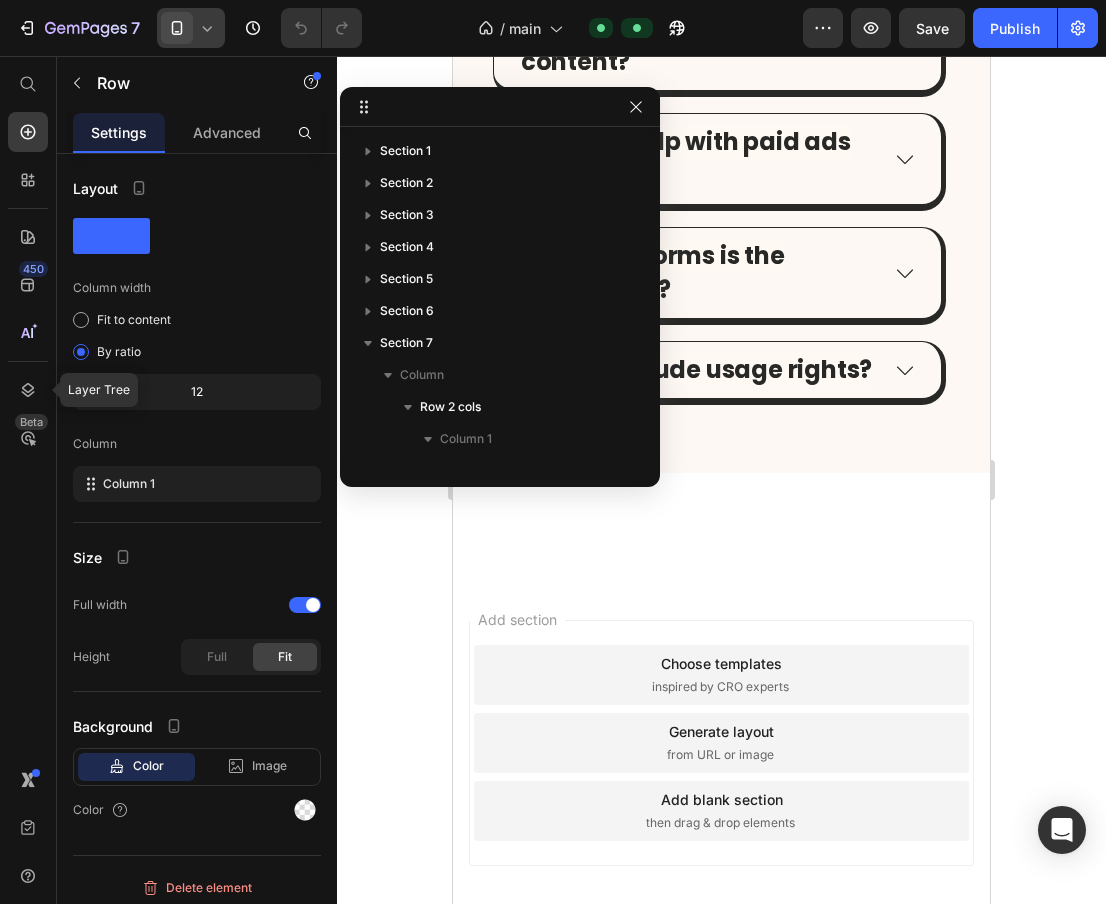 scroll, scrollTop: 214, scrollLeft: 0, axis: vertical 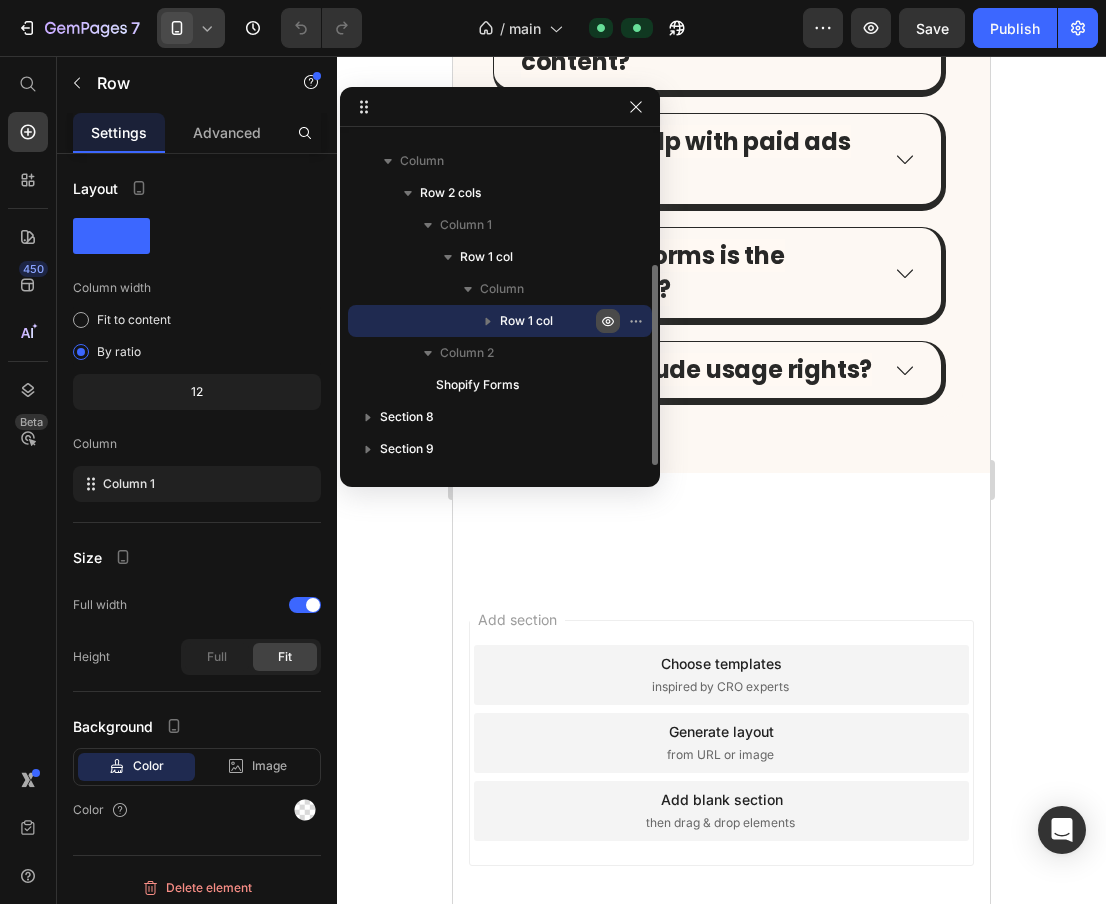 click 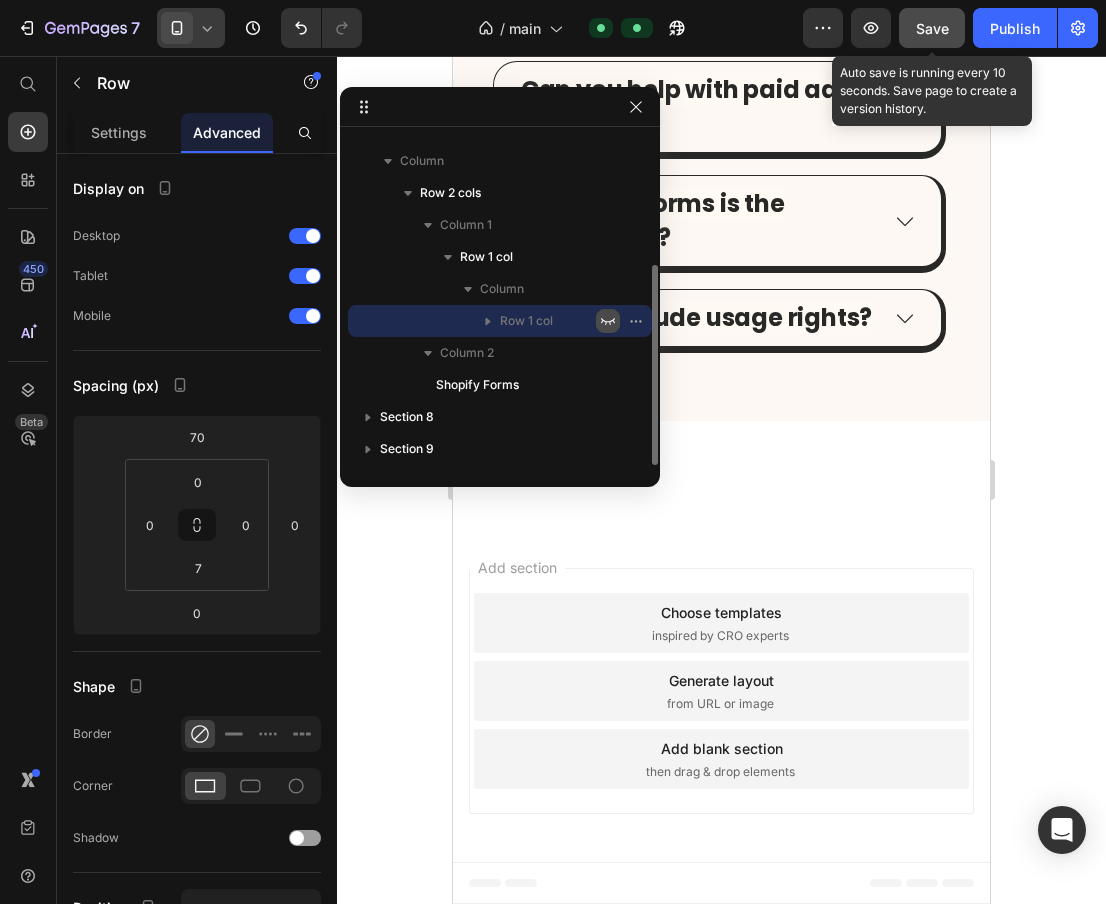 click on "Save" 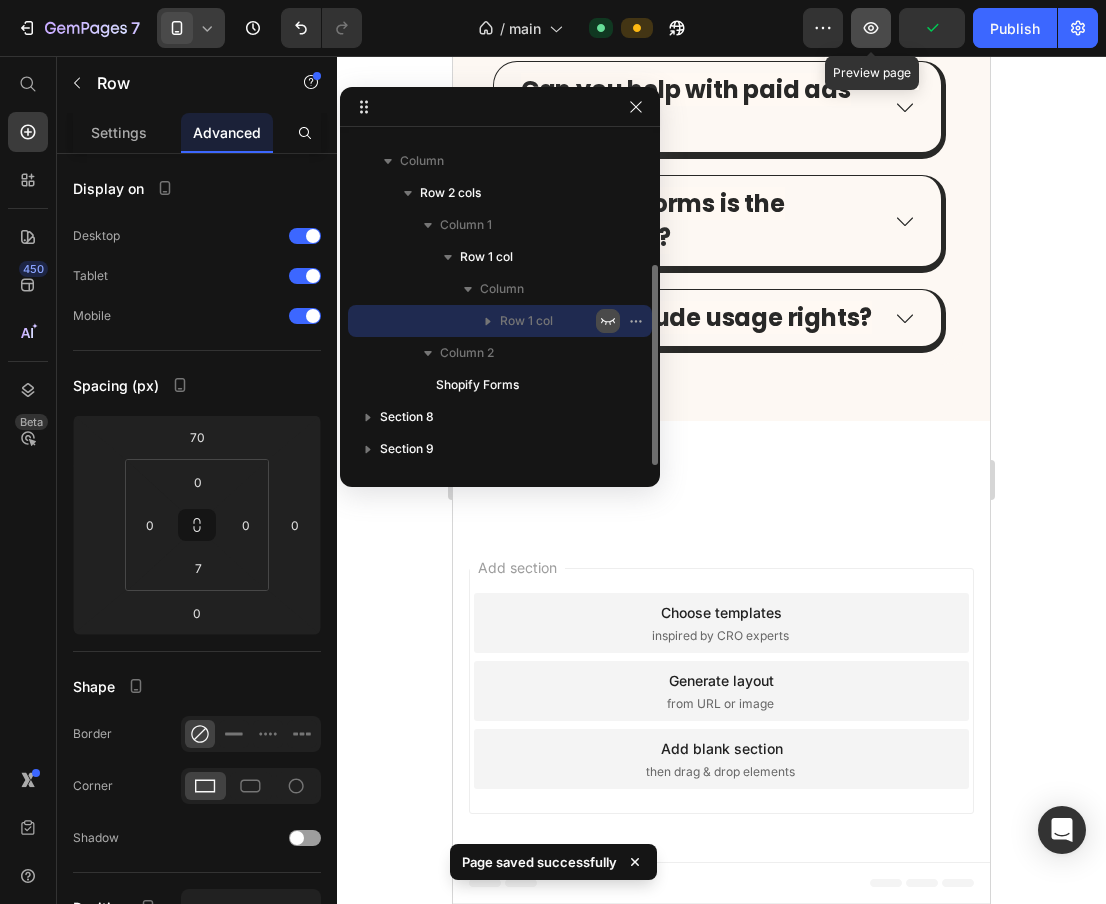 click 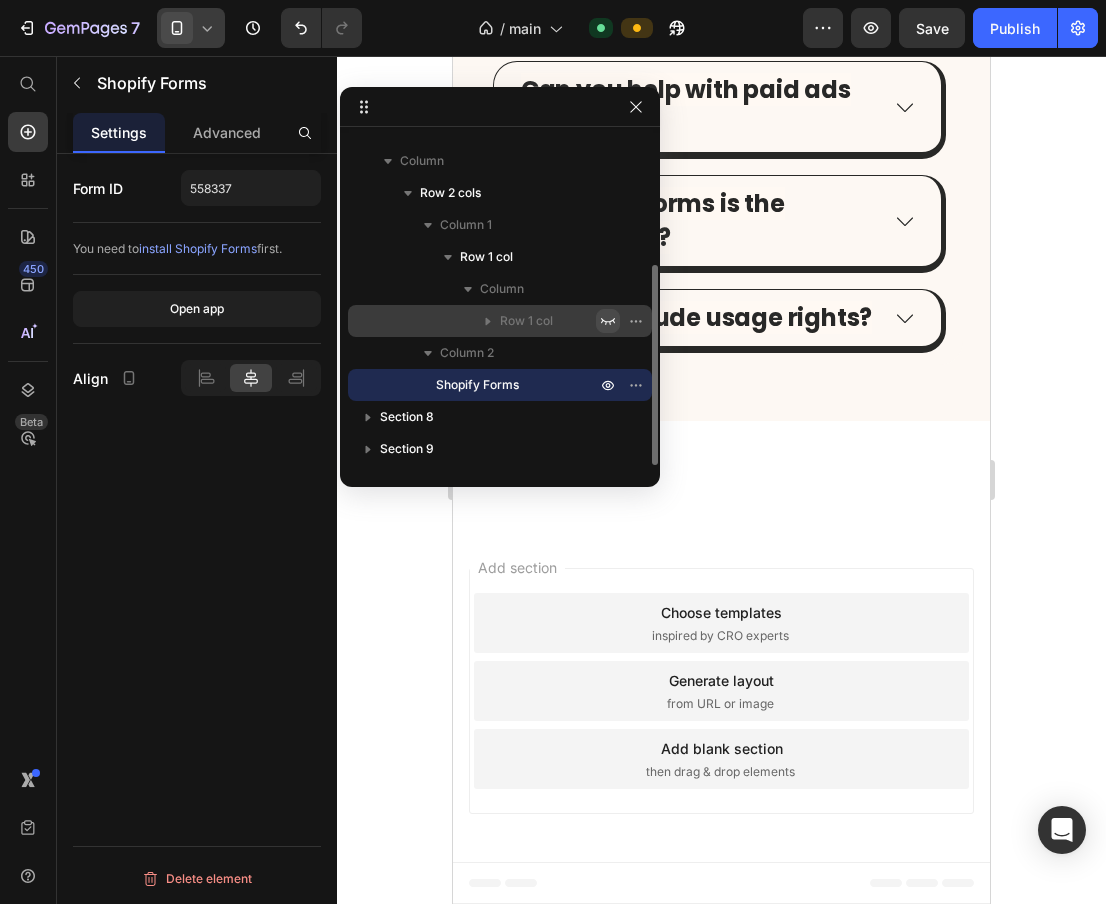 click on "Shopify Forms" at bounding box center [721, -634] 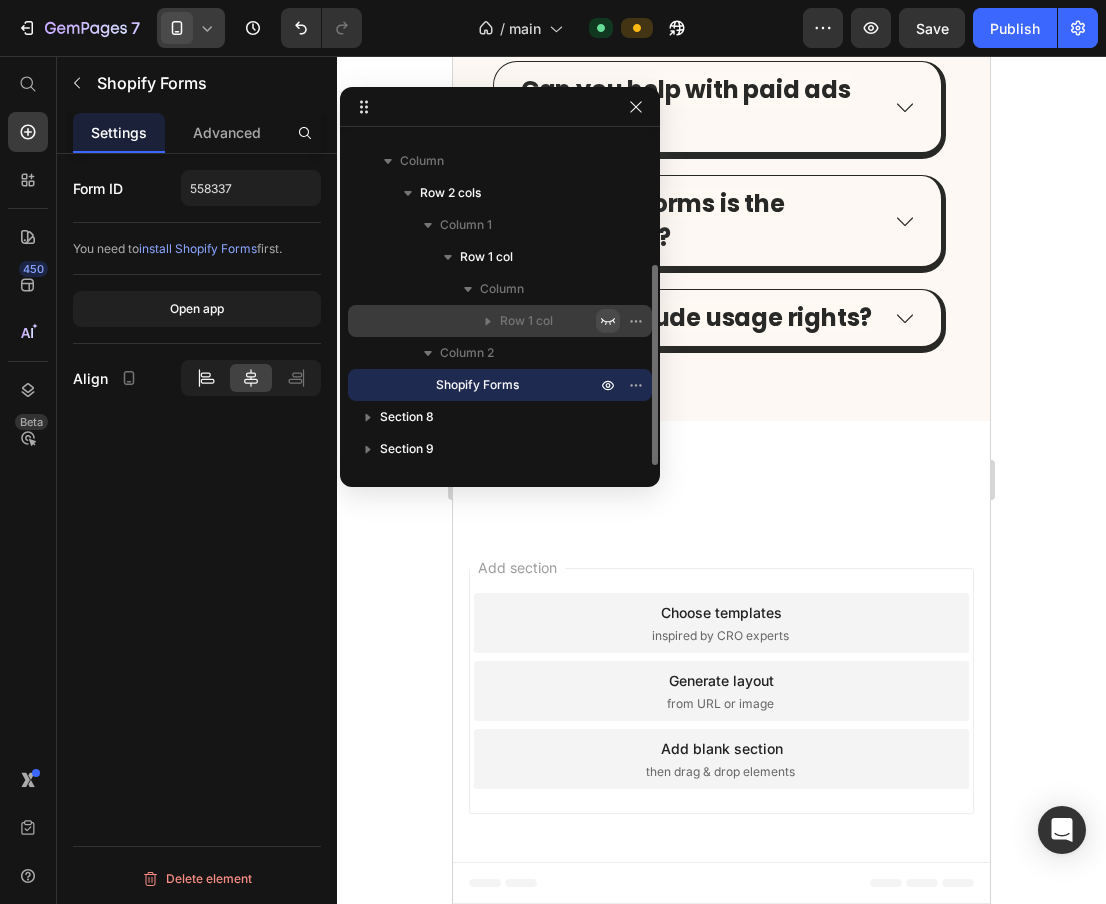 click 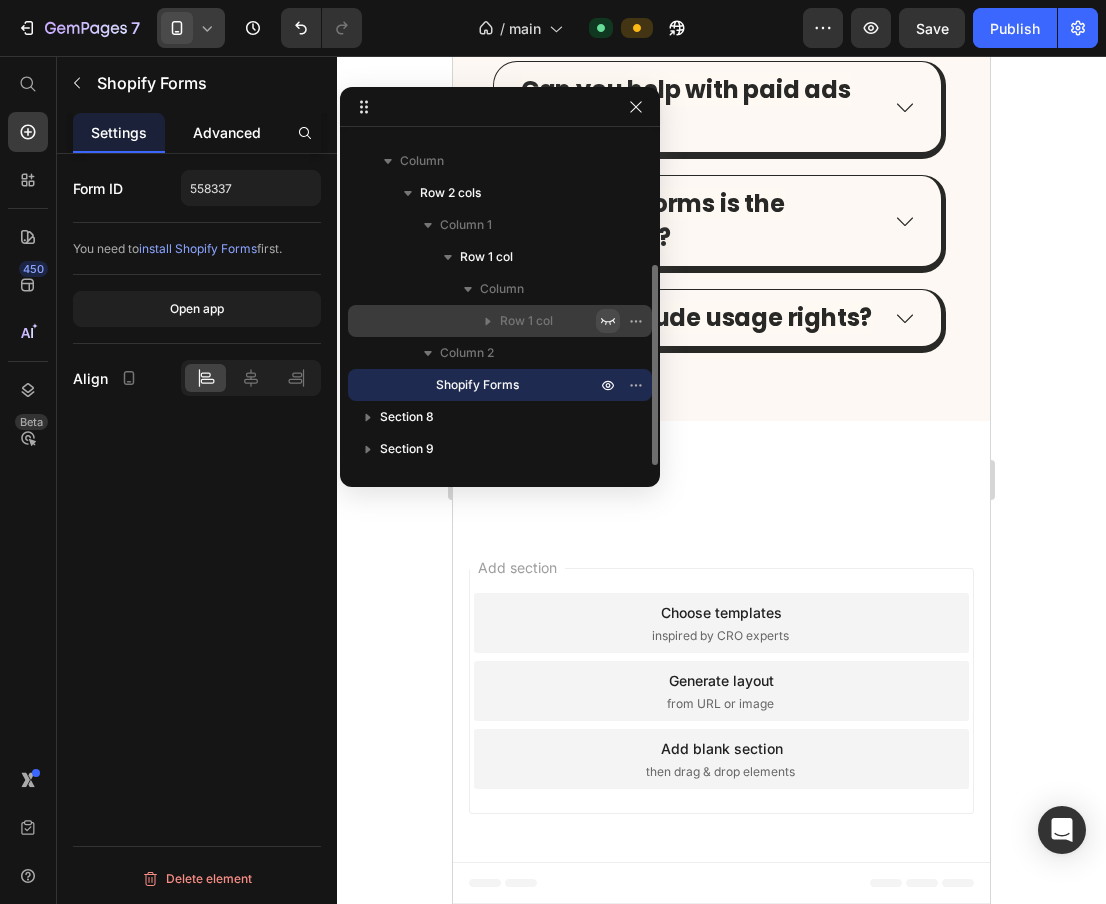 click on "Advanced" 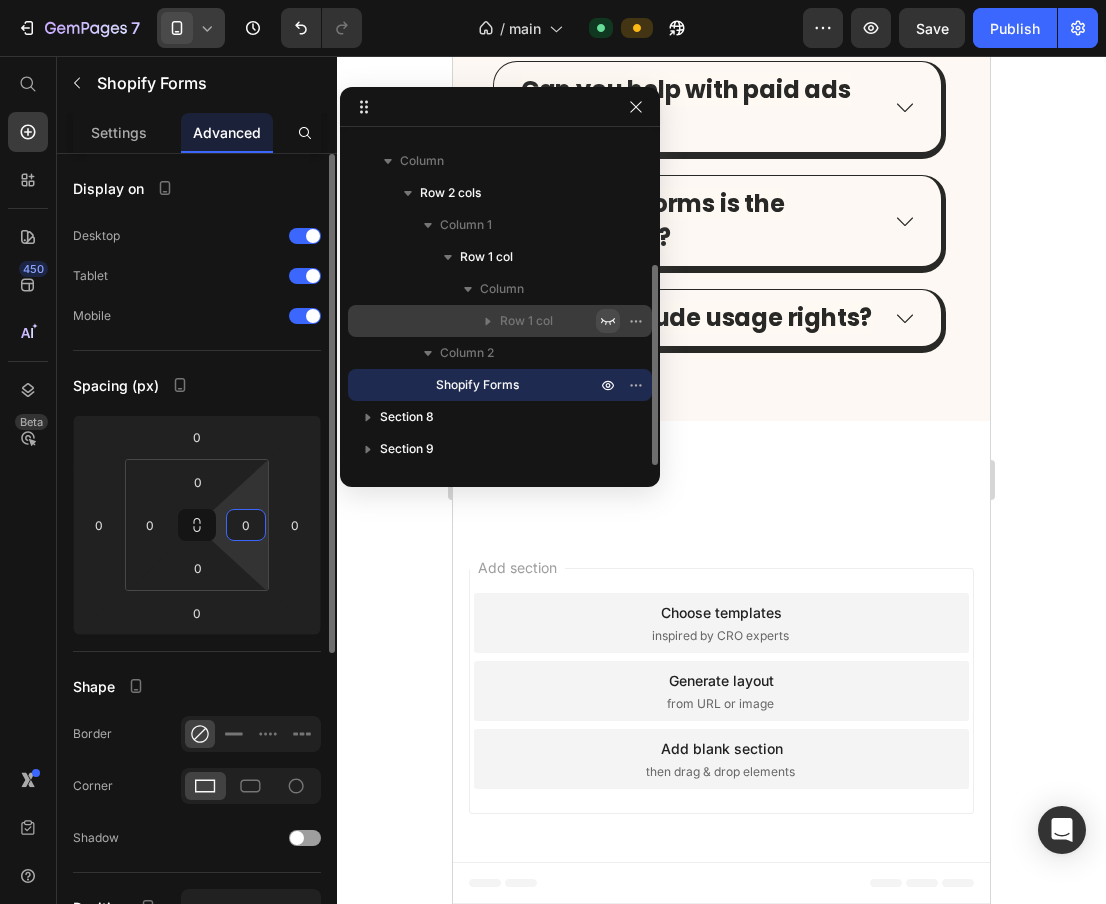 click on "0" at bounding box center [246, 525] 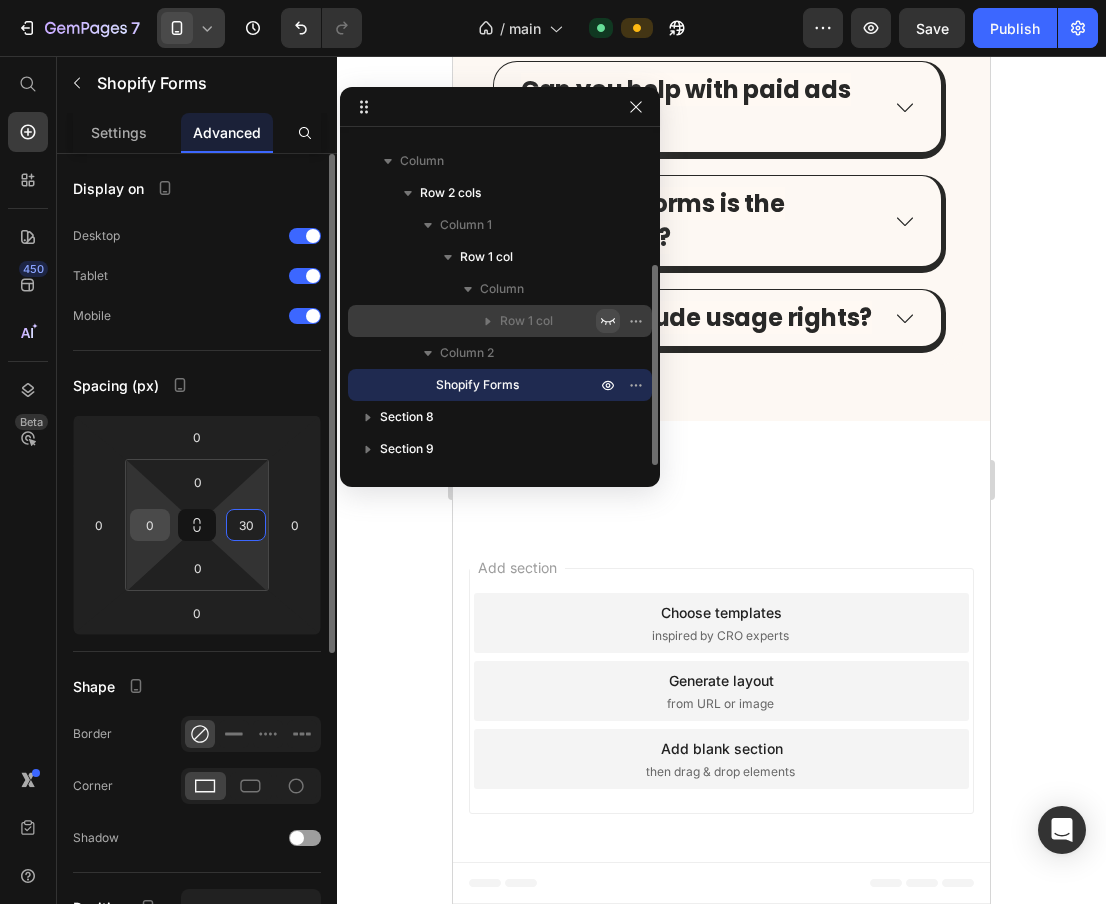 type on "30" 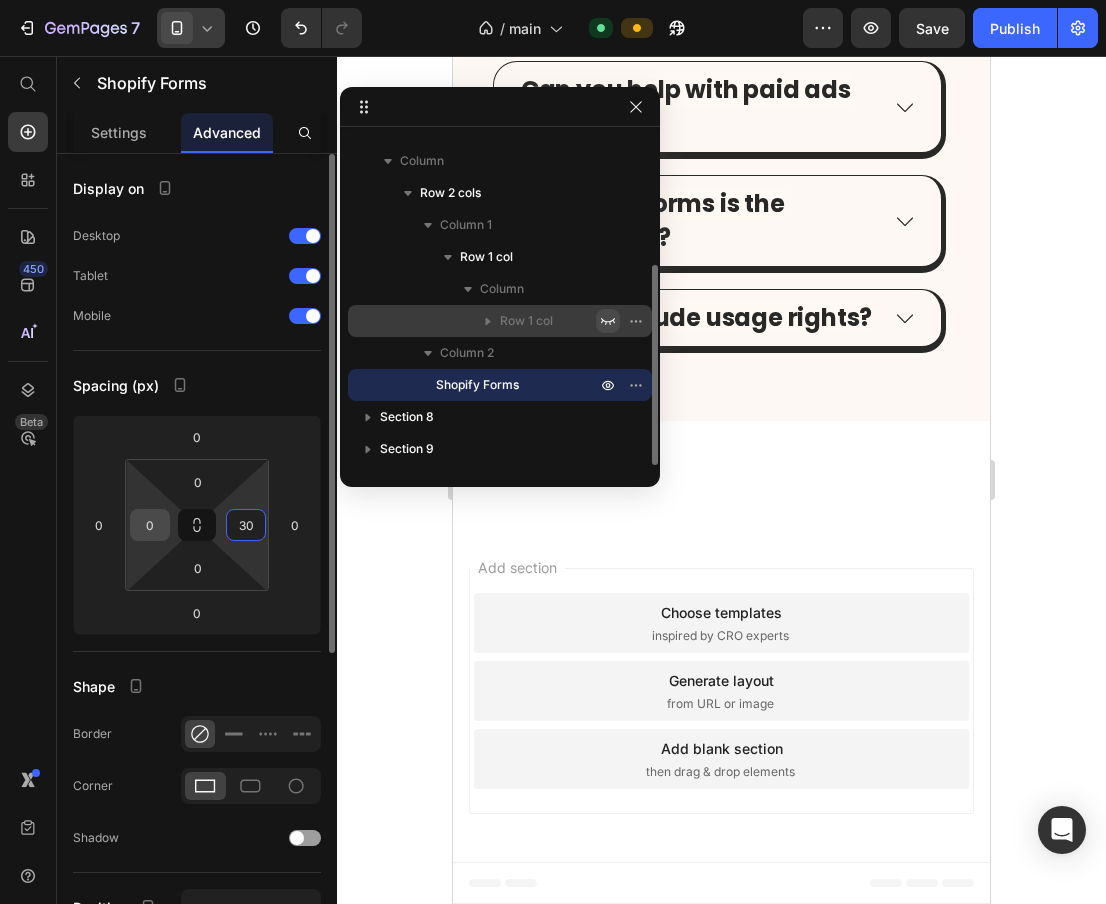 click on "0" at bounding box center (150, 525) 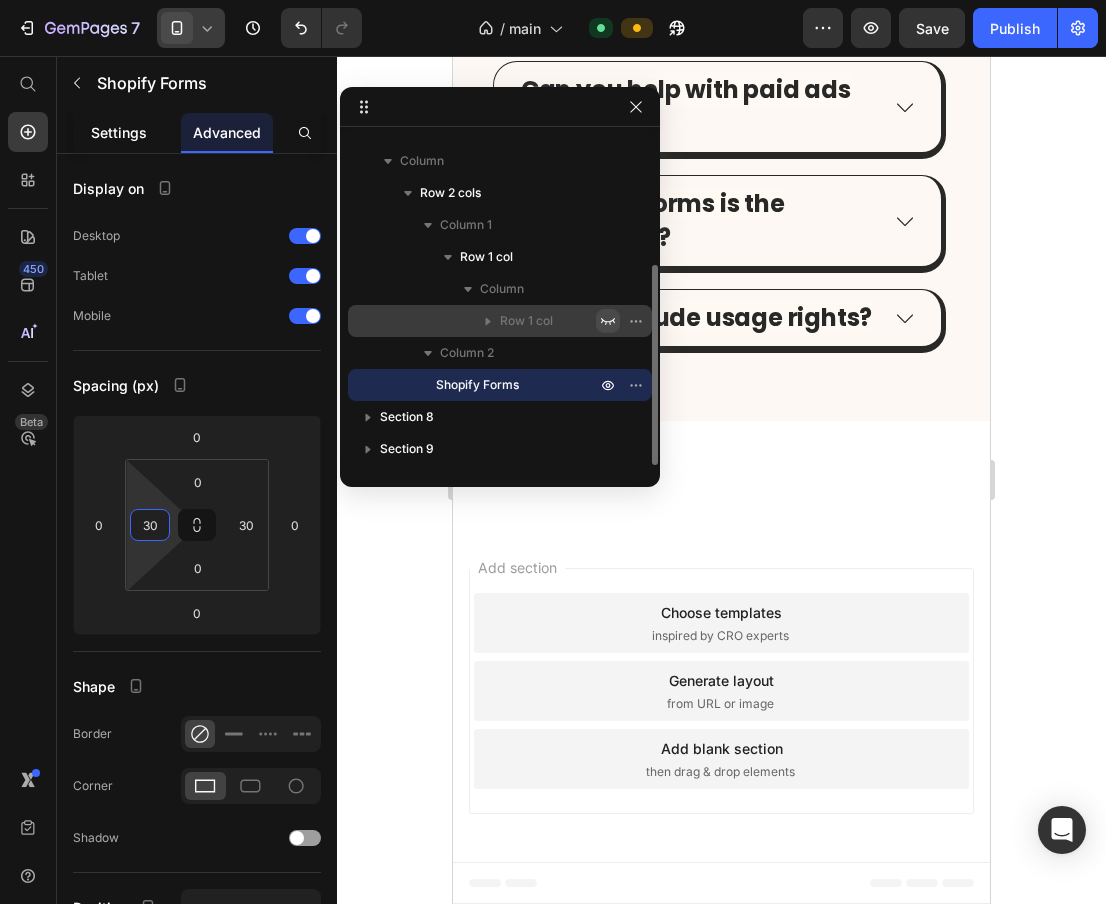 type on "30" 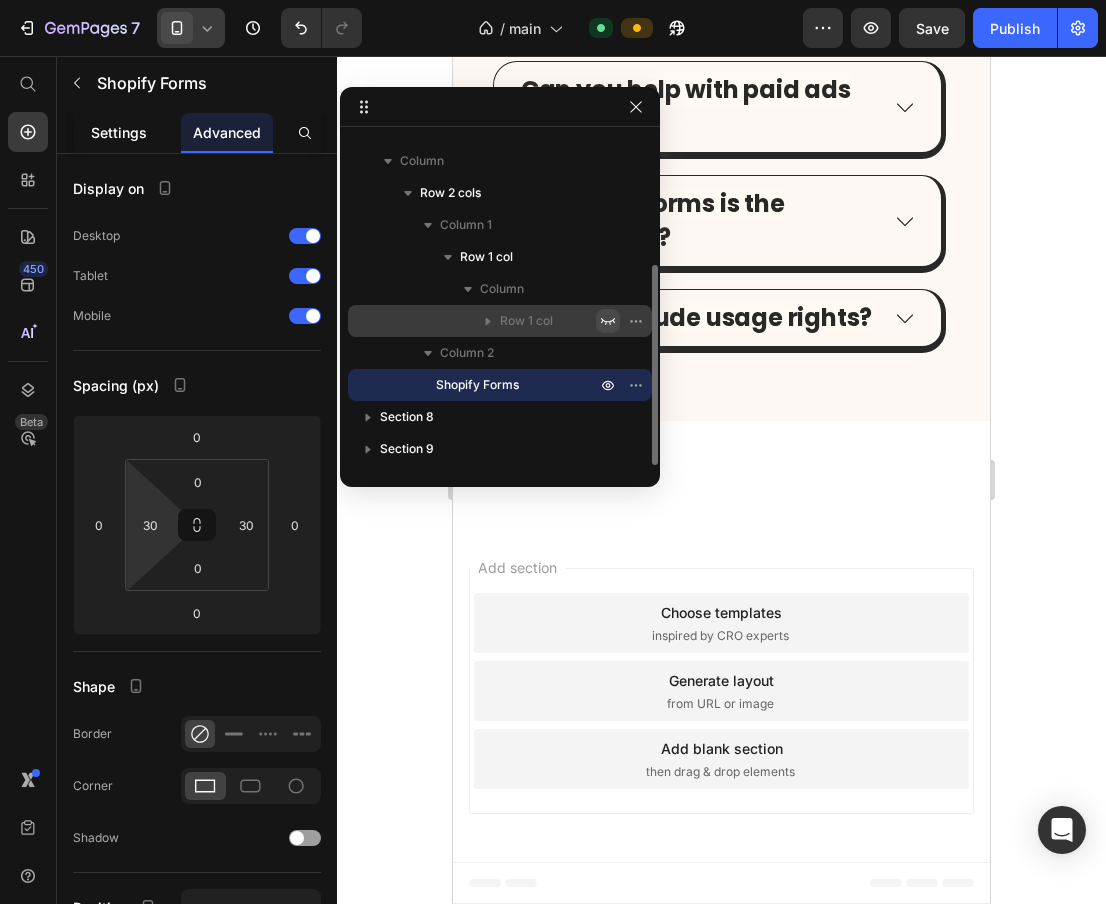 click on "Settings" at bounding box center (119, 132) 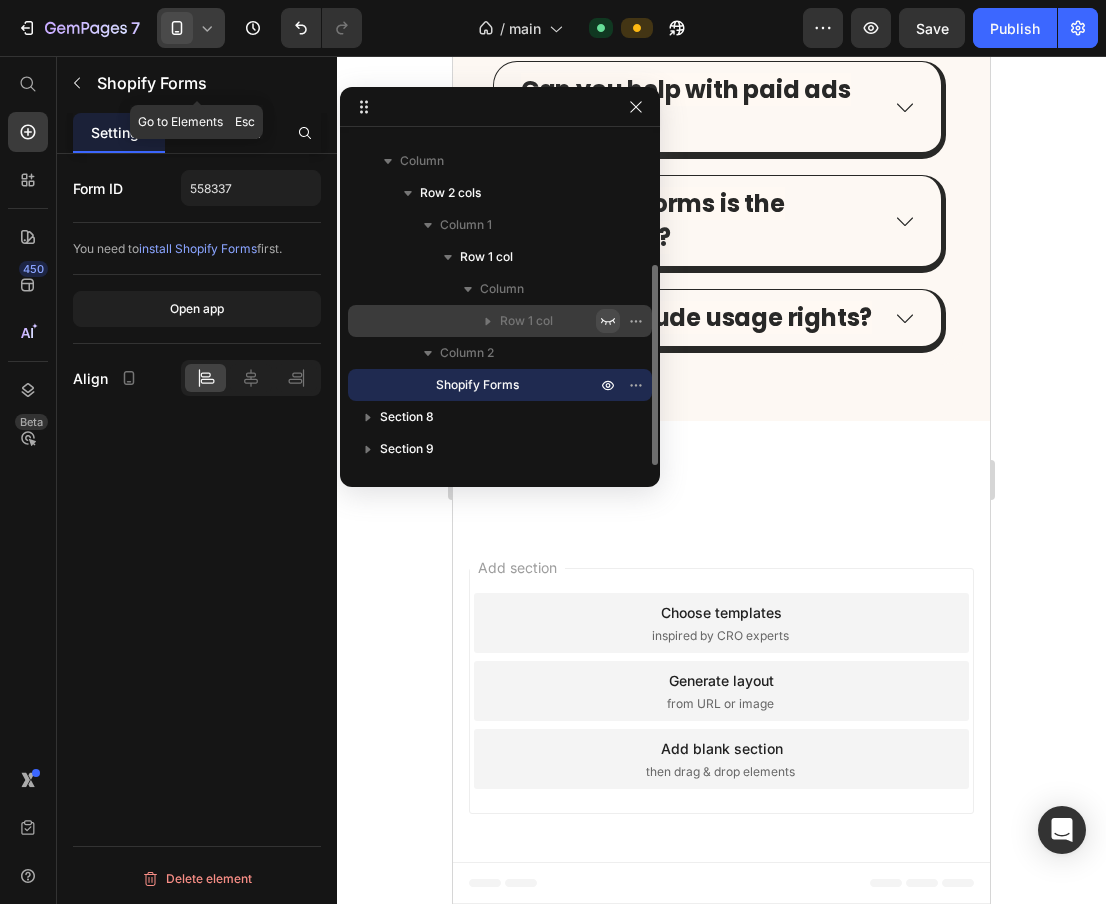 click on "Advanced" at bounding box center [227, 132] 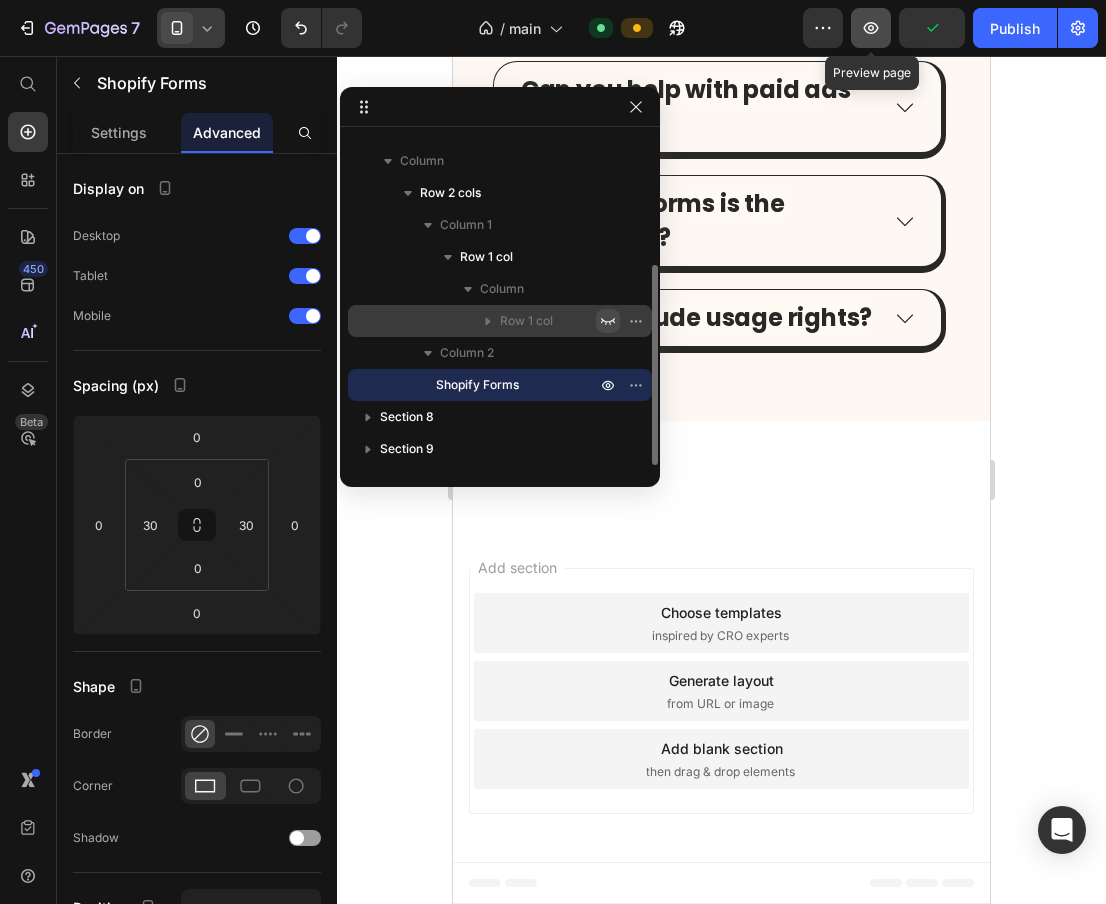 click 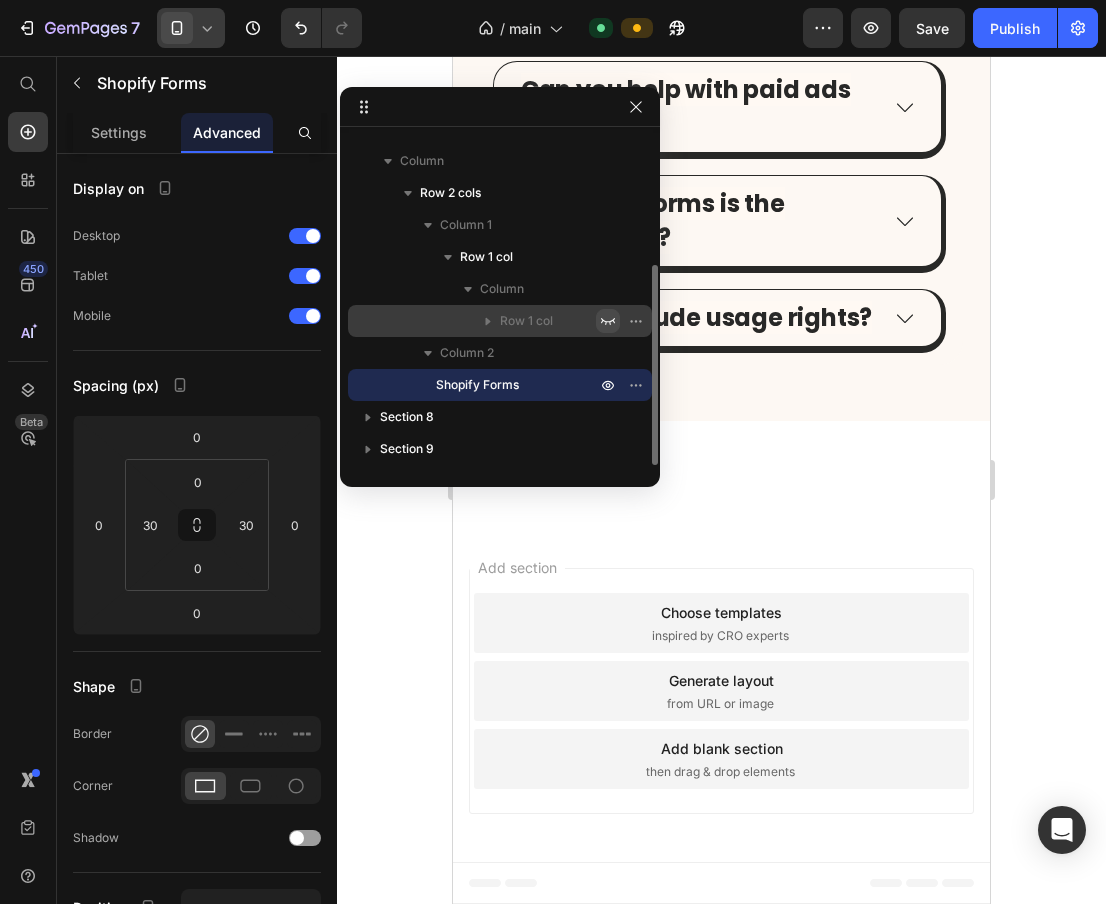 click 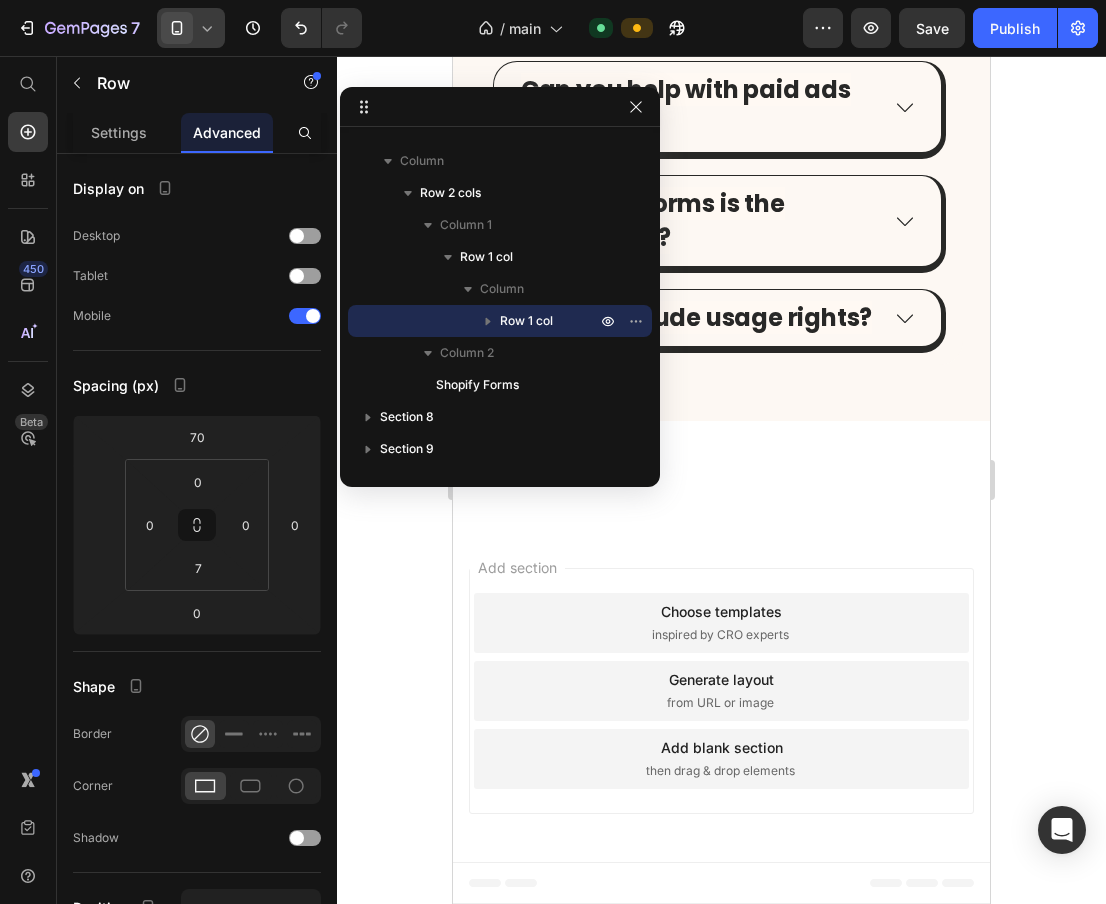 scroll, scrollTop: 3093, scrollLeft: 0, axis: vertical 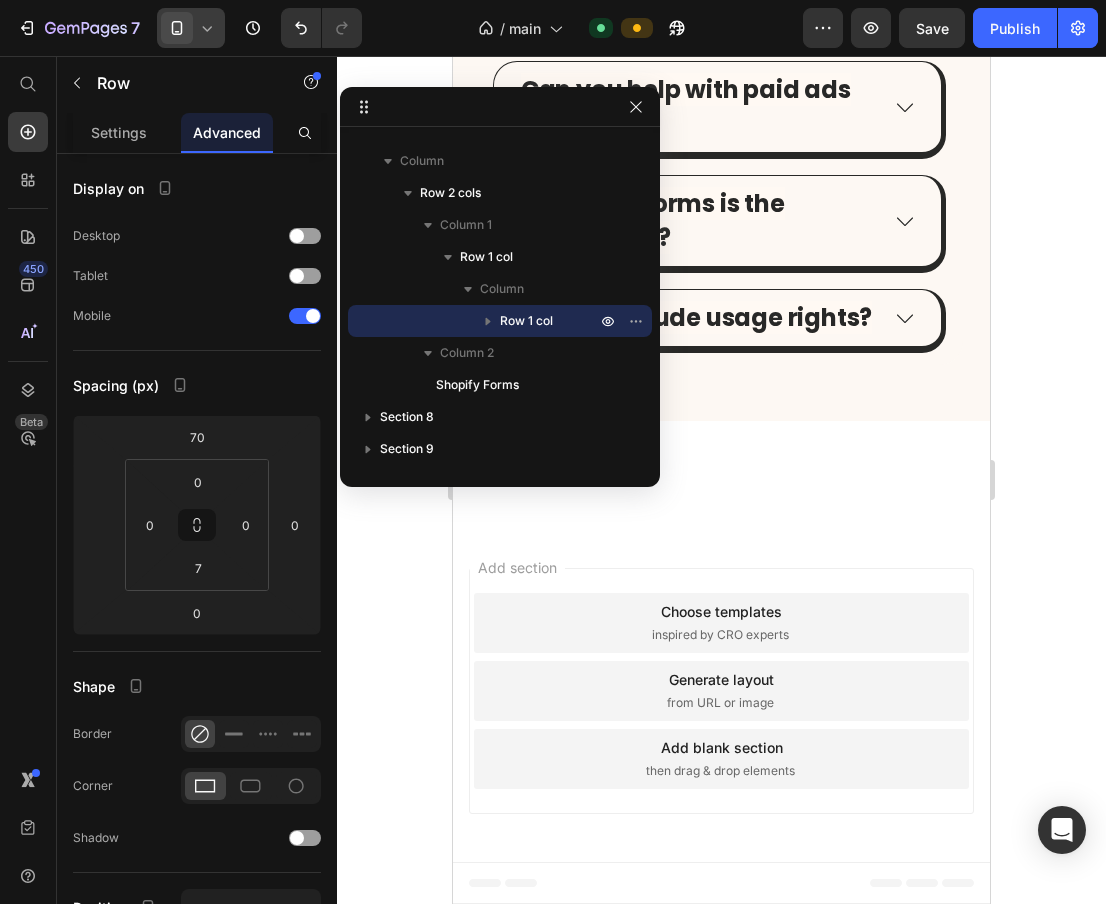 click on "Let’s get your content flowing." at bounding box center (721, -804) 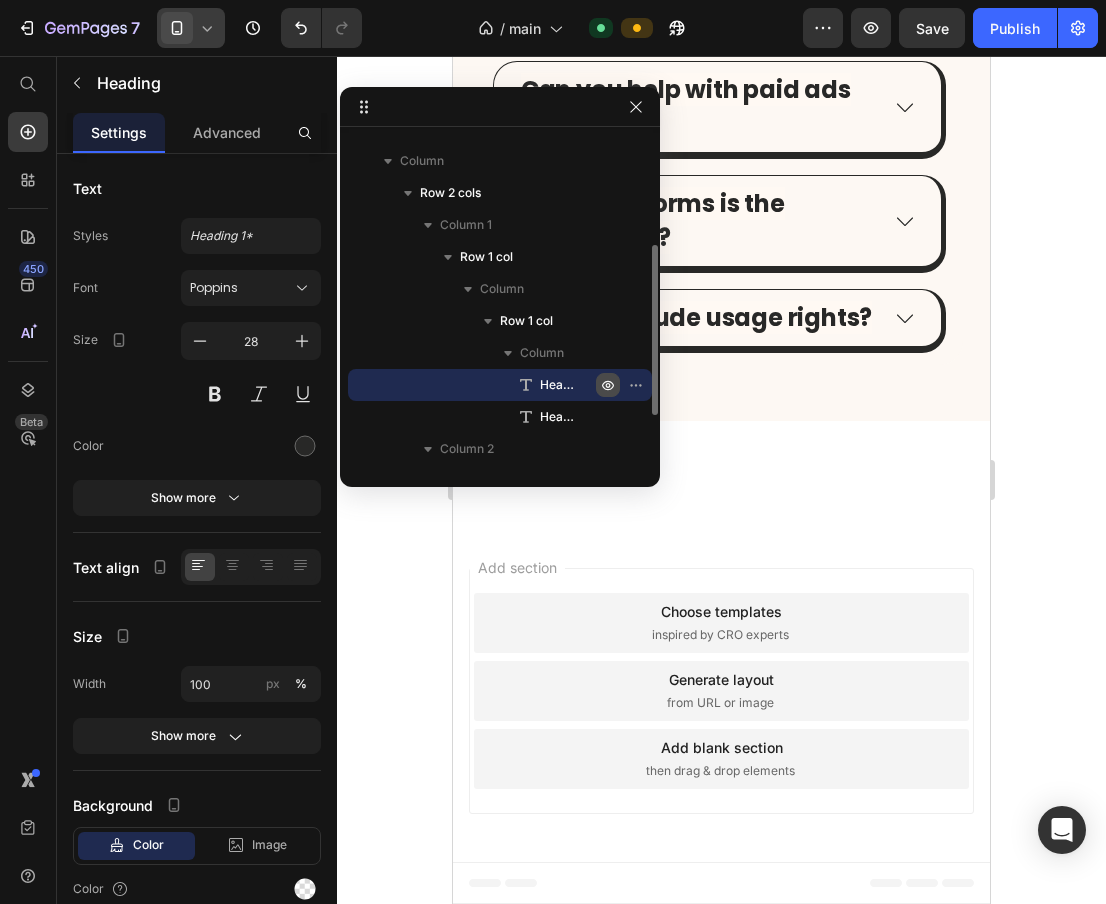 click 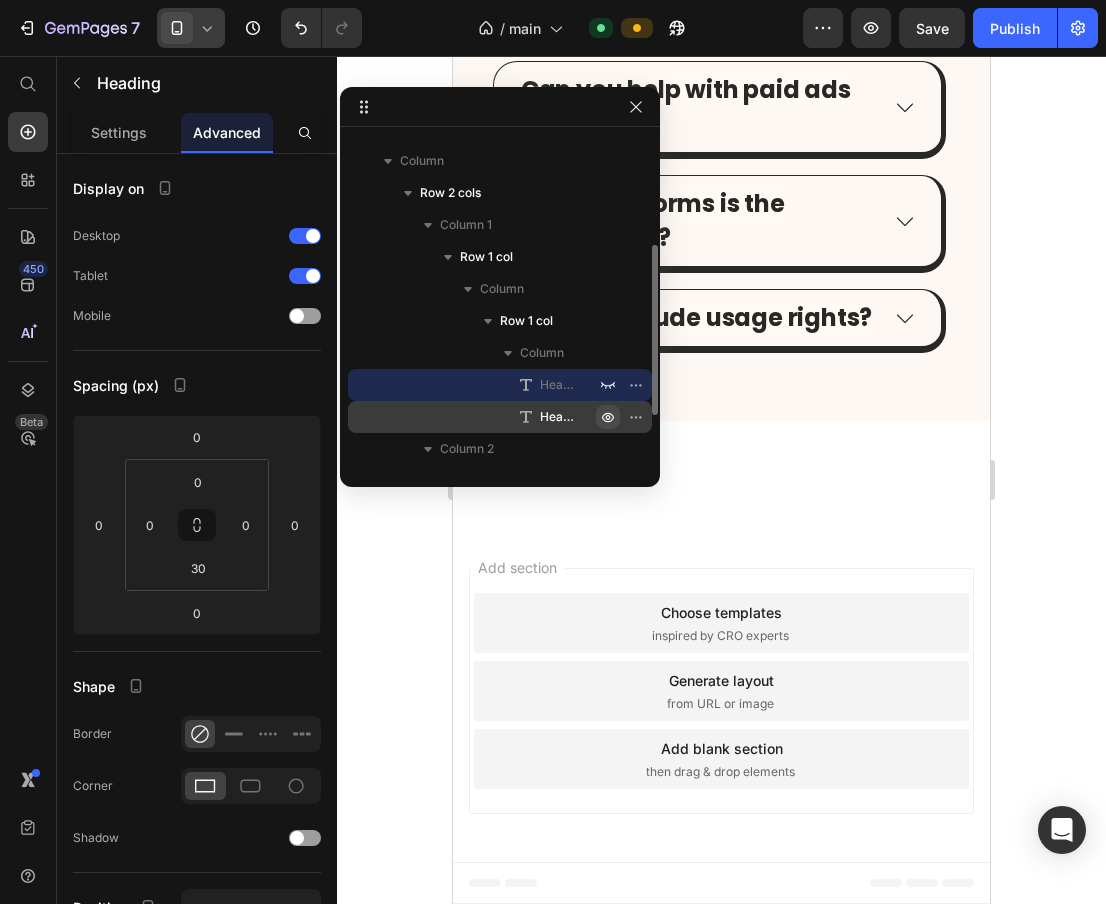 click 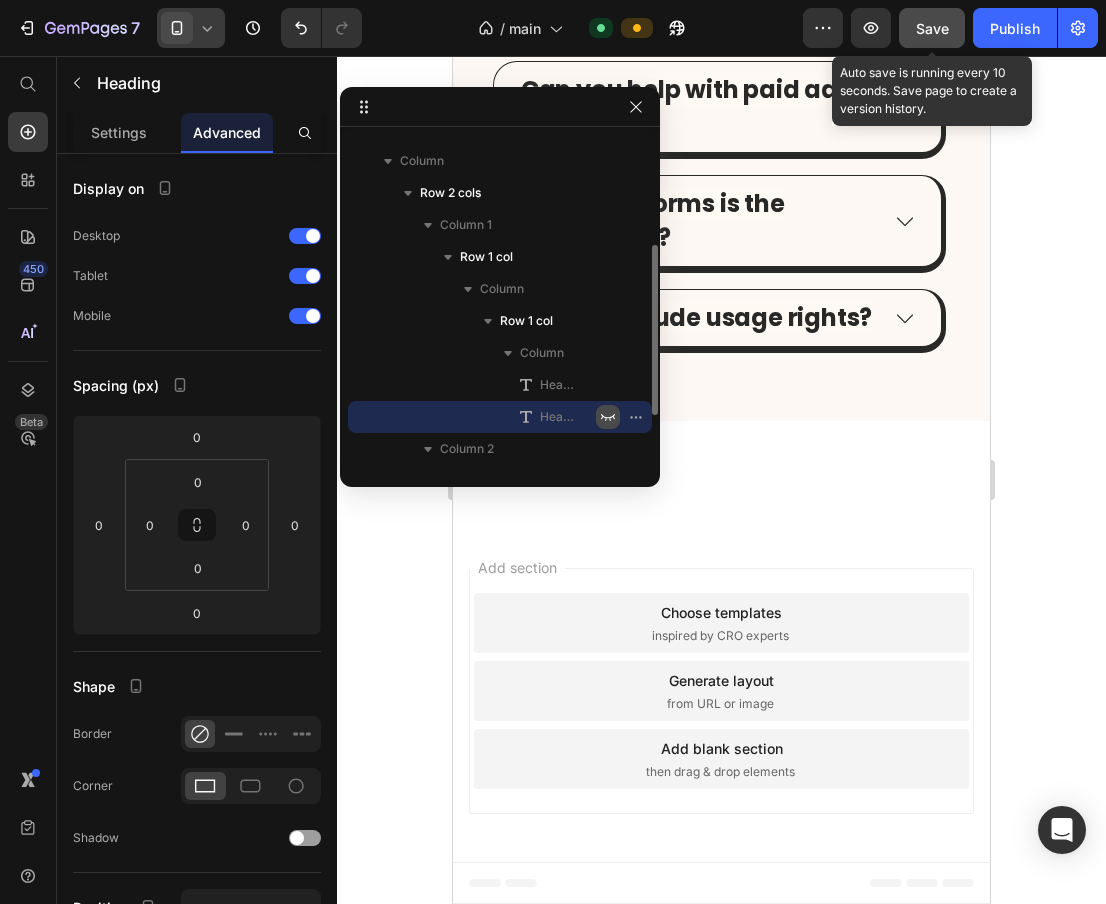 click on "Save" at bounding box center (932, 28) 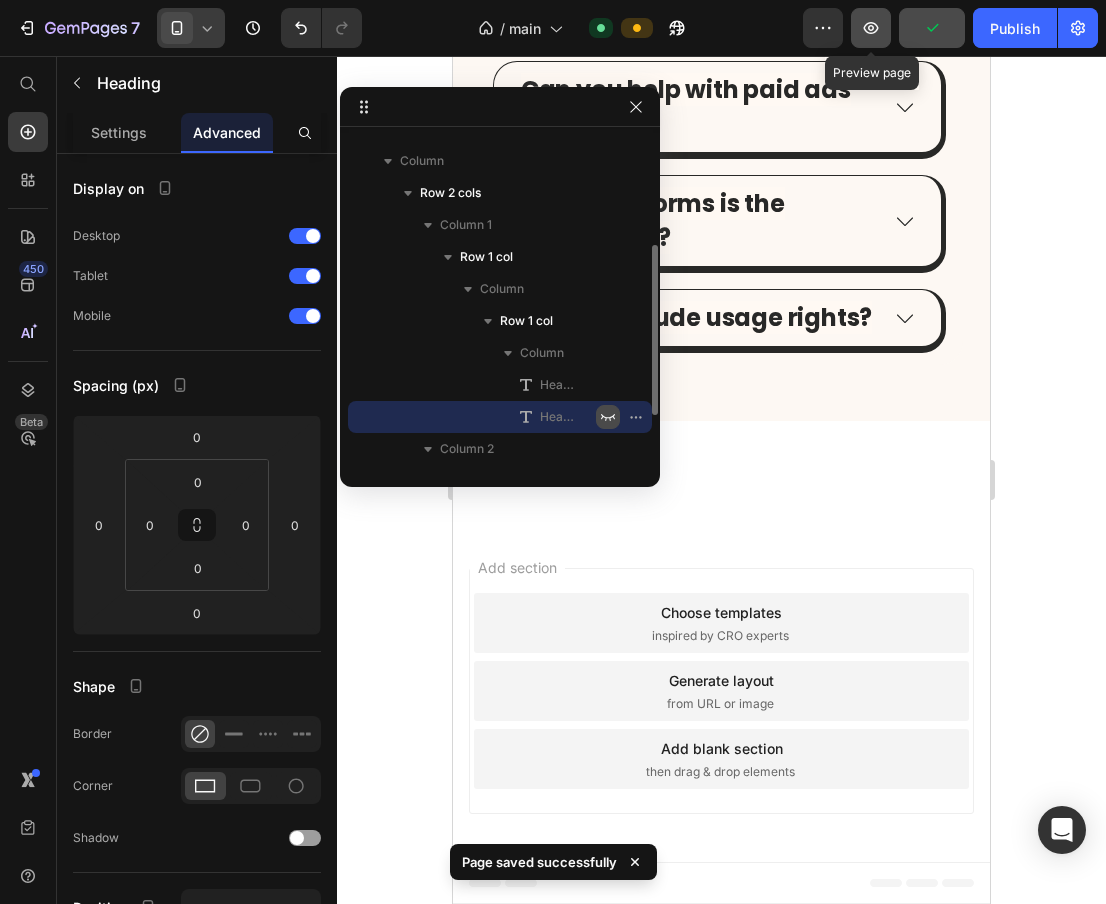 click 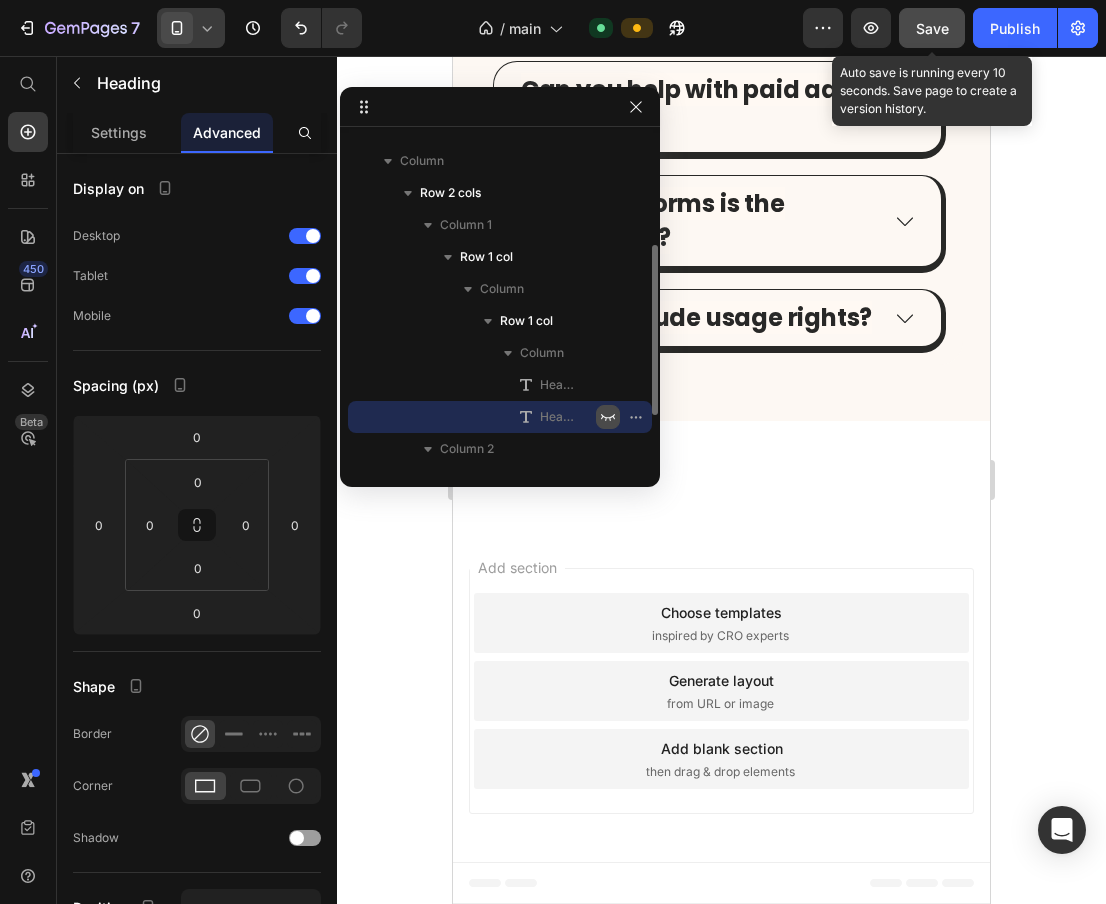 click on "Save" at bounding box center (932, 28) 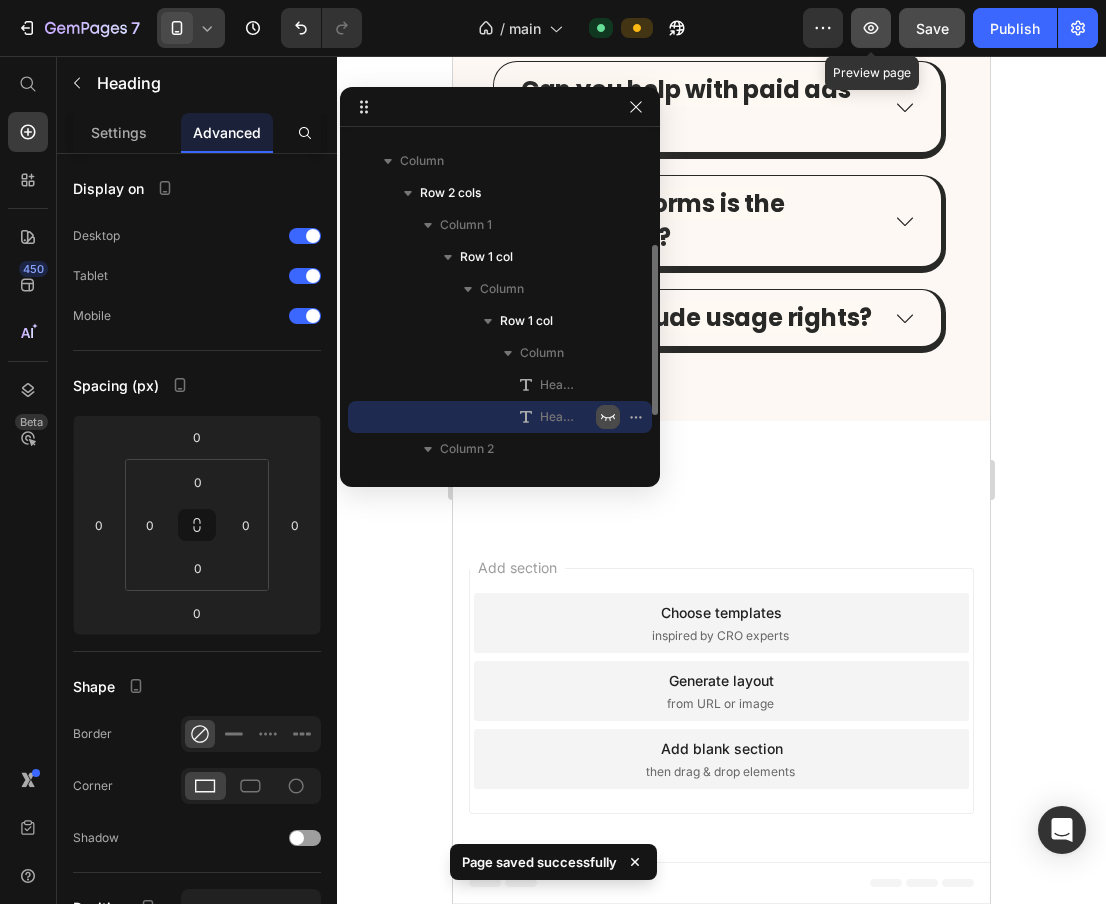 click 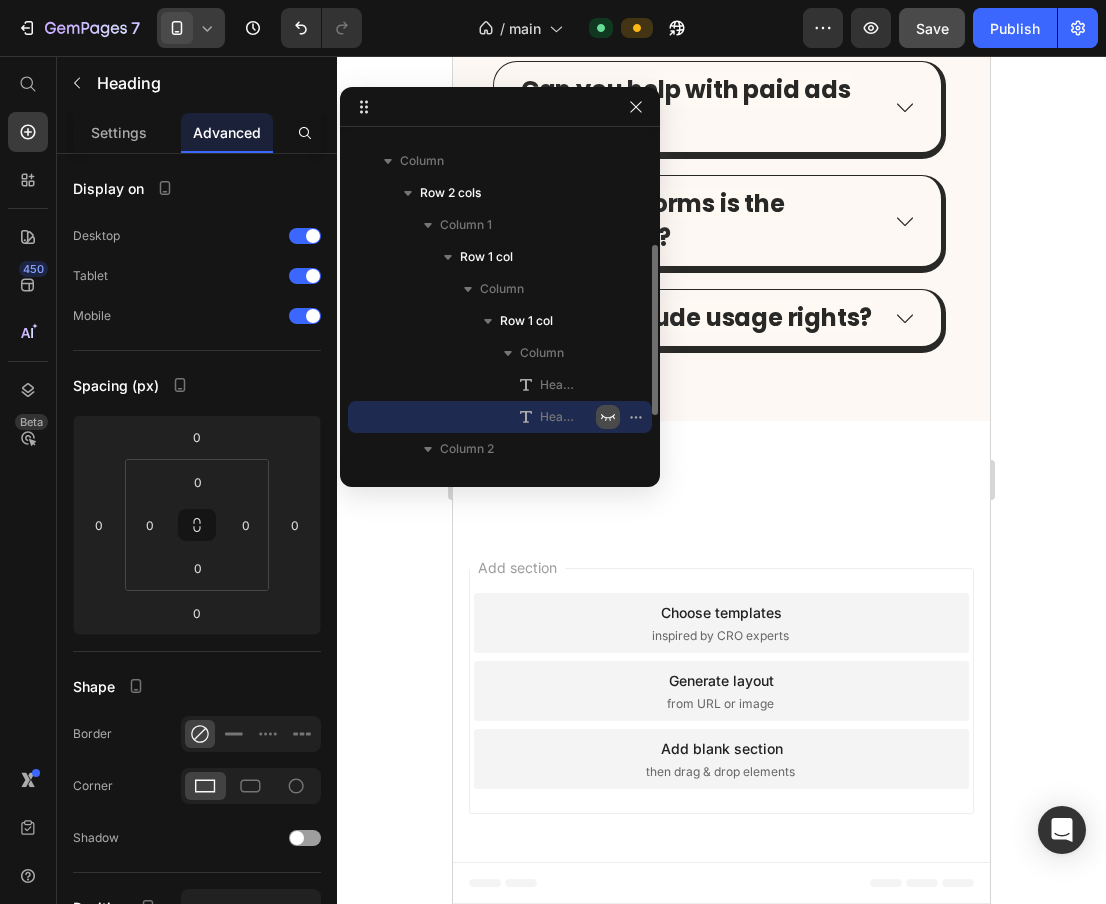 click 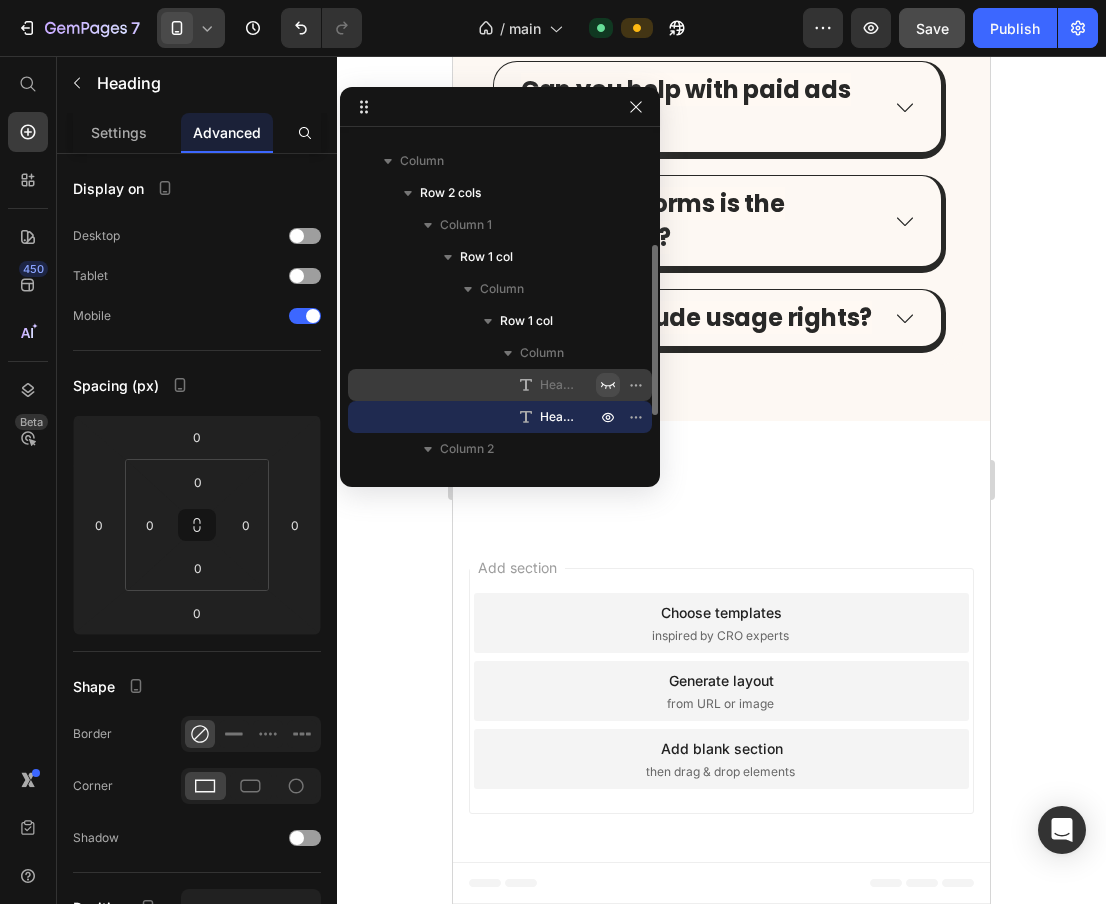 click 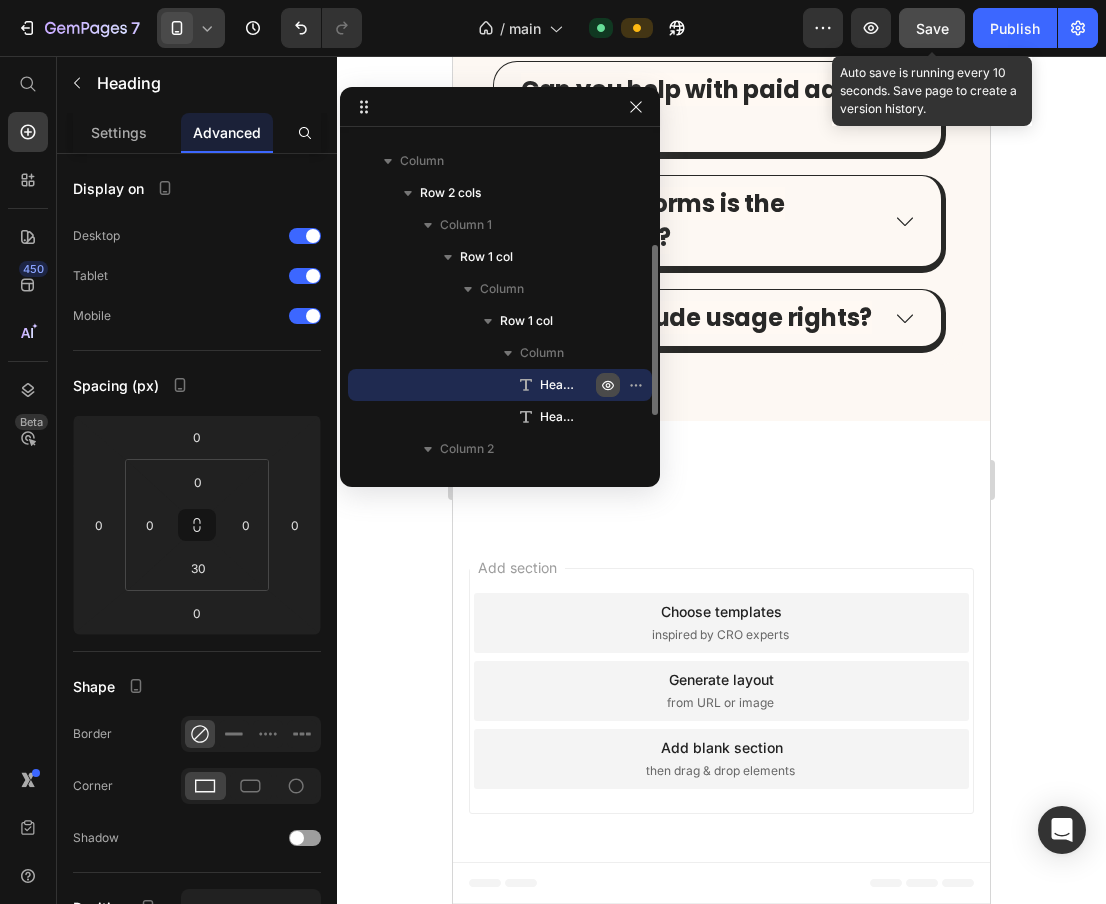 click on "Save" 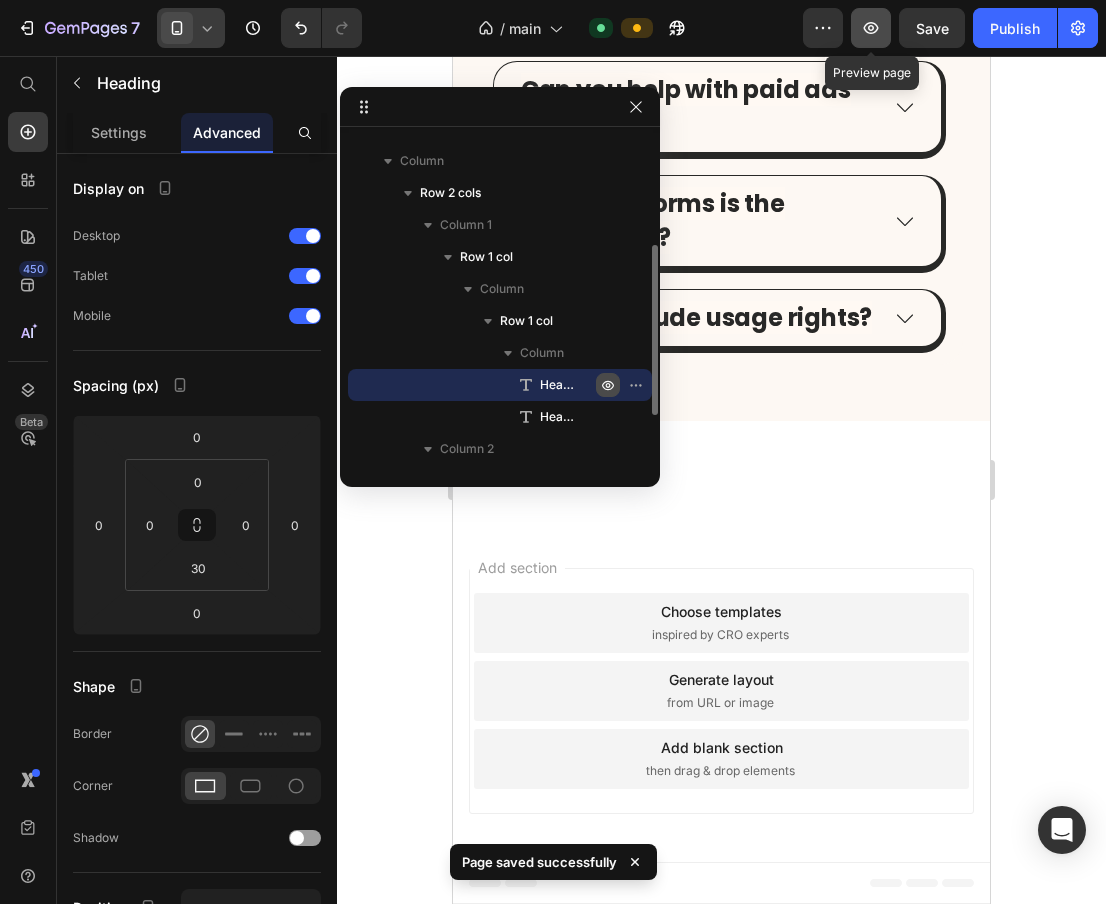click 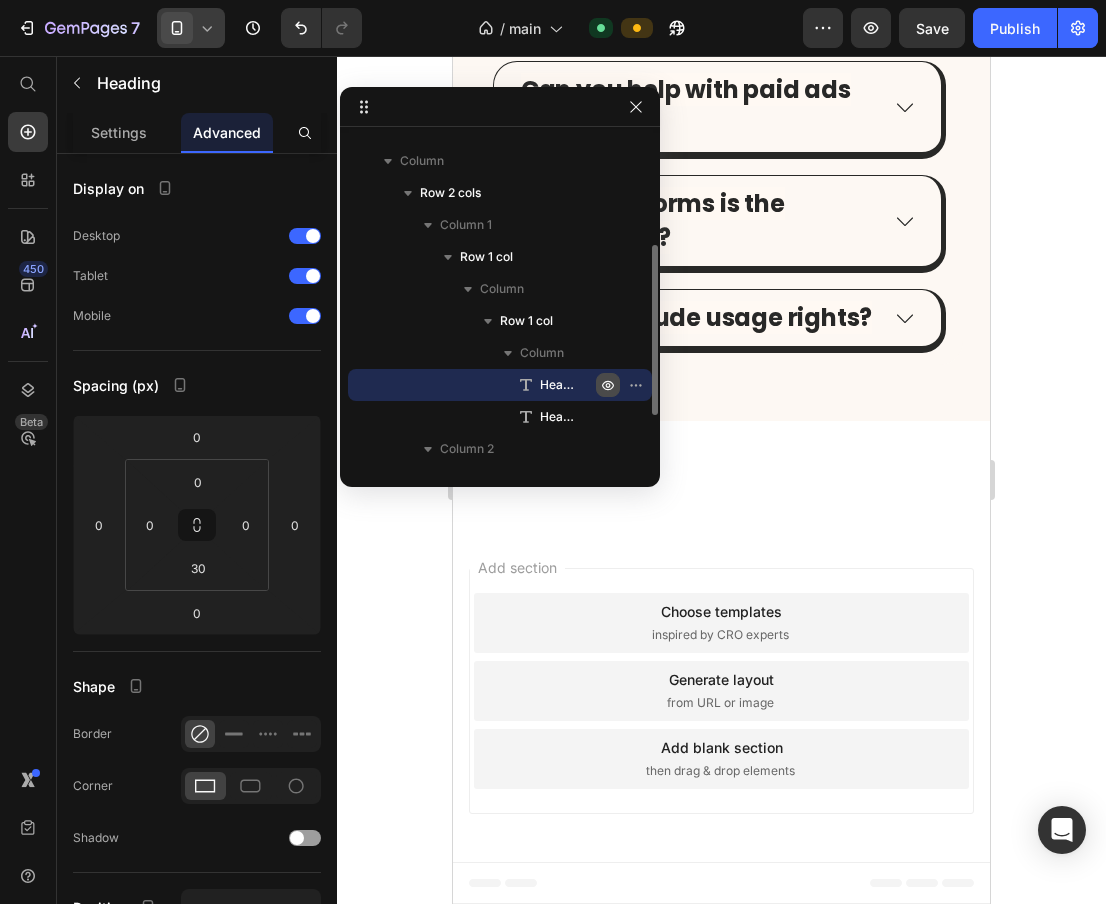 click on "Let’s get your content flowing. Heading   0" at bounding box center (721, -789) 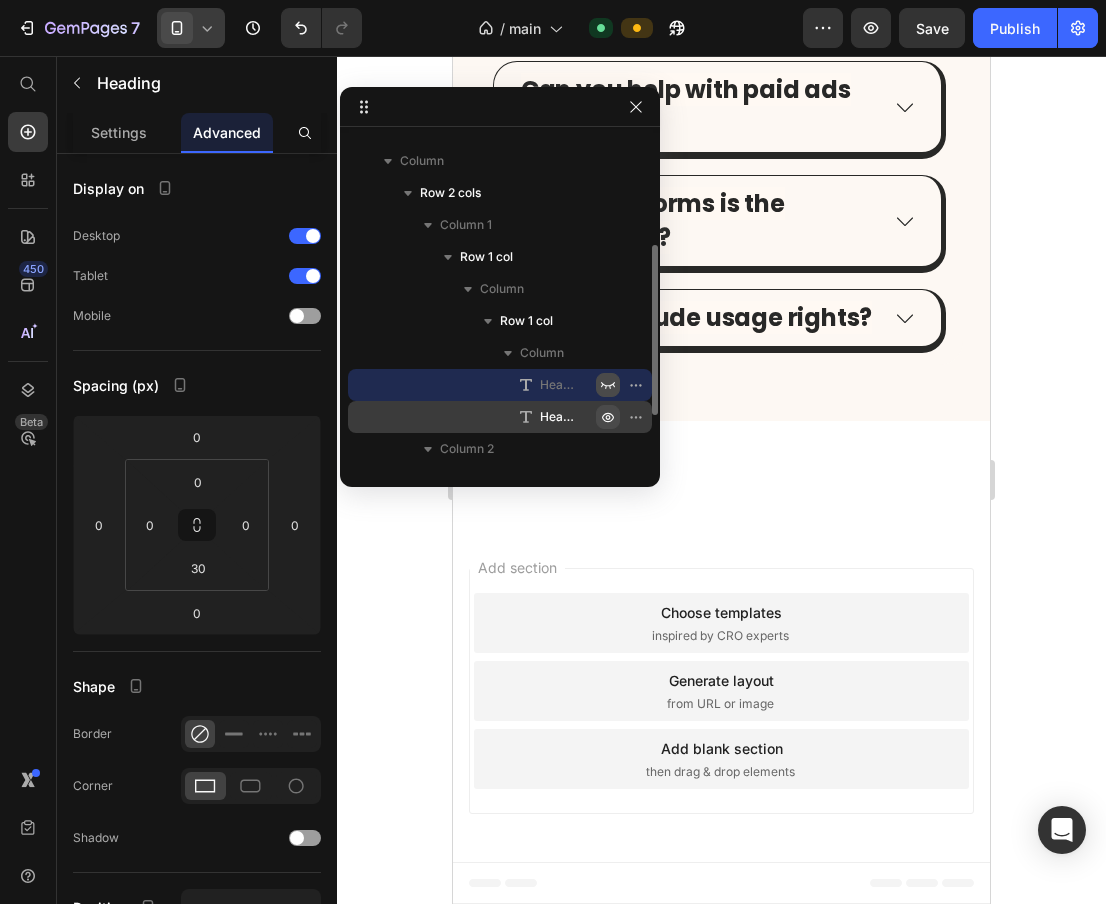 click 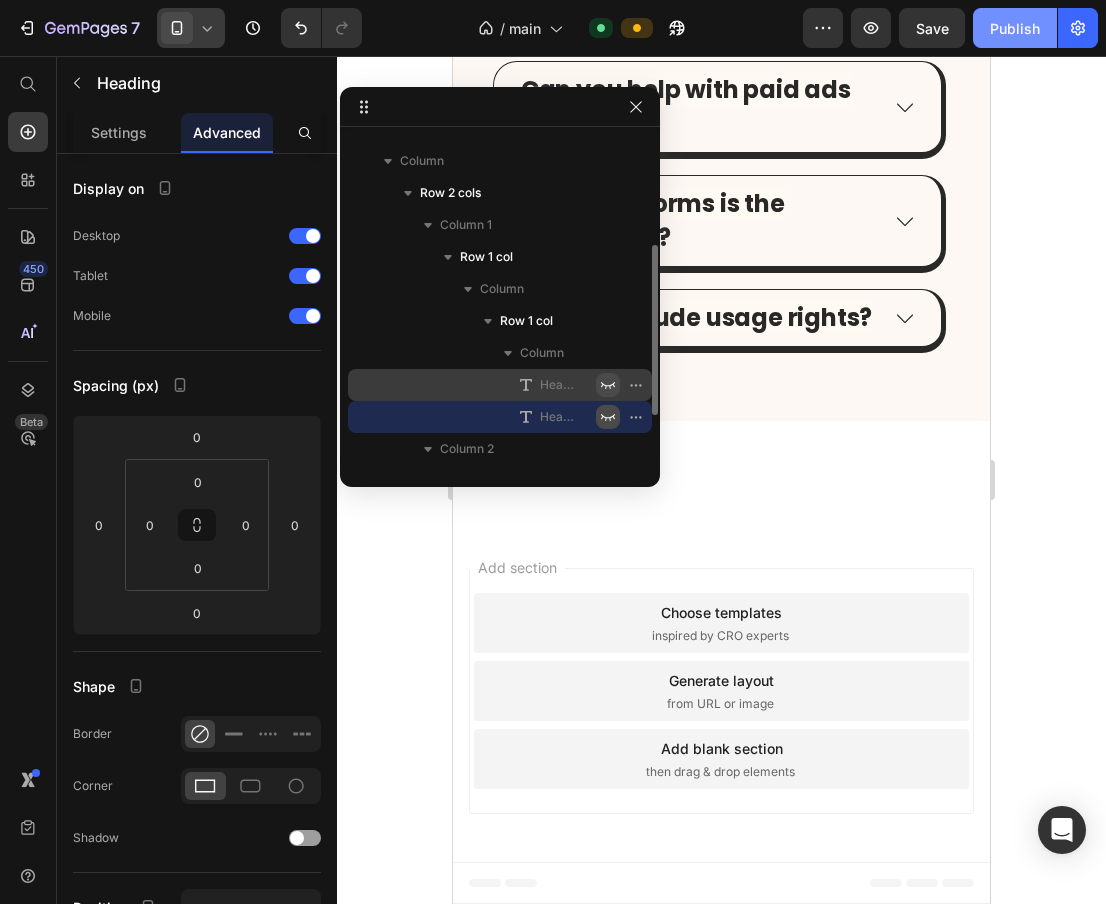 click on "Publish" at bounding box center (1015, 28) 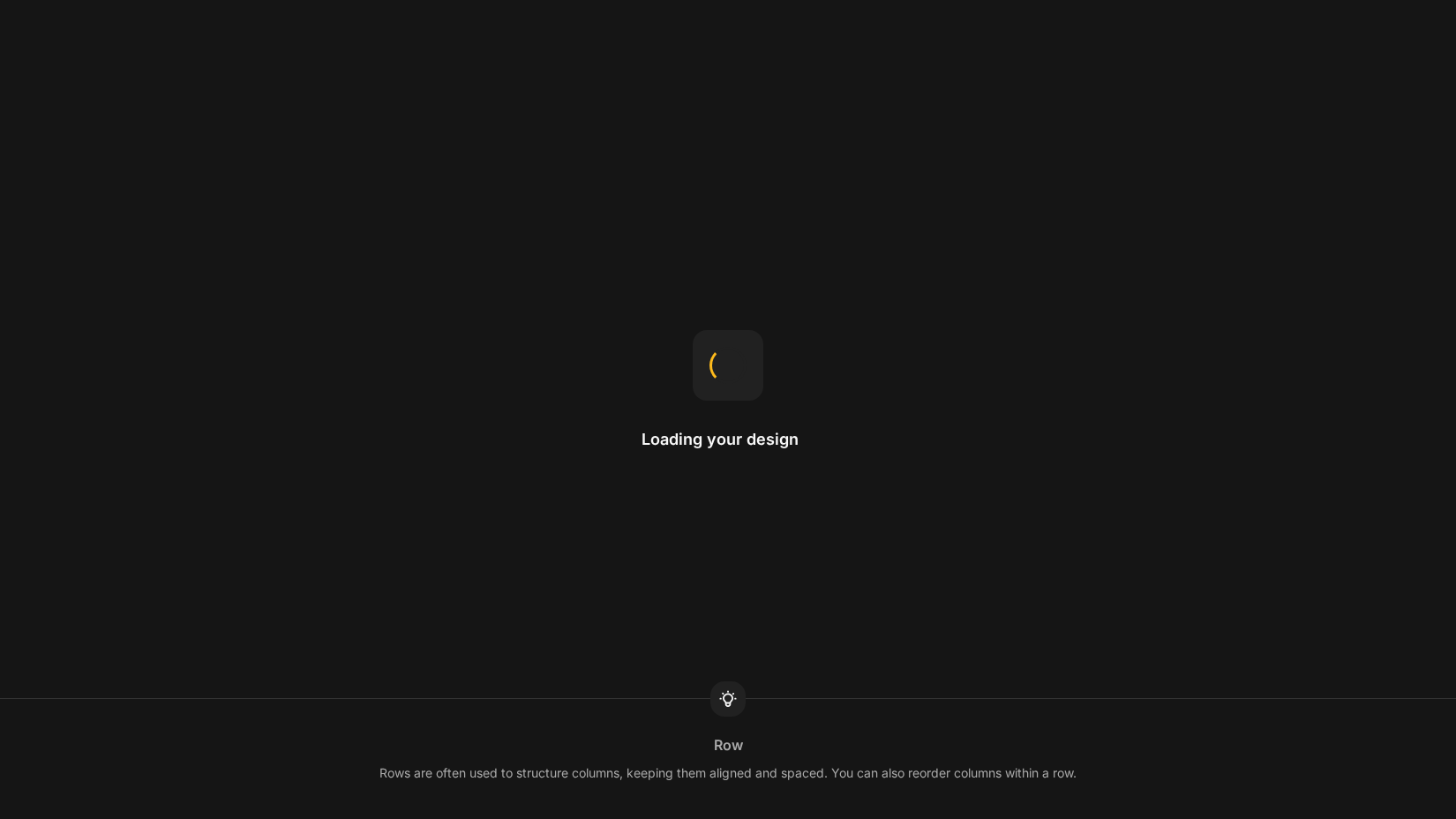 scroll, scrollTop: 0, scrollLeft: 0, axis: both 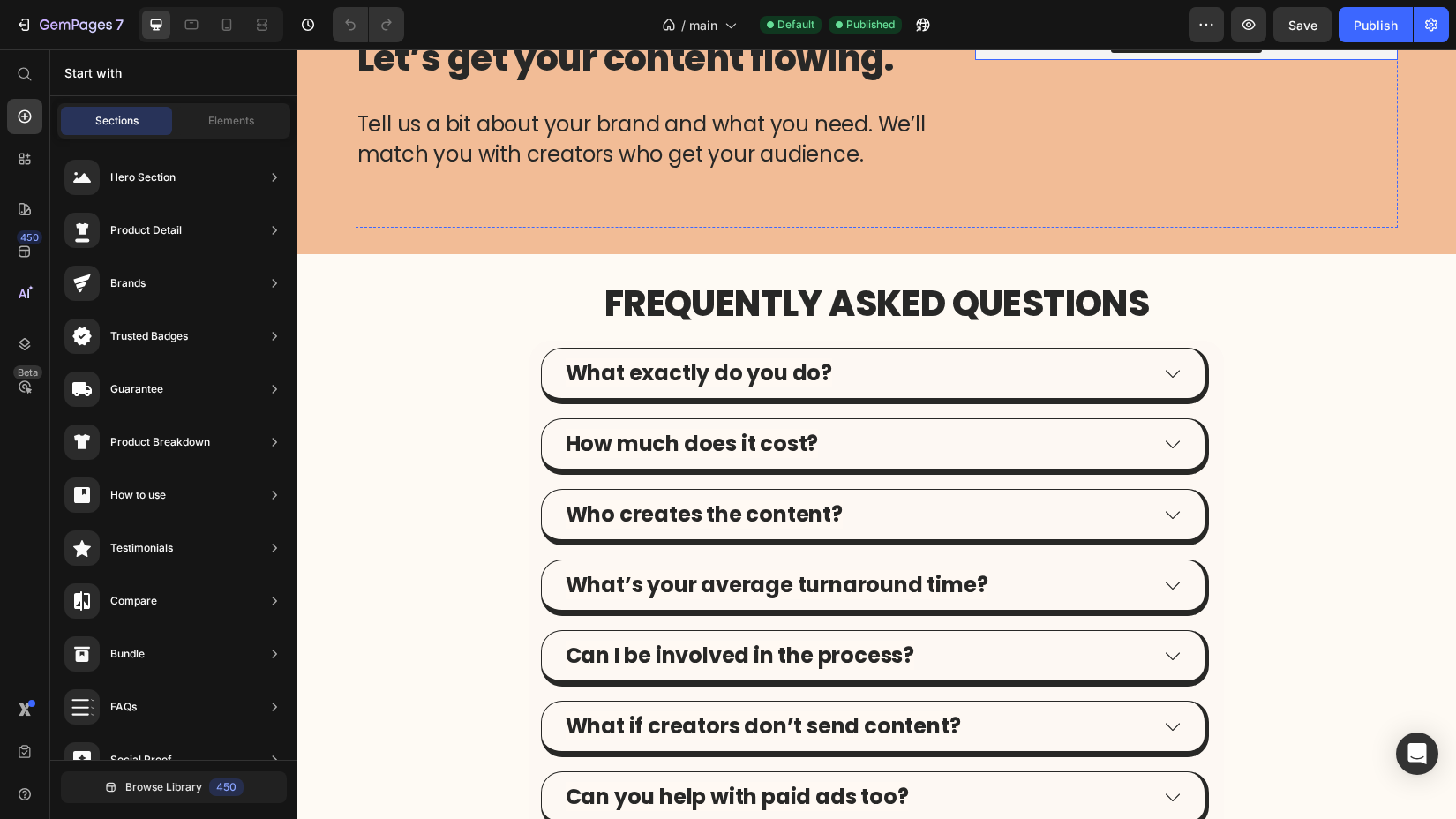 click on "Shopify Forms" at bounding box center (1186, 32) 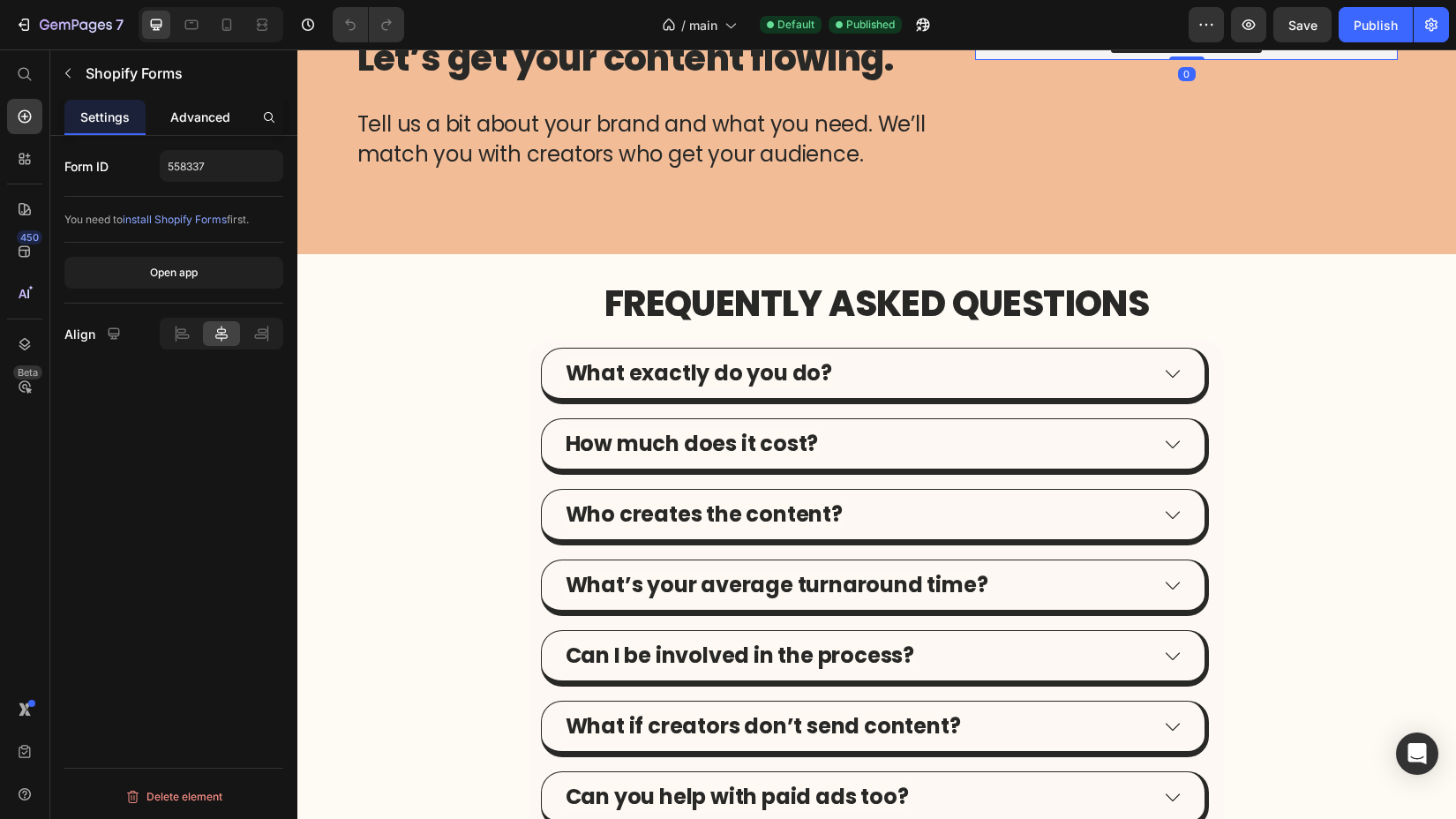 click on "Advanced" 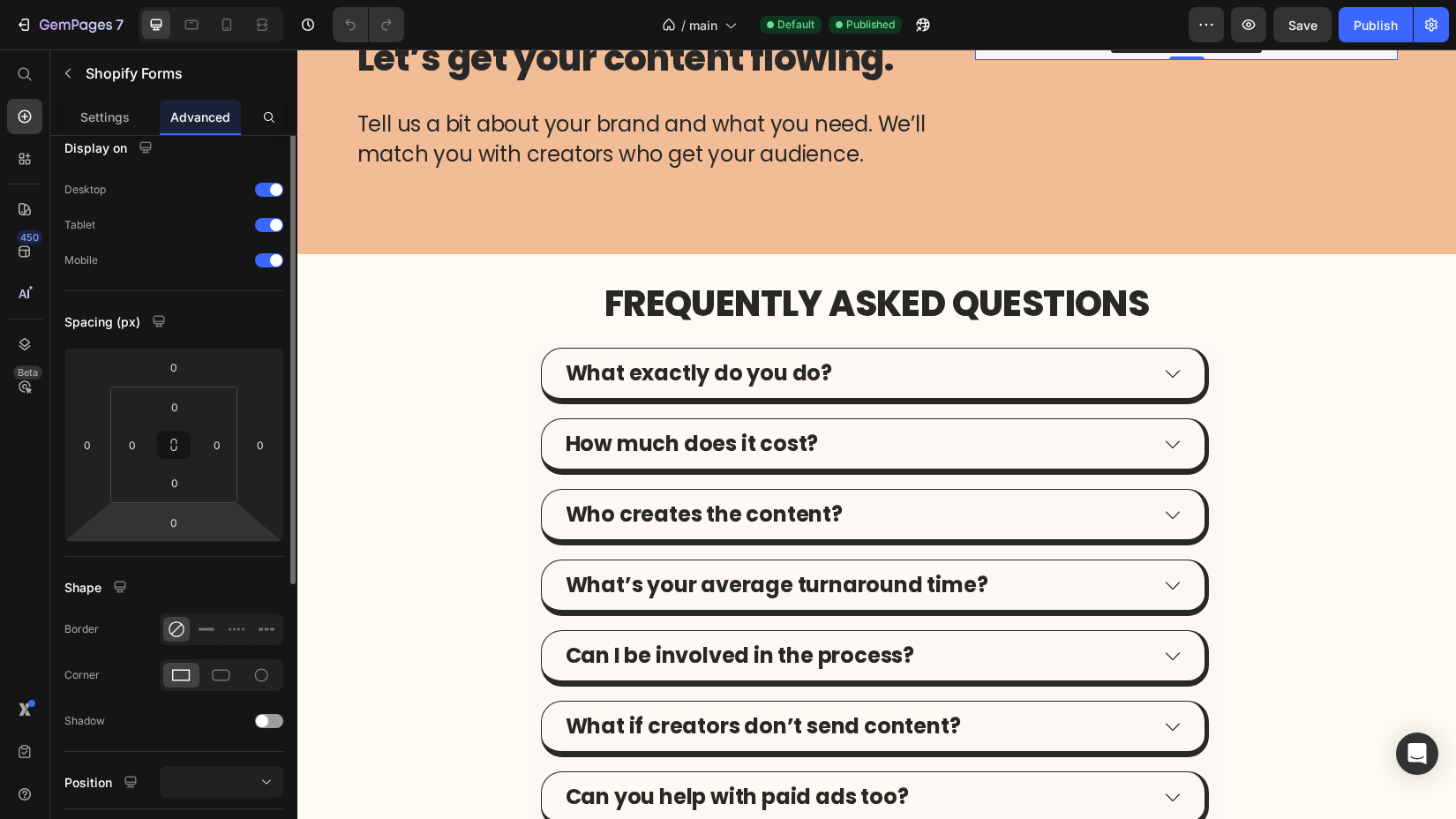 scroll, scrollTop: 0, scrollLeft: 0, axis: both 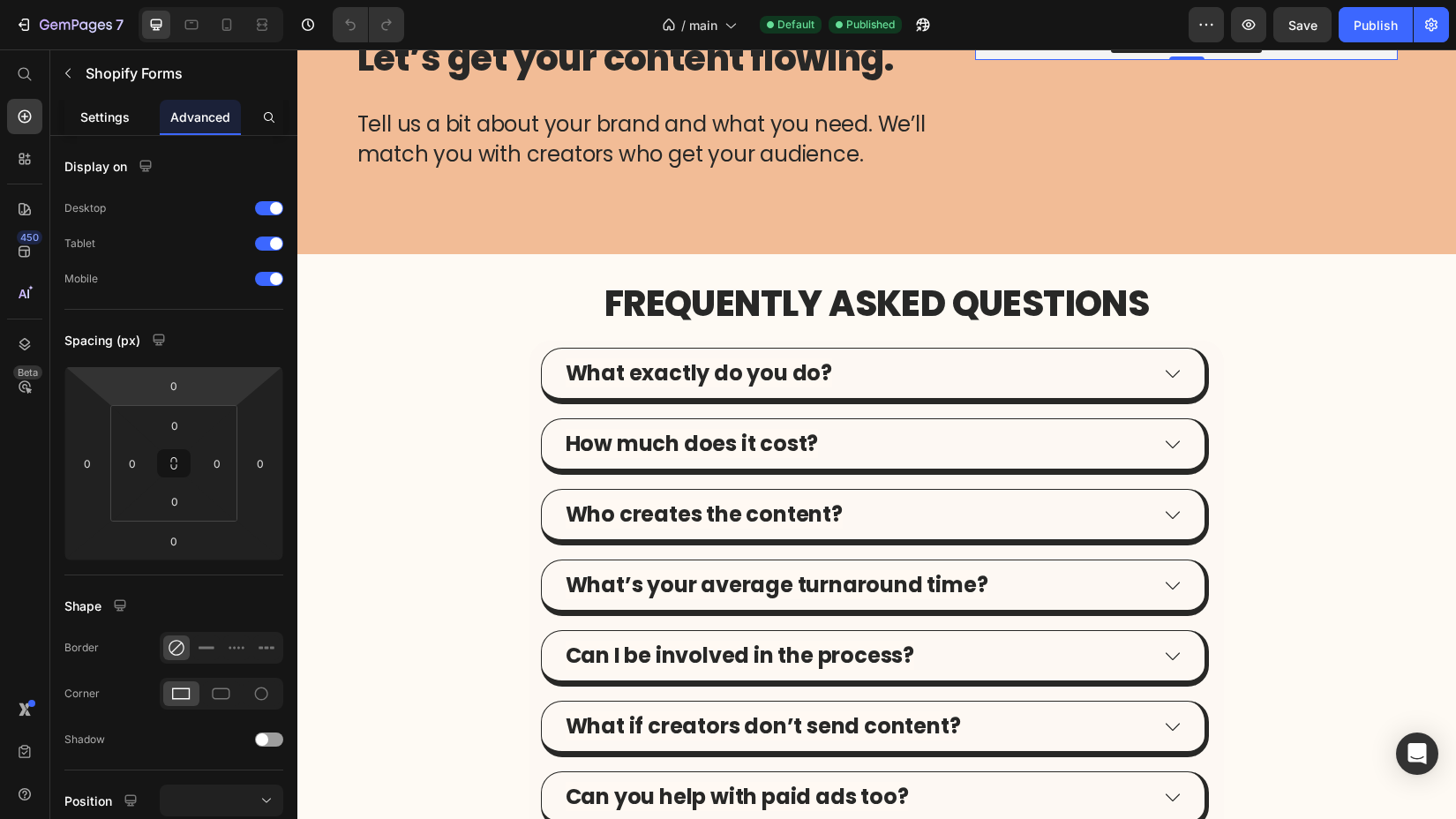 click on "Settings" at bounding box center (105, 116) 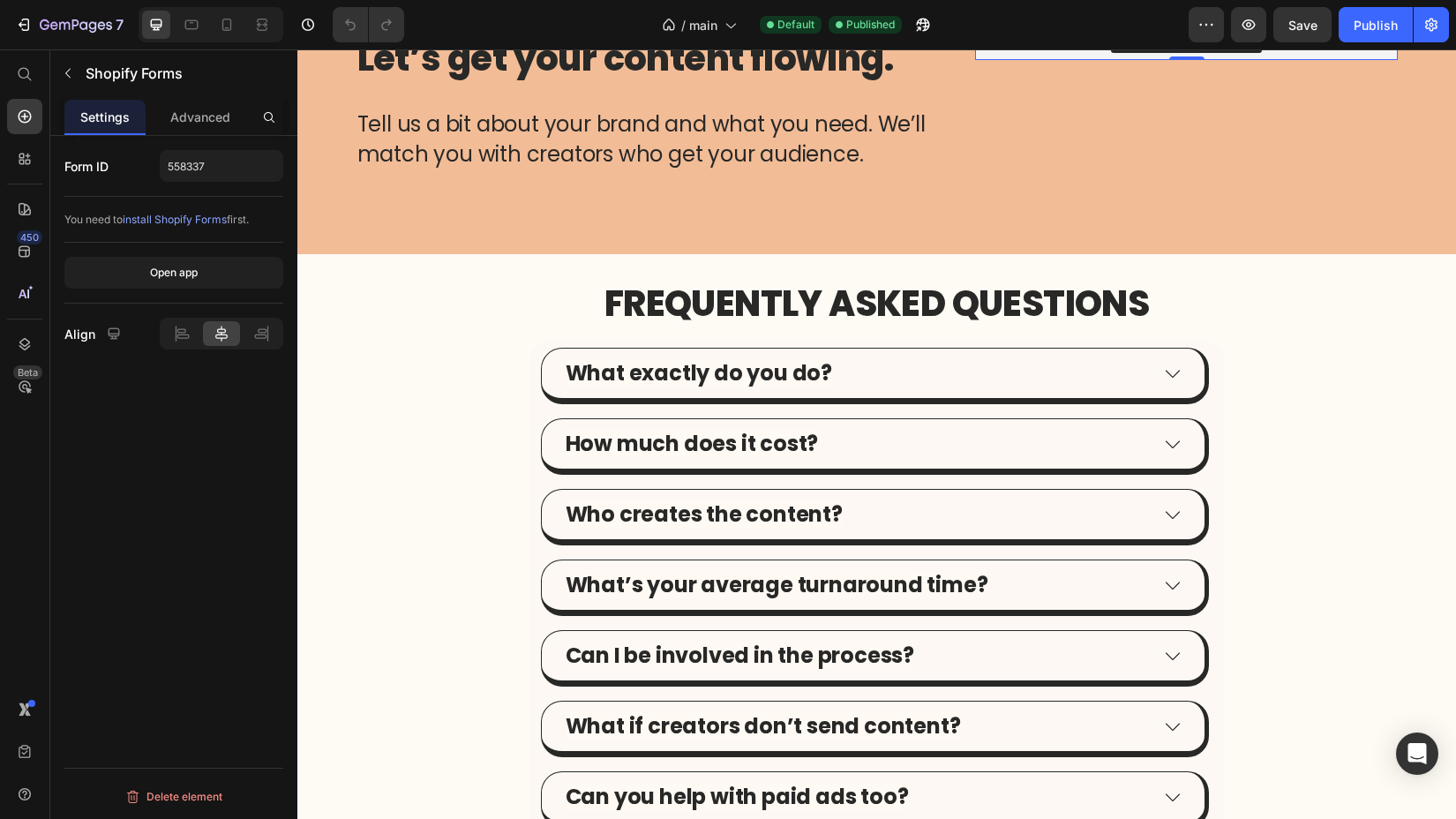 click on "Shopify Forms" at bounding box center (1186, 32) 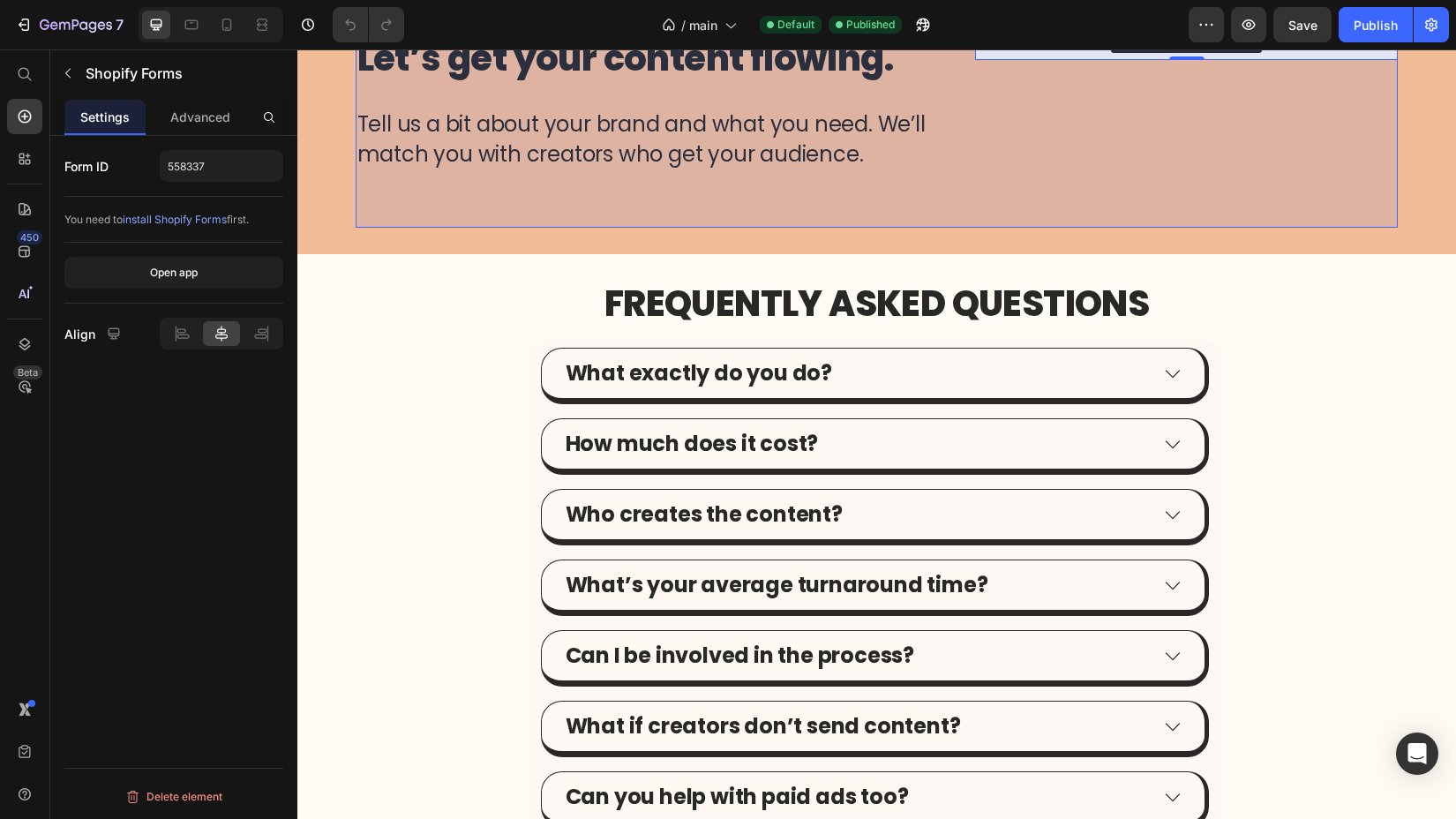 click on "Row 2 cols" at bounding box center [1013, -44] 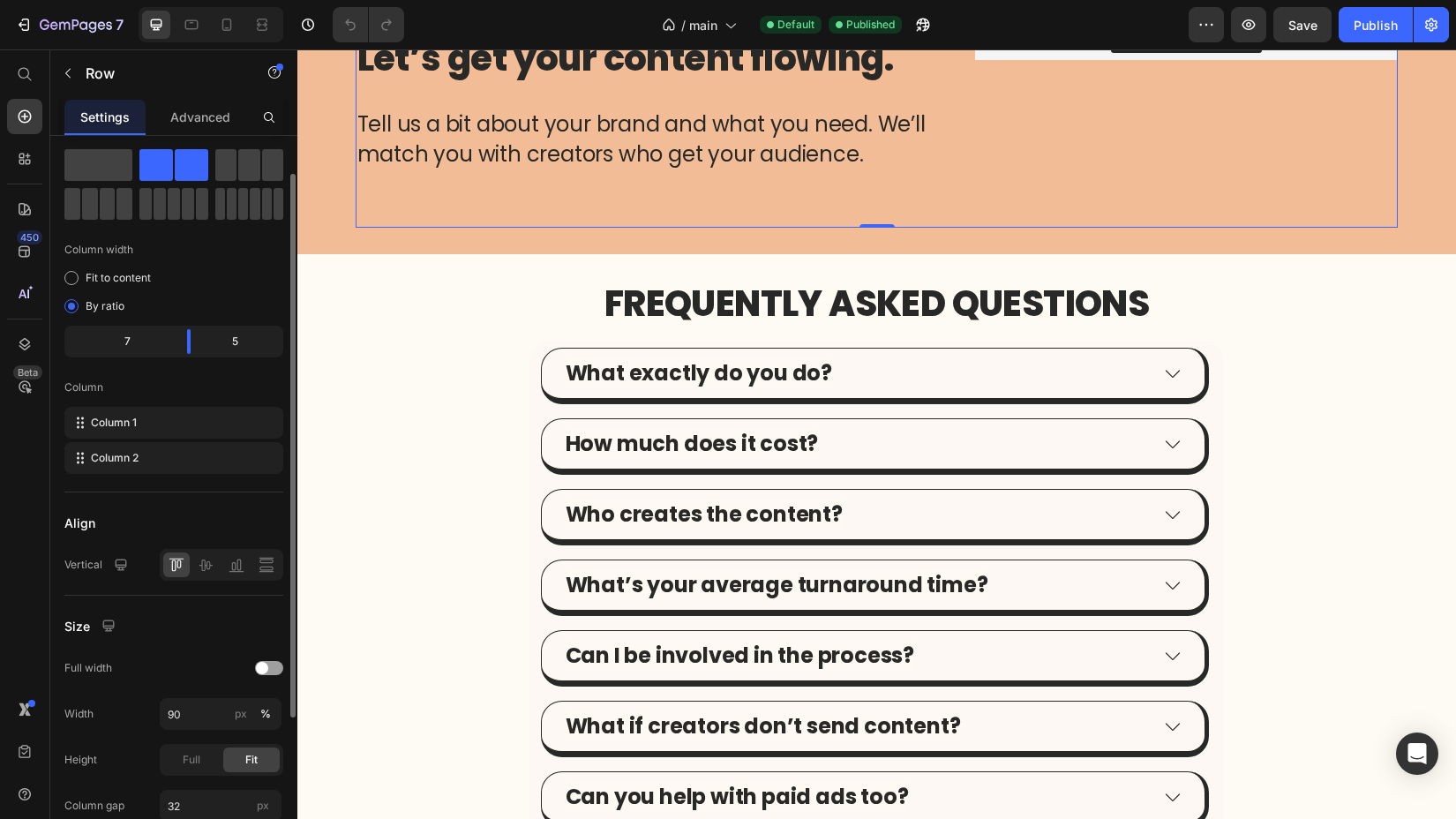 scroll, scrollTop: 57, scrollLeft: 0, axis: vertical 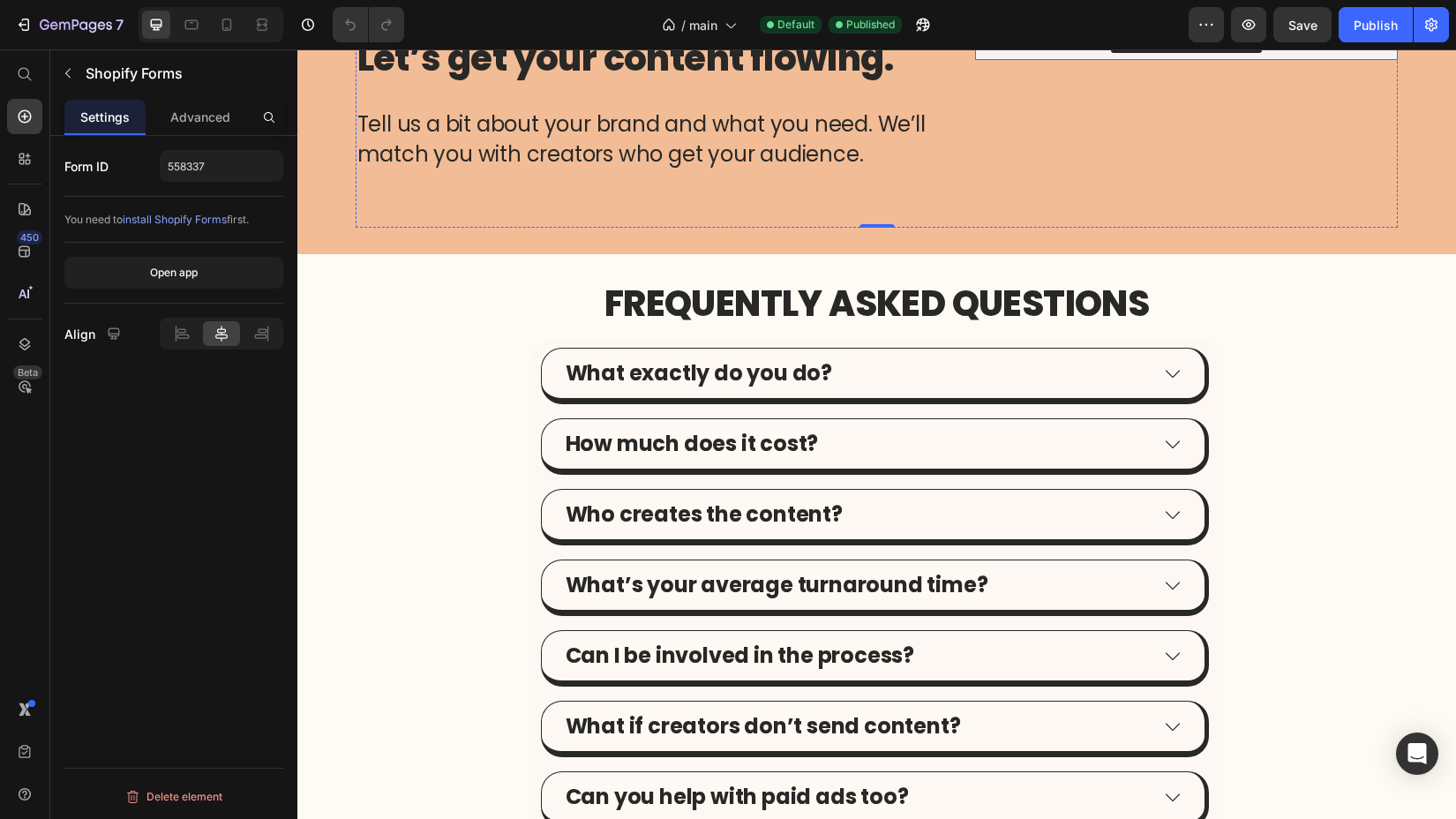 click on "Shopify Forms" at bounding box center [1186, 32] 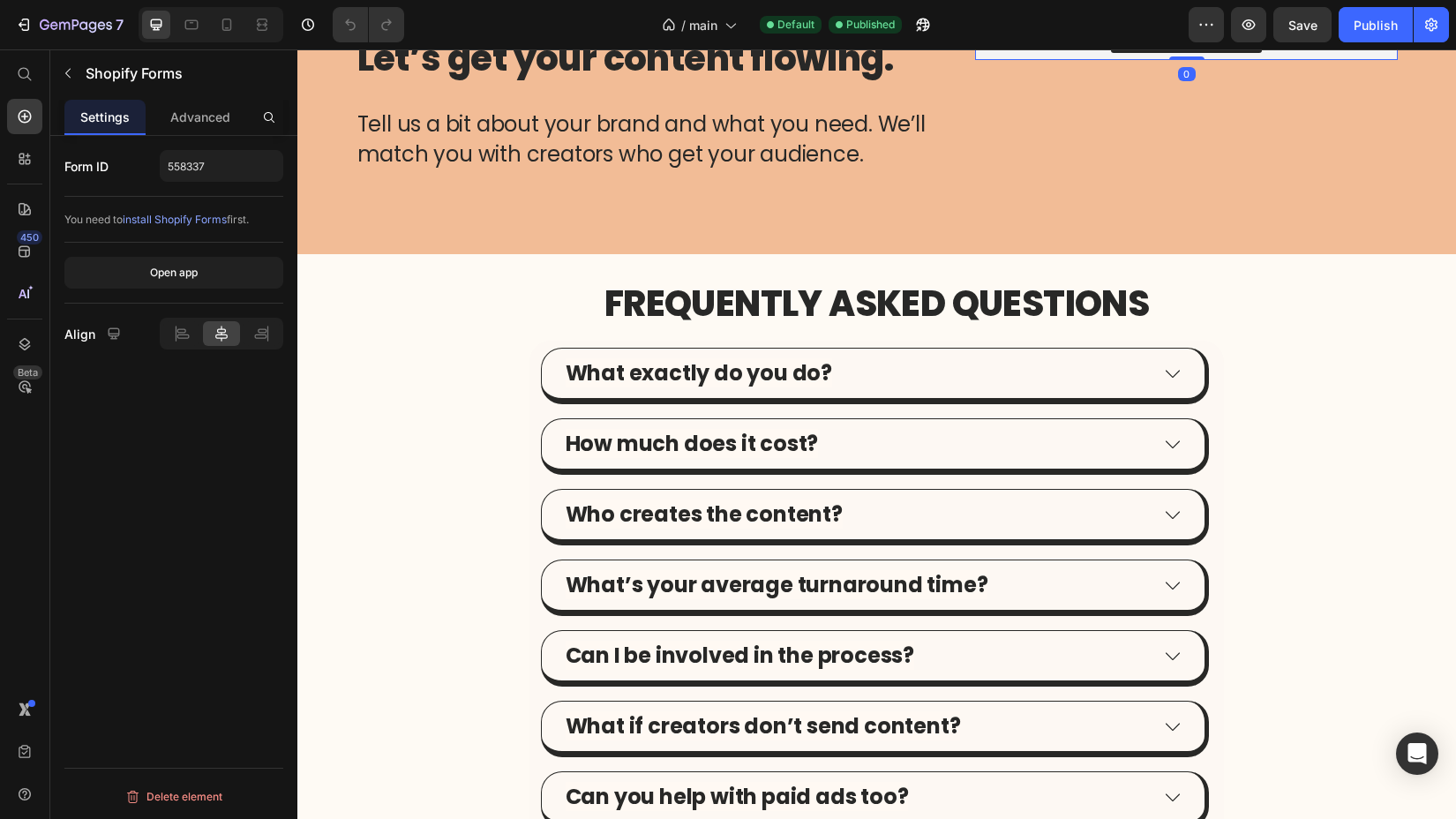 click on "Form ID 558337  You need to  install Shopify Forms  first.   Open app  Align  Delete element" at bounding box center [174, 502] 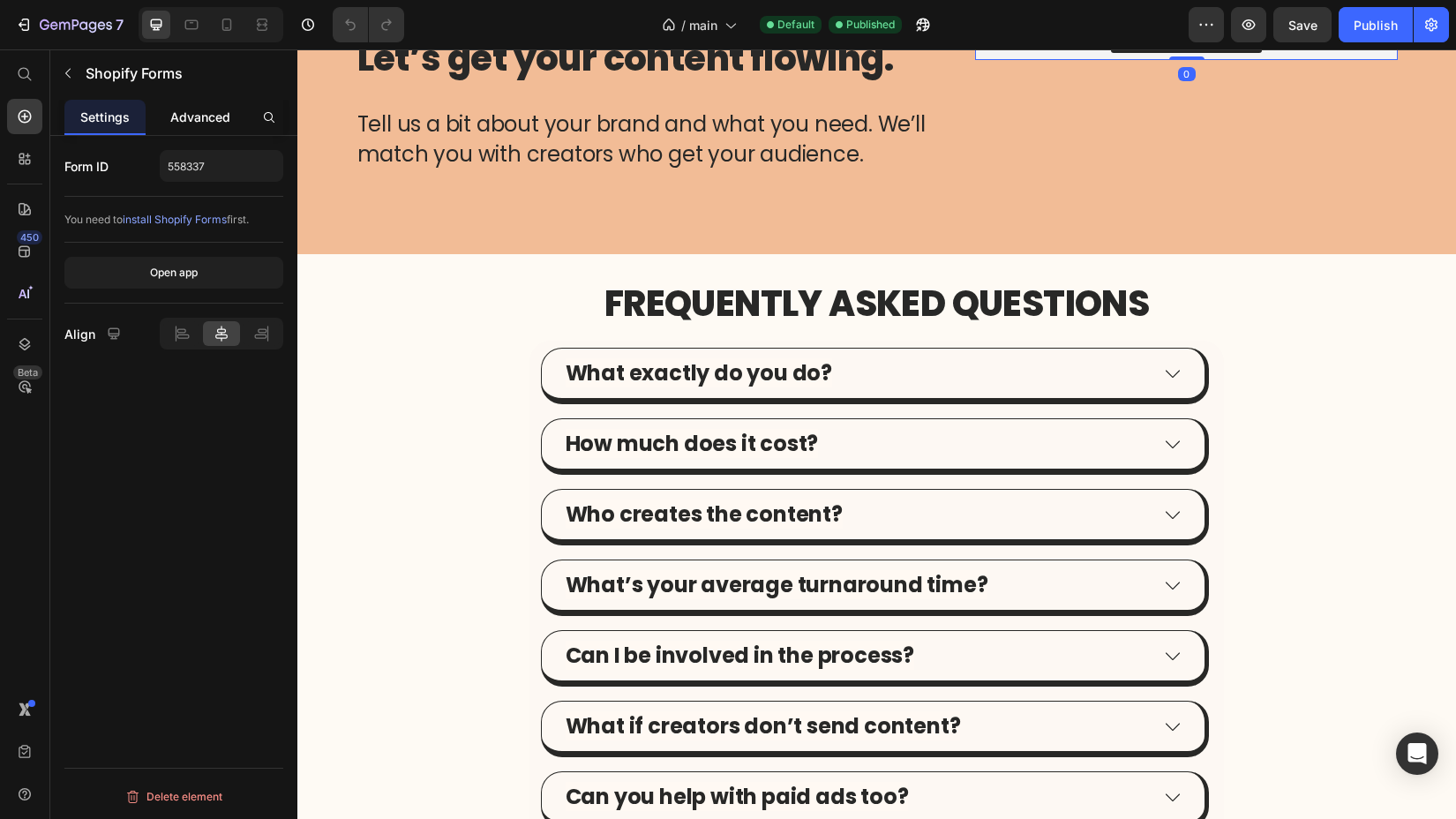 click on "Advanced" at bounding box center (200, 116) 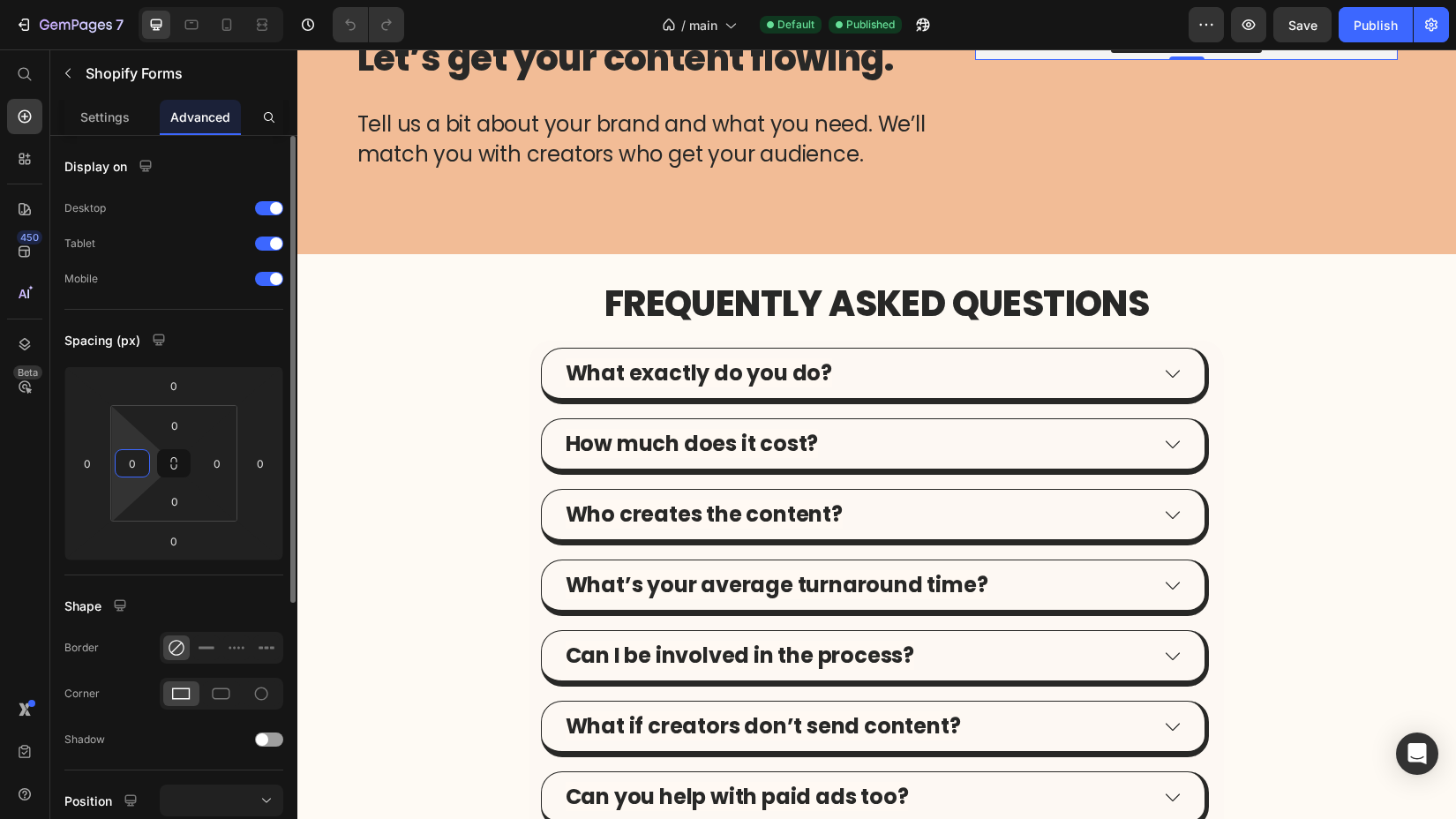 click on "0" at bounding box center (132, 463) 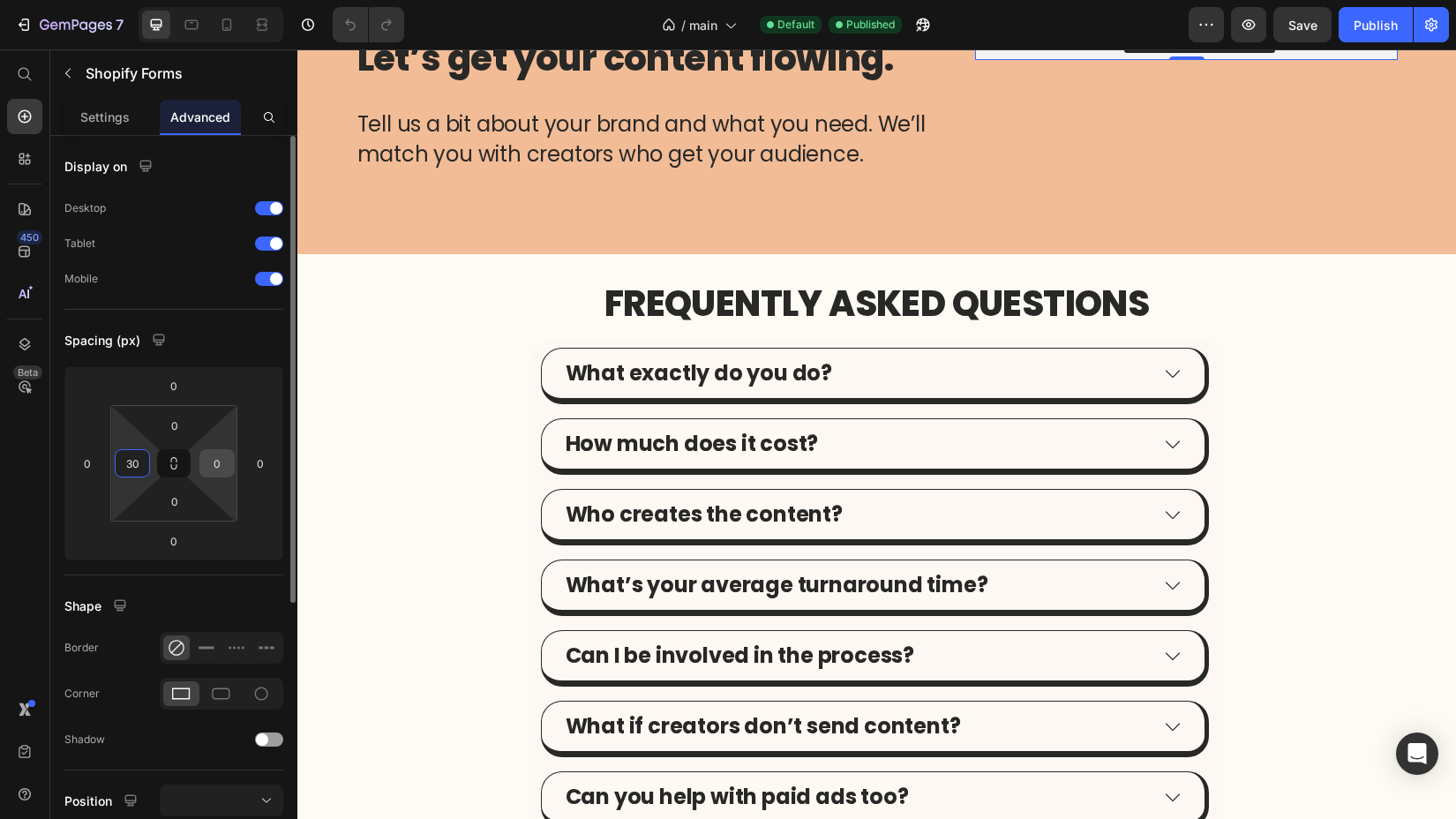 type on "30" 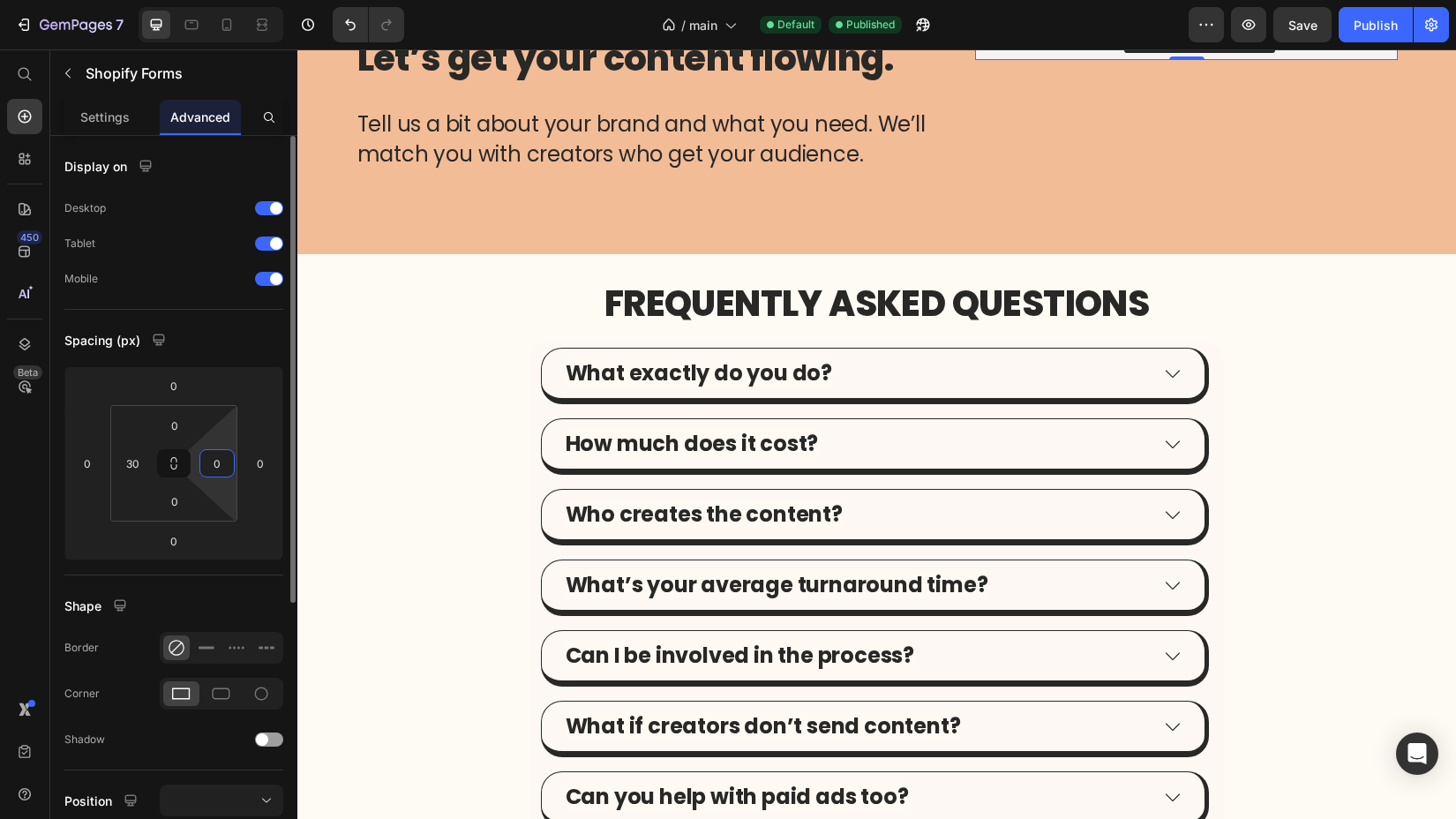 click on "0" at bounding box center (217, 463) 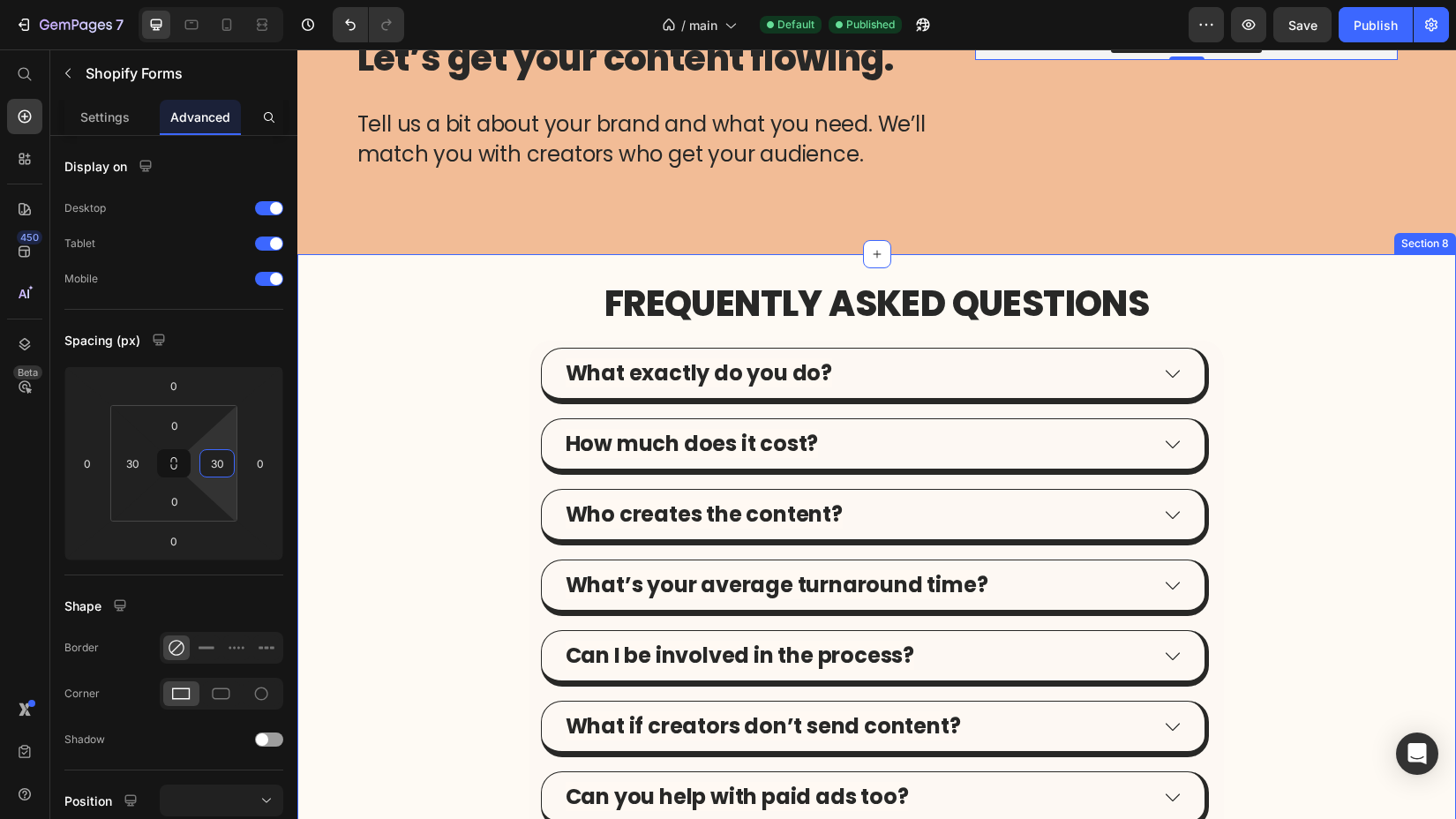 scroll, scrollTop: 2253, scrollLeft: 0, axis: vertical 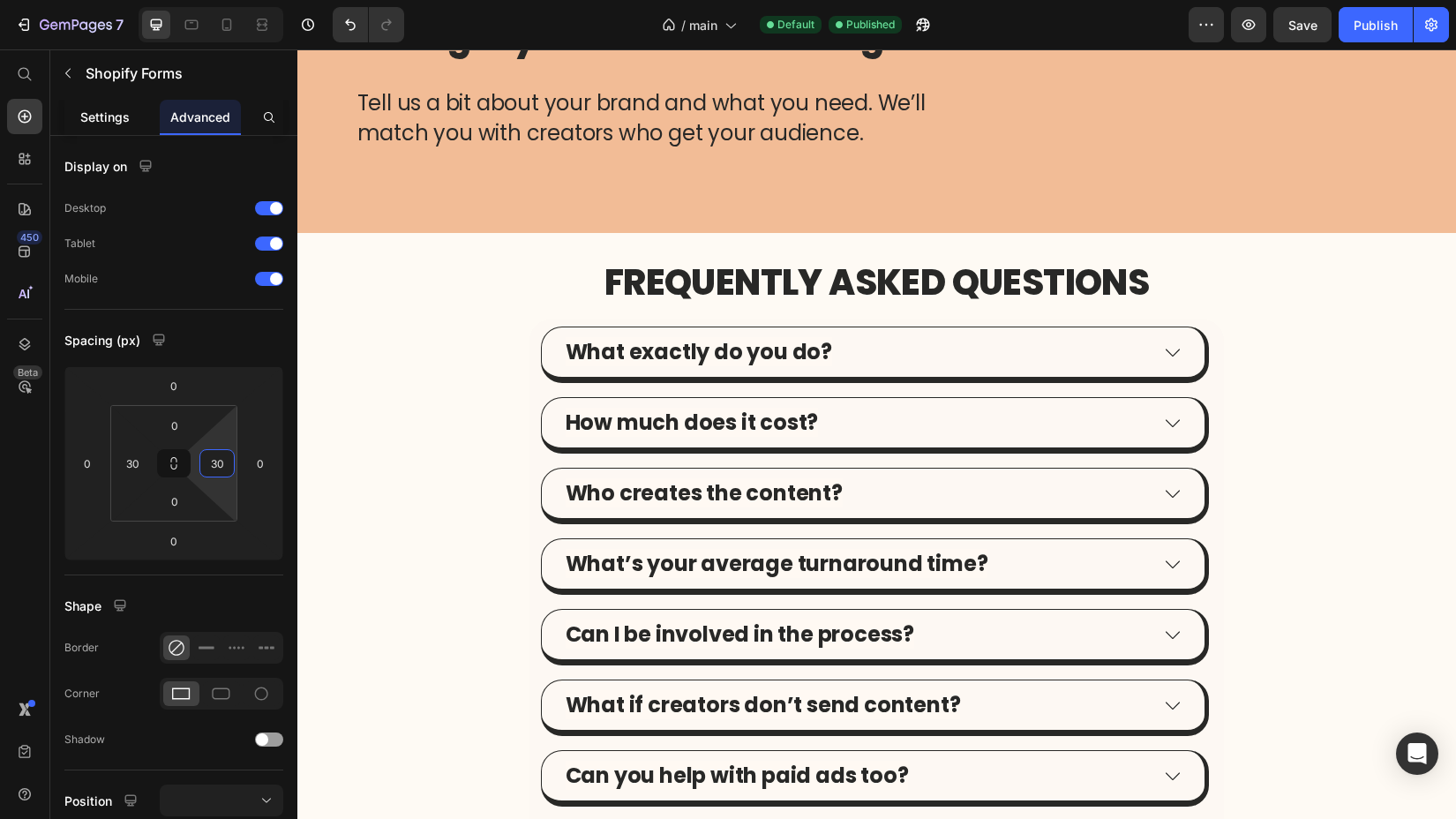 type on "30" 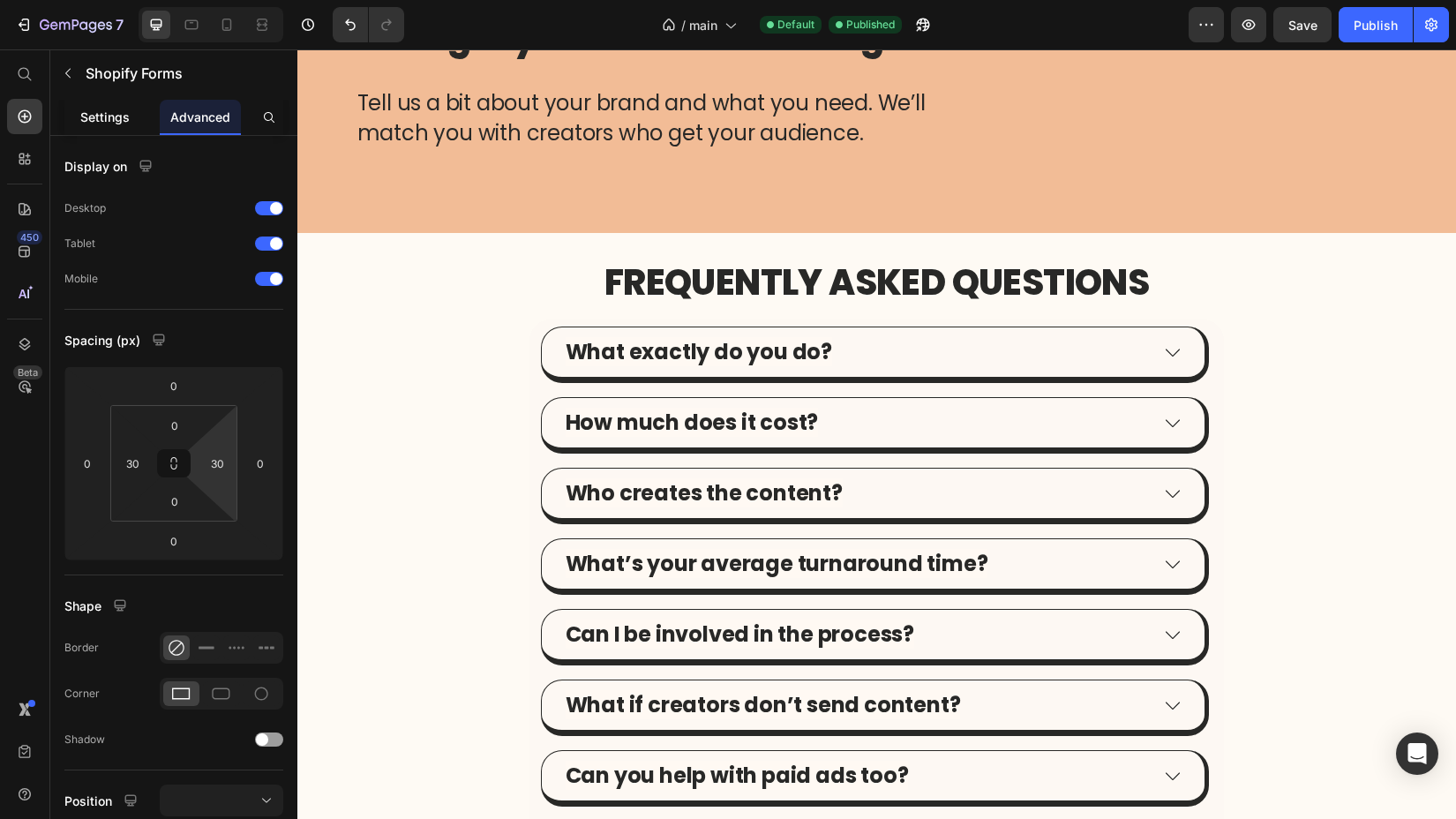 click on "Settings" 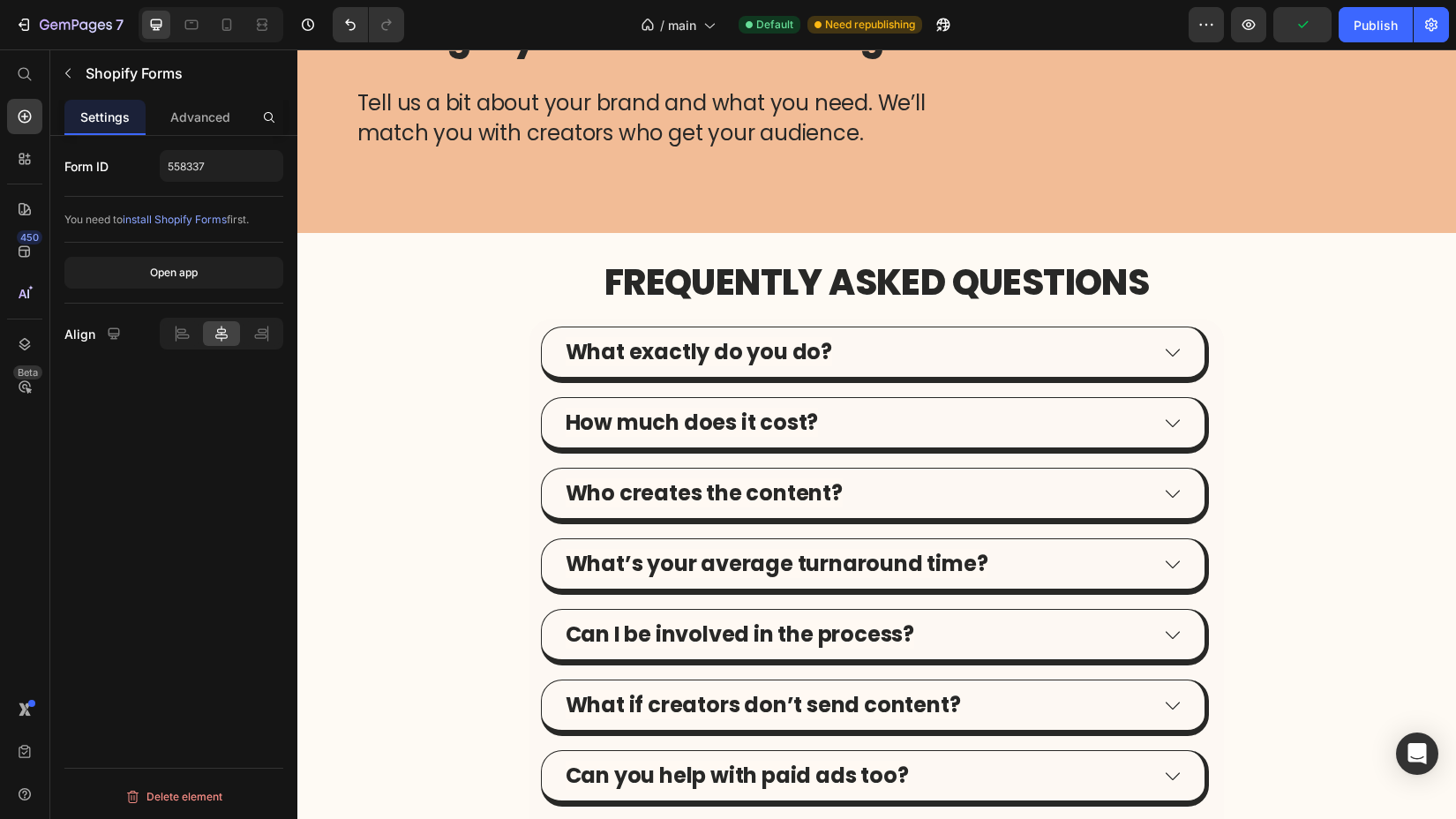 click on "Shopify Forms" at bounding box center (1037, -34) 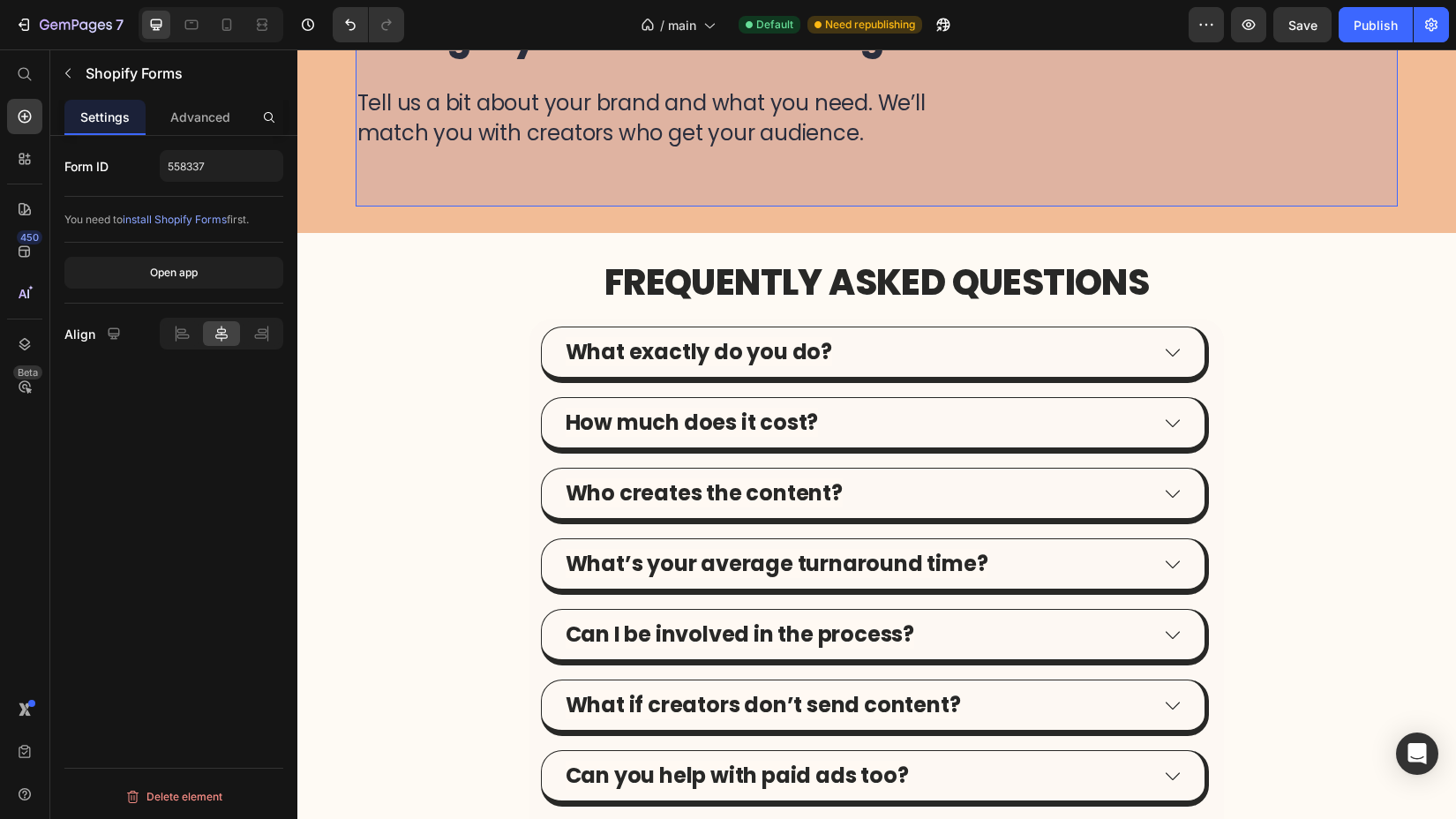 click on "Row 2 cols" at bounding box center [1013, -65] 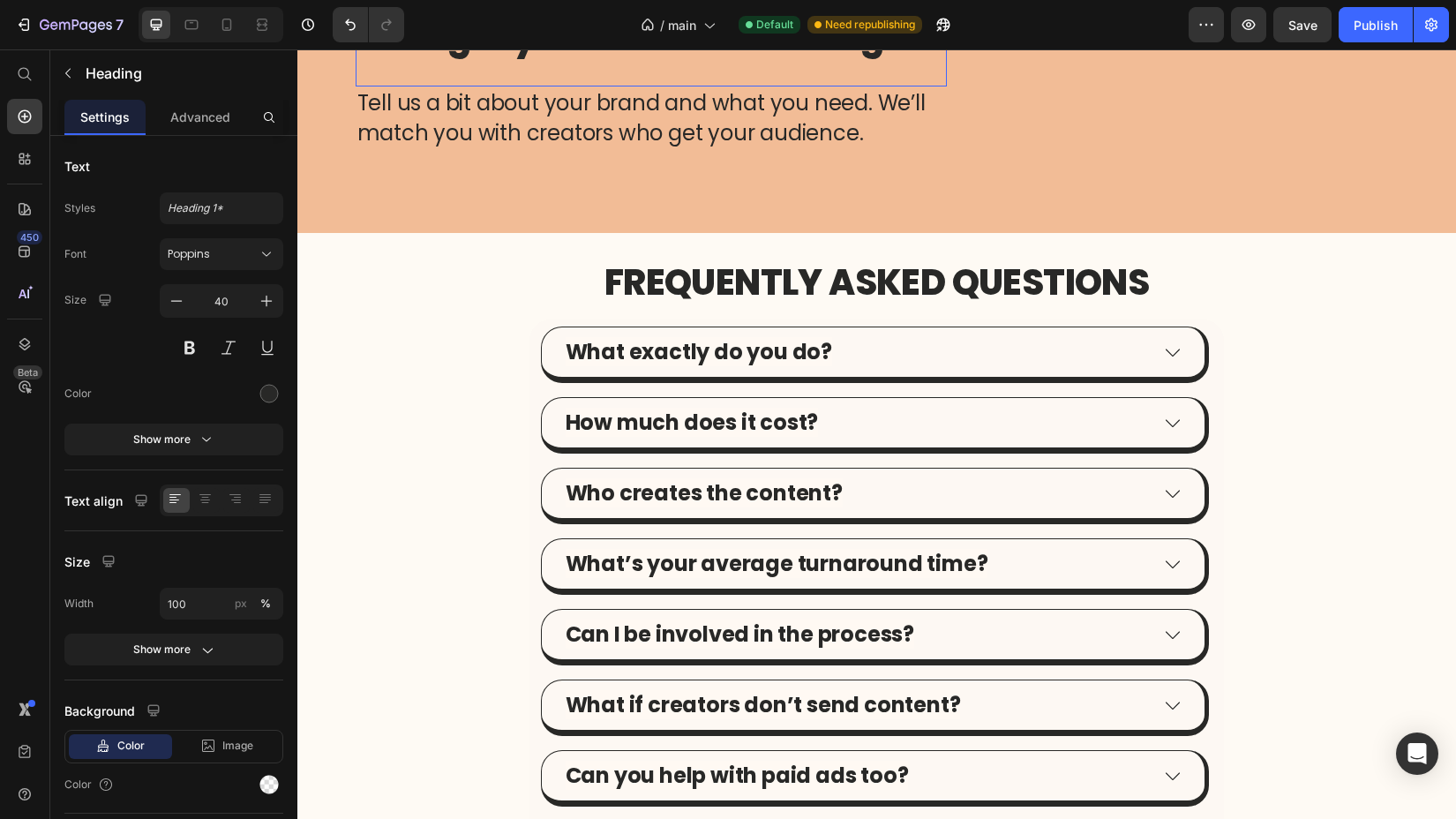click on "Let’s get your content flowing." at bounding box center [651, 37] 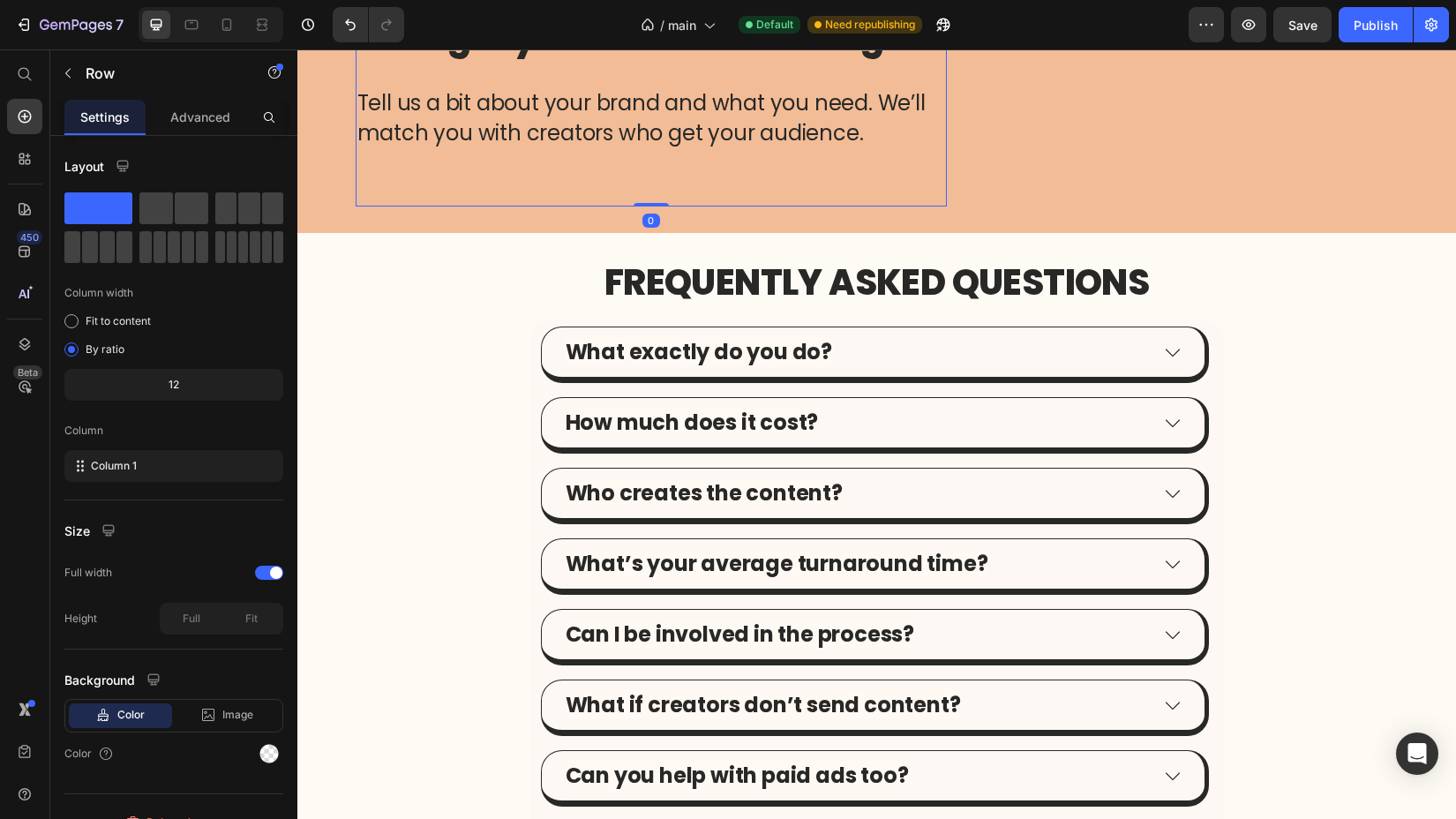 click on "Let’s get your content flowing. Heading Tell us a bit about your brand and what you need. We’ll match you with creators who get your audience. Heading Row Row   0" at bounding box center (651, 94) 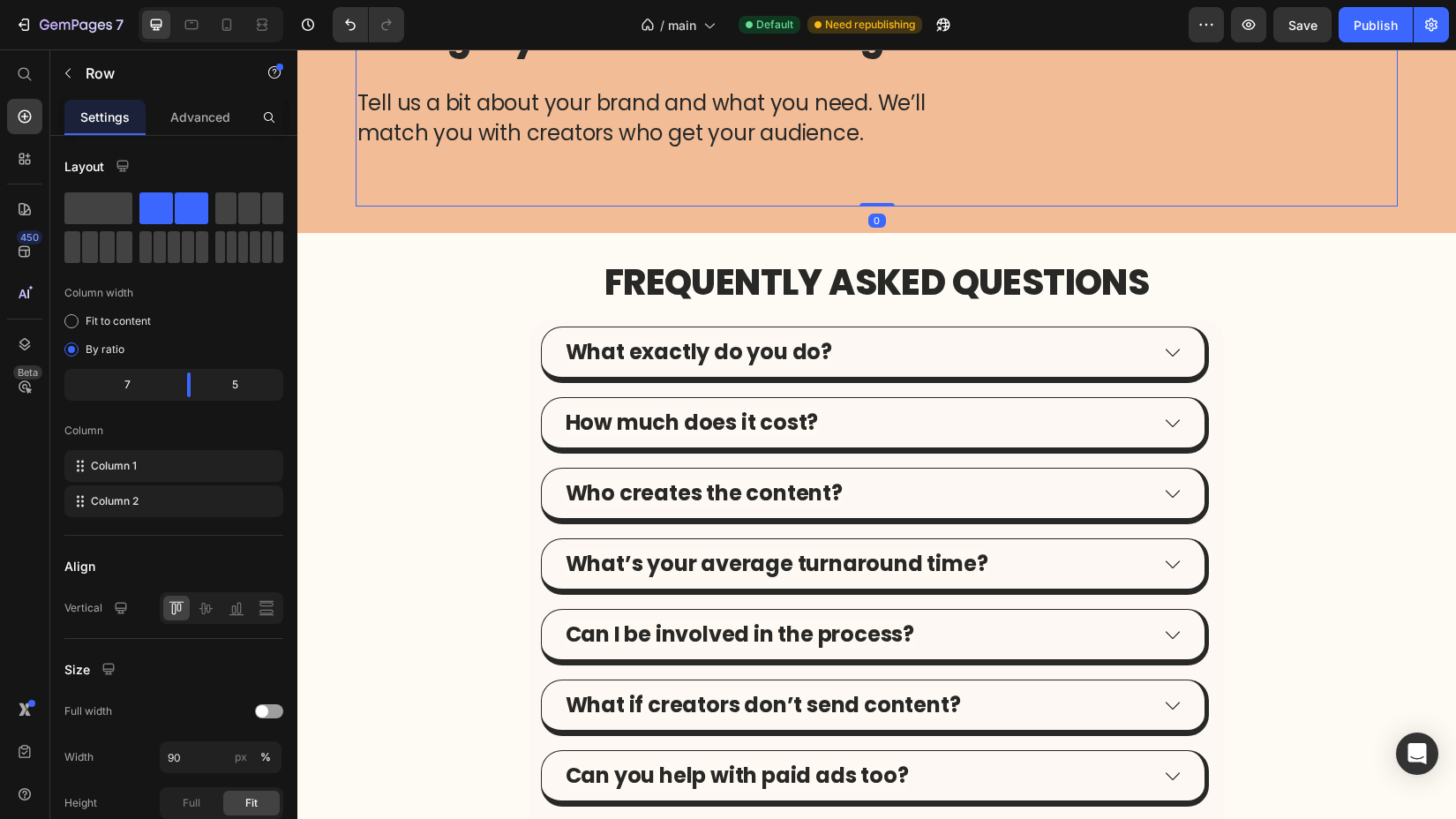 click on "Let’s get your content flowing. Heading Tell us a bit about your brand and what you need. We’ll match you with creators who get your audience. Heading Row Row Shopify Forms Shopify Forms Row   0" at bounding box center (877, 94) 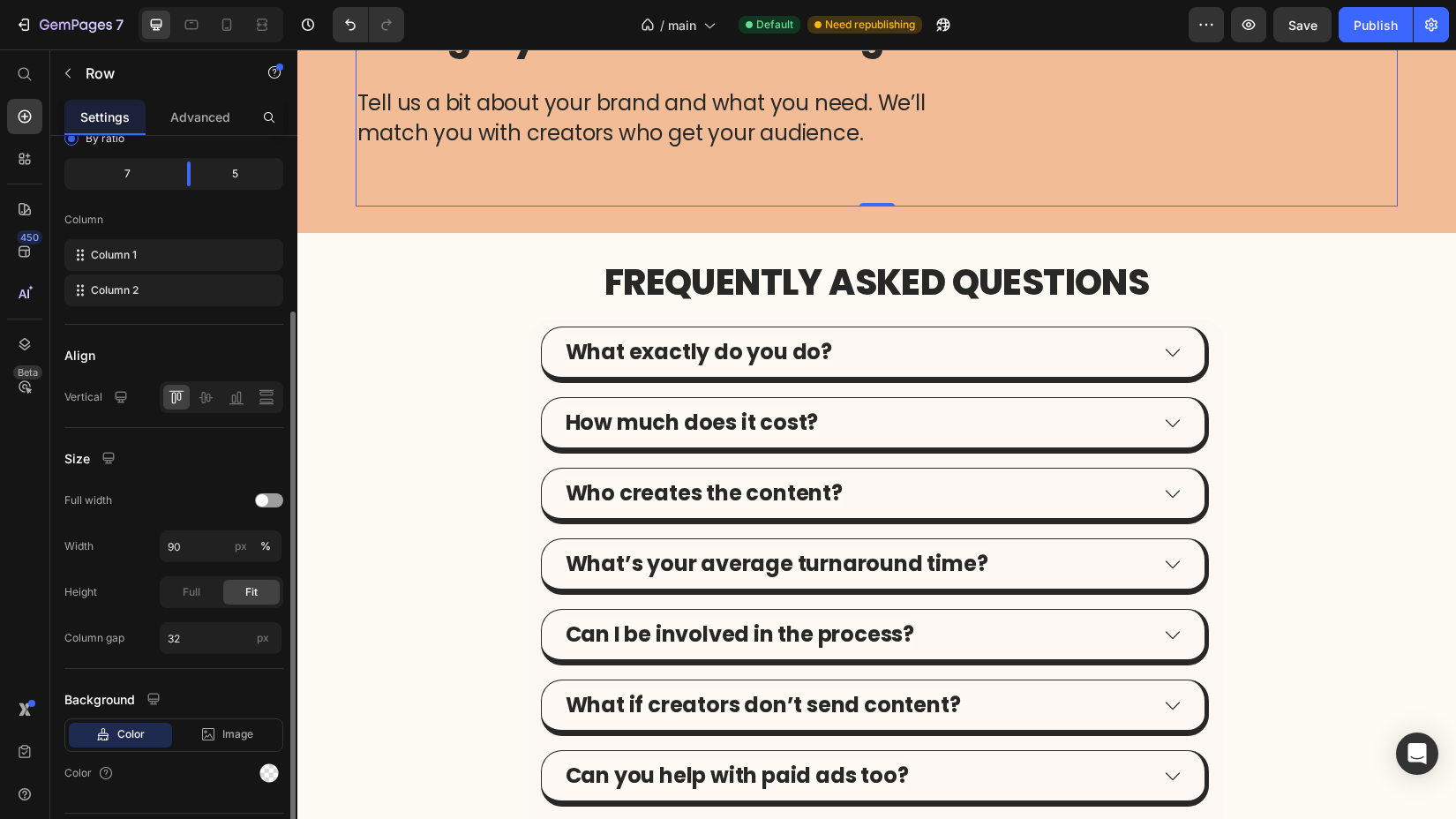 scroll, scrollTop: 256, scrollLeft: 0, axis: vertical 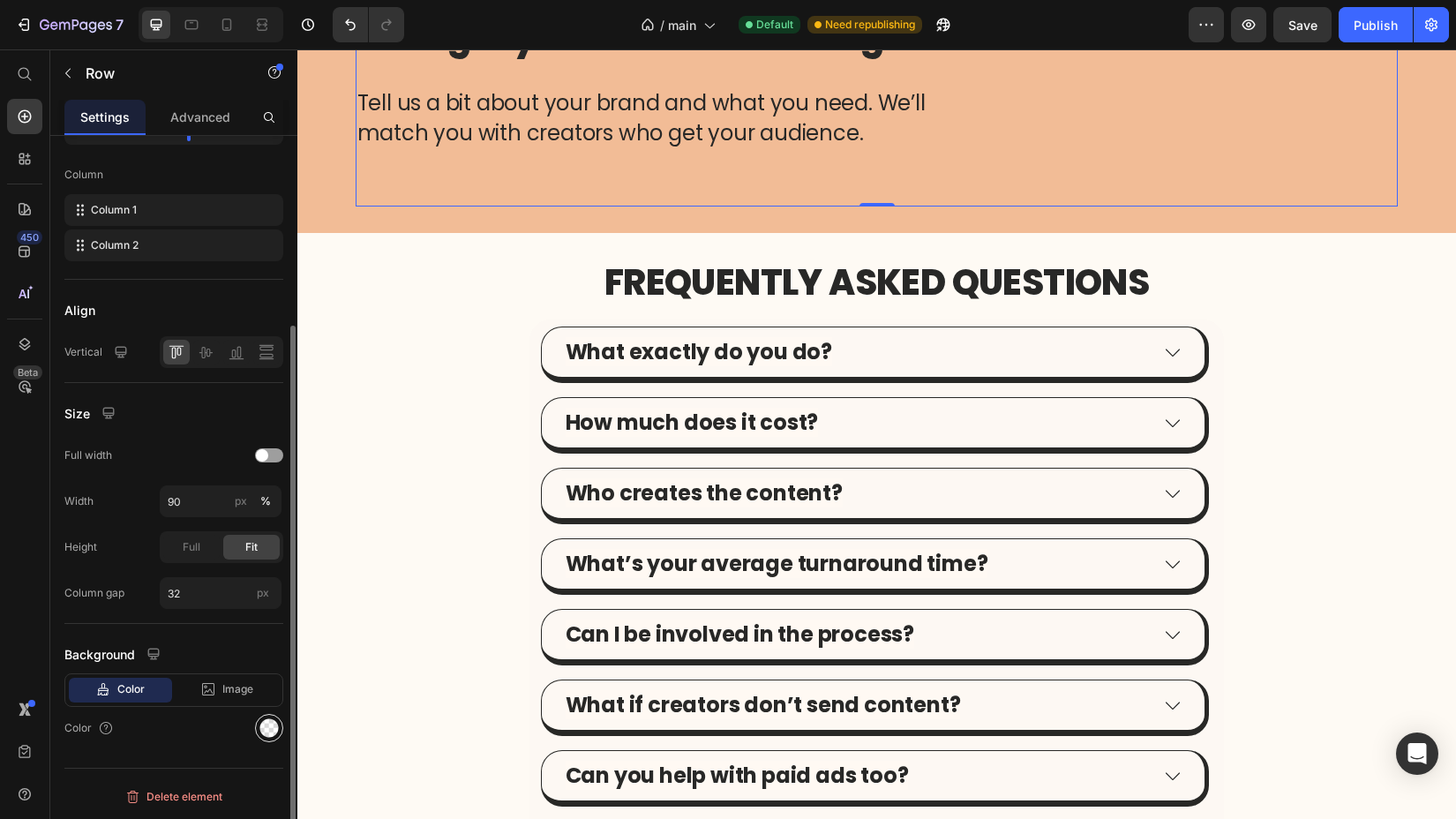 click at bounding box center [269, 728] 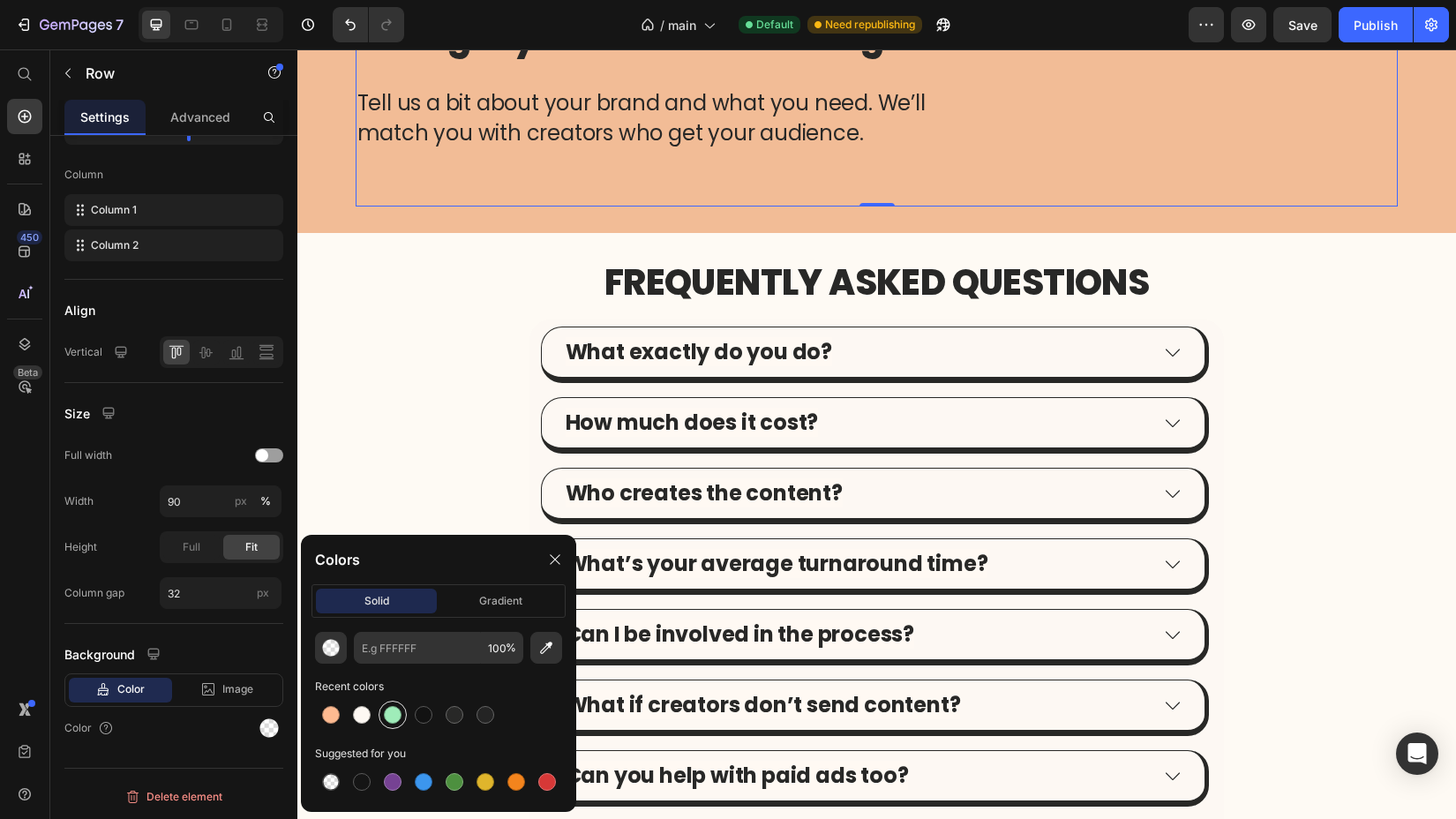 click at bounding box center [393, 715] 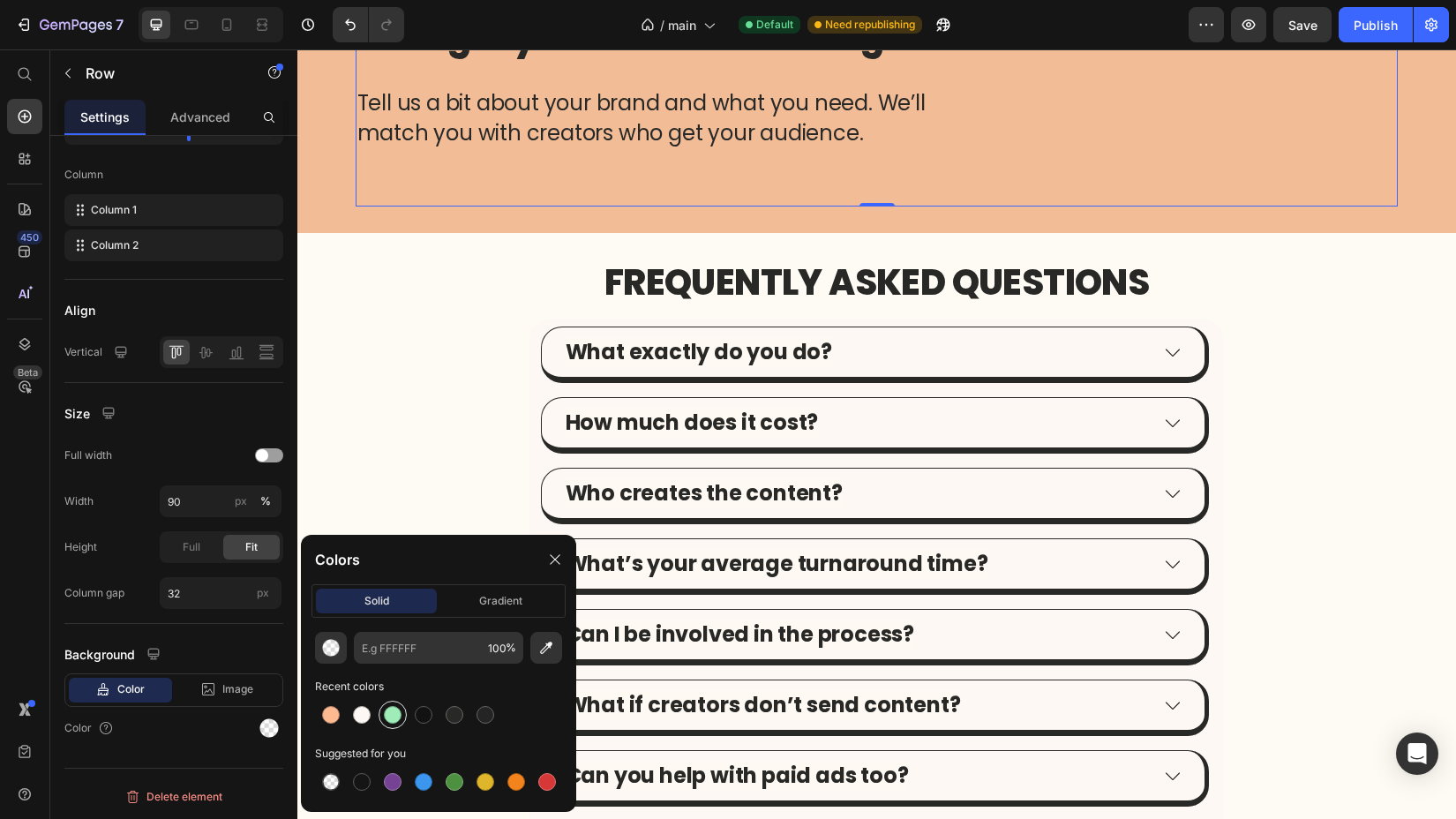 type on "9FECB9" 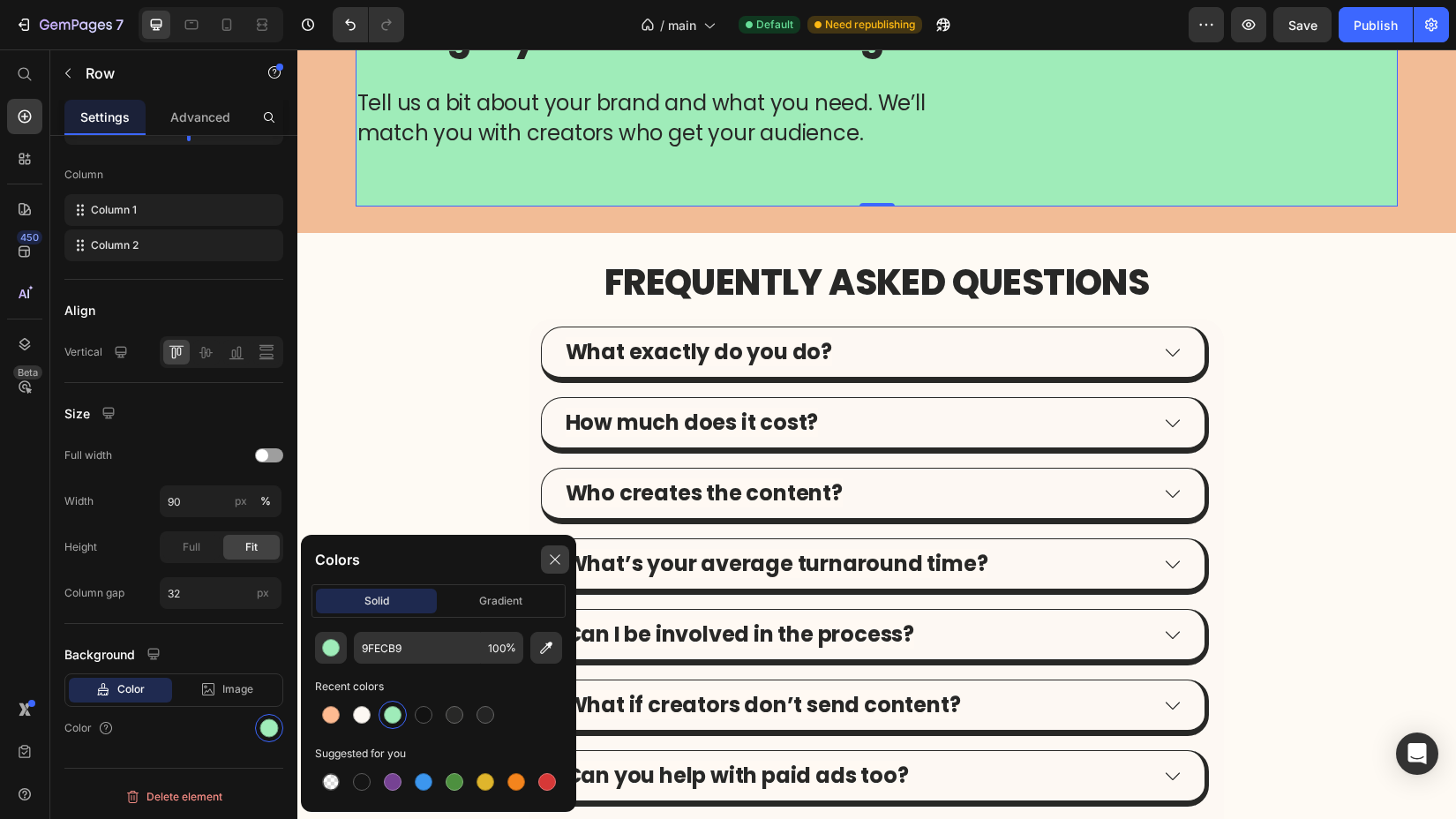 click 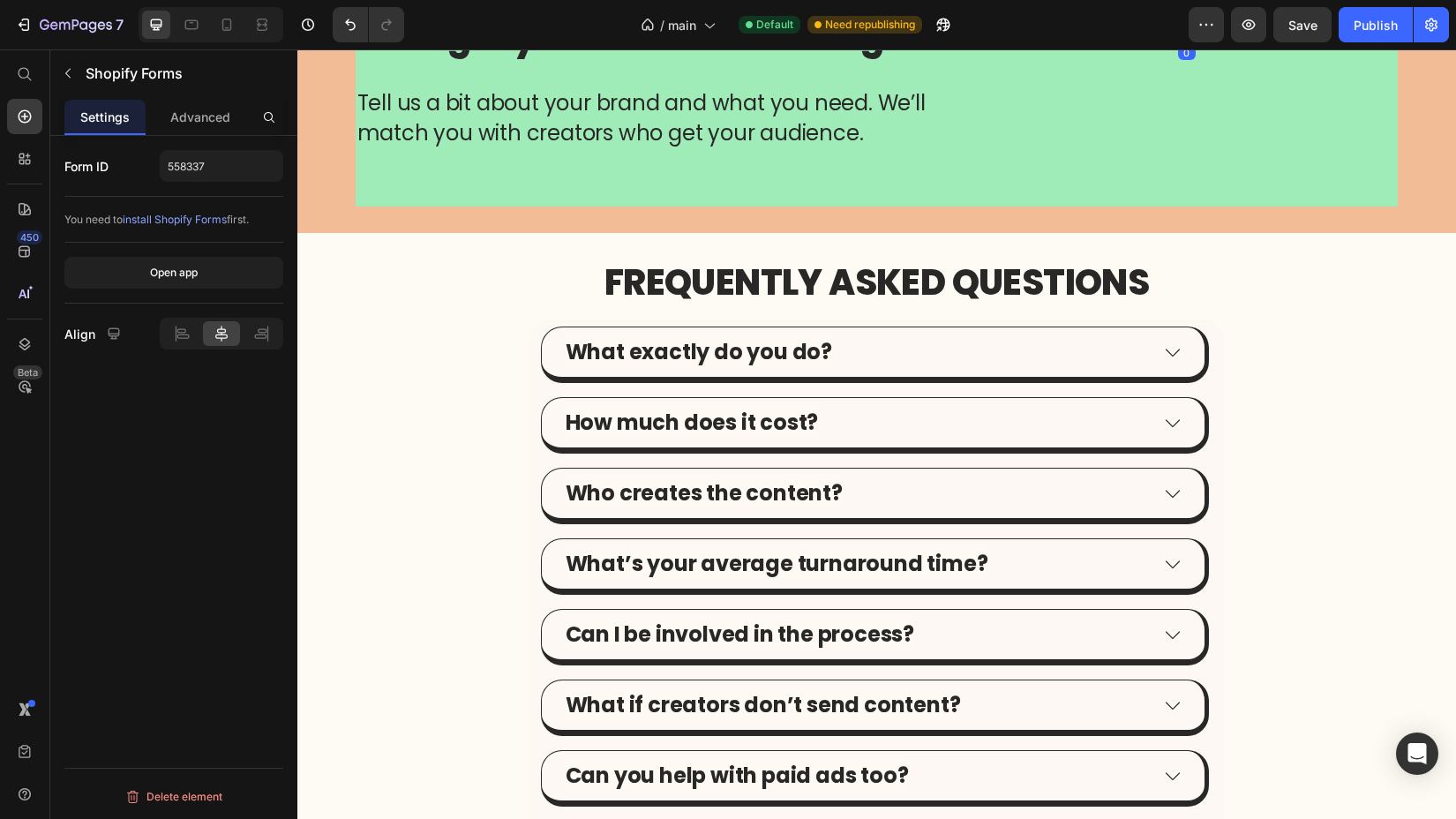 click on "Shopify Forms" at bounding box center (1186, 11) 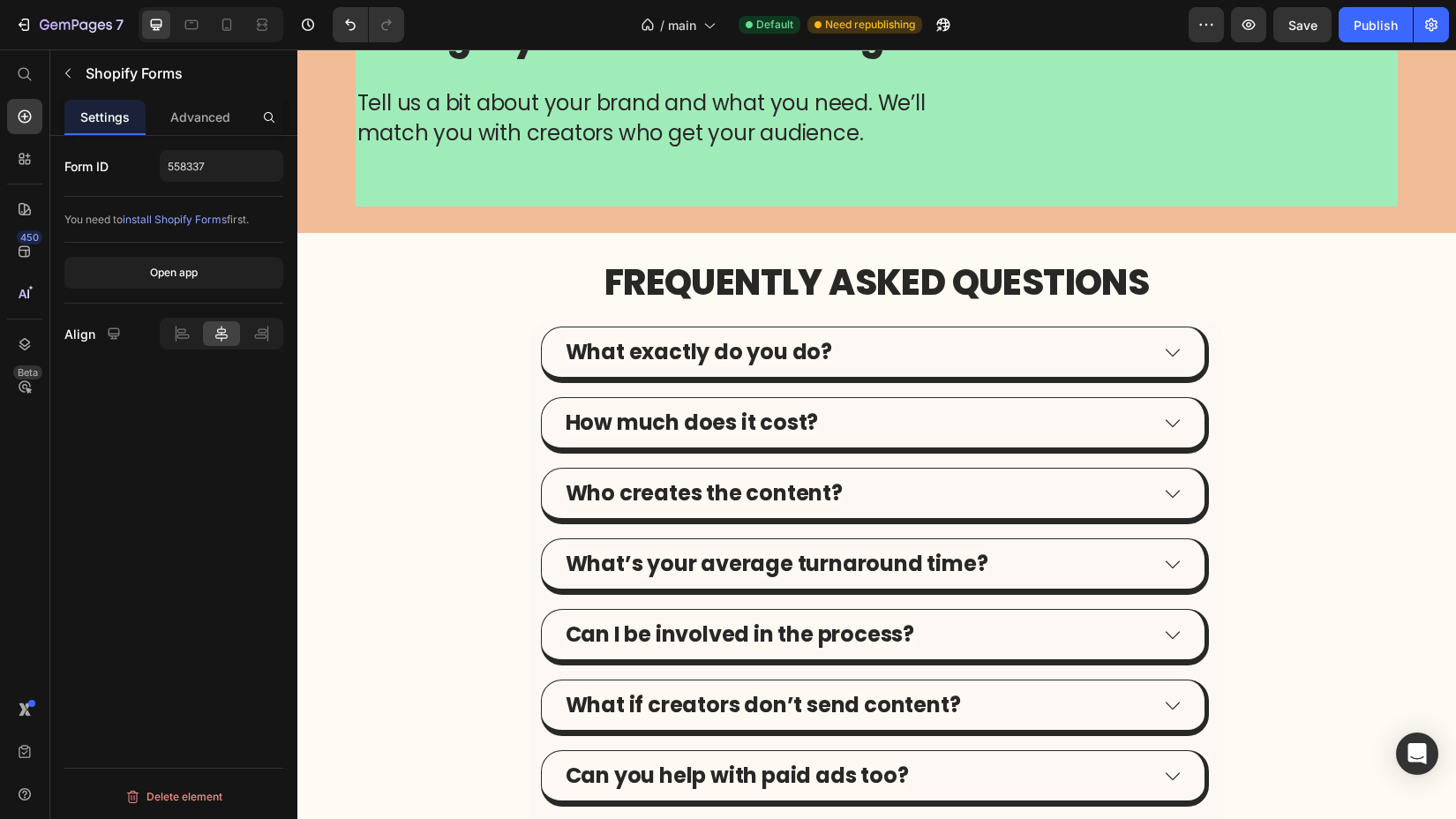 click on "Shopify Forms" at bounding box center (1037, -34) 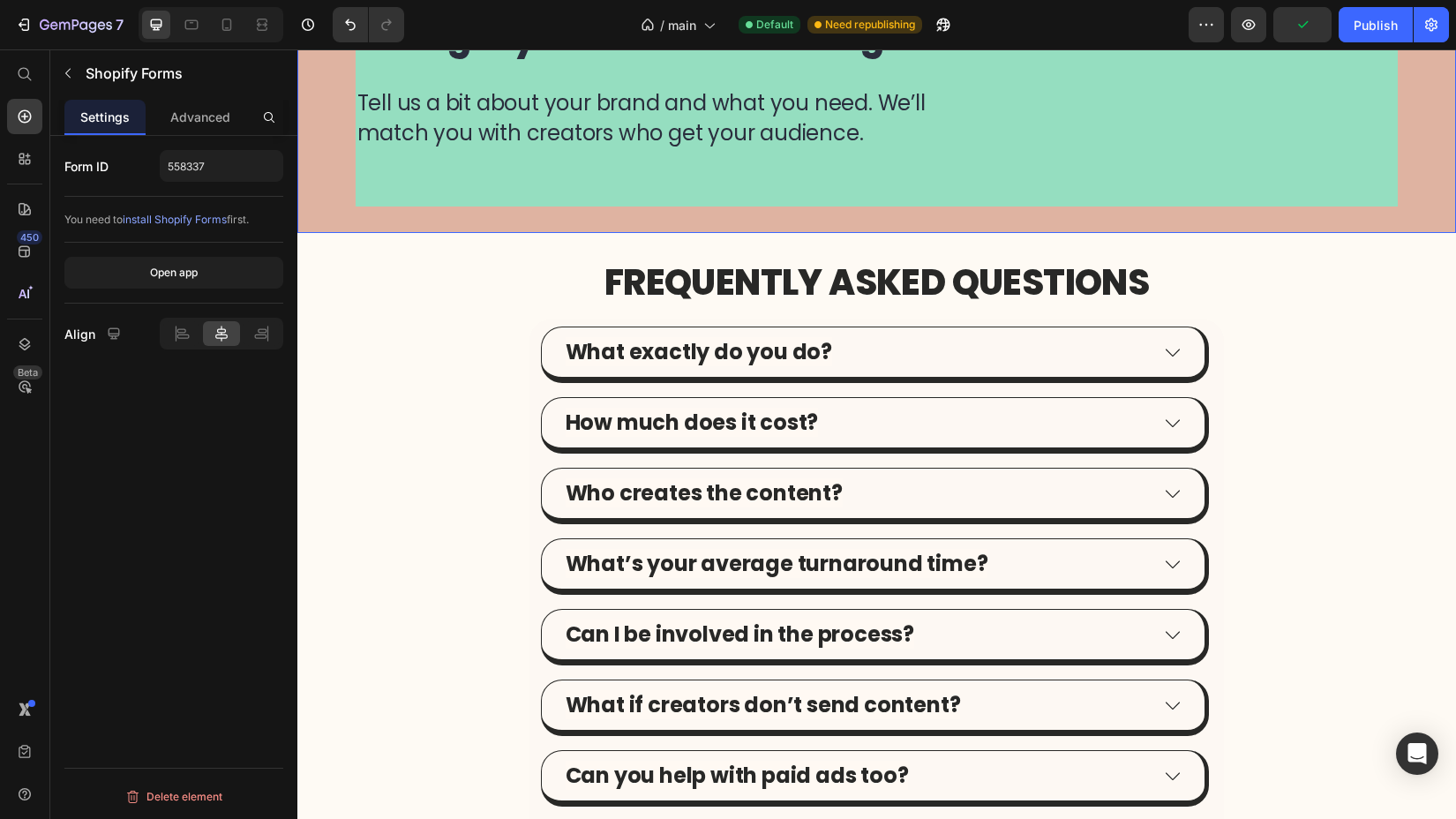 click on "Section" at bounding box center (1005, -97) 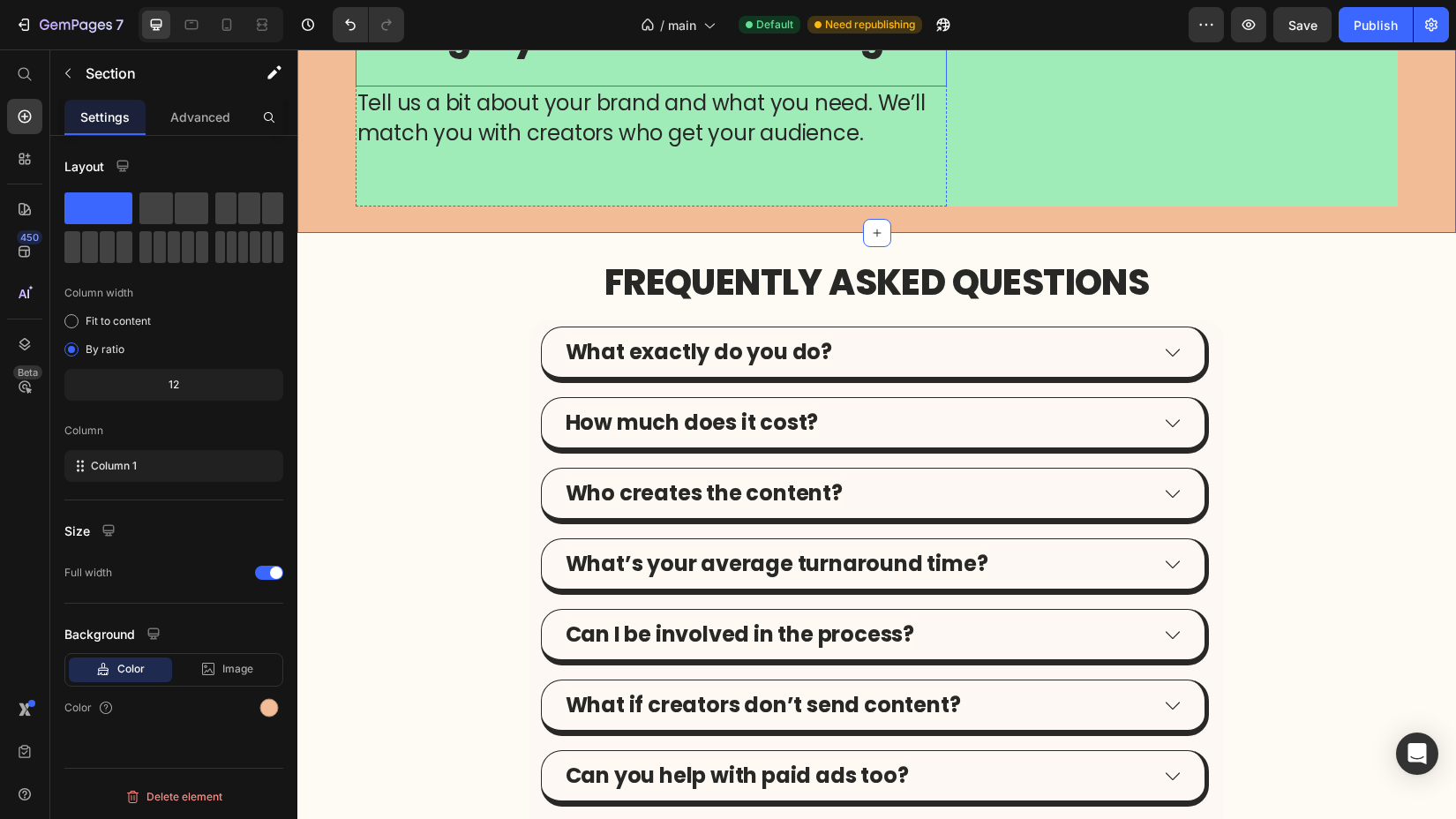 click on "Let’s get your content flowing. Heading" at bounding box center (651, 50) 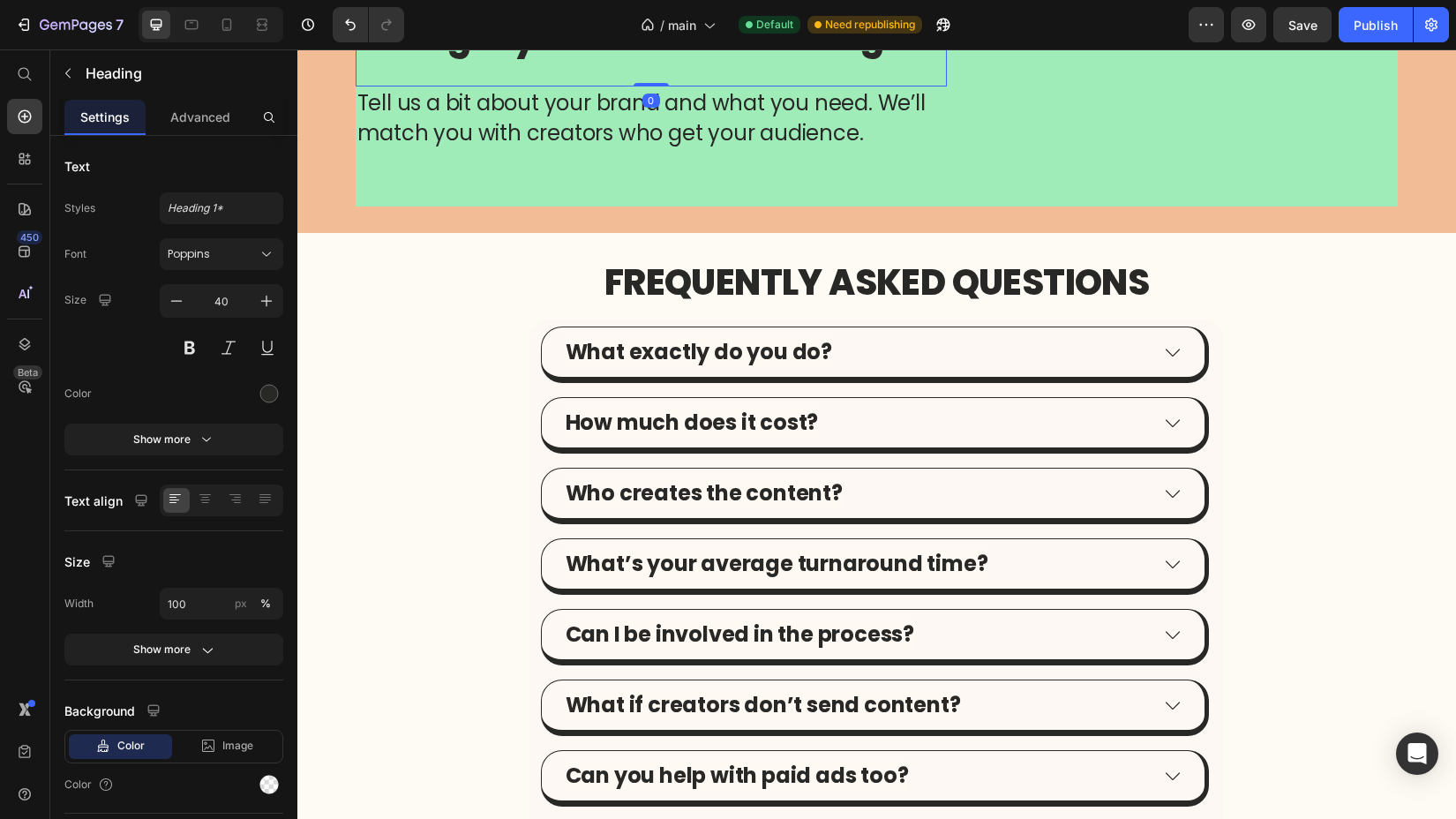 click 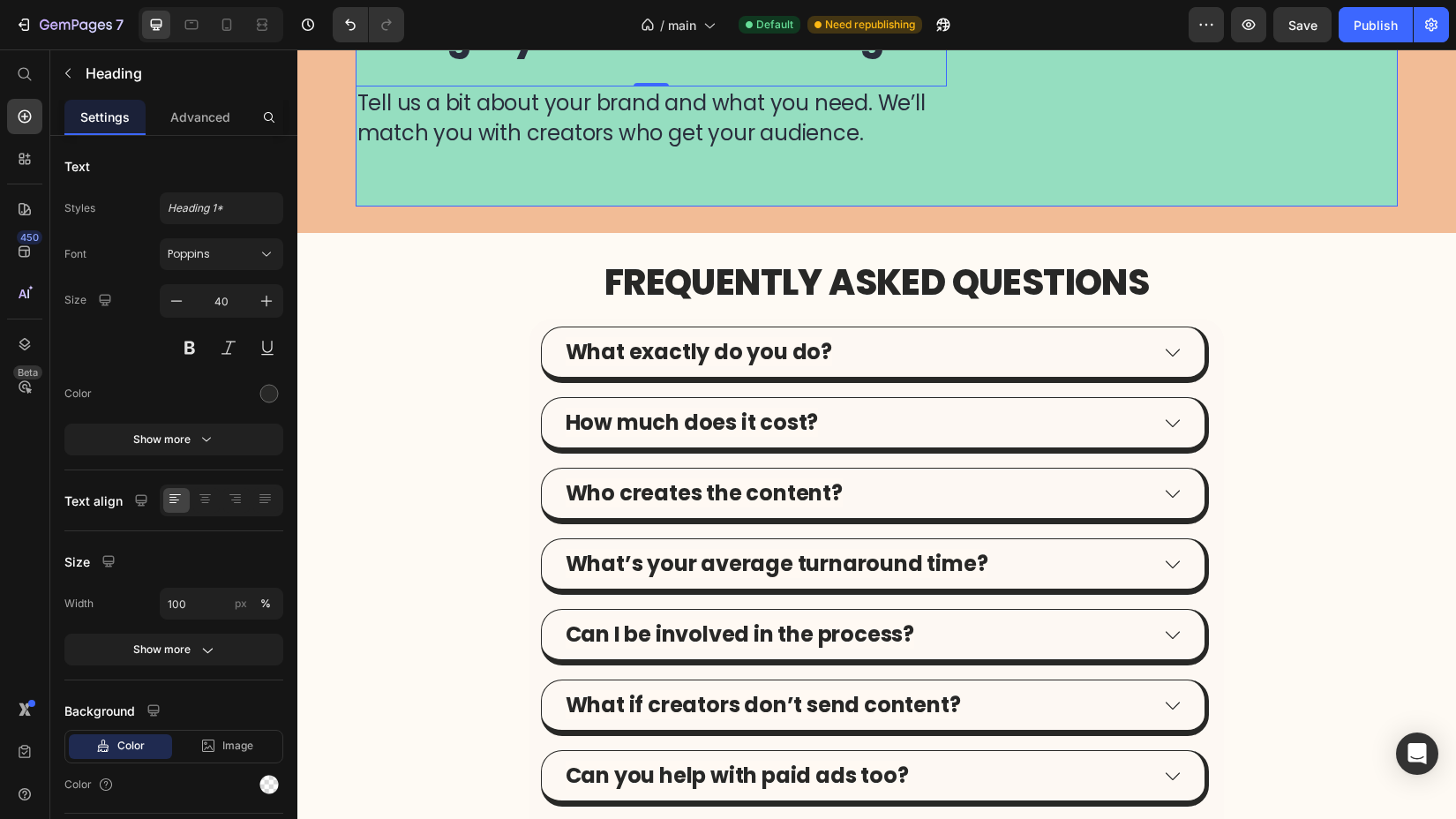 click on "Row 2 cols" at bounding box center [394, -97] 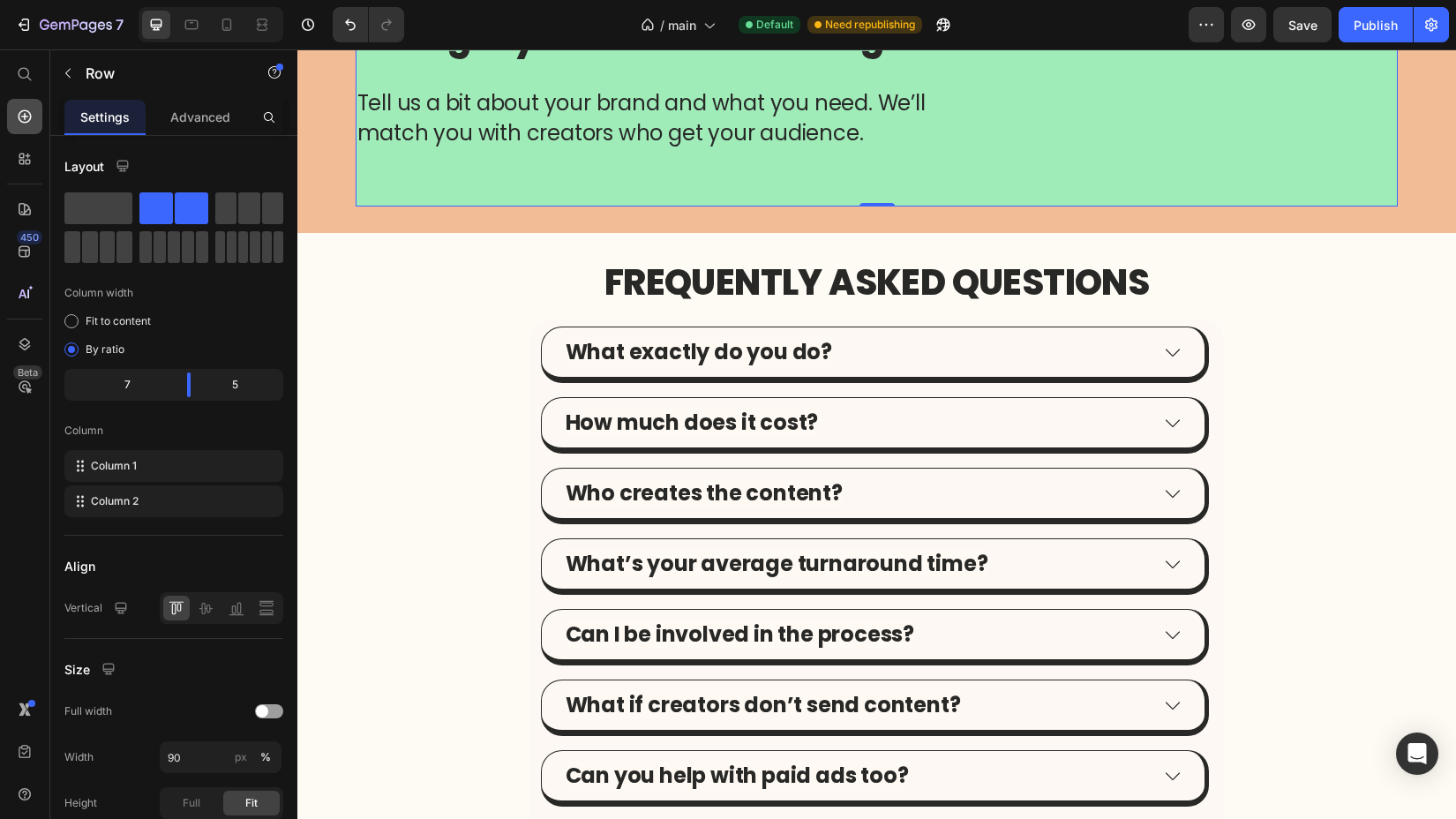 click 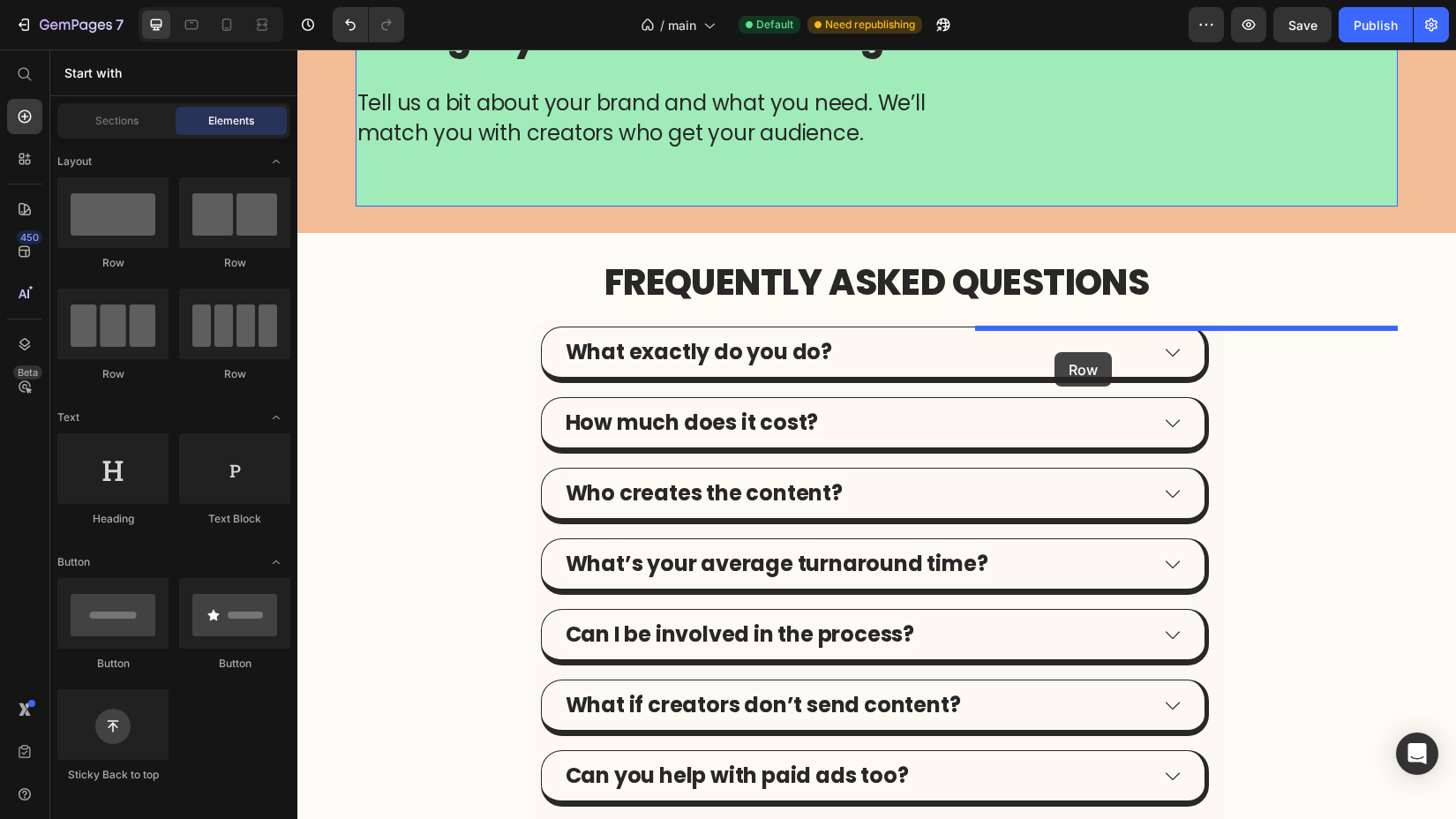 drag, startPoint x: 400, startPoint y: 261, endPoint x: 1054, endPoint y: 352, distance: 660.3007 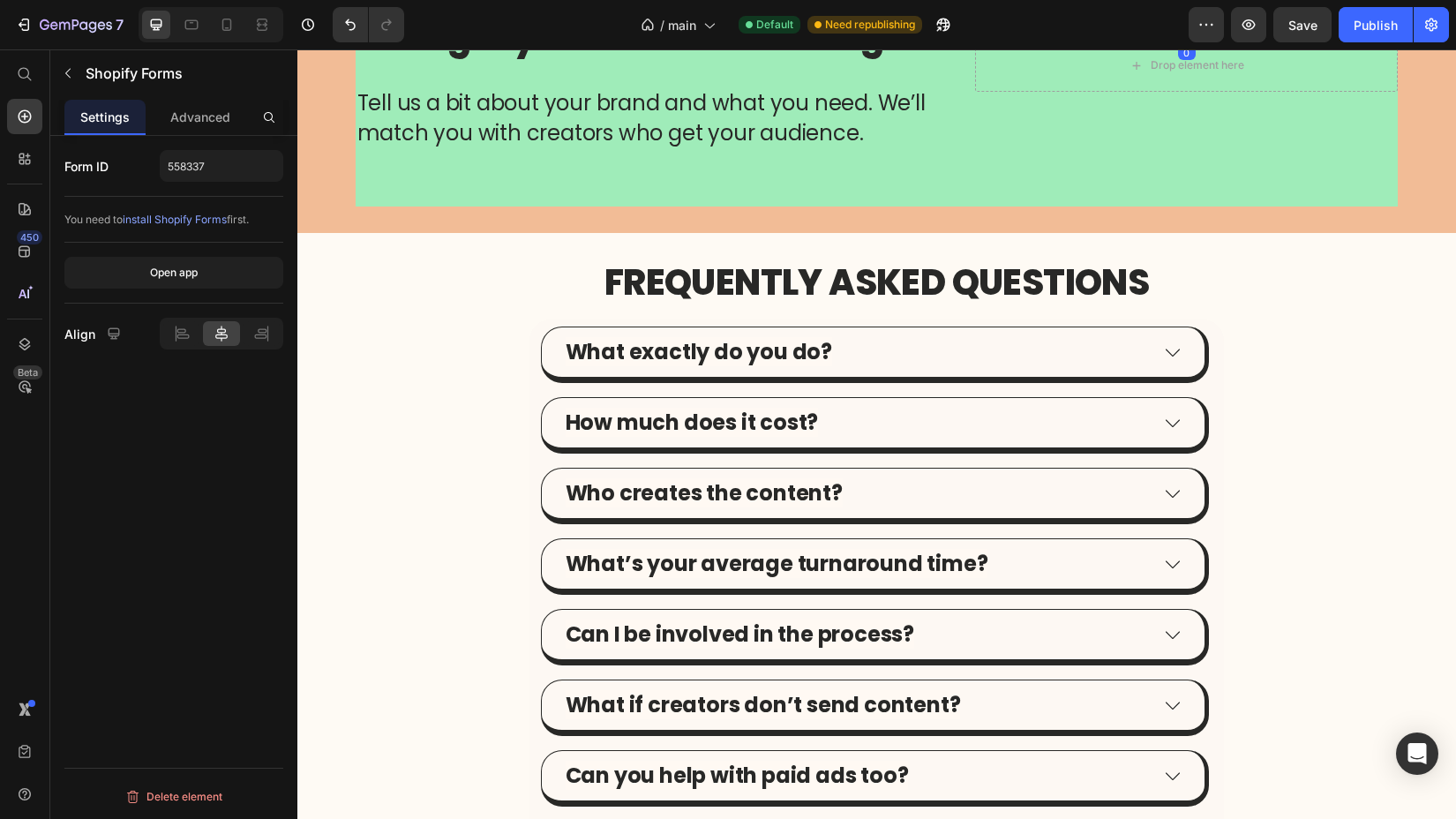 click on "Shopify Forms" at bounding box center [1186, 11] 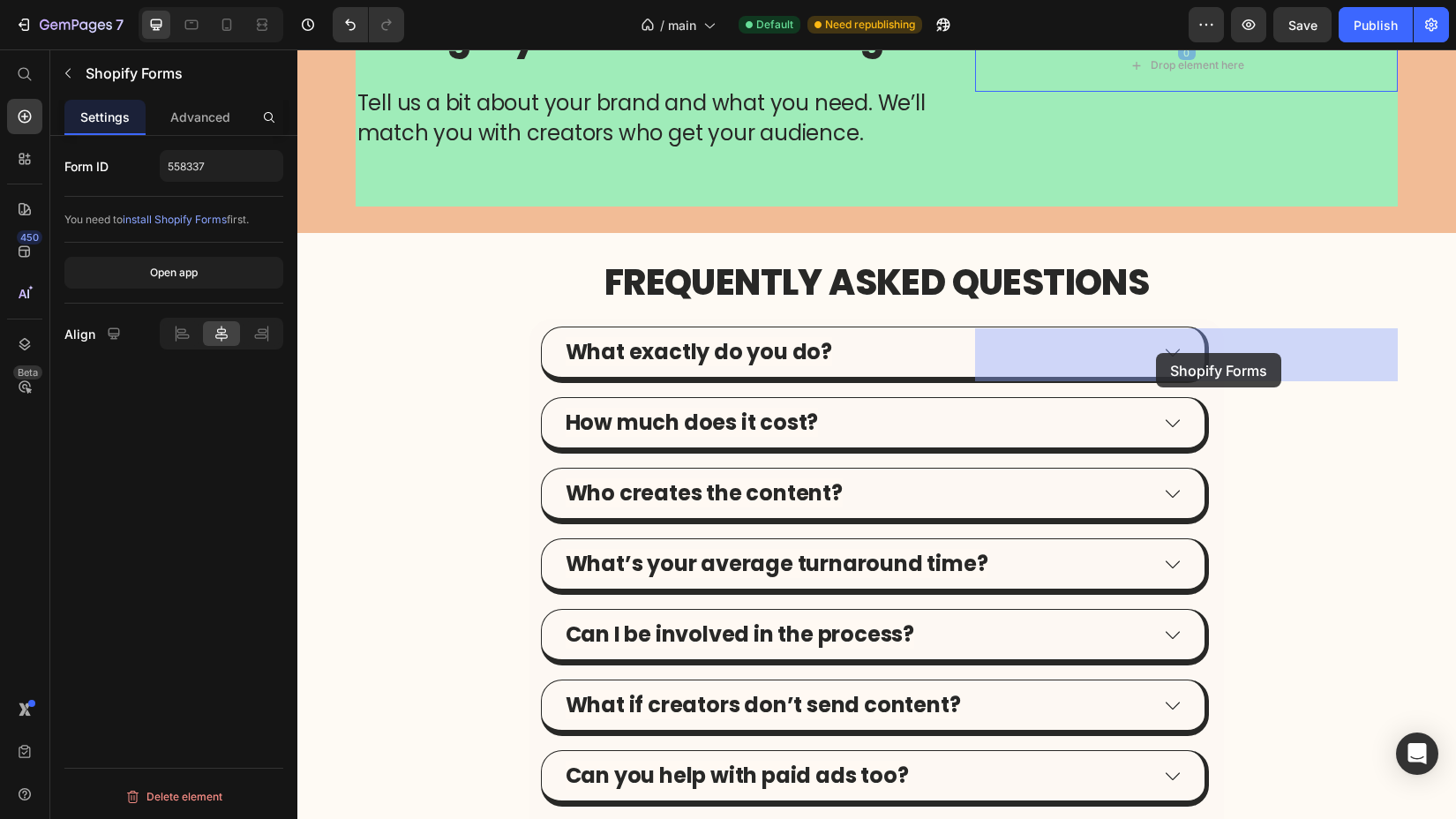 drag, startPoint x: 1168, startPoint y: 298, endPoint x: 1156, endPoint y: 354, distance: 57.27128 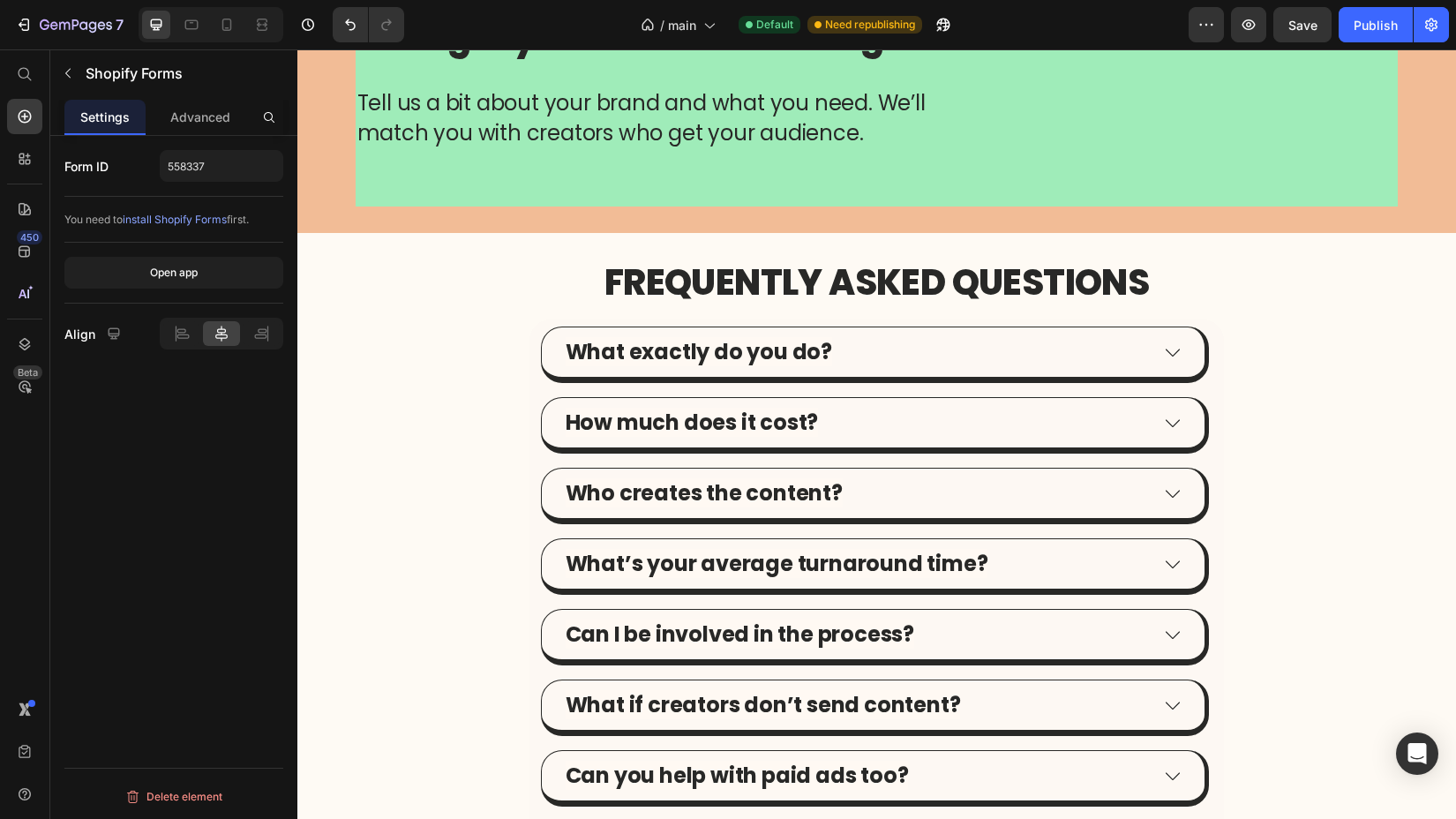 click on "Shopify Forms" at bounding box center (1062, -34) 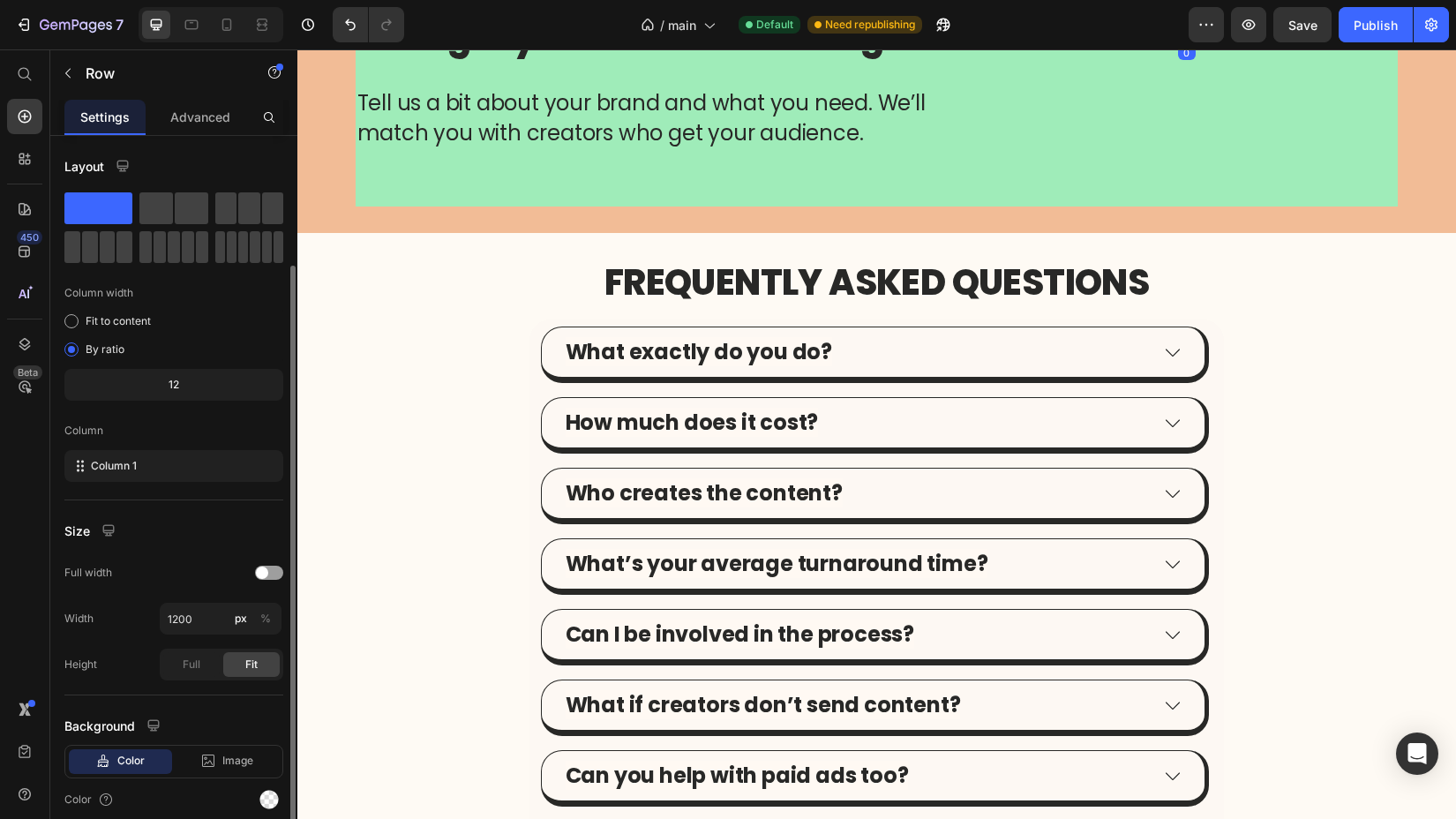 scroll, scrollTop: 71, scrollLeft: 0, axis: vertical 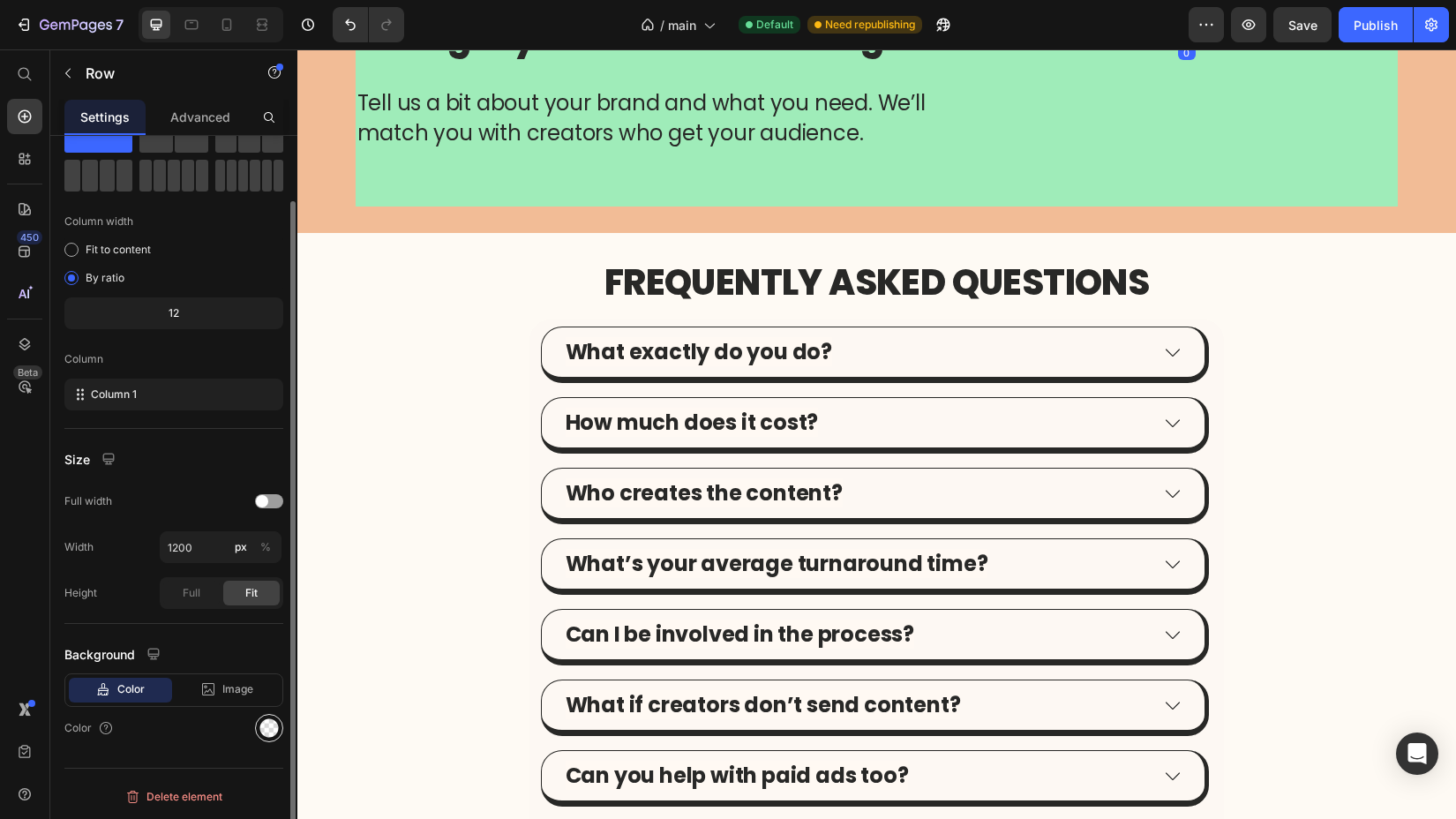 click 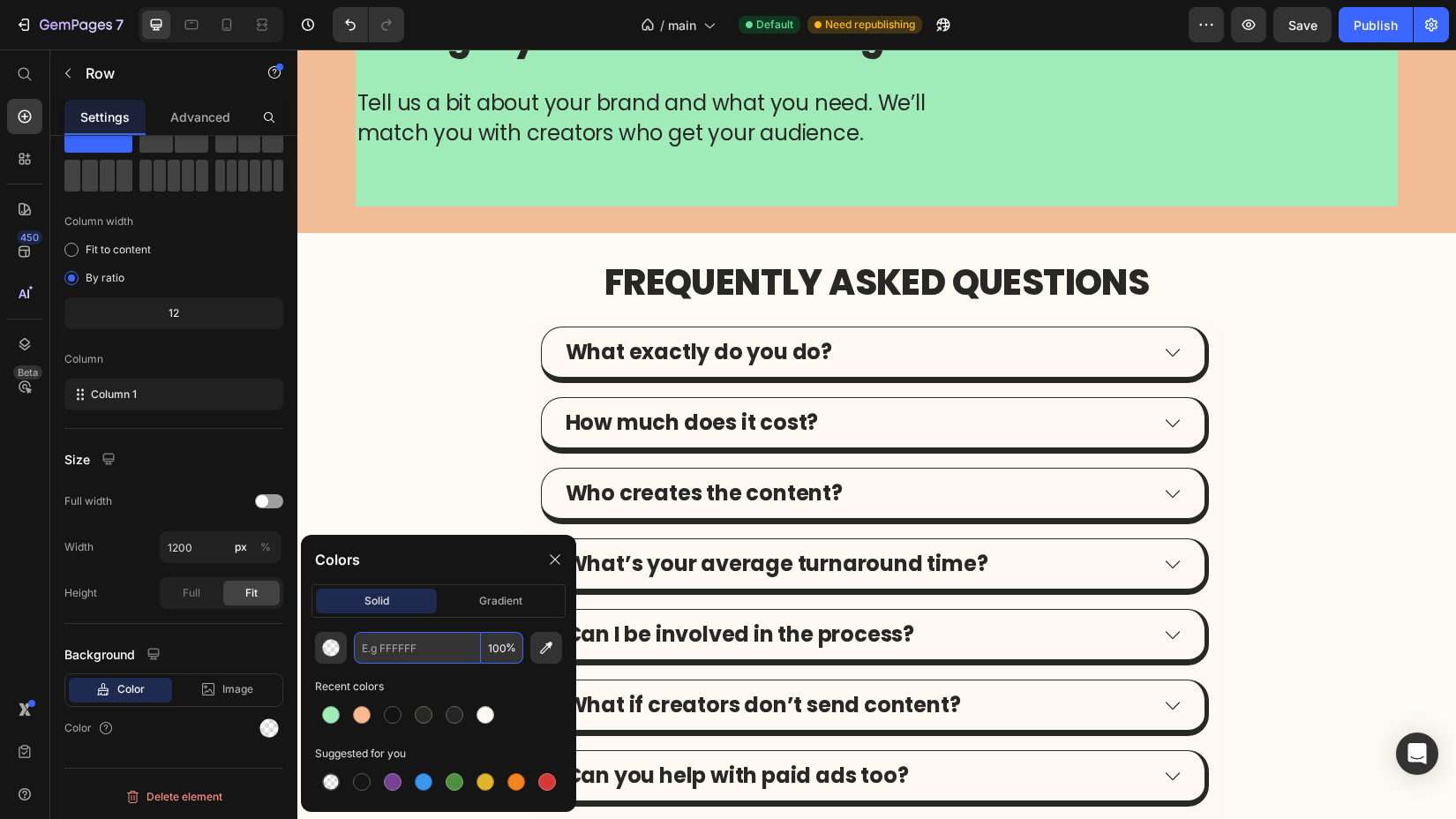 click at bounding box center (417, 648) 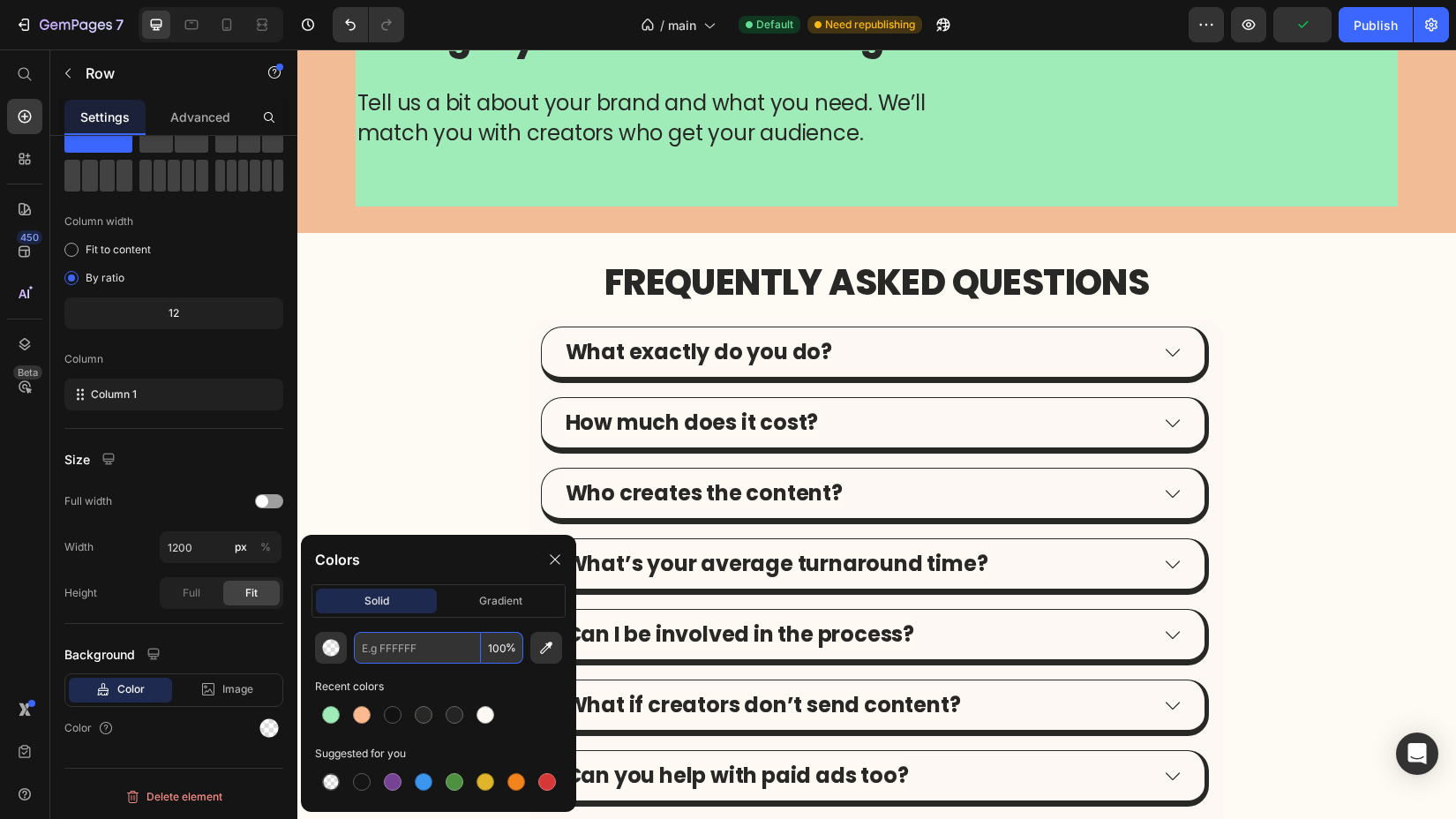 paste on "9DECB9" 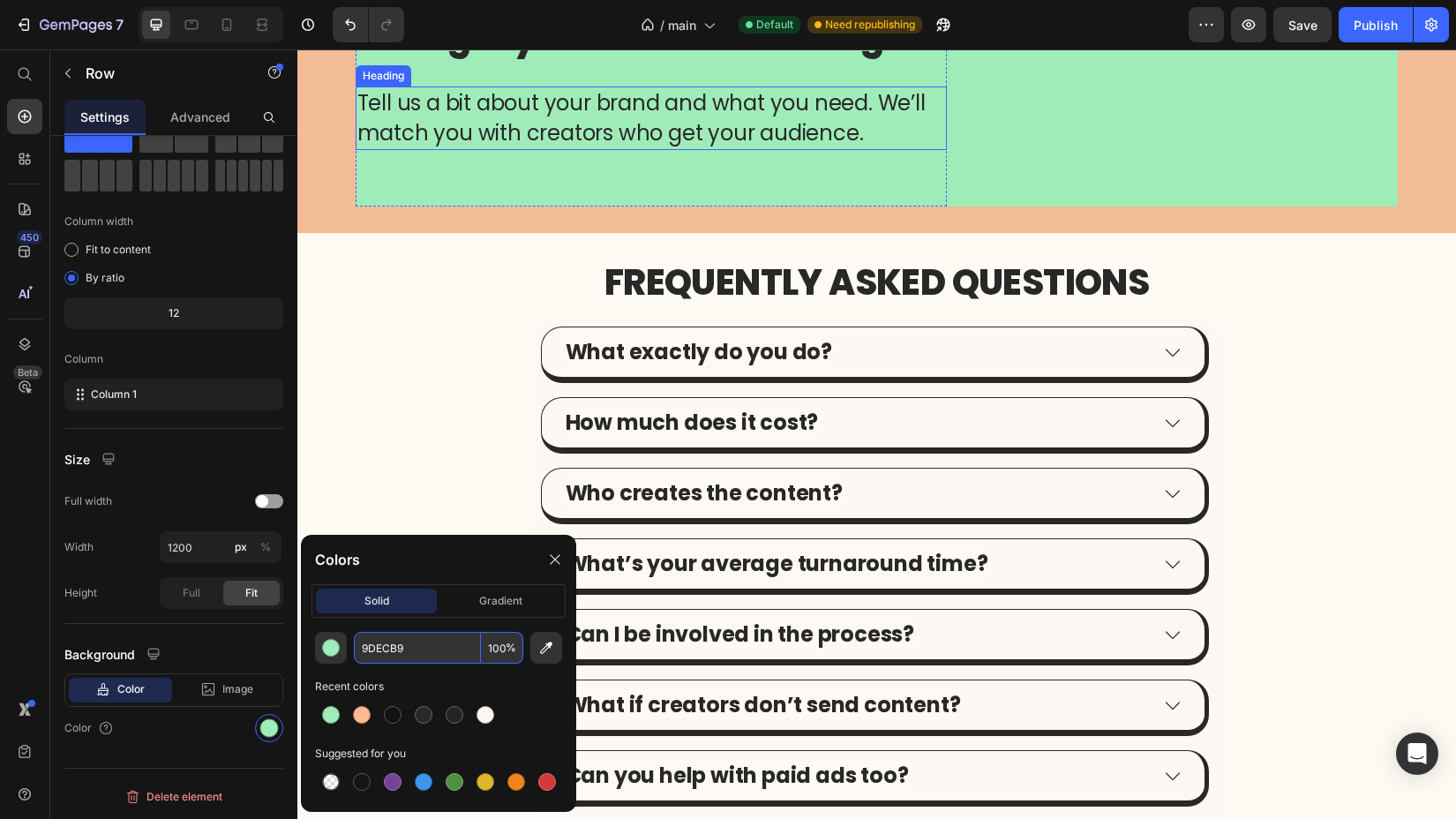 click on "Tell us a bit about your brand and what you need. We’ll match you with creators who get your audience." at bounding box center [651, 118] 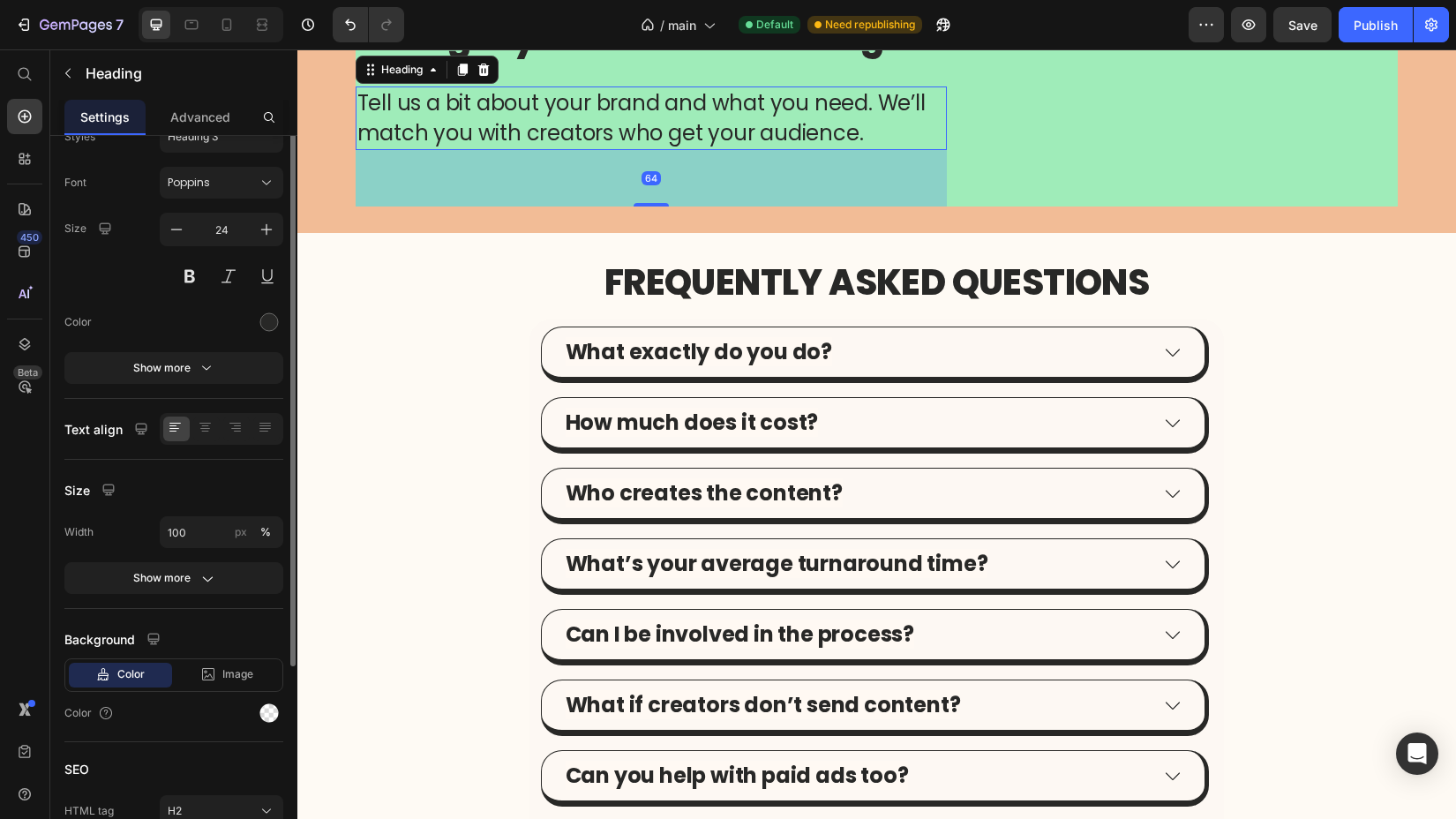 scroll, scrollTop: 0, scrollLeft: 0, axis: both 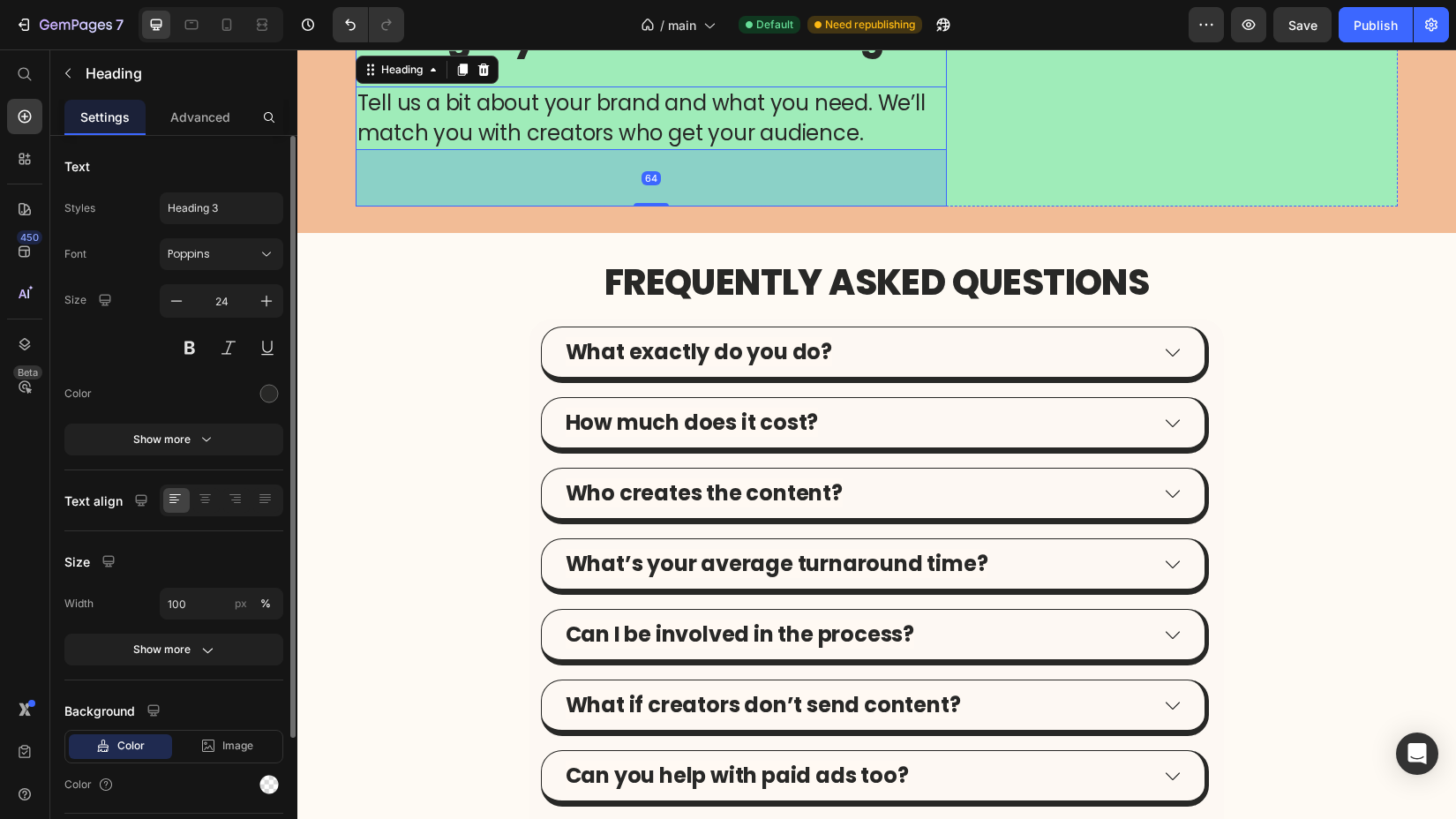 click on "Let’s get your content flowing. Heading Tell us a bit about your brand and what you need. We’ll match you with creators who get your audience. Heading   64 Row Row" at bounding box center [651, 94] 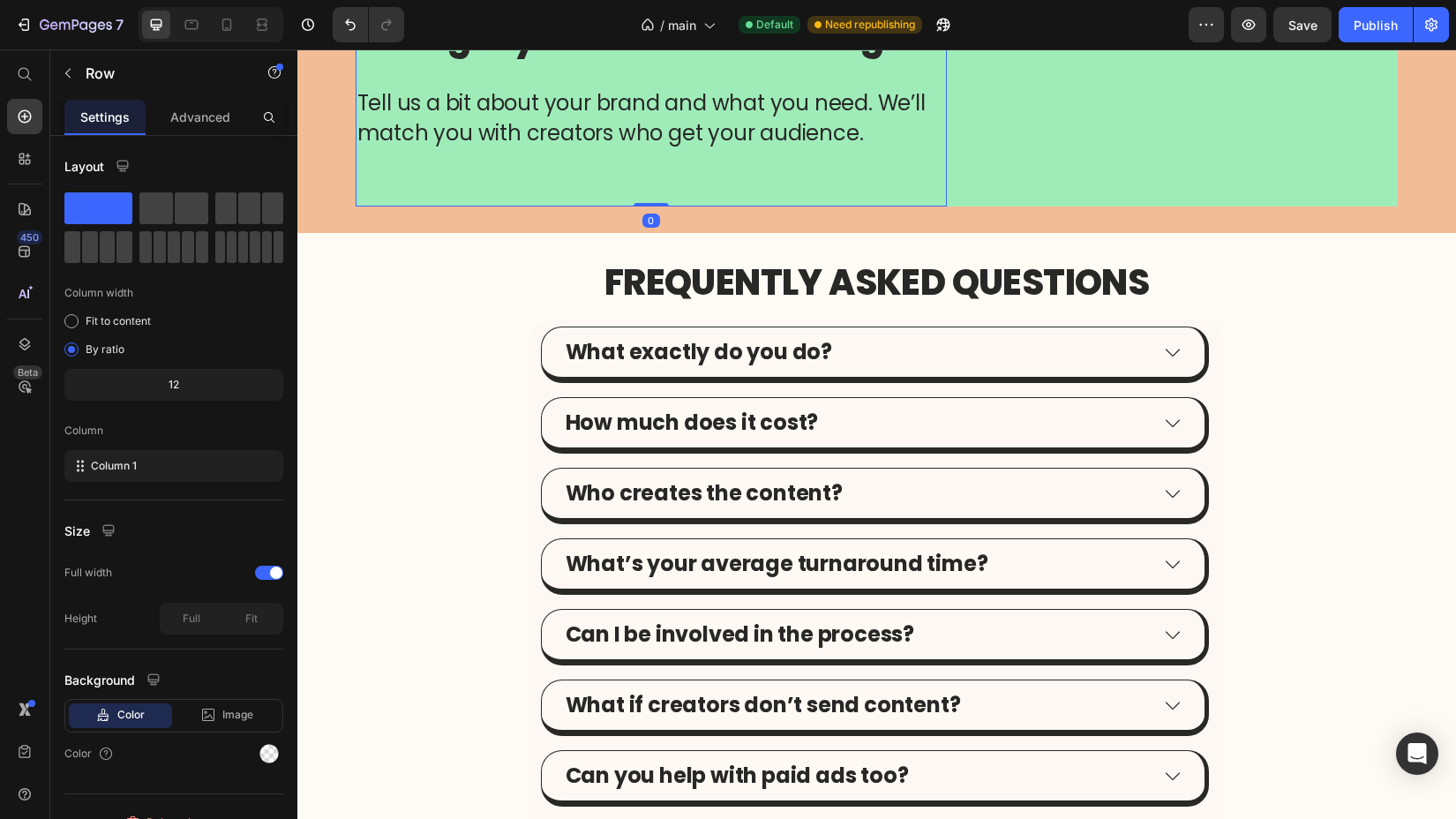 click on "Row" at bounding box center (417, -34) 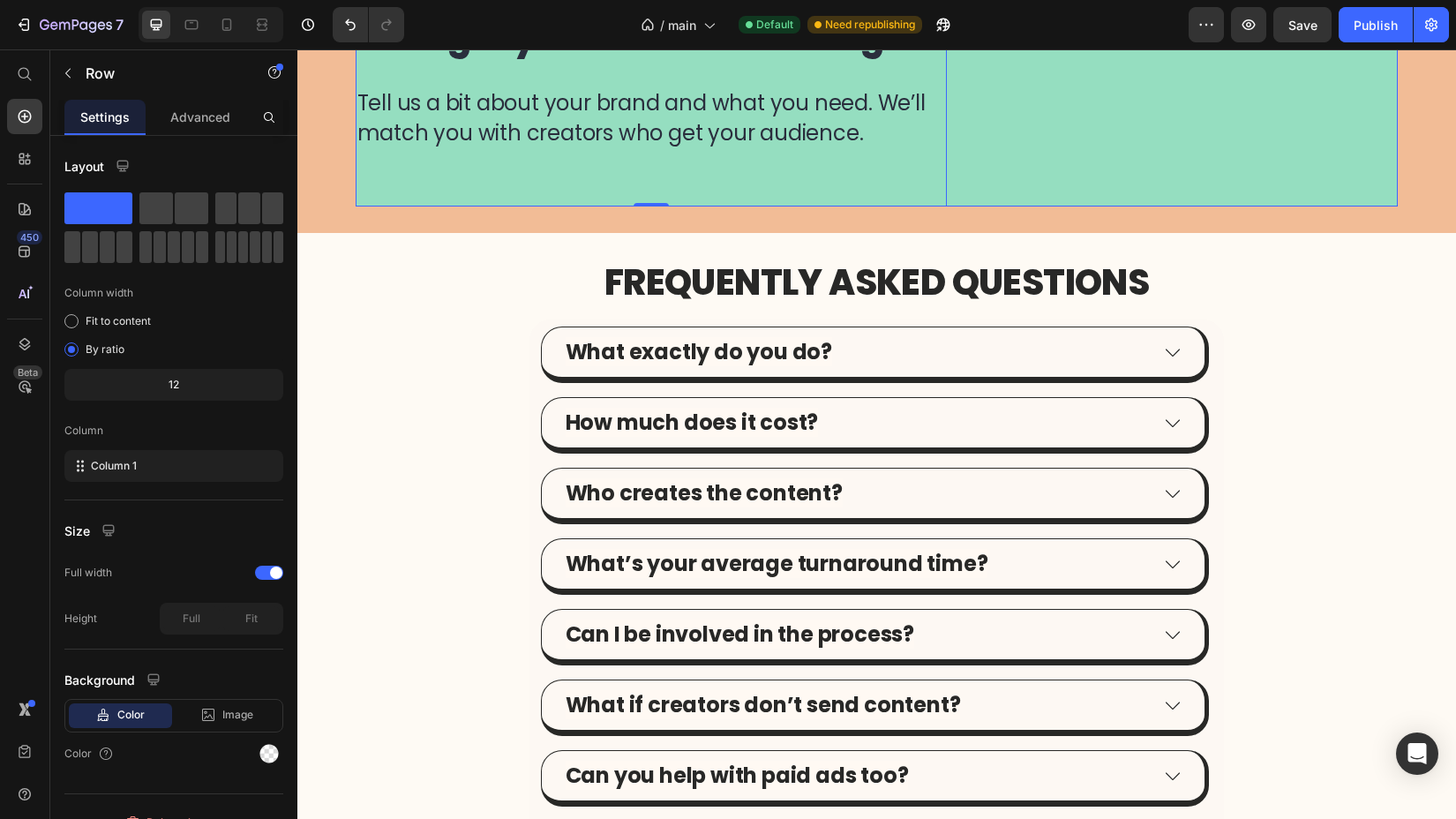 click on "Row 2 cols" at bounding box center (394, -65) 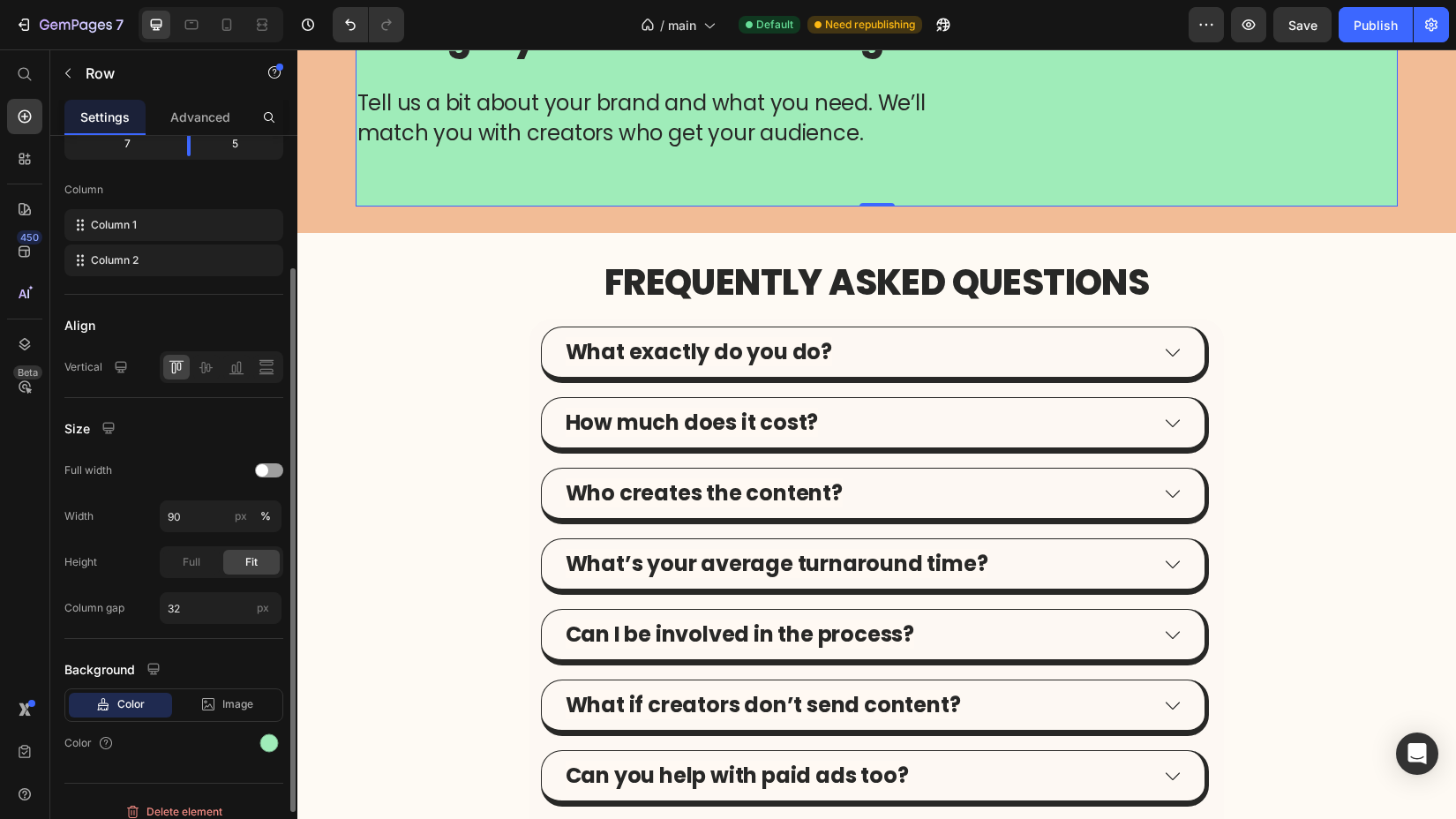 scroll, scrollTop: 256, scrollLeft: 0, axis: vertical 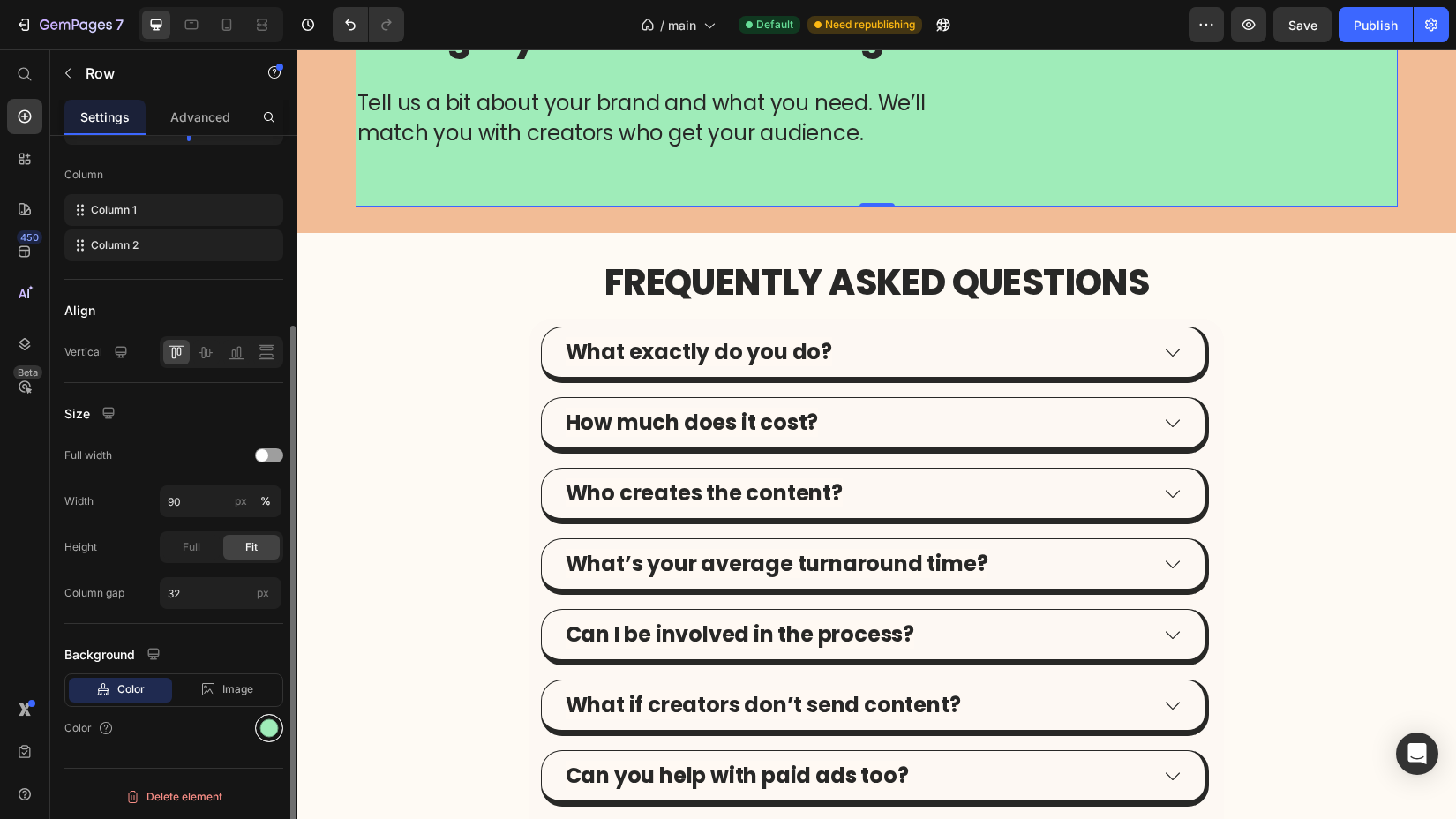 click at bounding box center (269, 728) 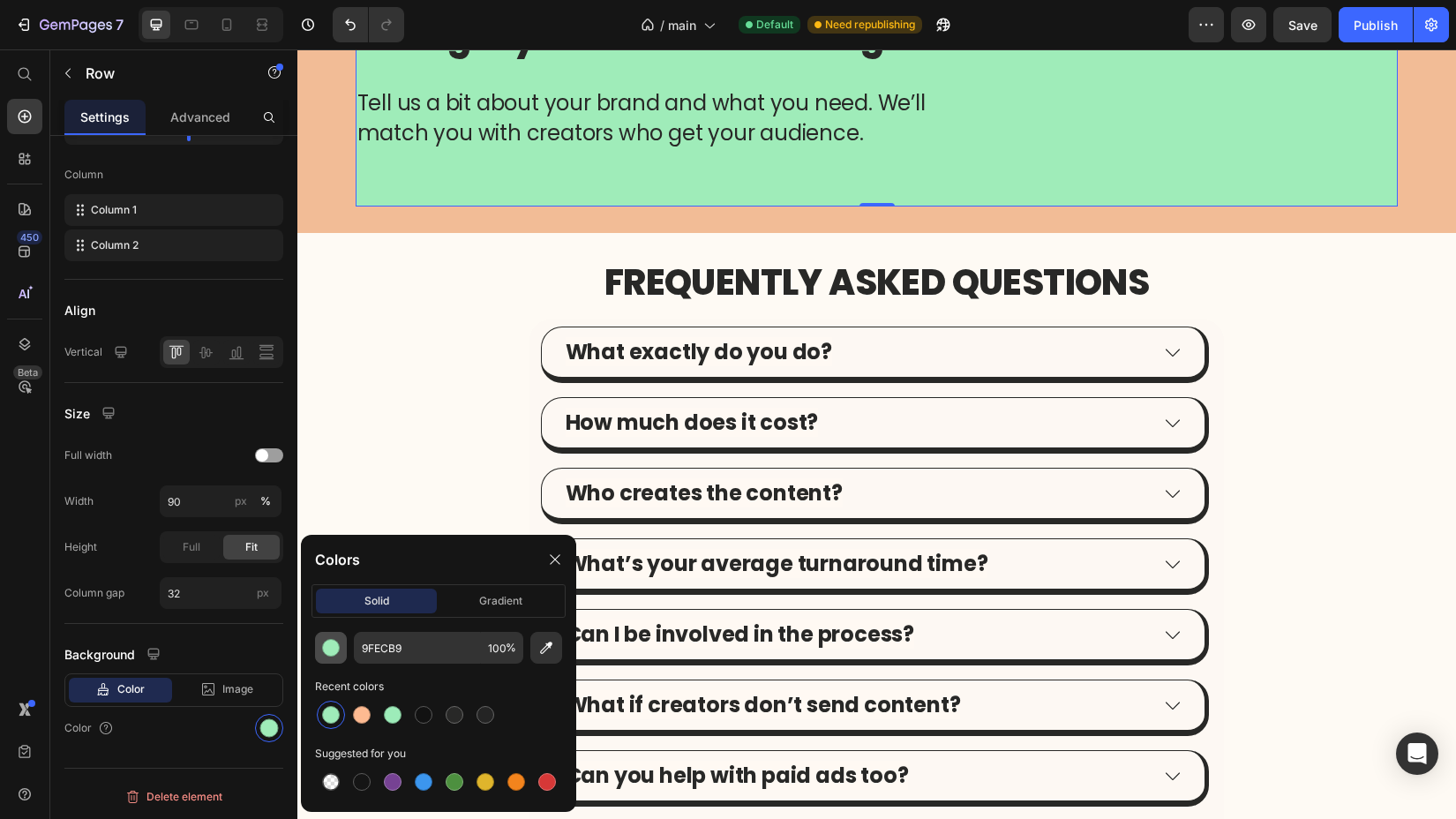 click at bounding box center (331, 648) 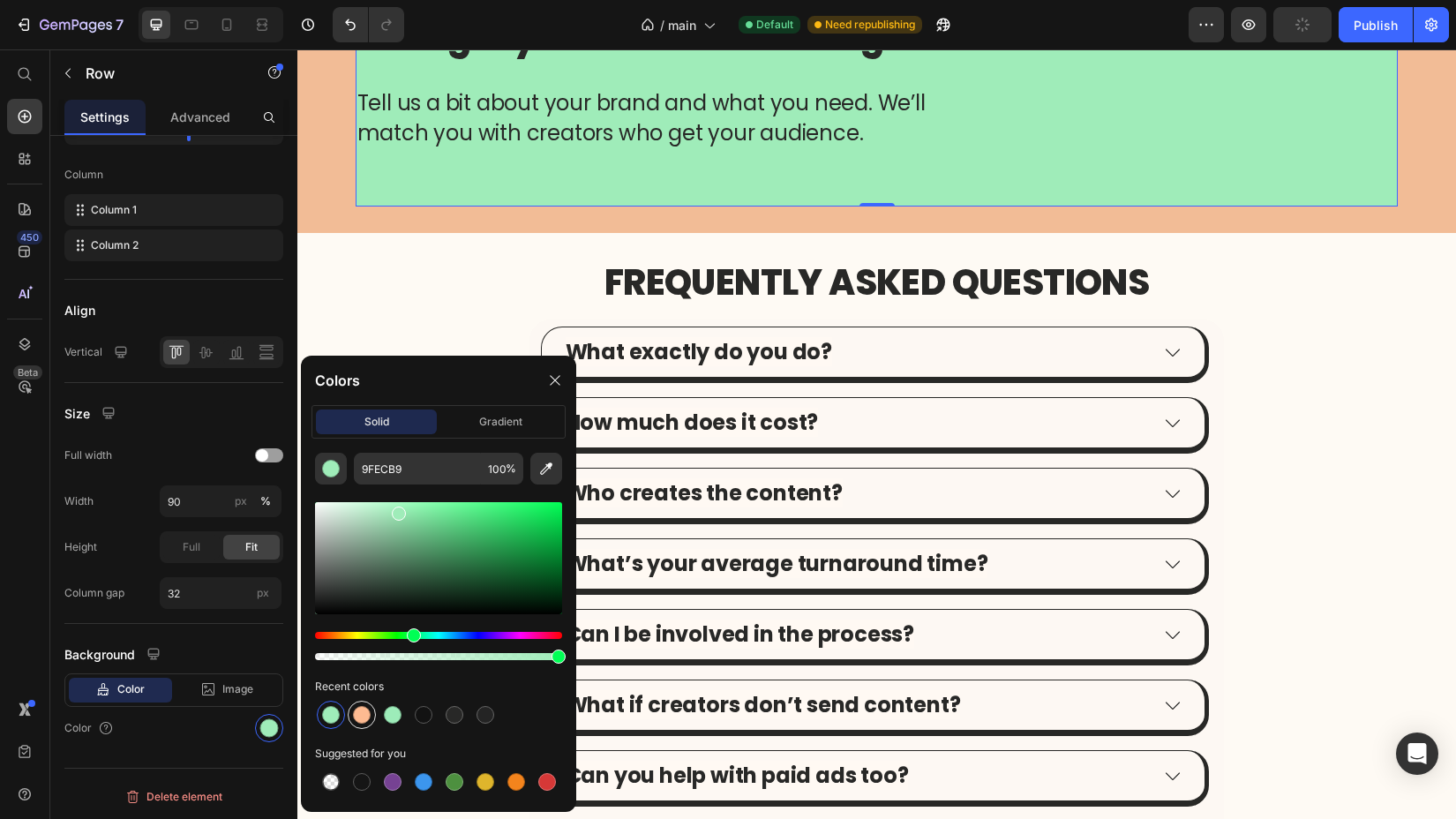 click at bounding box center [362, 715] 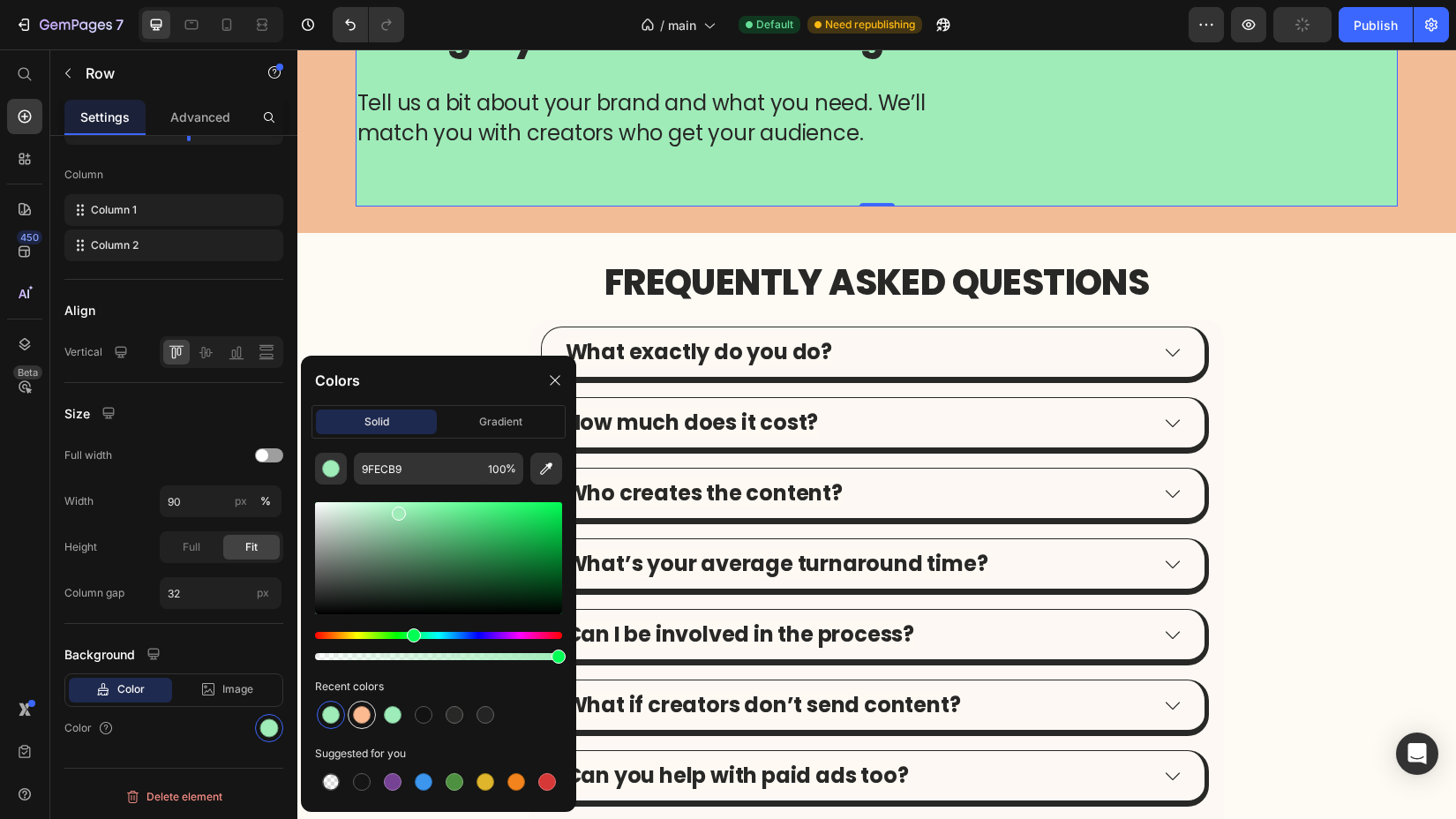 type on "FDBA91" 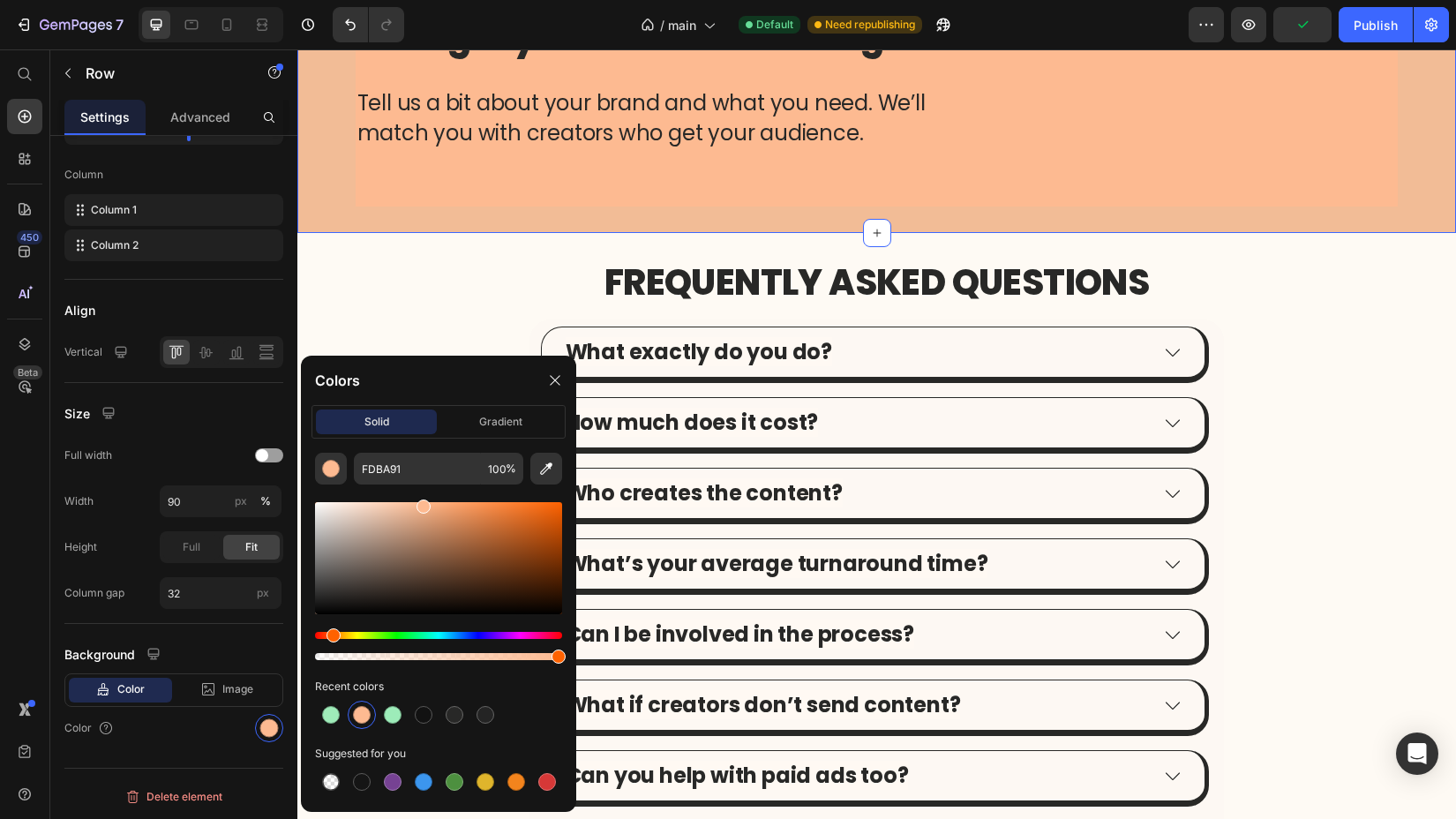 click on "Let’s get your content flowing. Heading Tell us a bit about your brand and what you need. We’ll match you with creators who get your audience. Heading Row Row Shopify Forms Shopify Forms Row Row" at bounding box center (876, 94) 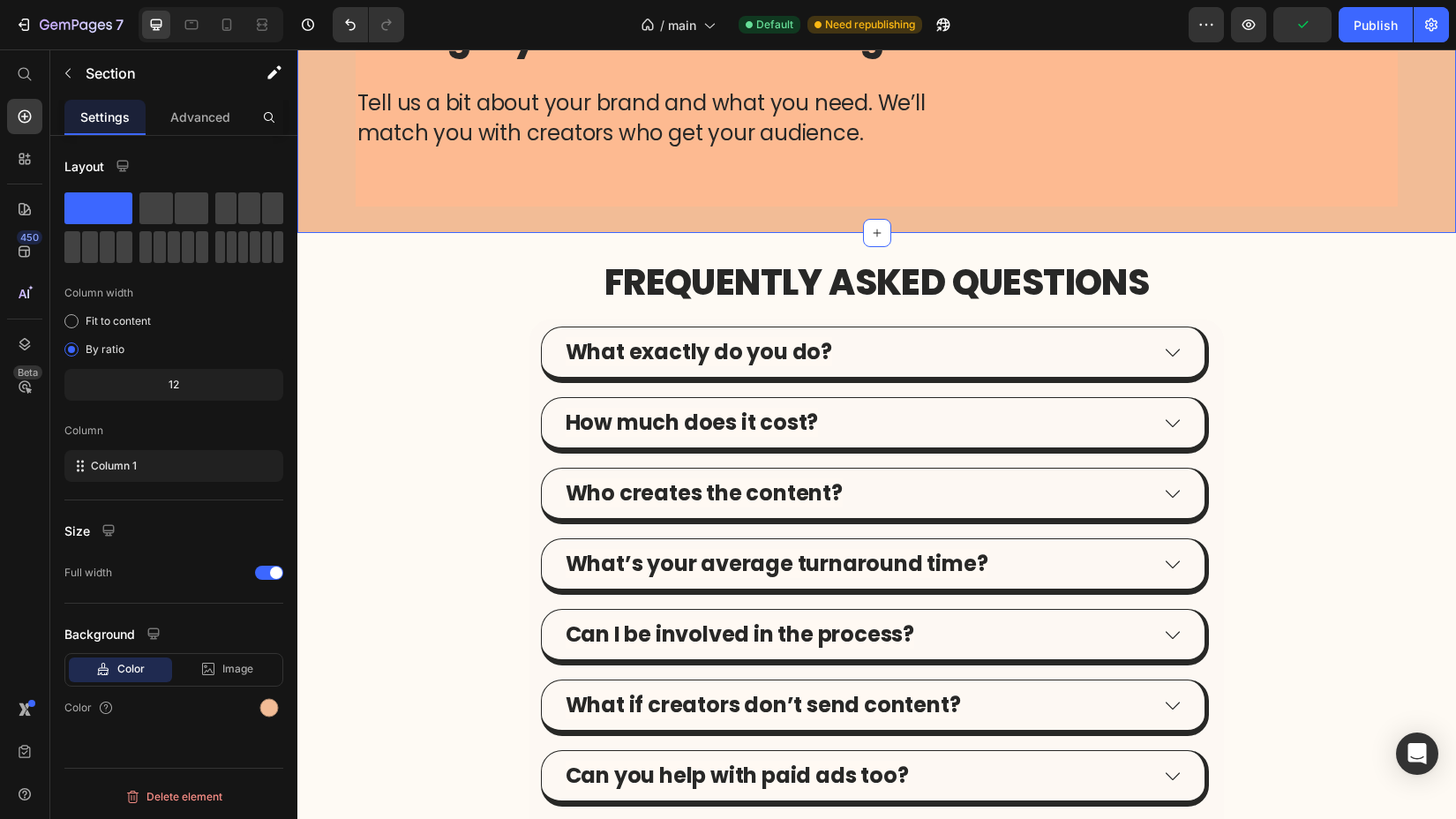 scroll, scrollTop: 0, scrollLeft: 0, axis: both 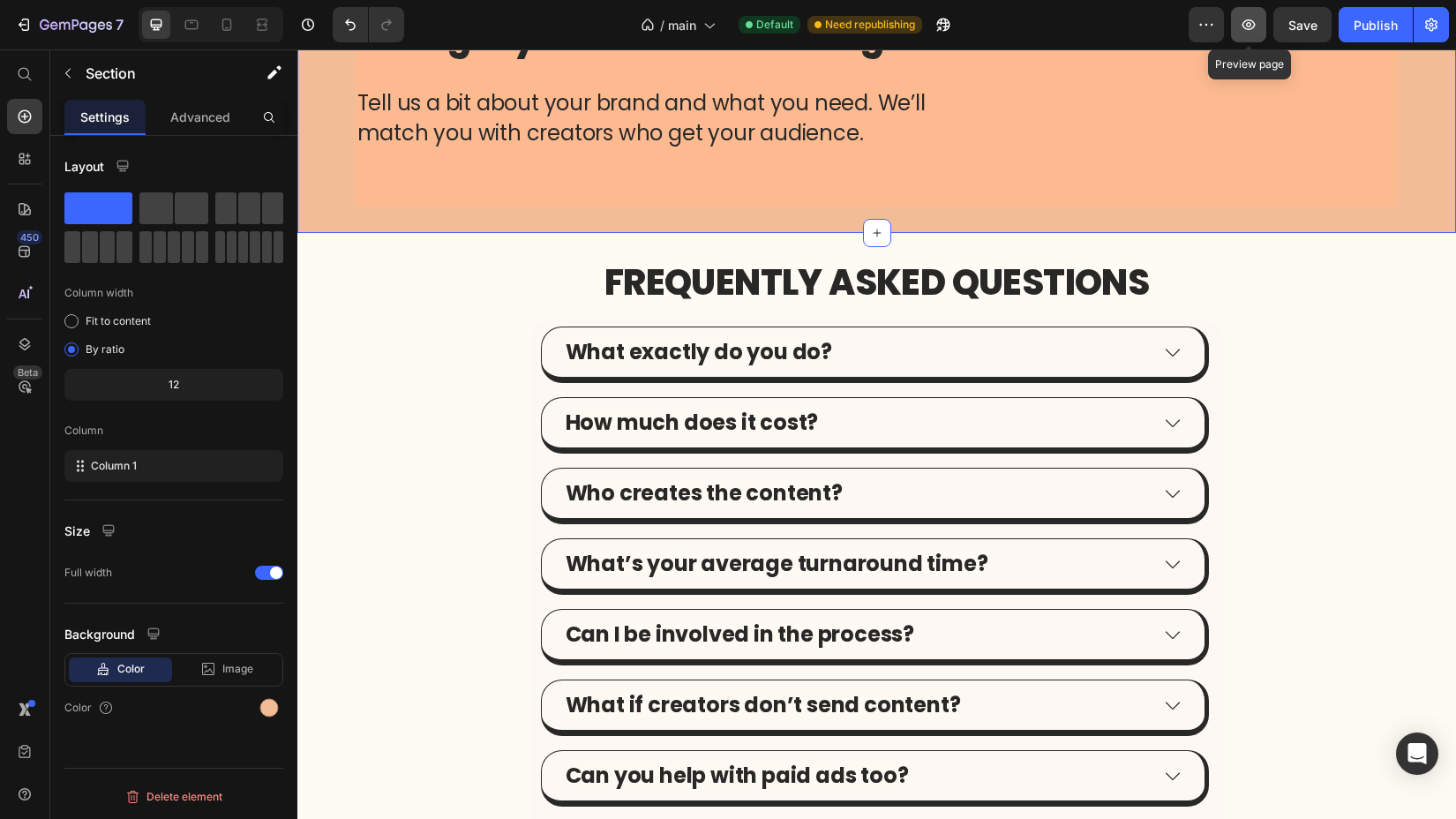 click 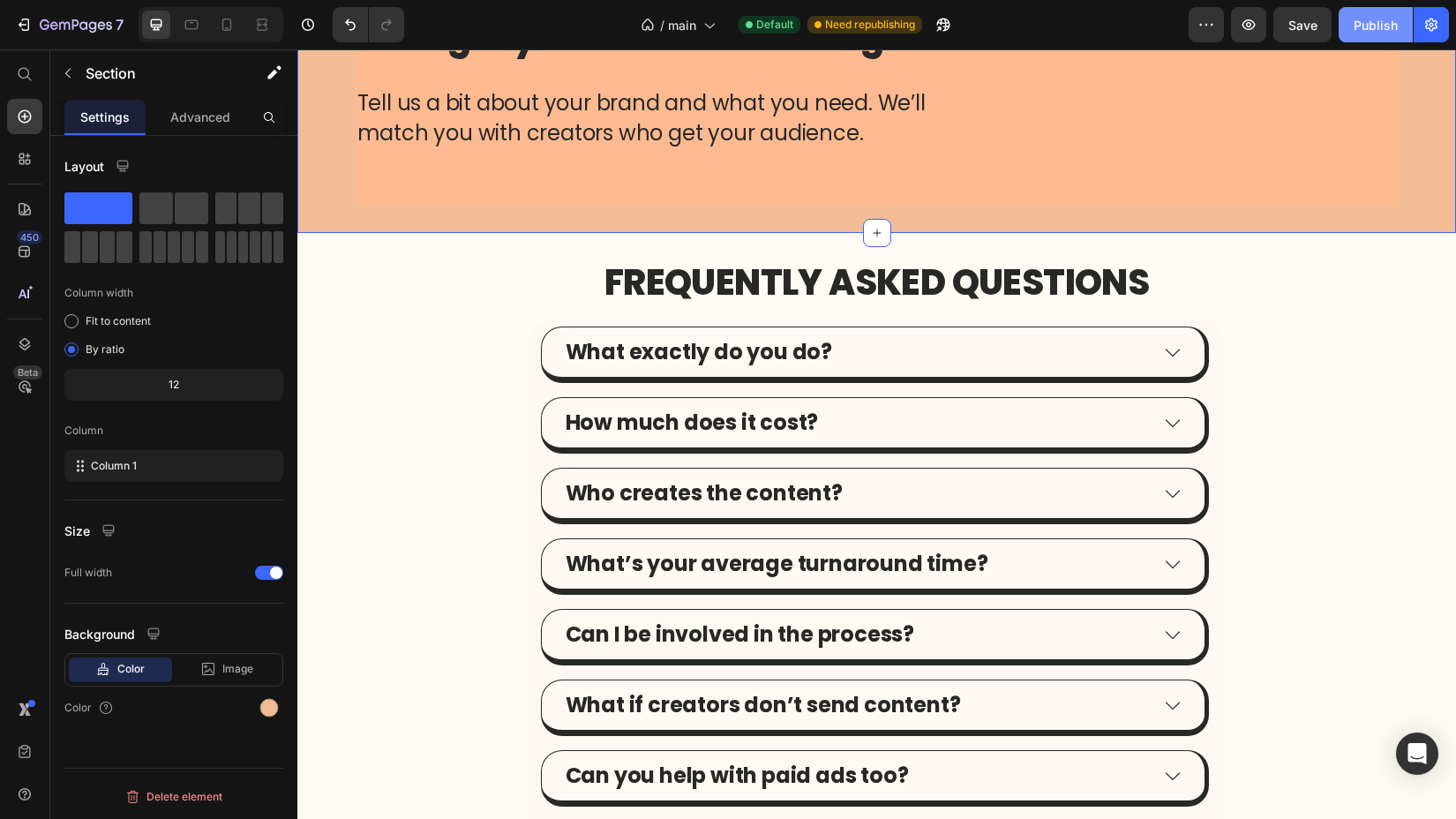click on "Publish" 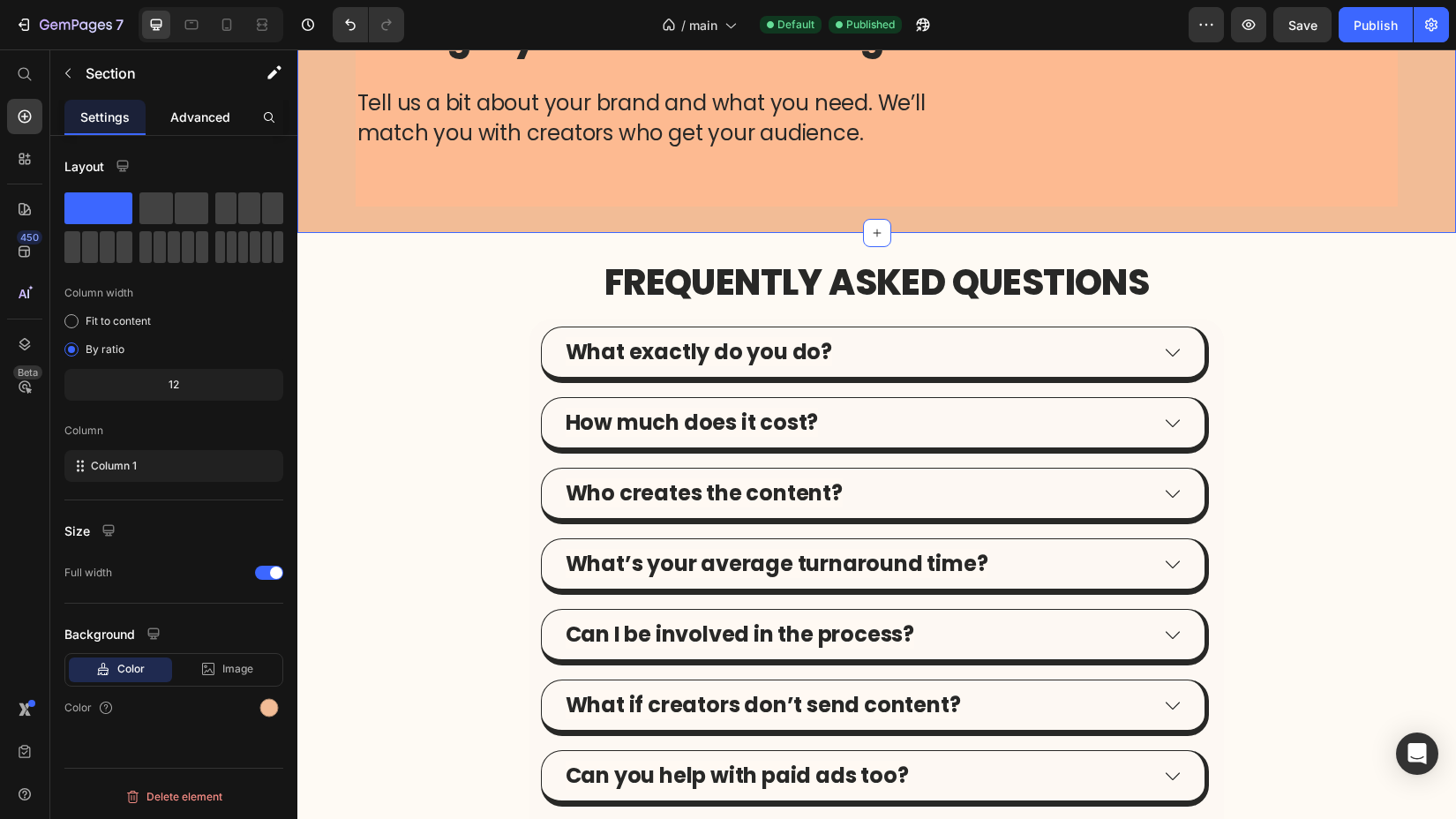 click on "Advanced" at bounding box center (200, 116) 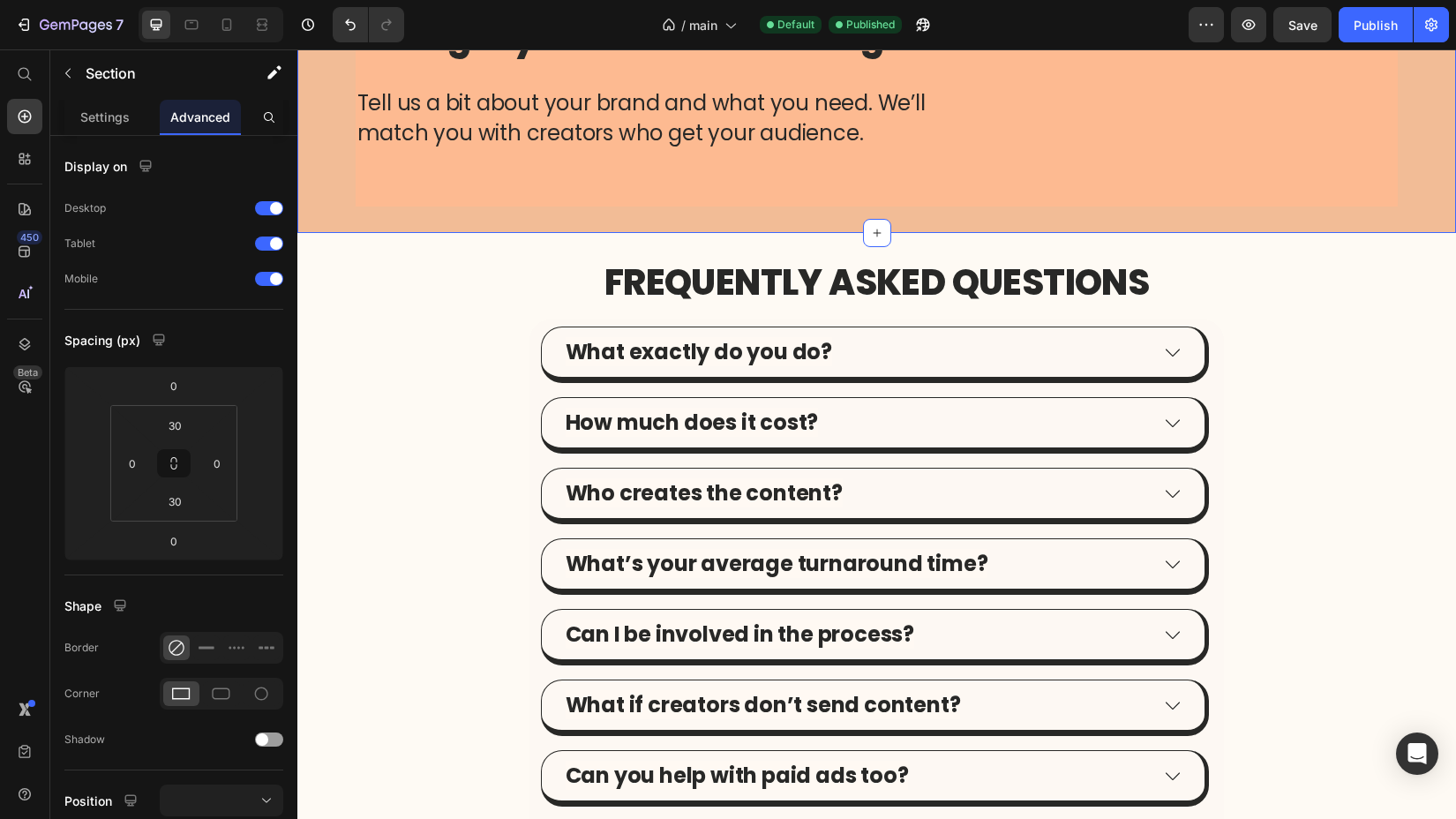 click on "Shopify Forms" at bounding box center (1018, -28) 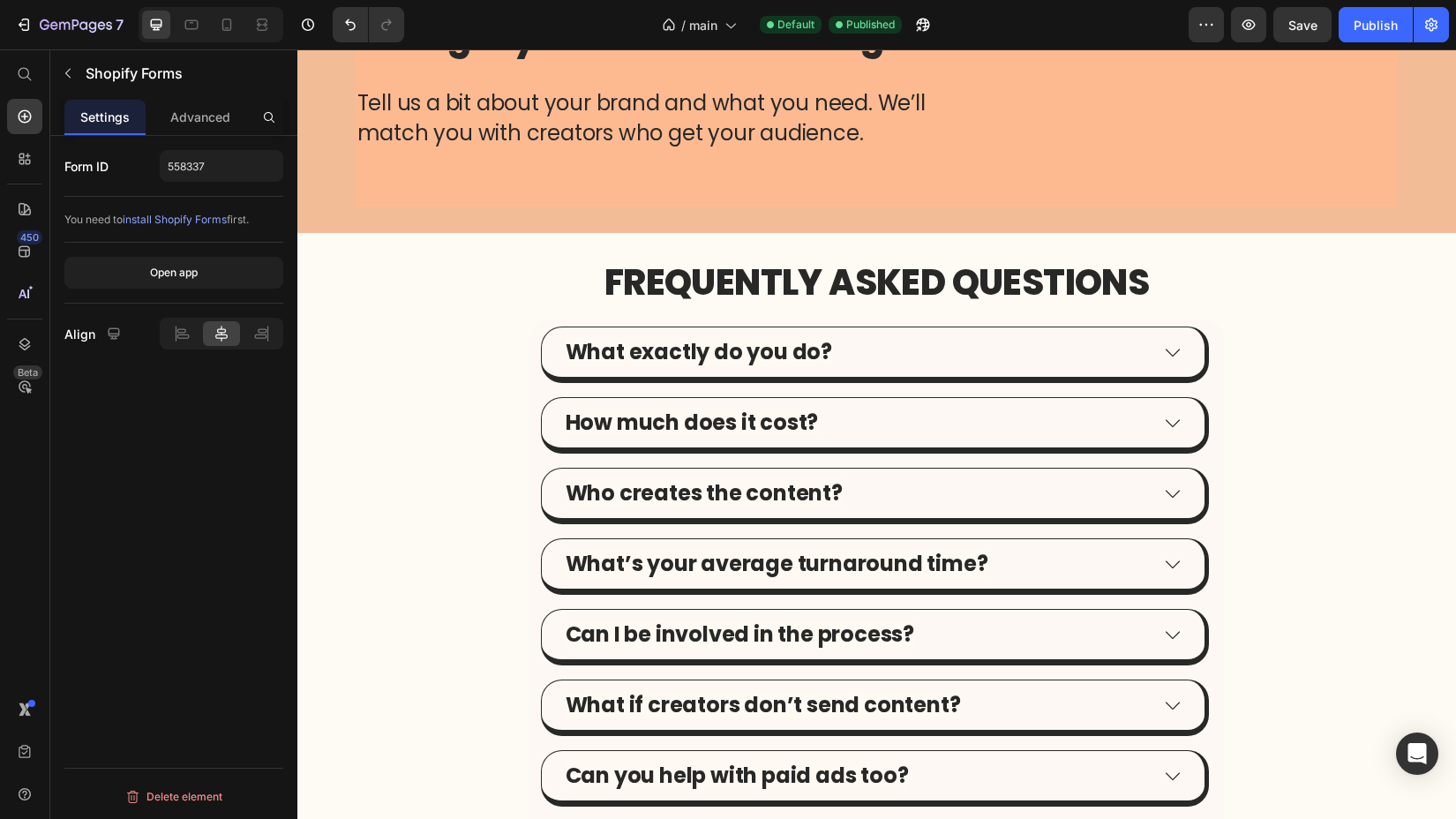 click on "Row 1 col" at bounding box center (1009, -65) 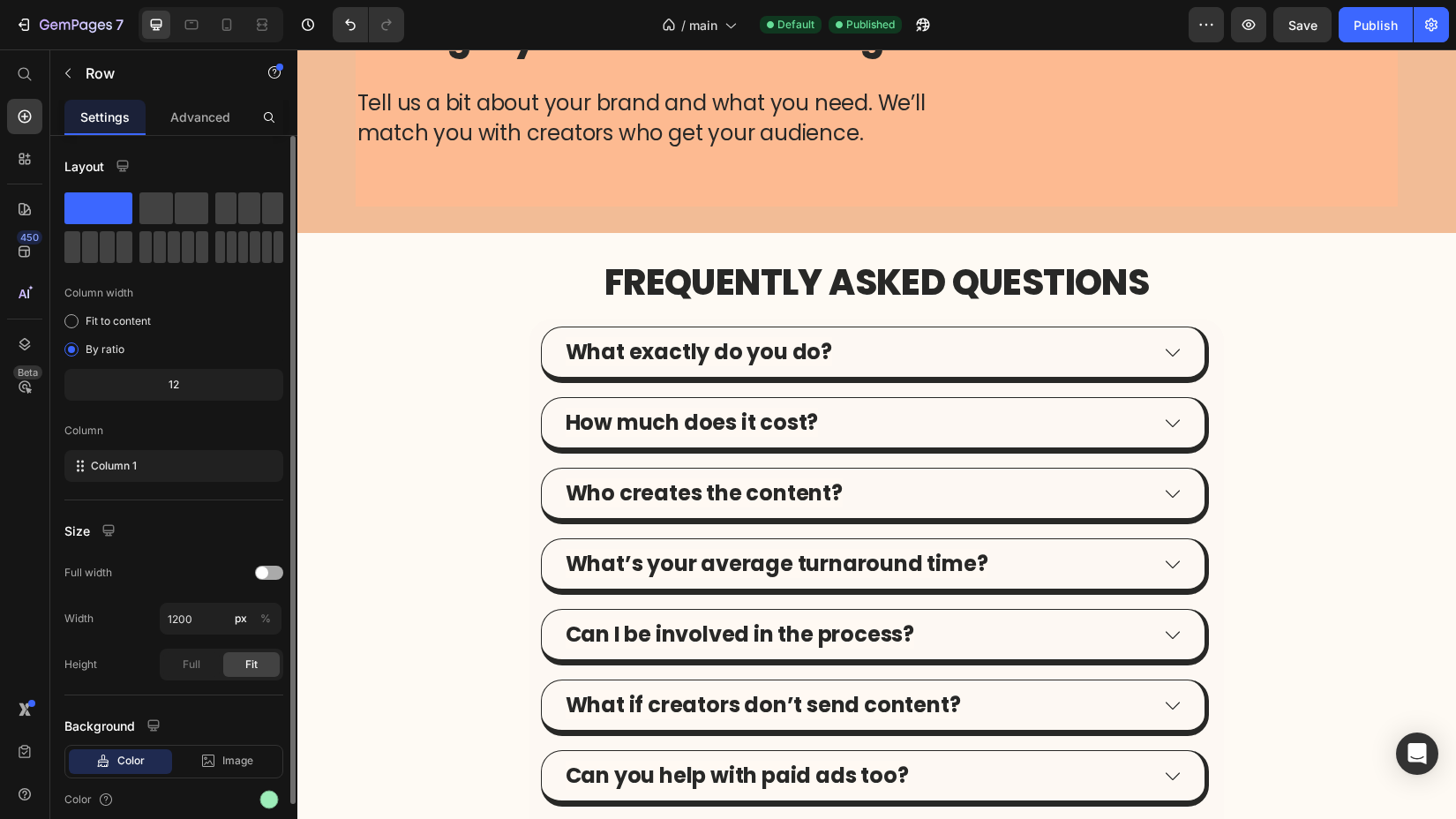 click at bounding box center [269, 573] 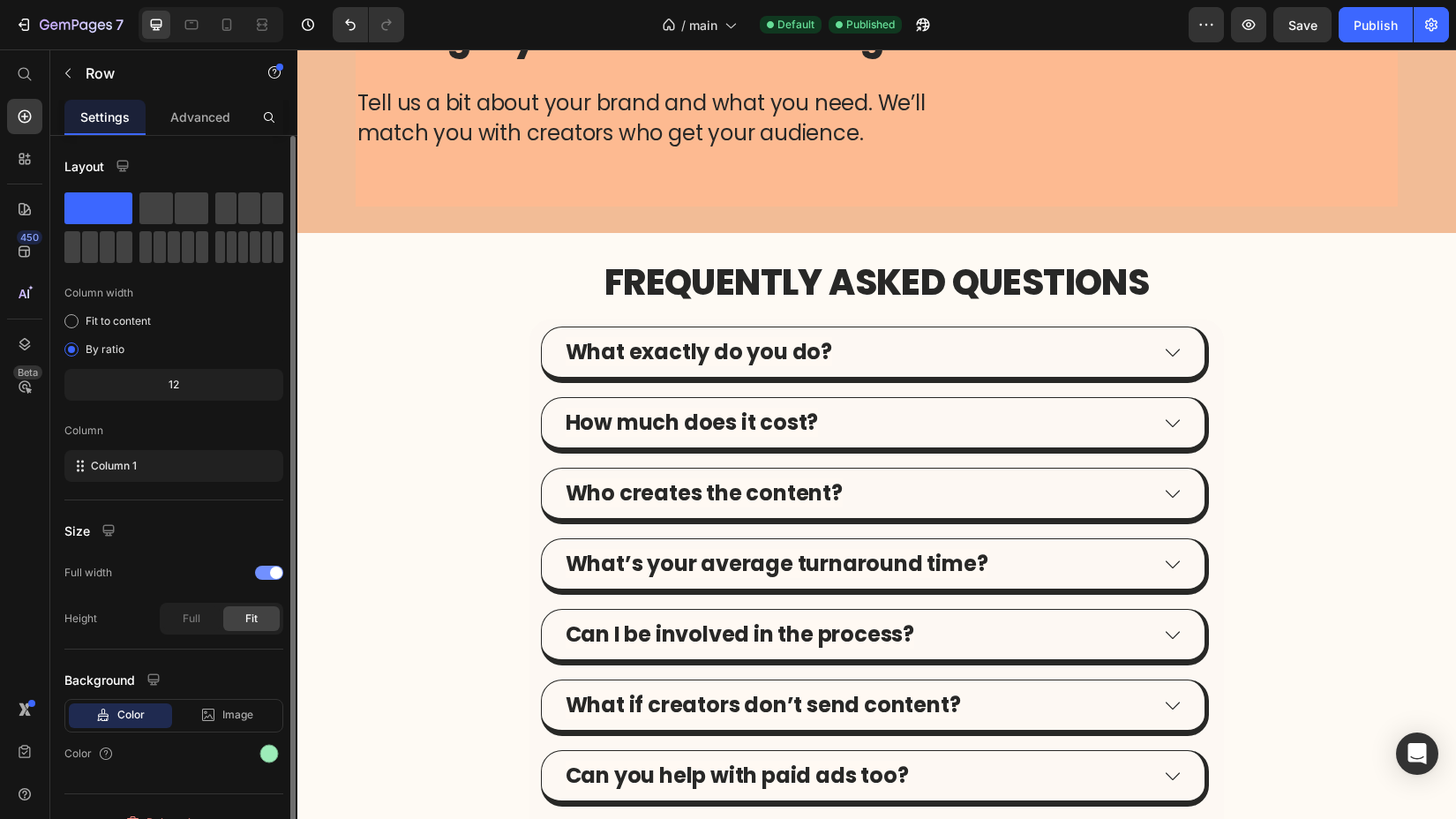 click at bounding box center [269, 573] 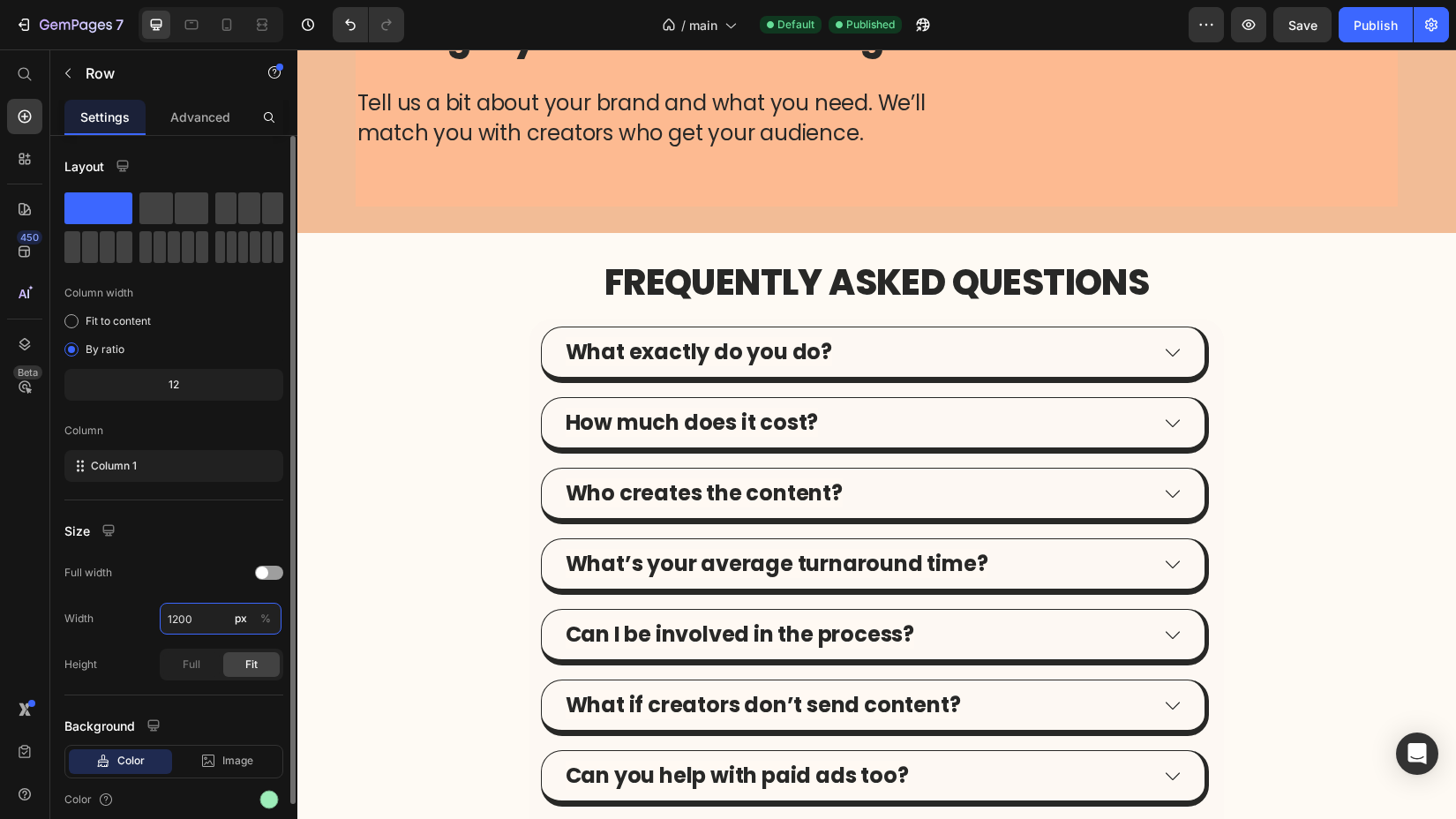 click on "1200" at bounding box center (221, 619) 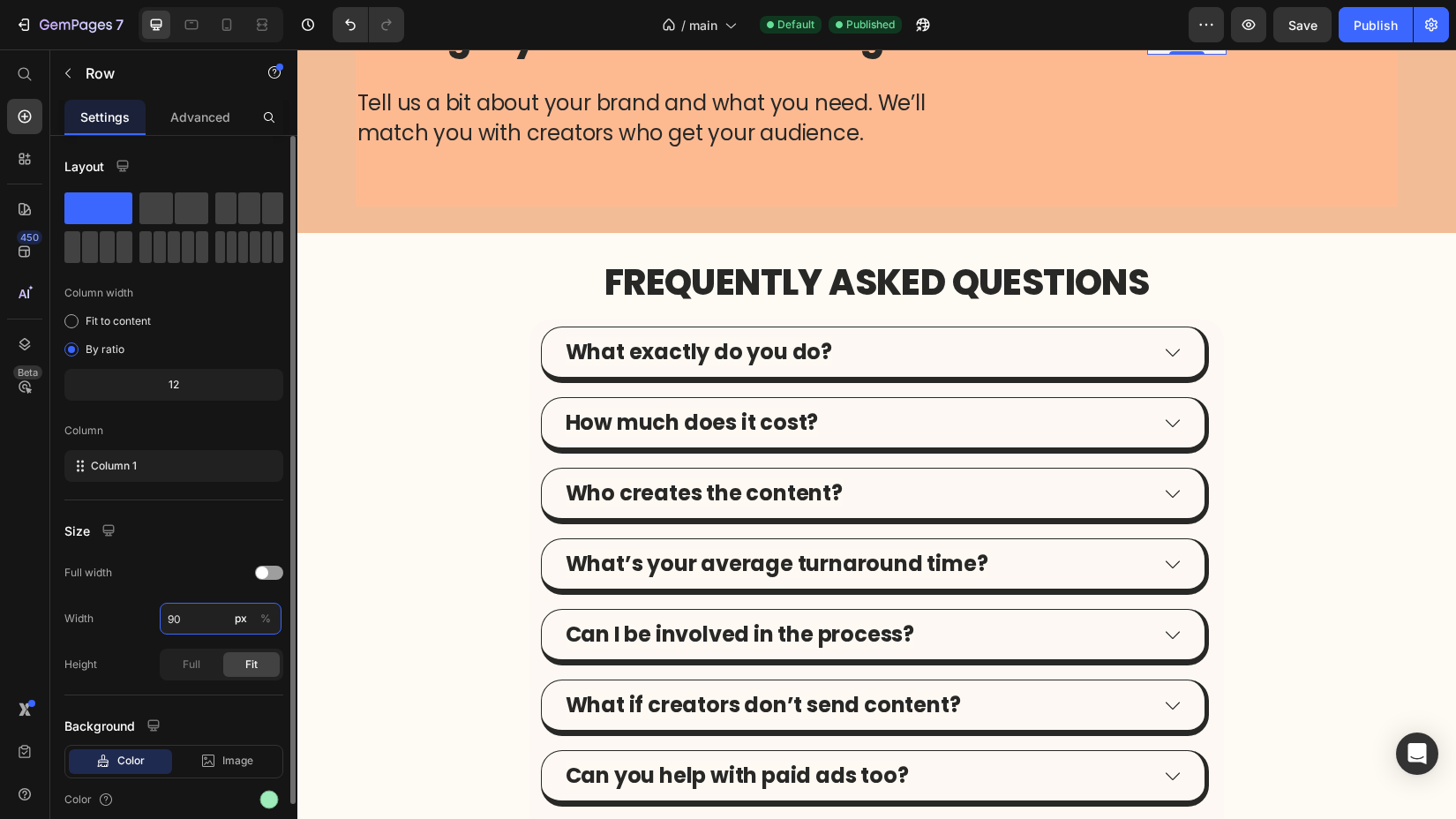 type on "90" 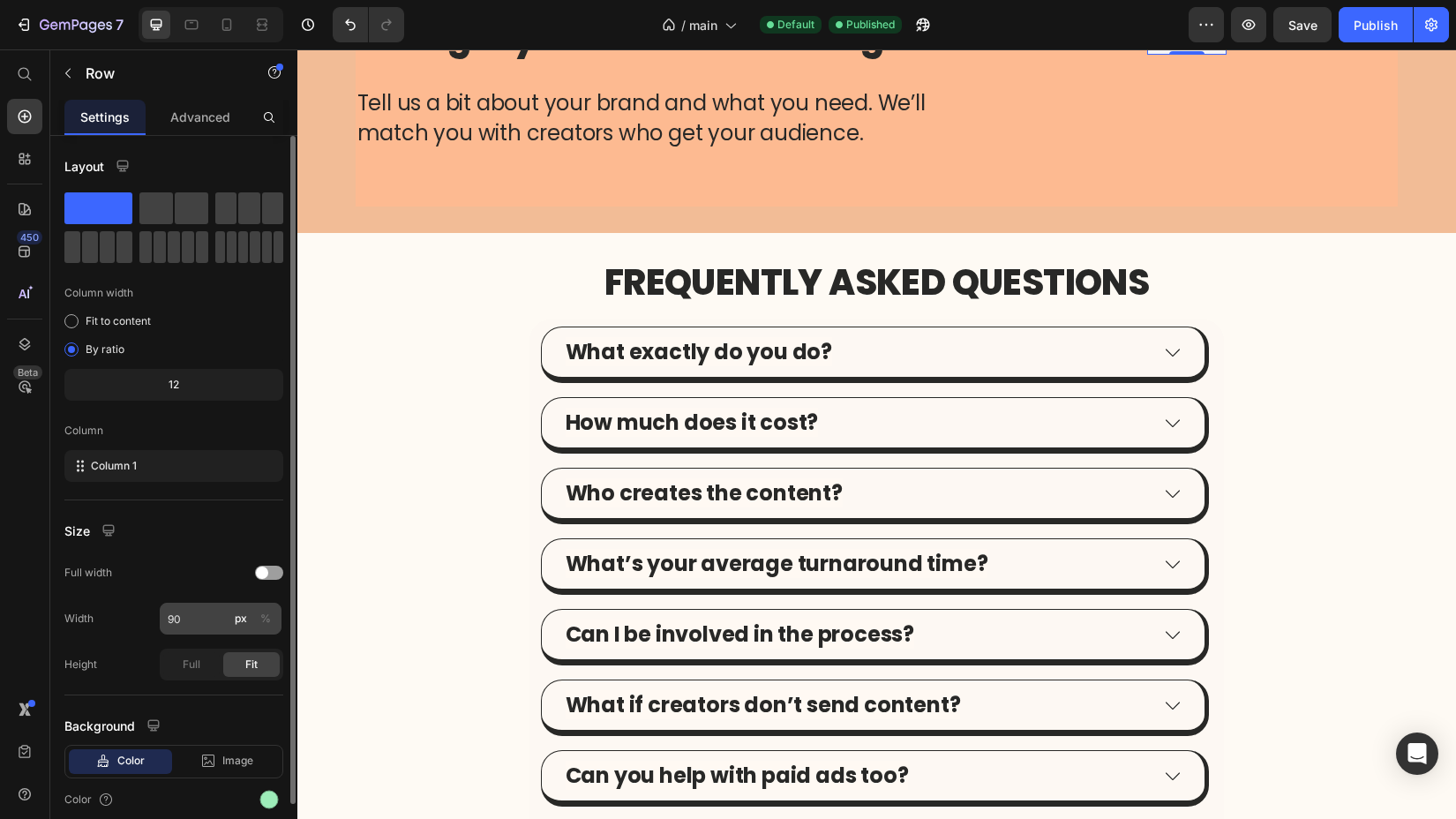 click on "%" at bounding box center [266, 619] 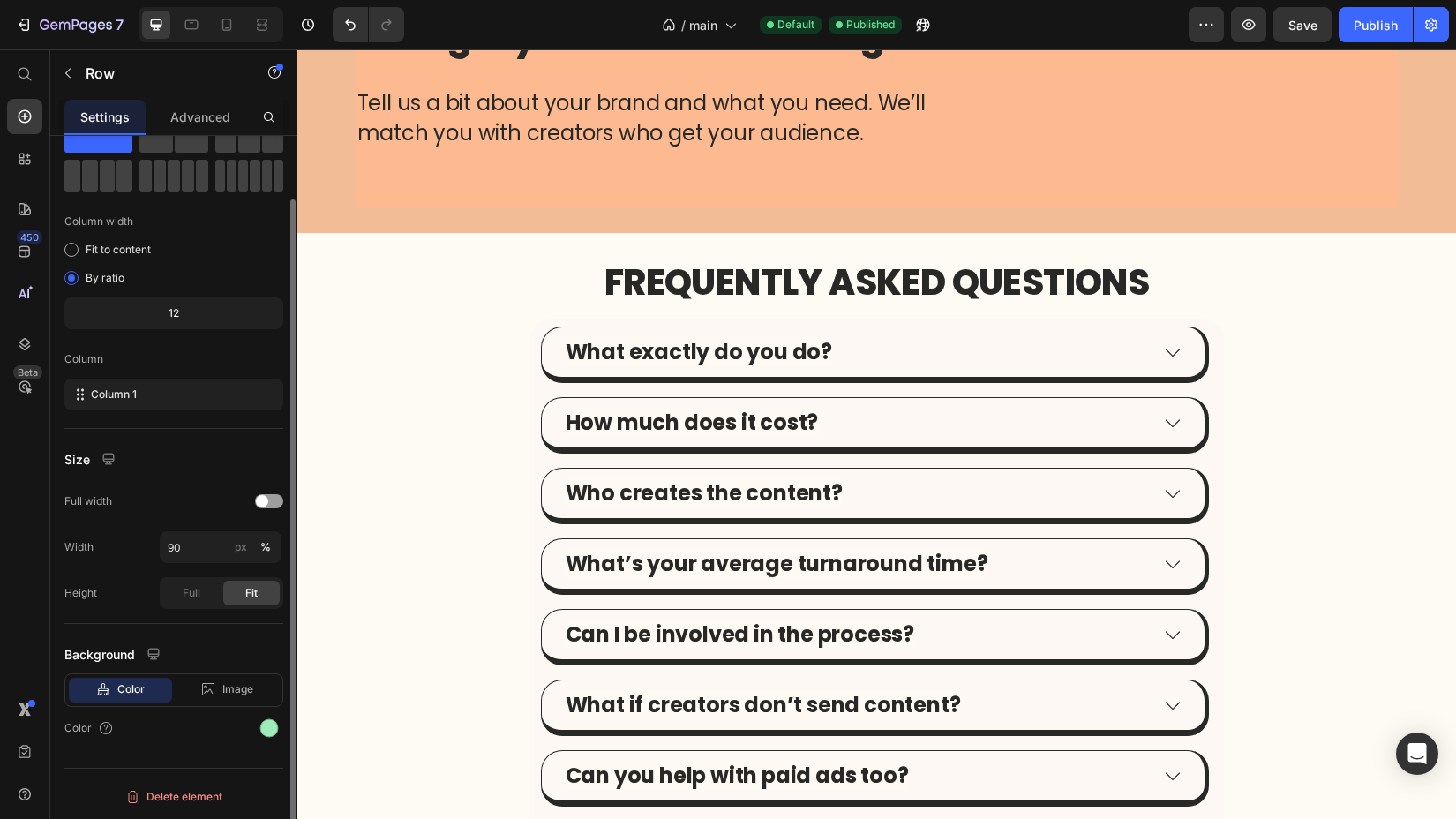 scroll, scrollTop: 0, scrollLeft: 0, axis: both 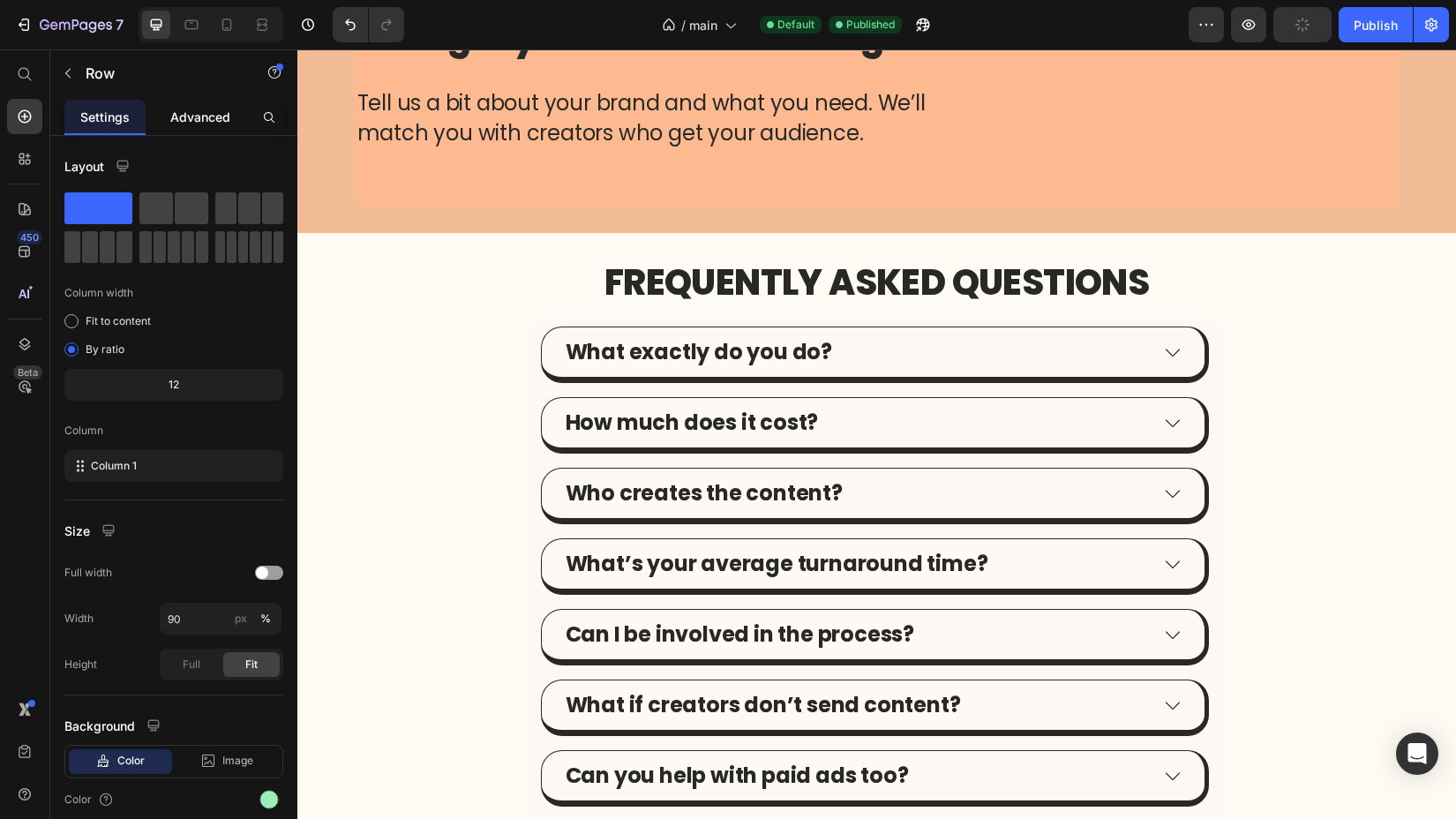 click on "Advanced" at bounding box center (200, 116) 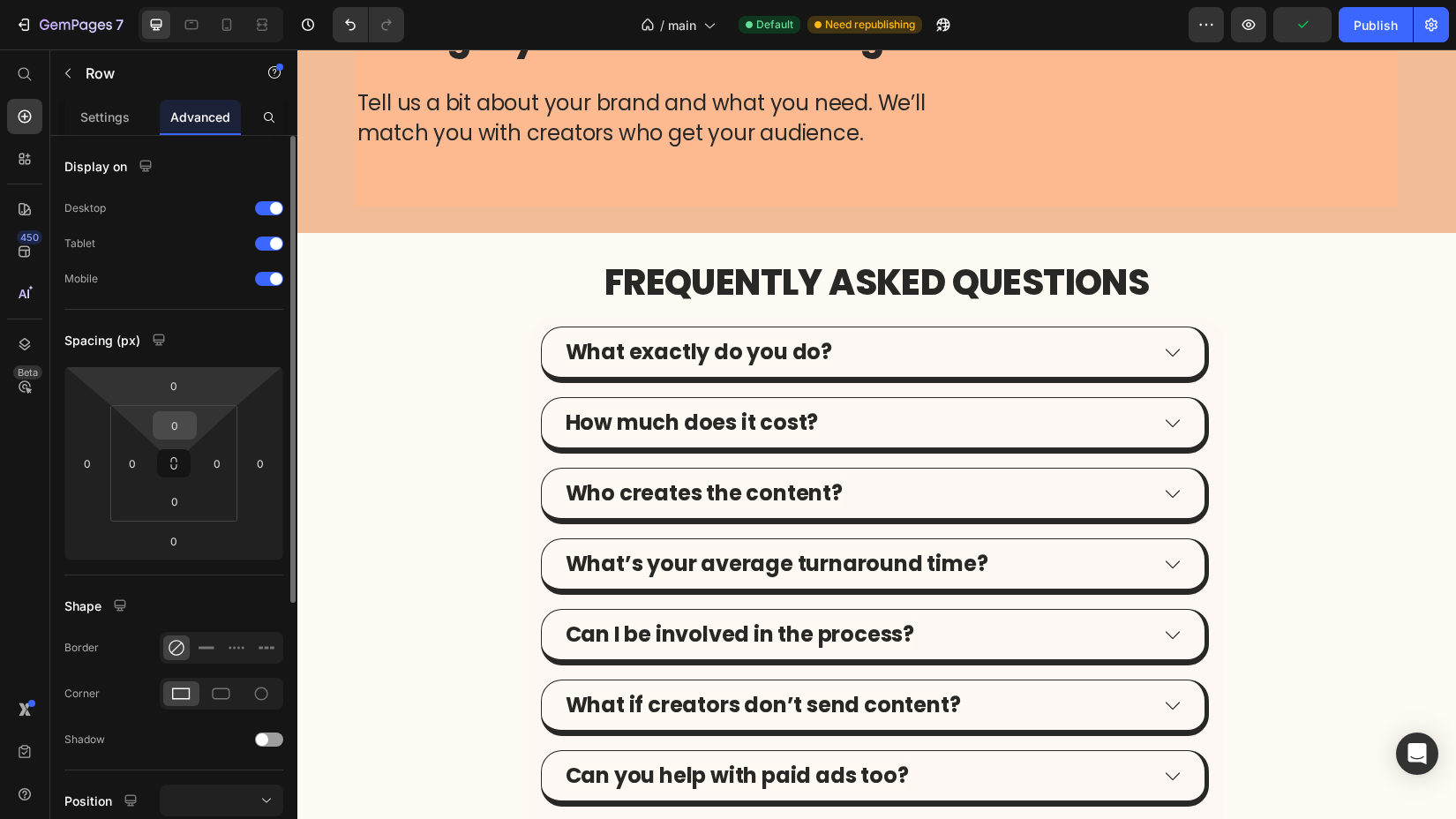 click on "0" at bounding box center (175, 425) 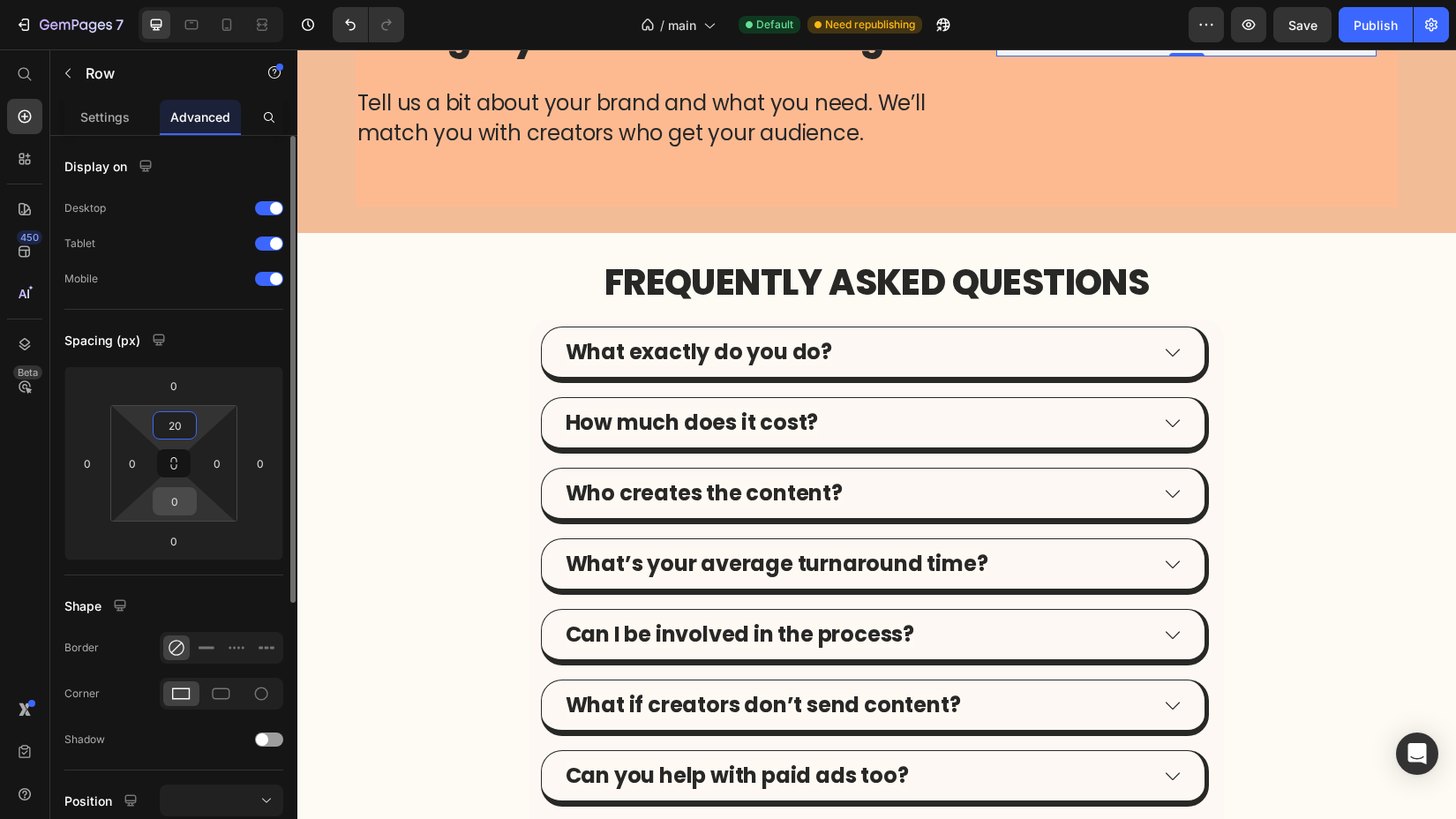 type on "20" 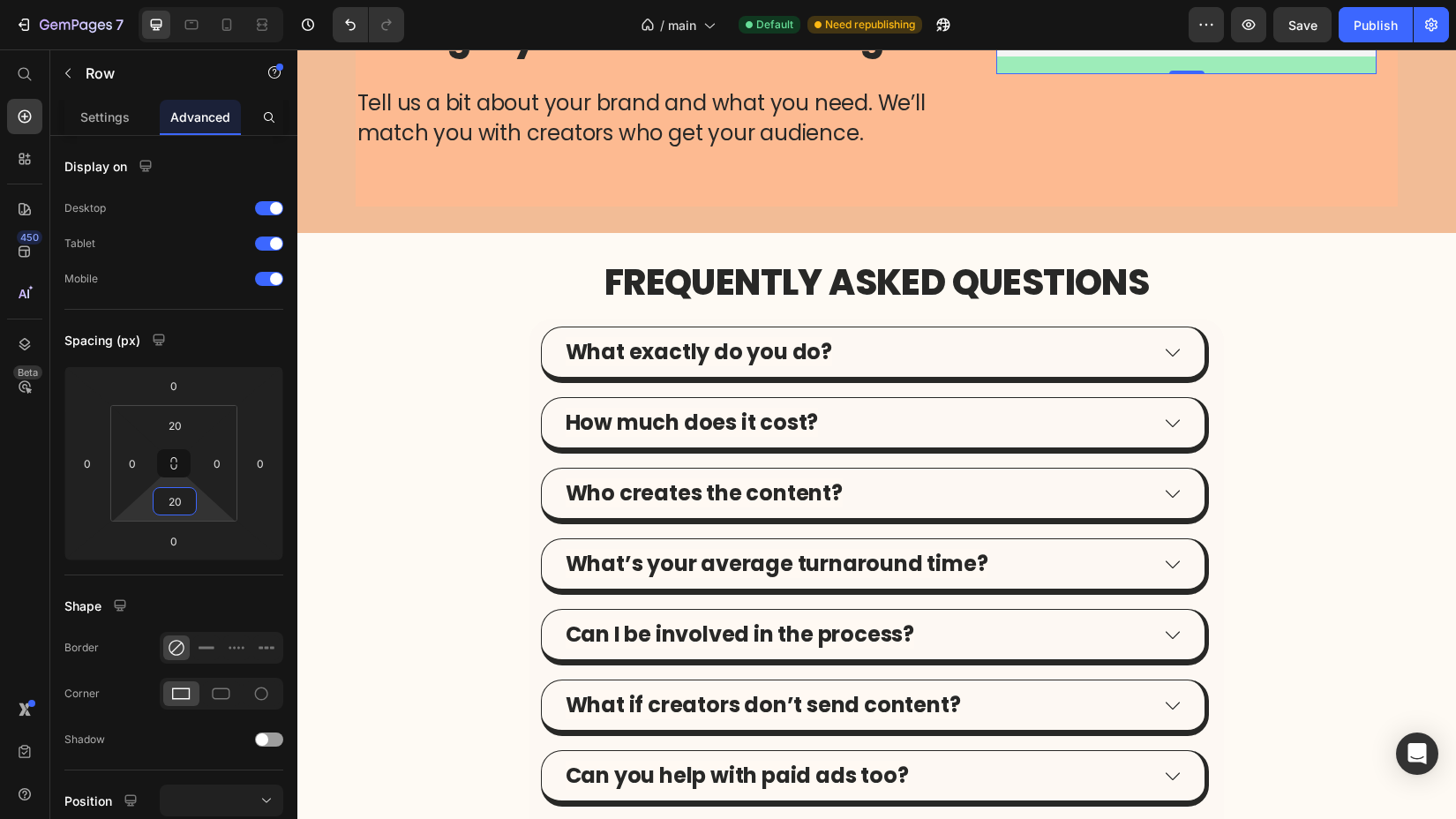 type on "20" 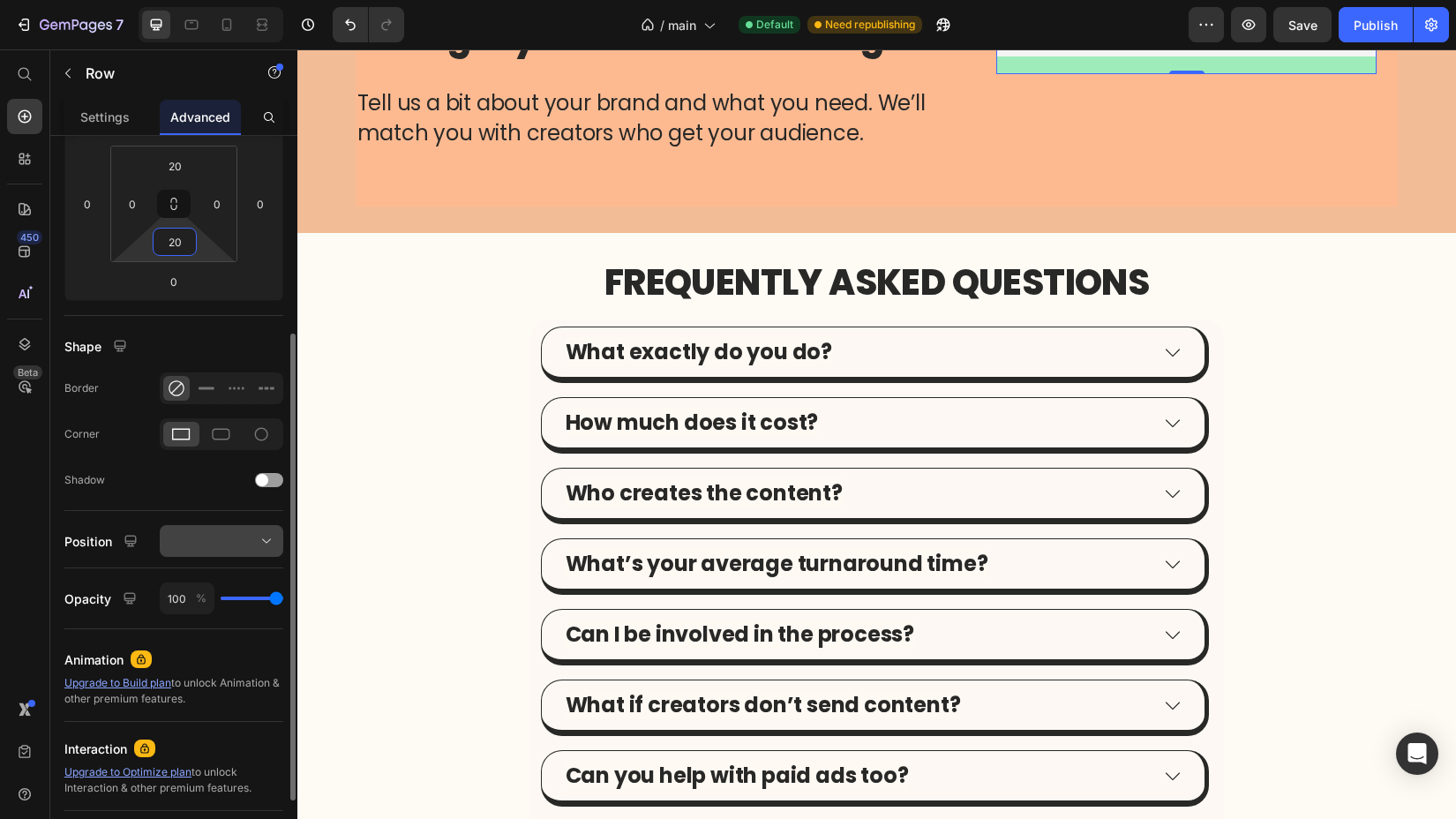 scroll, scrollTop: 249, scrollLeft: 0, axis: vertical 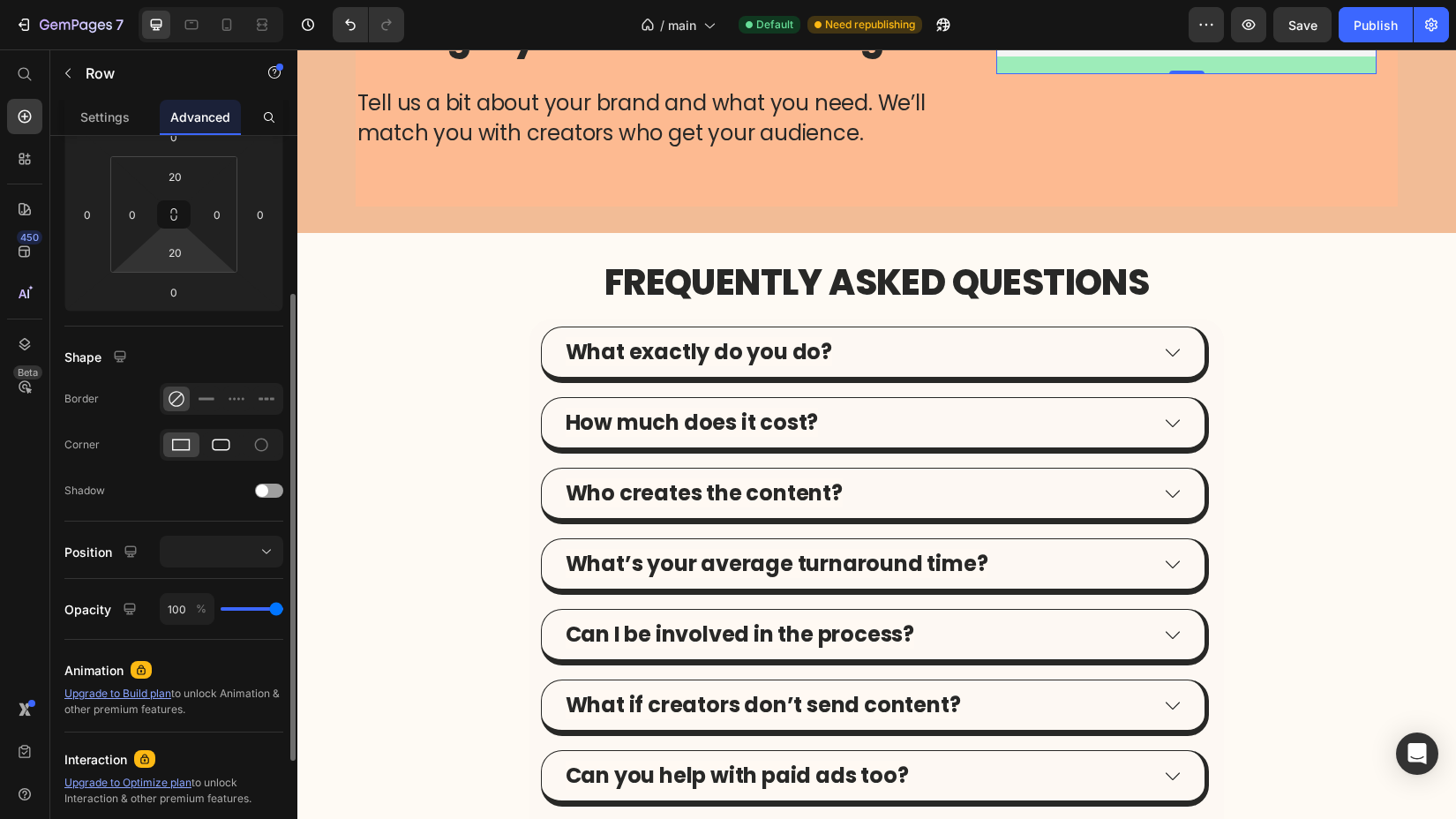 click 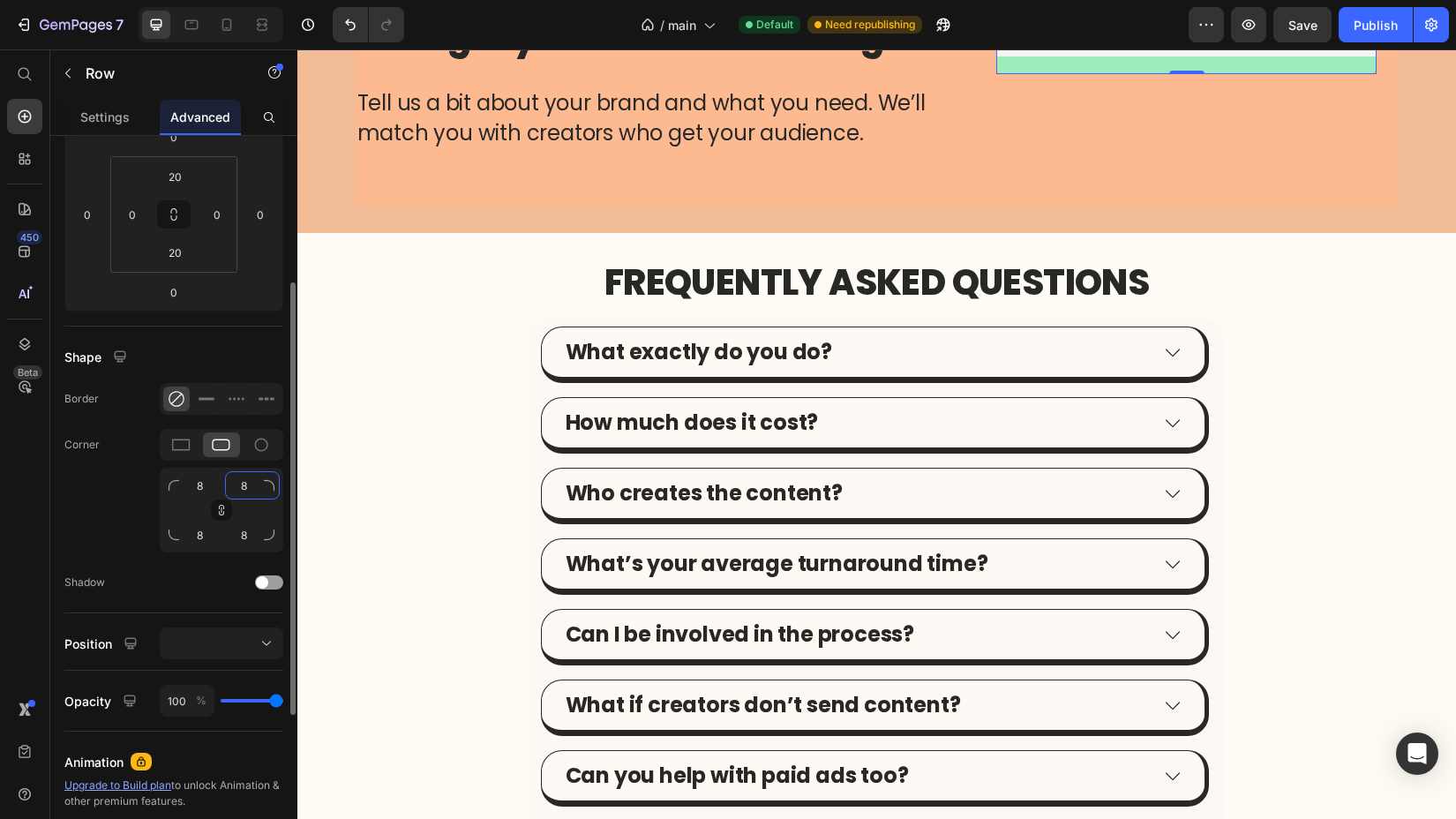 click on "8" 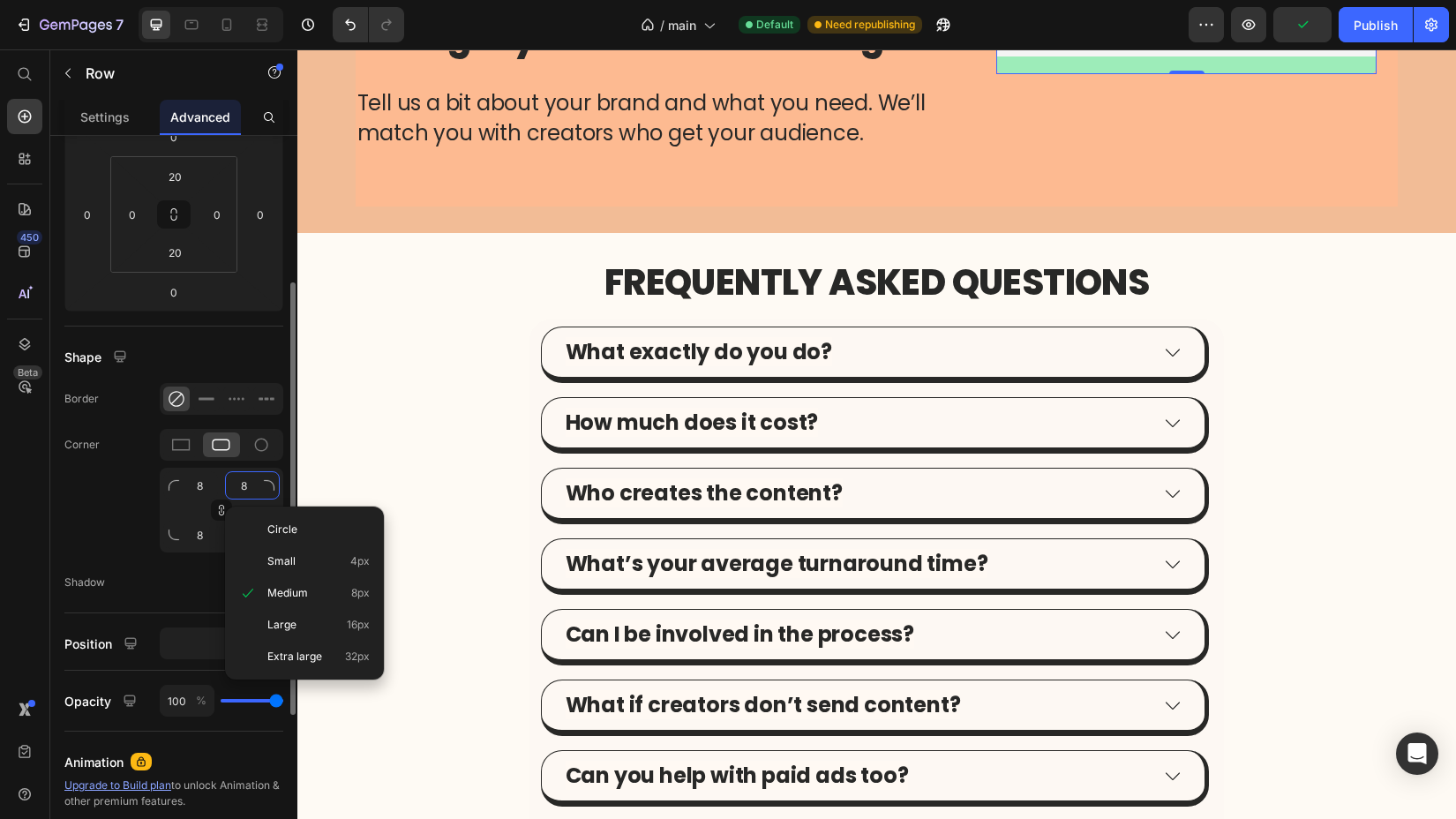 type on "1" 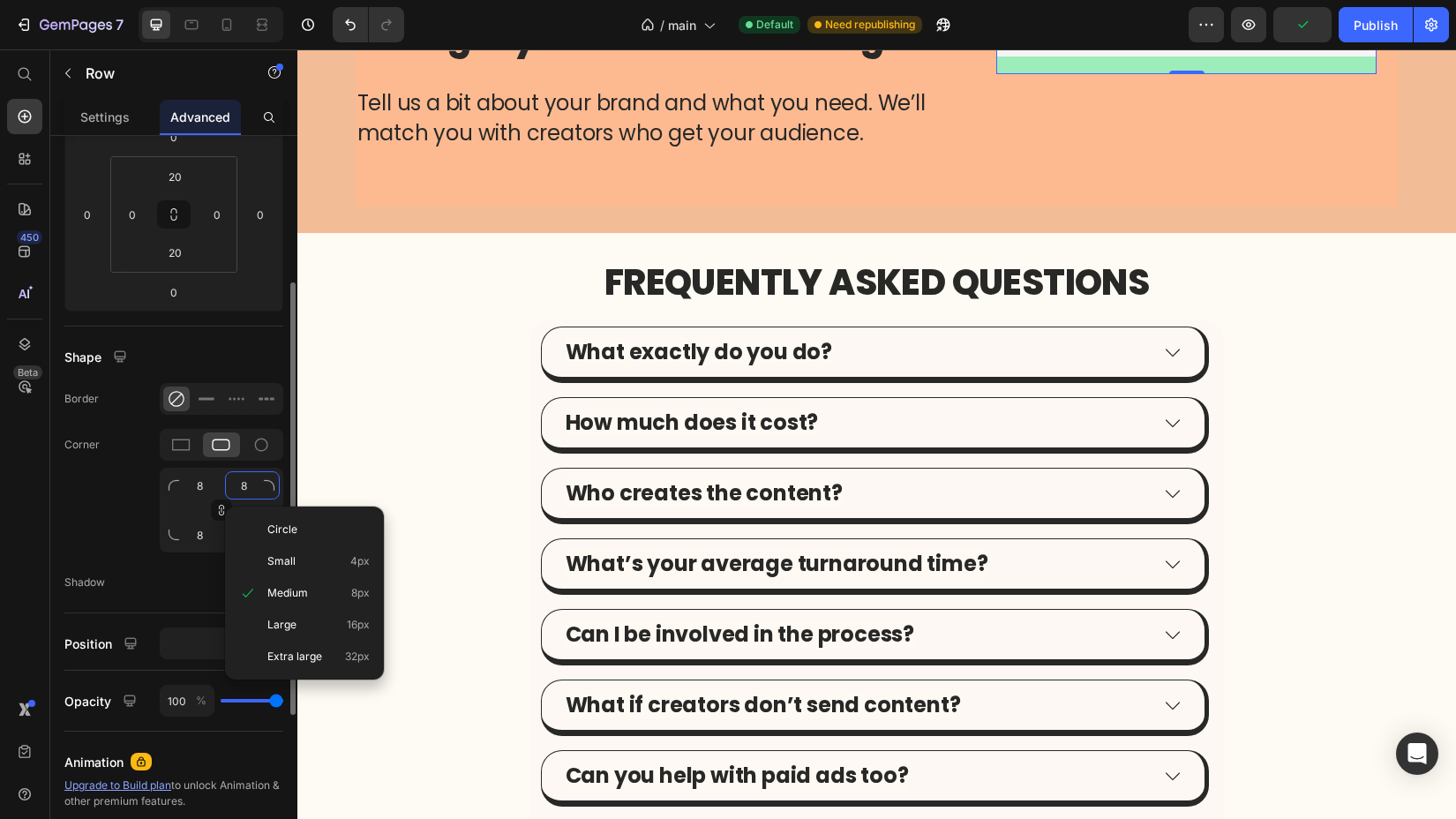 type on "1" 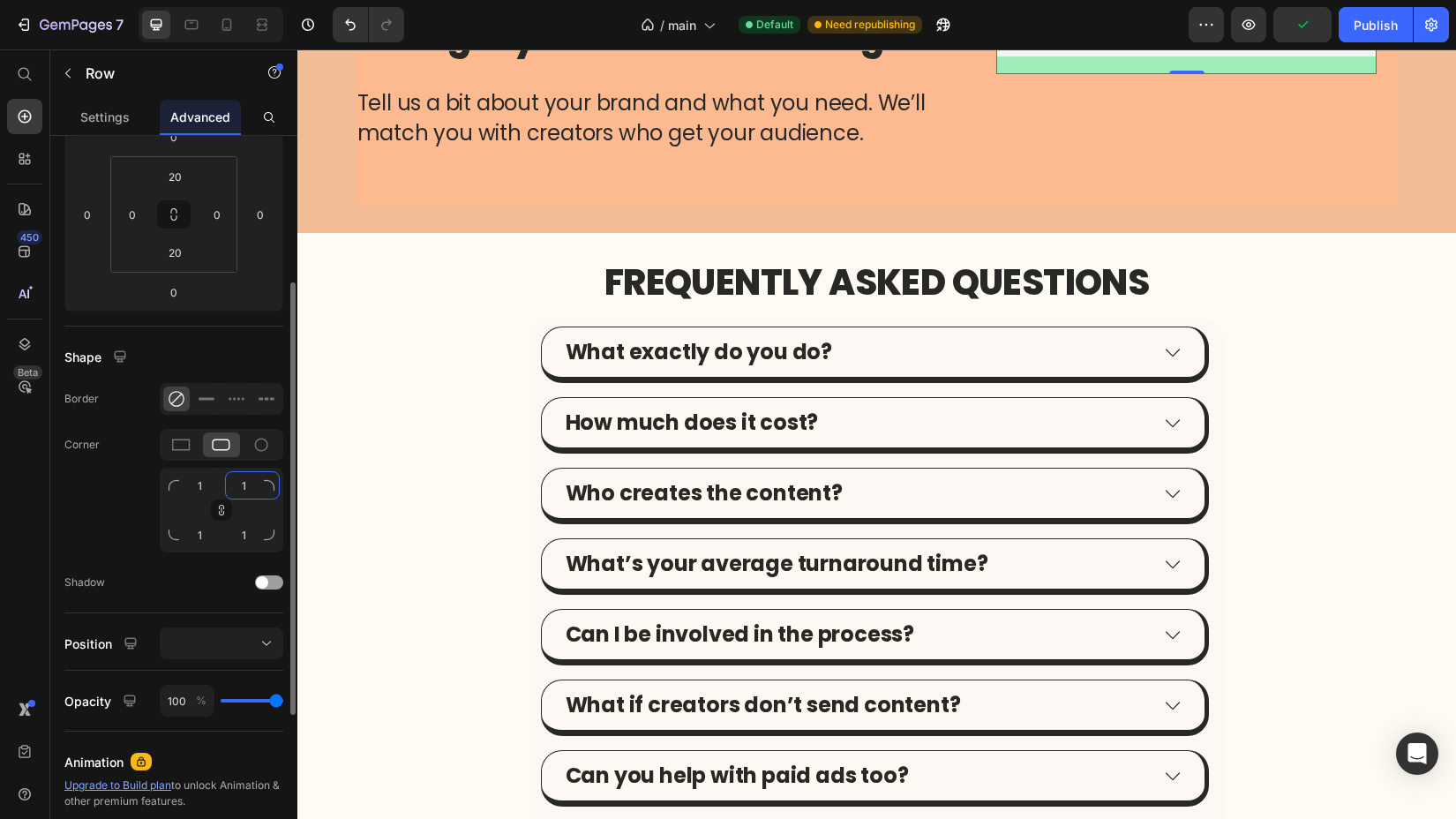 type on "16" 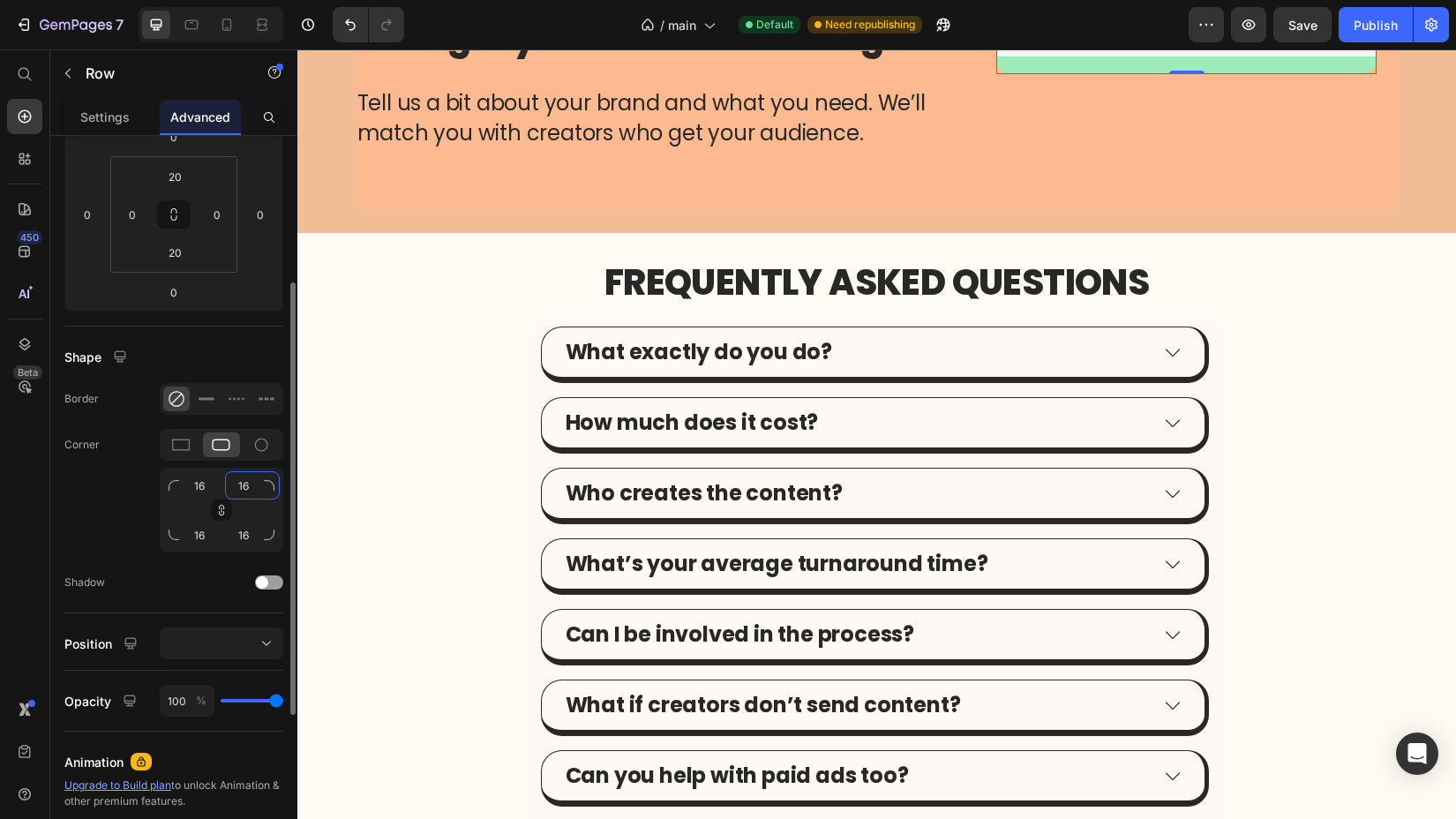 type on "16" 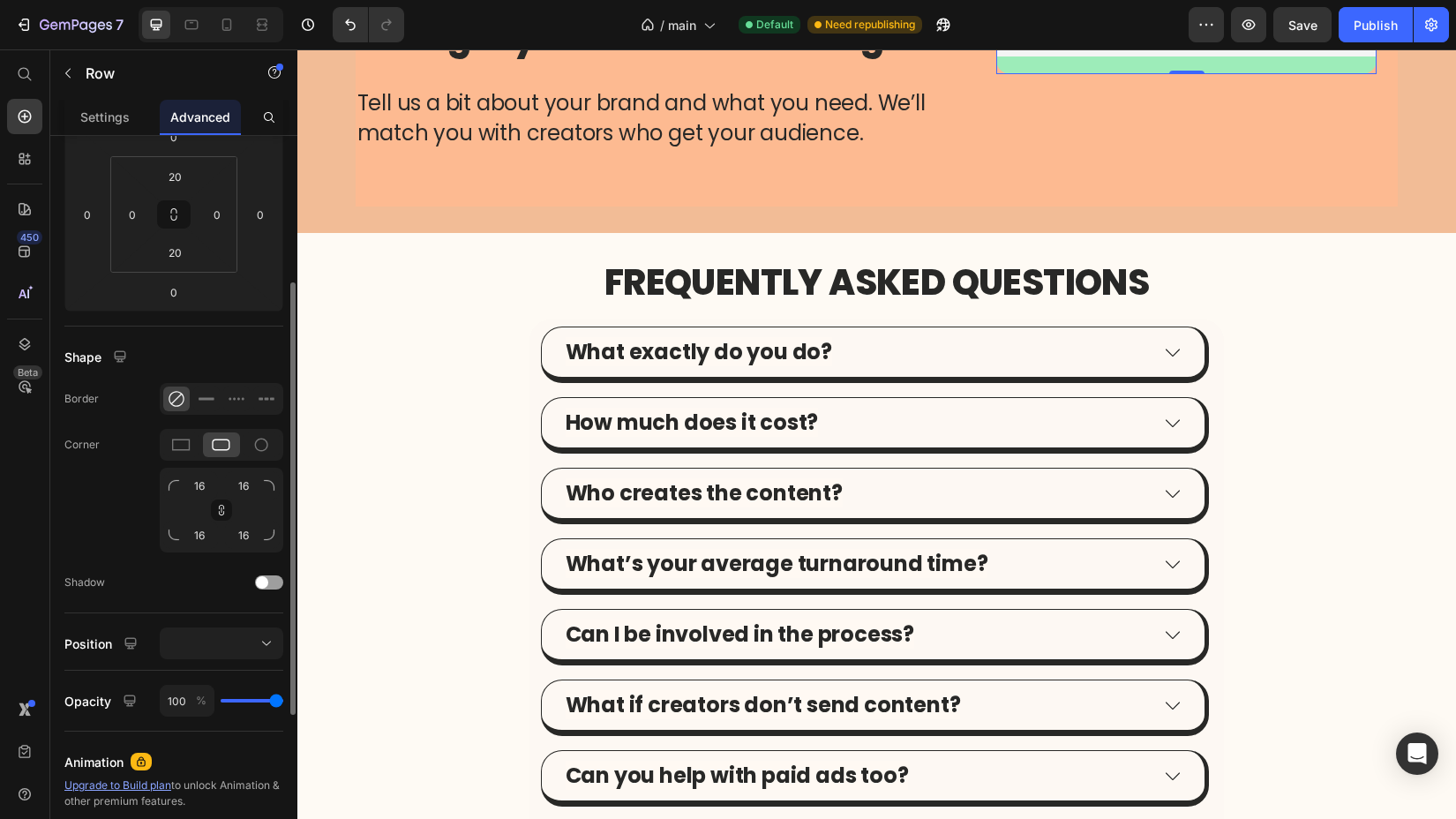 click on "Corner 16 16 16 16" 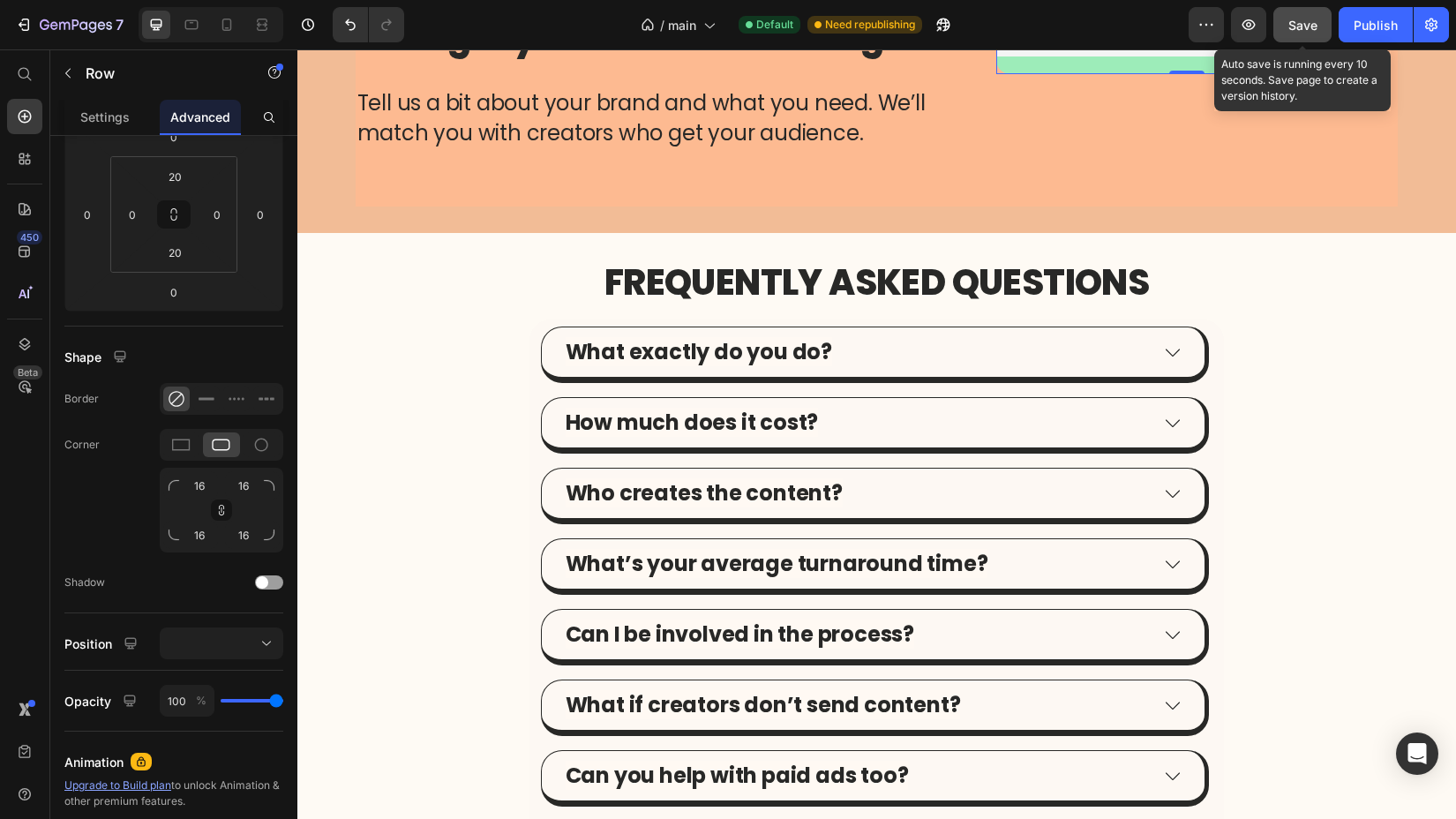 click on "Save" at bounding box center (1302, 25) 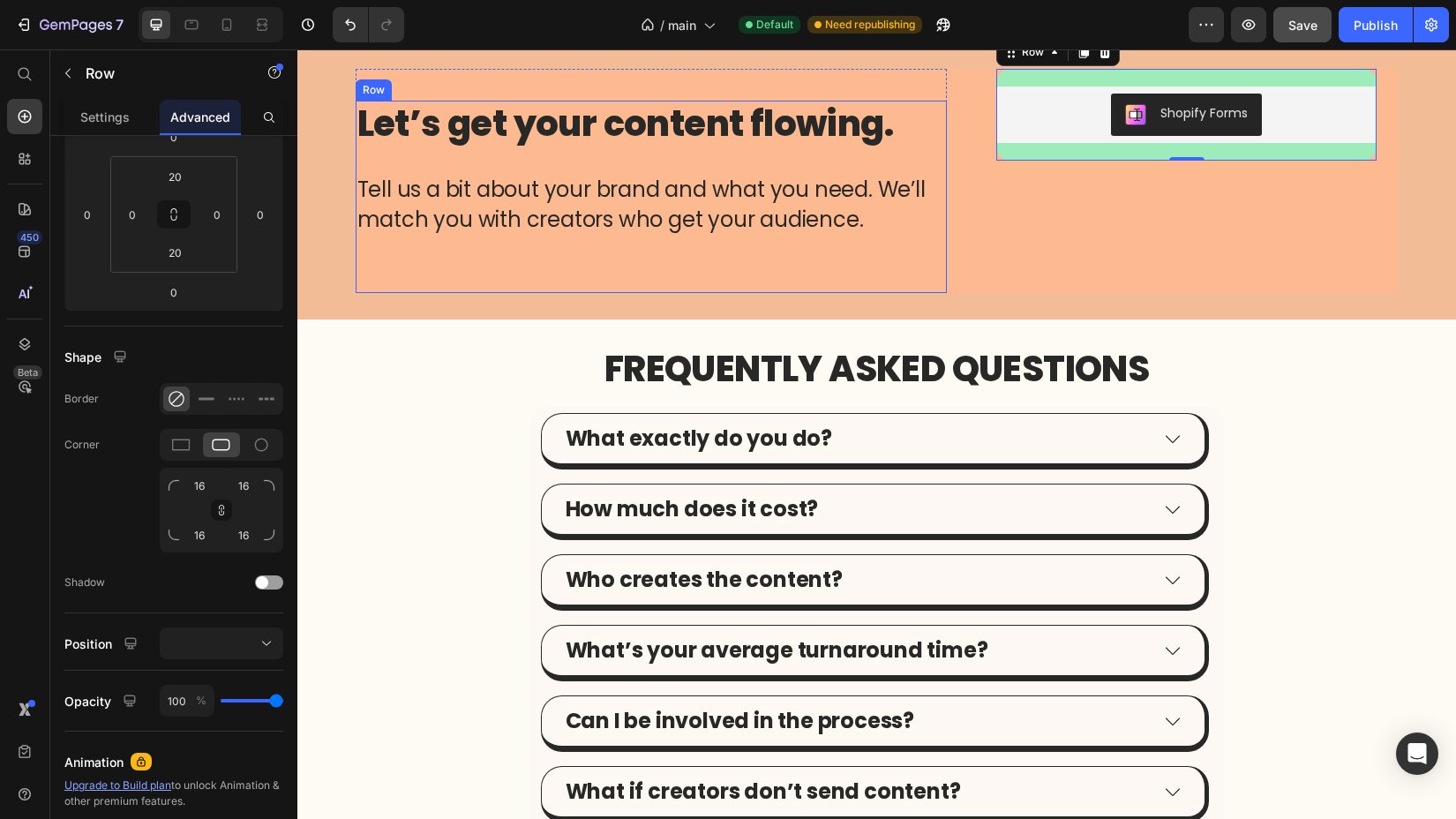scroll, scrollTop: 2159, scrollLeft: 0, axis: vertical 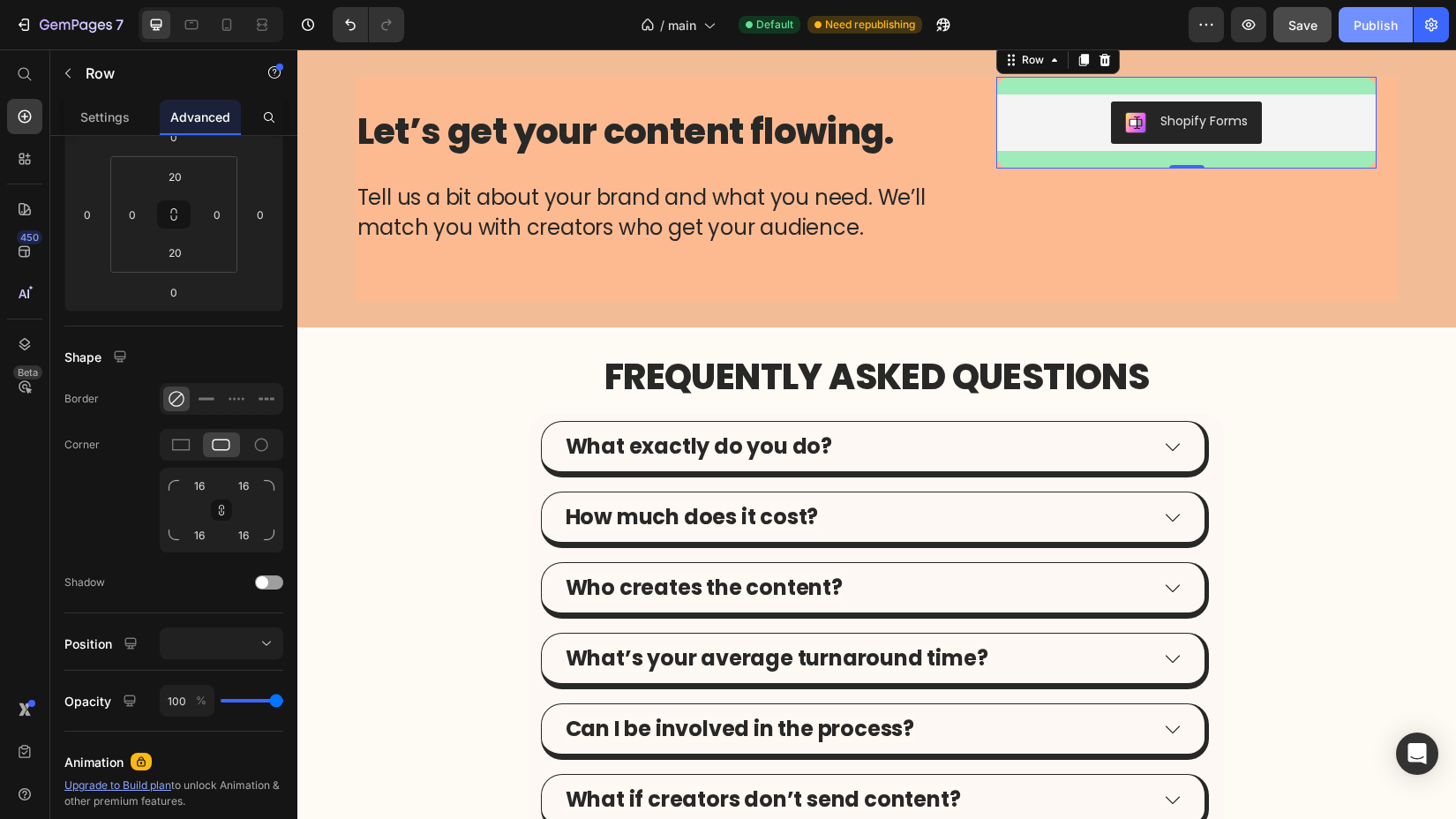 click on "Publish" at bounding box center [1376, 25] 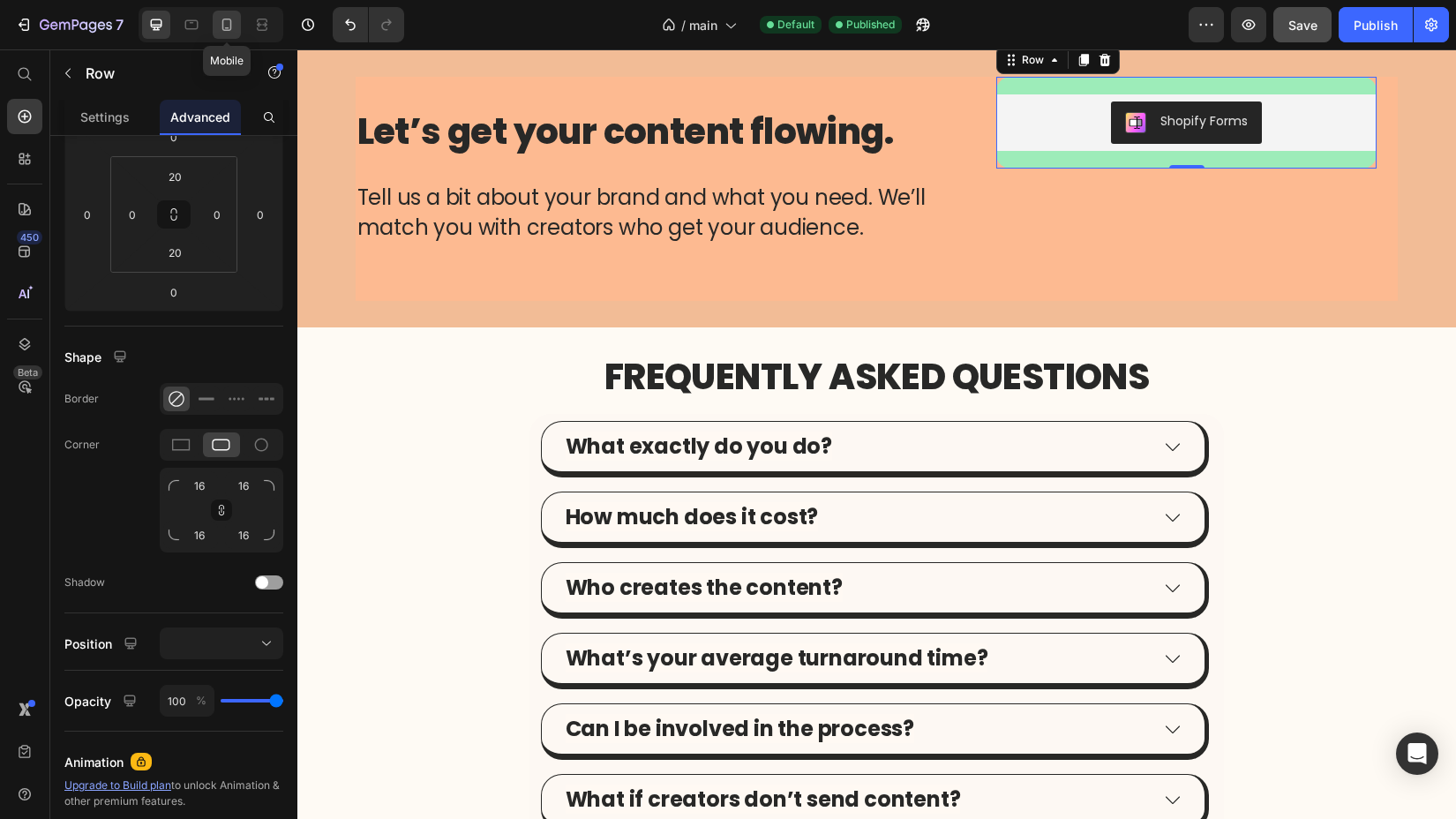 click 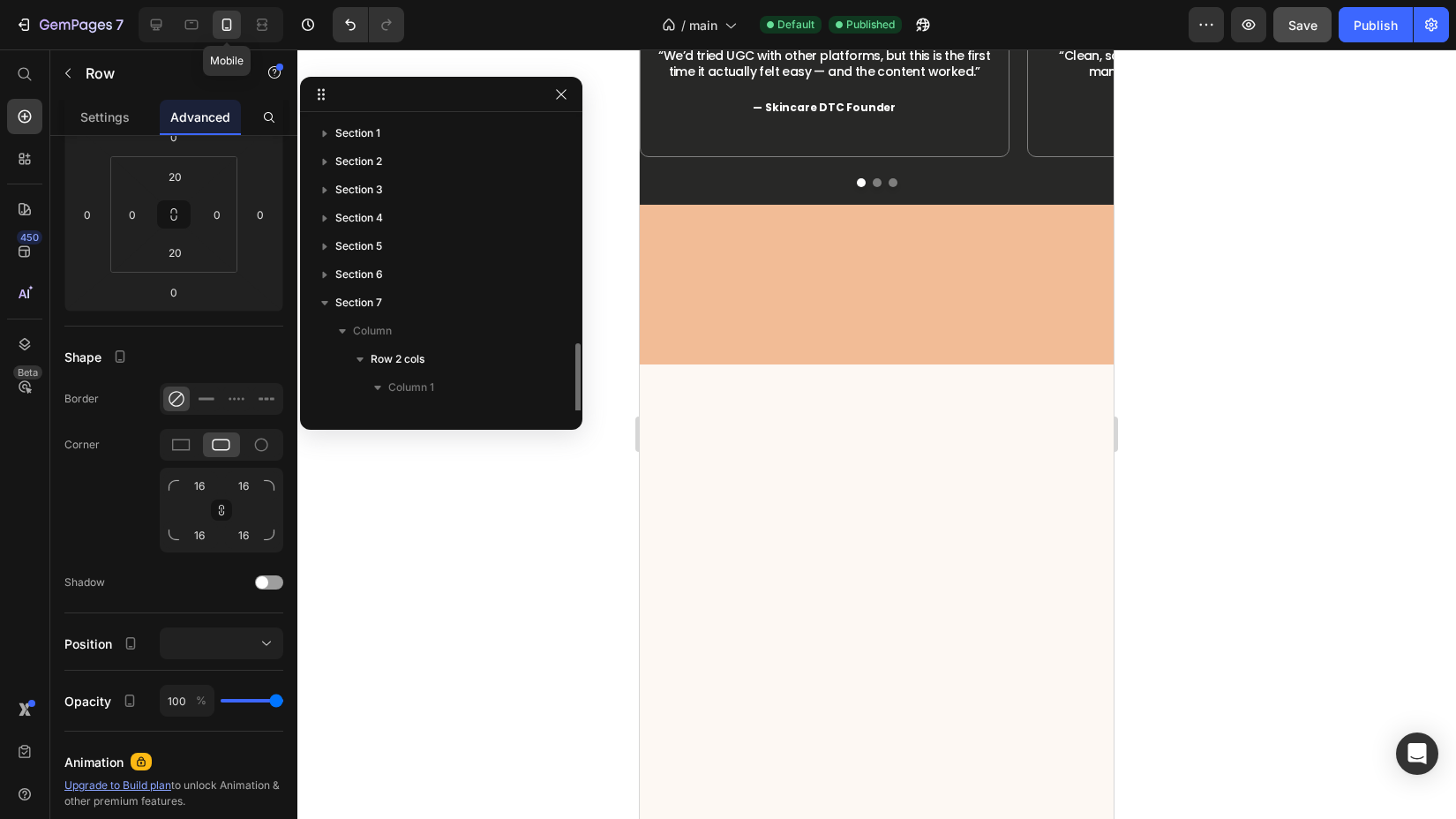 scroll, scrollTop: 132, scrollLeft: 0, axis: vertical 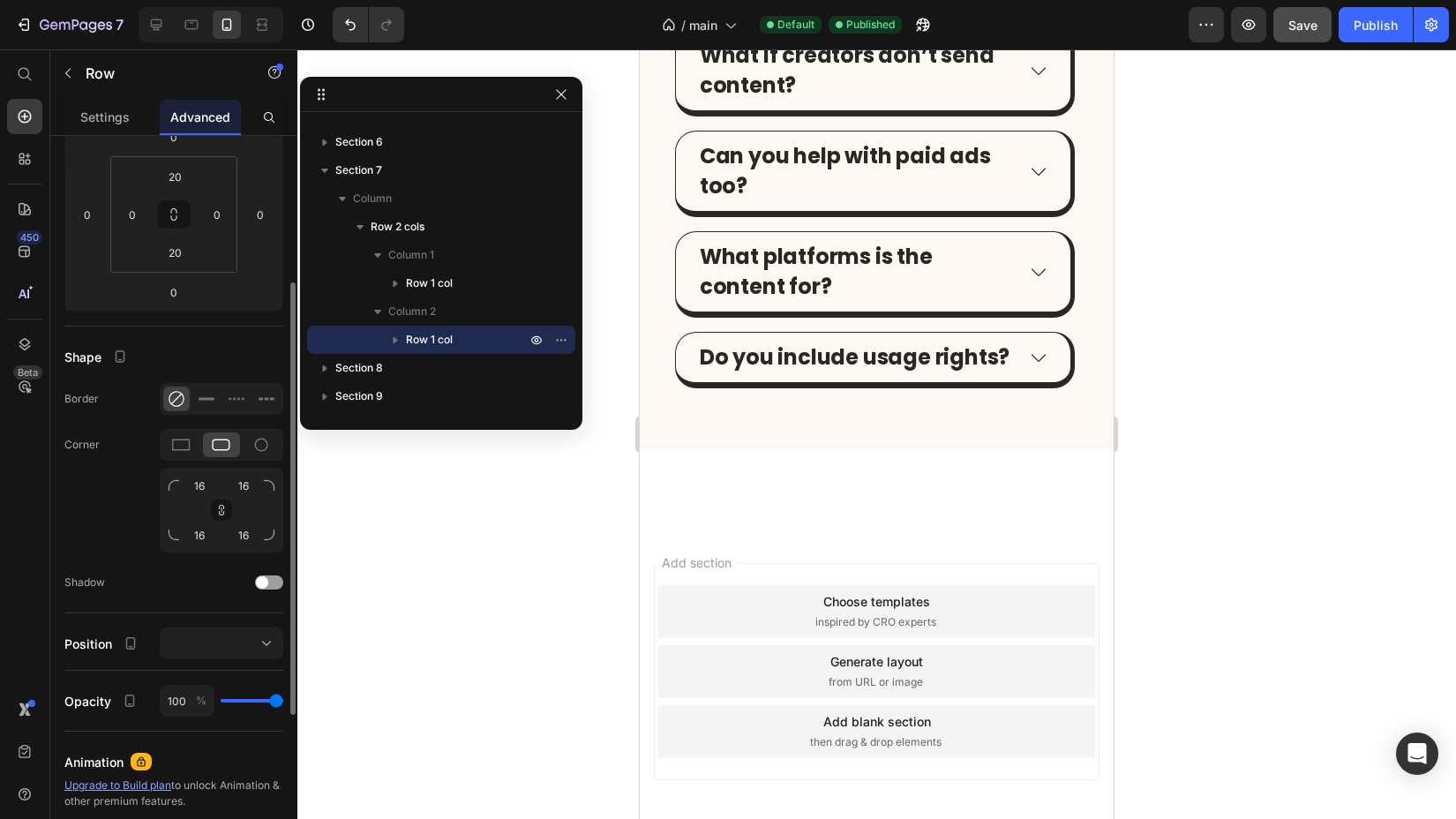 click on "Corner 16 16 16 16" 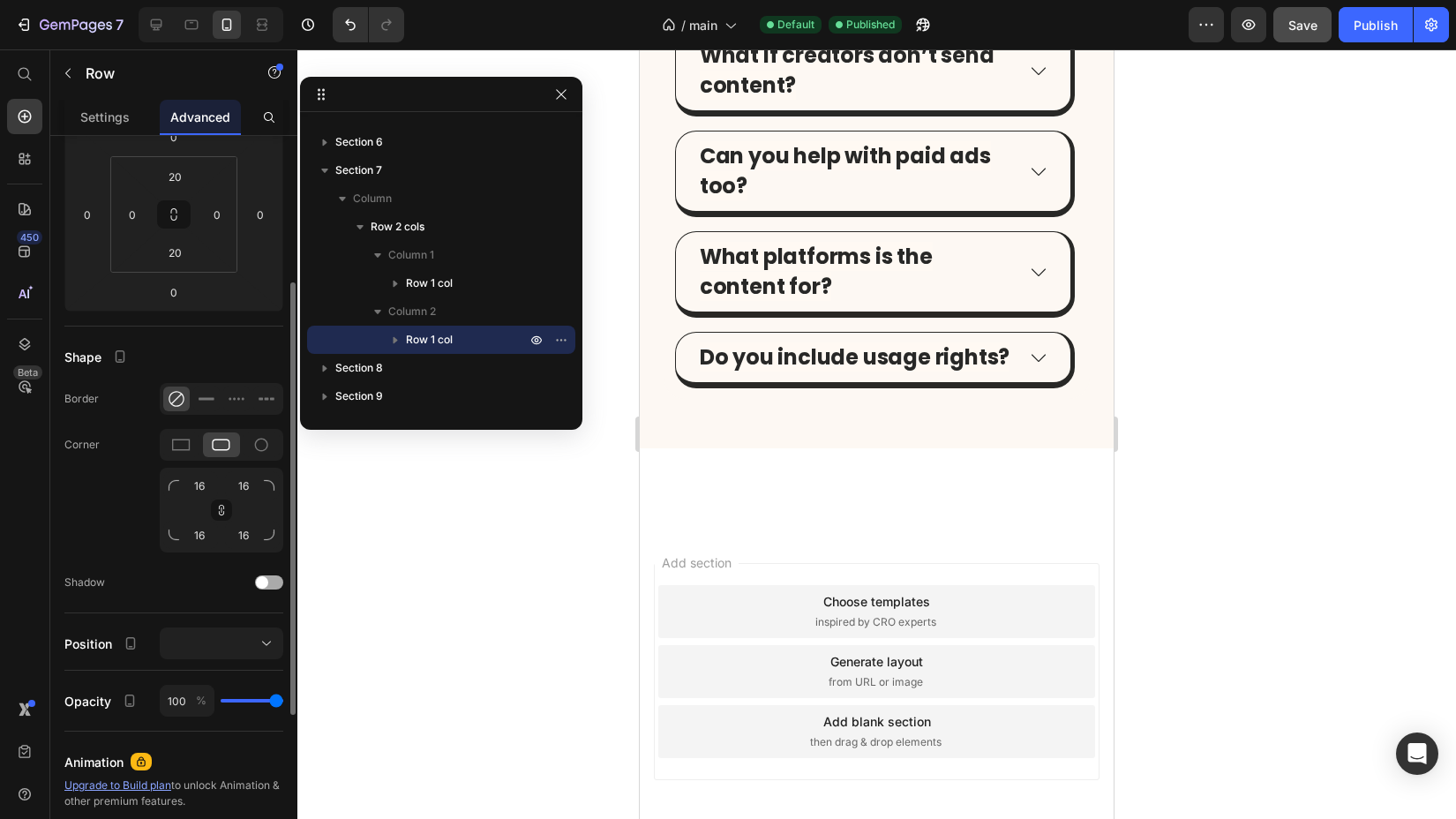 click on "Shadow" 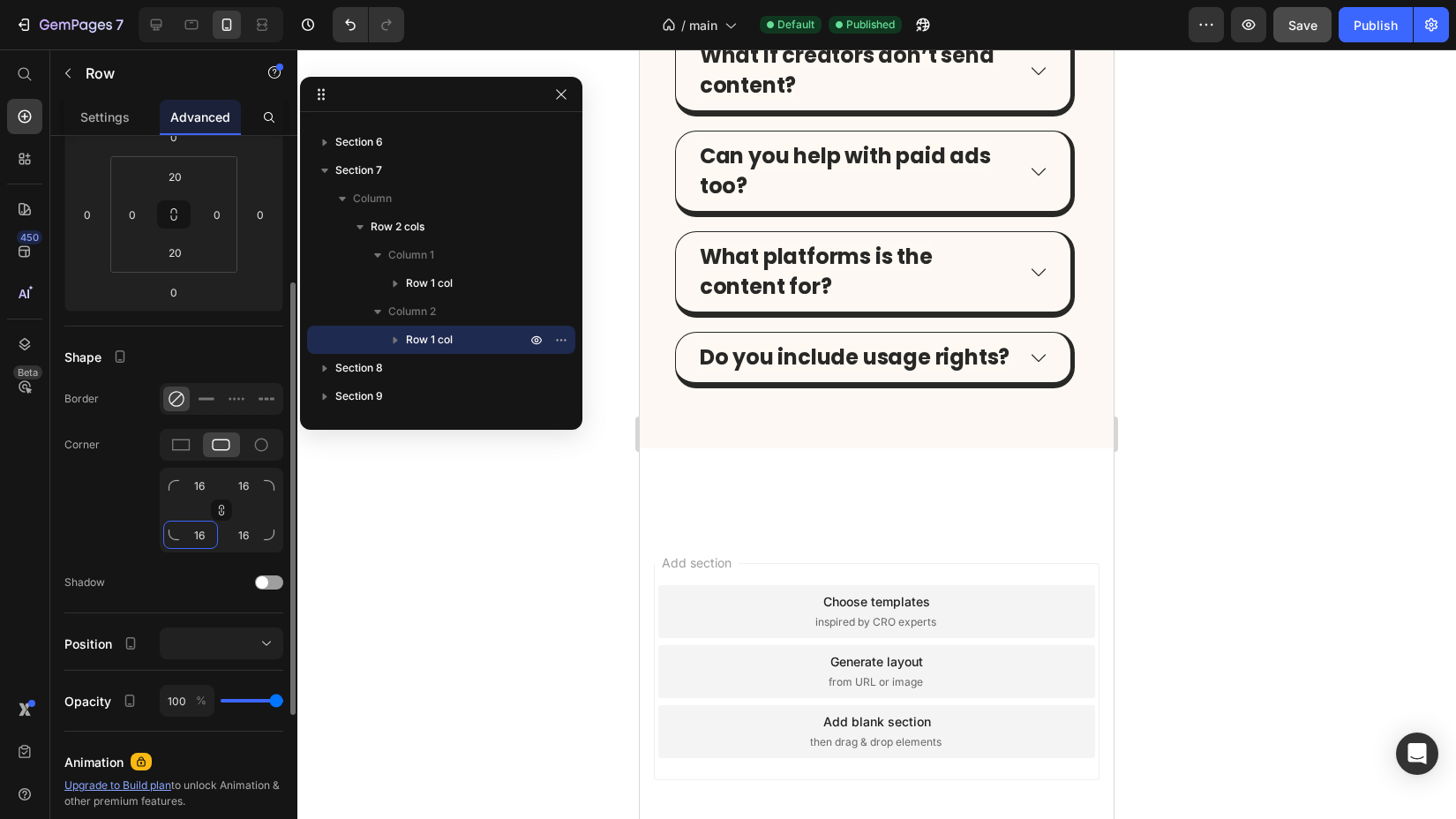 click on "16" 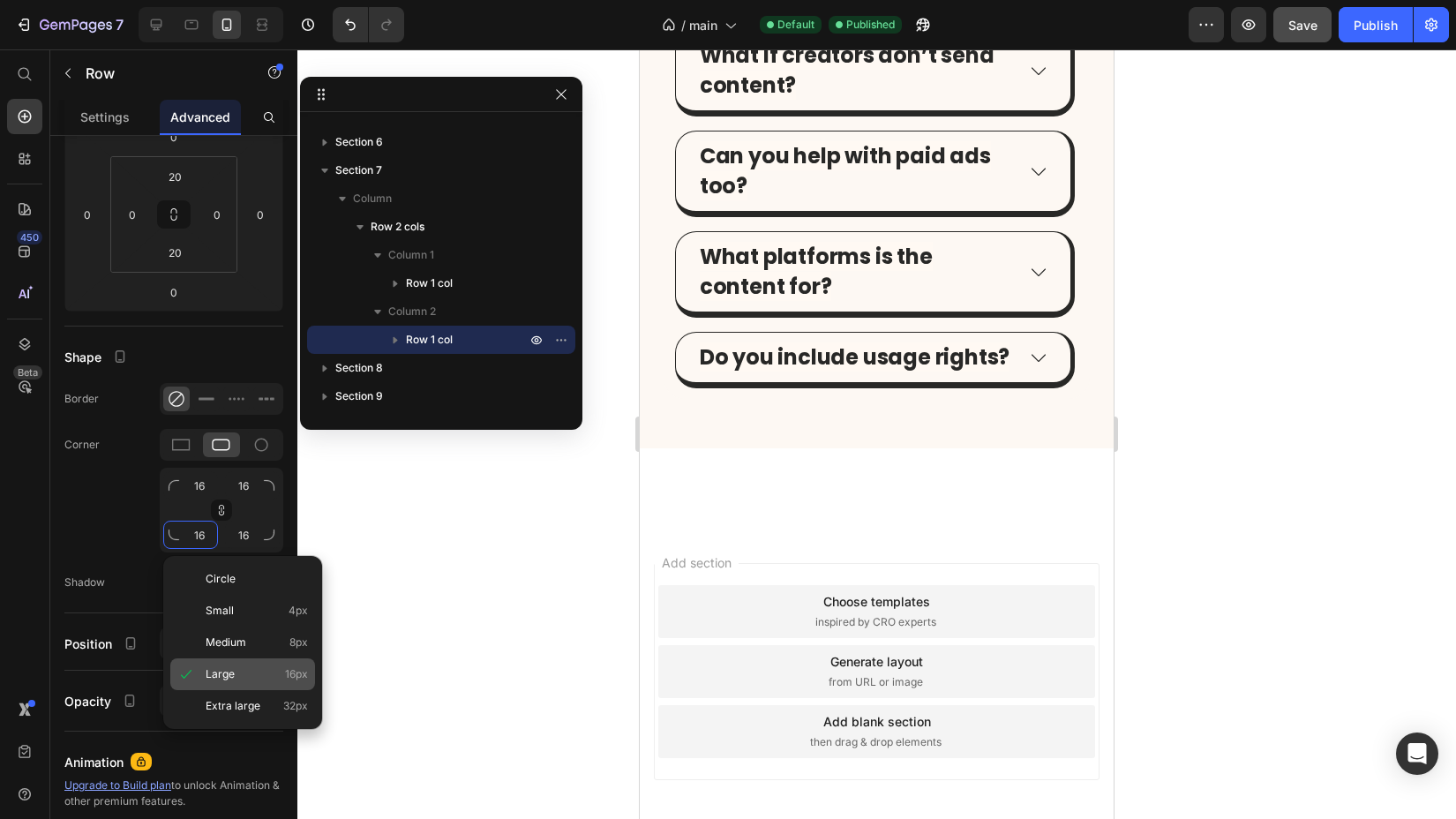 type on "0" 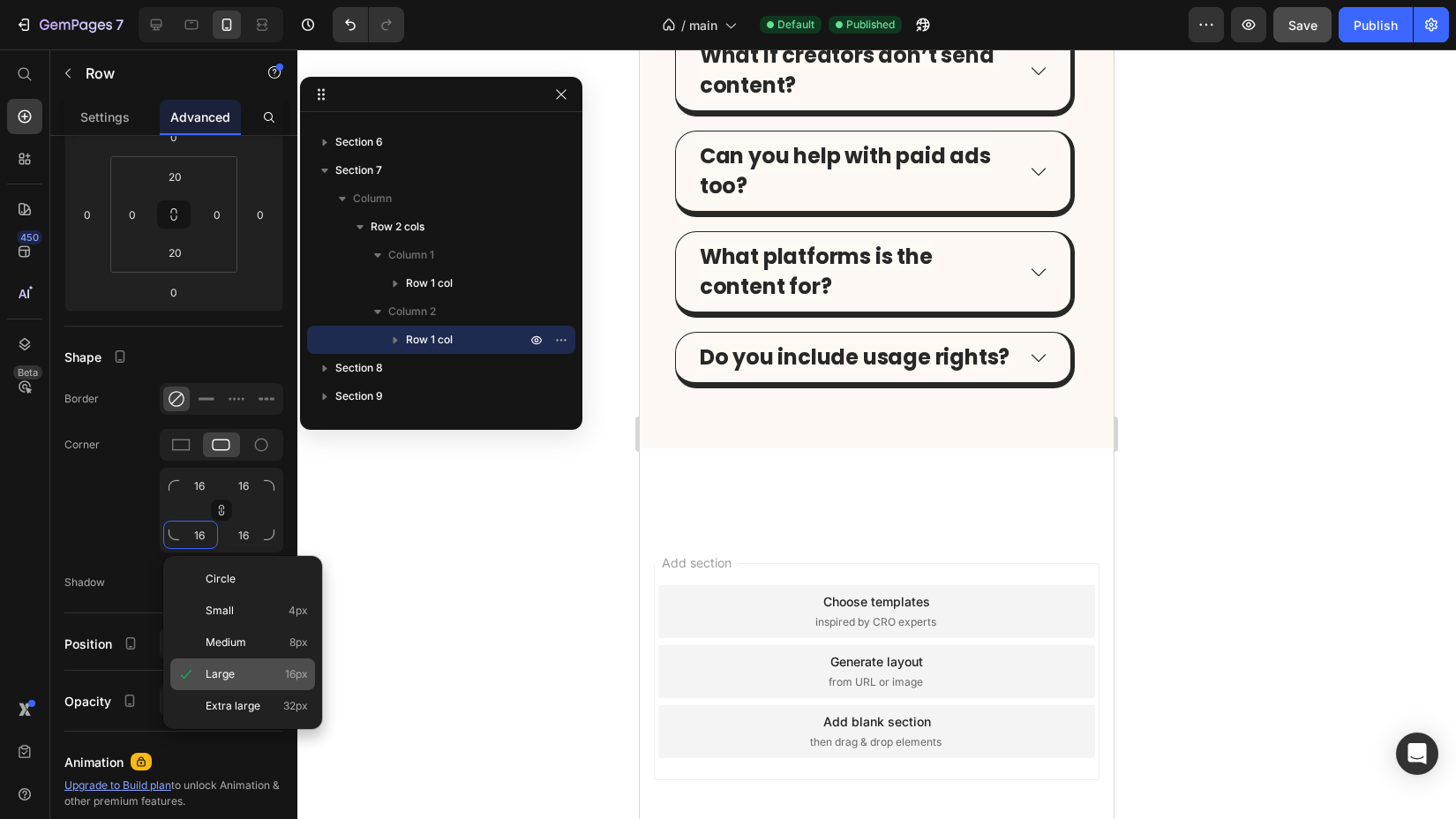 type on "0" 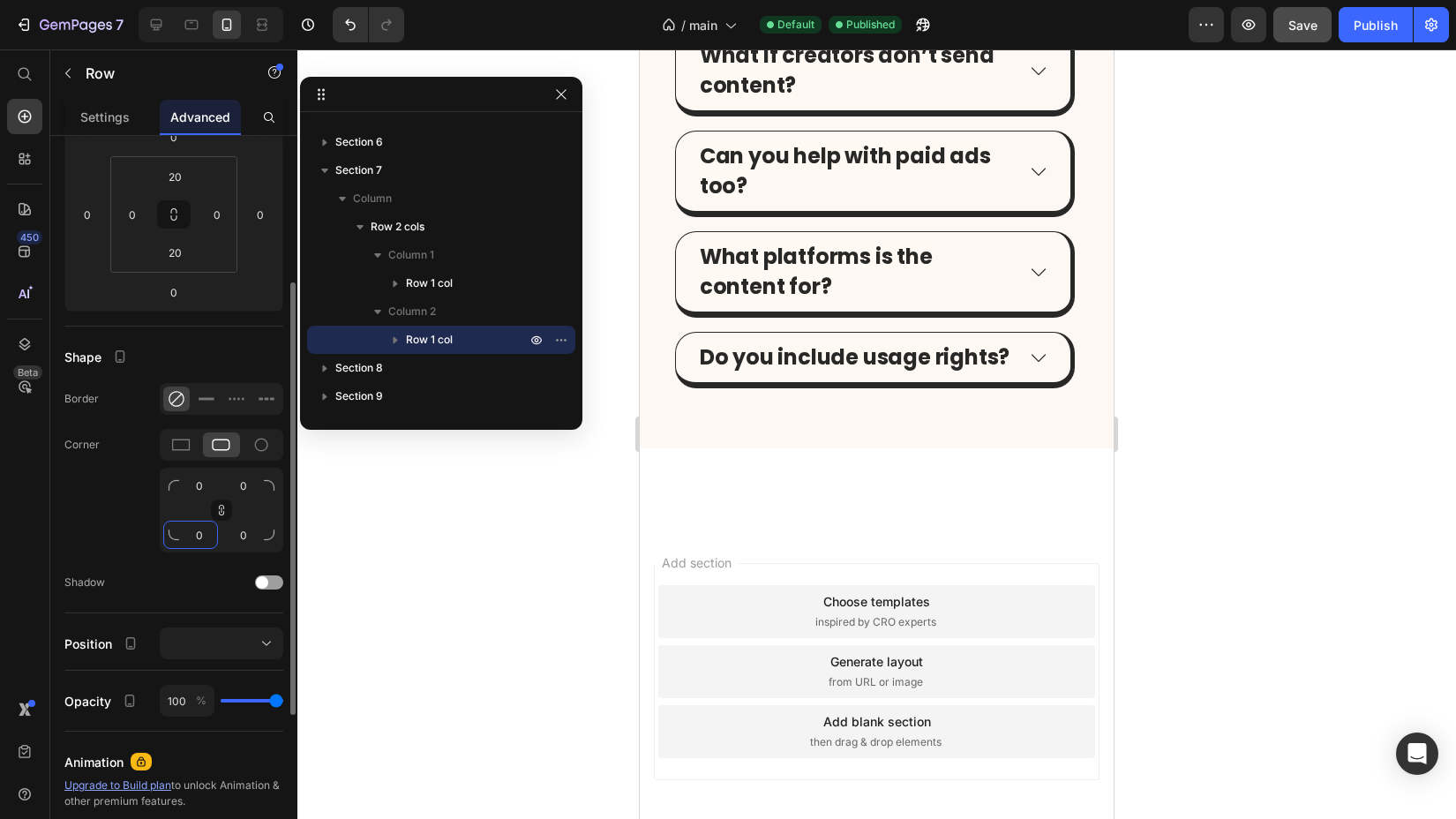 type on "1" 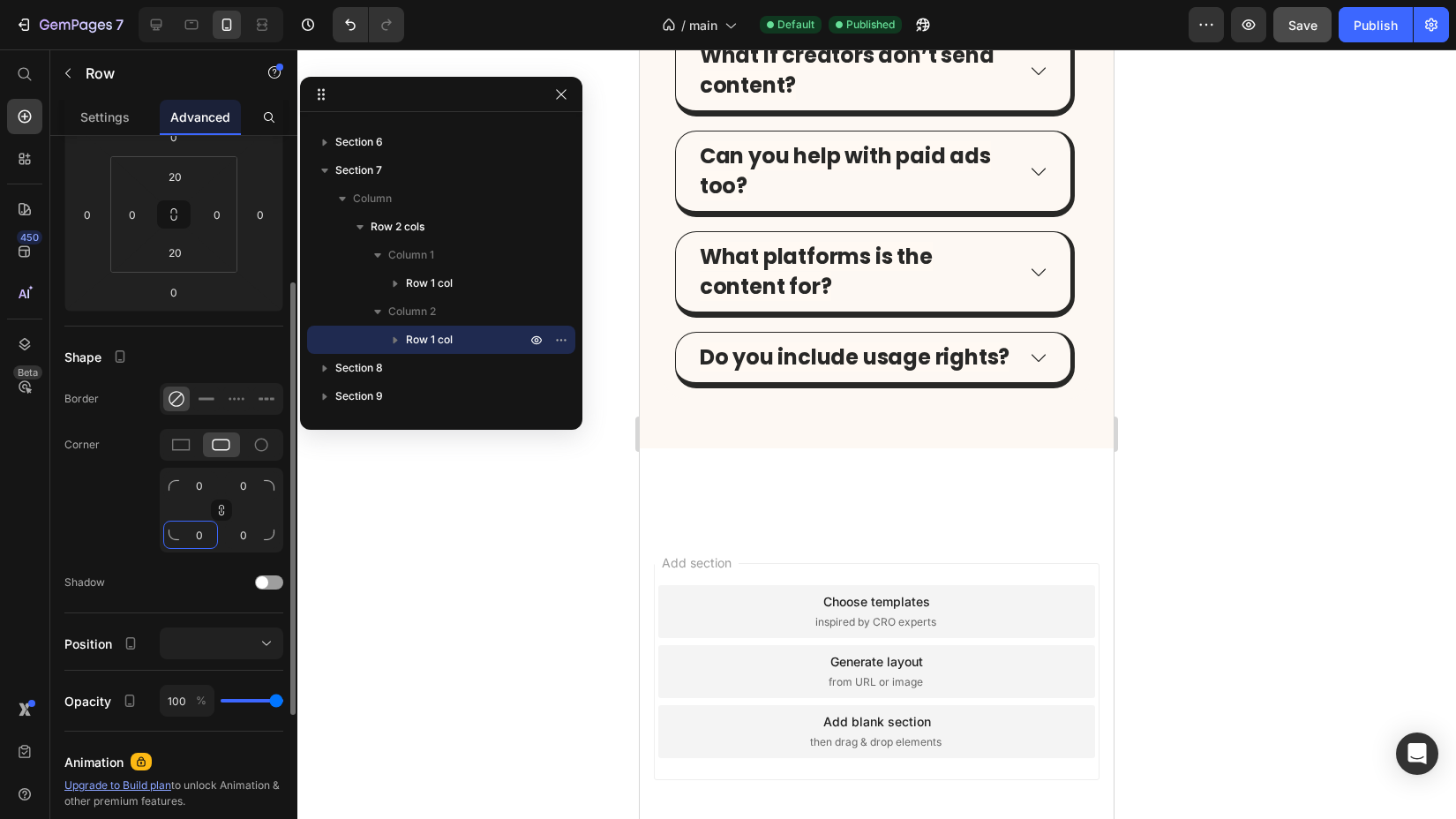 type on "1" 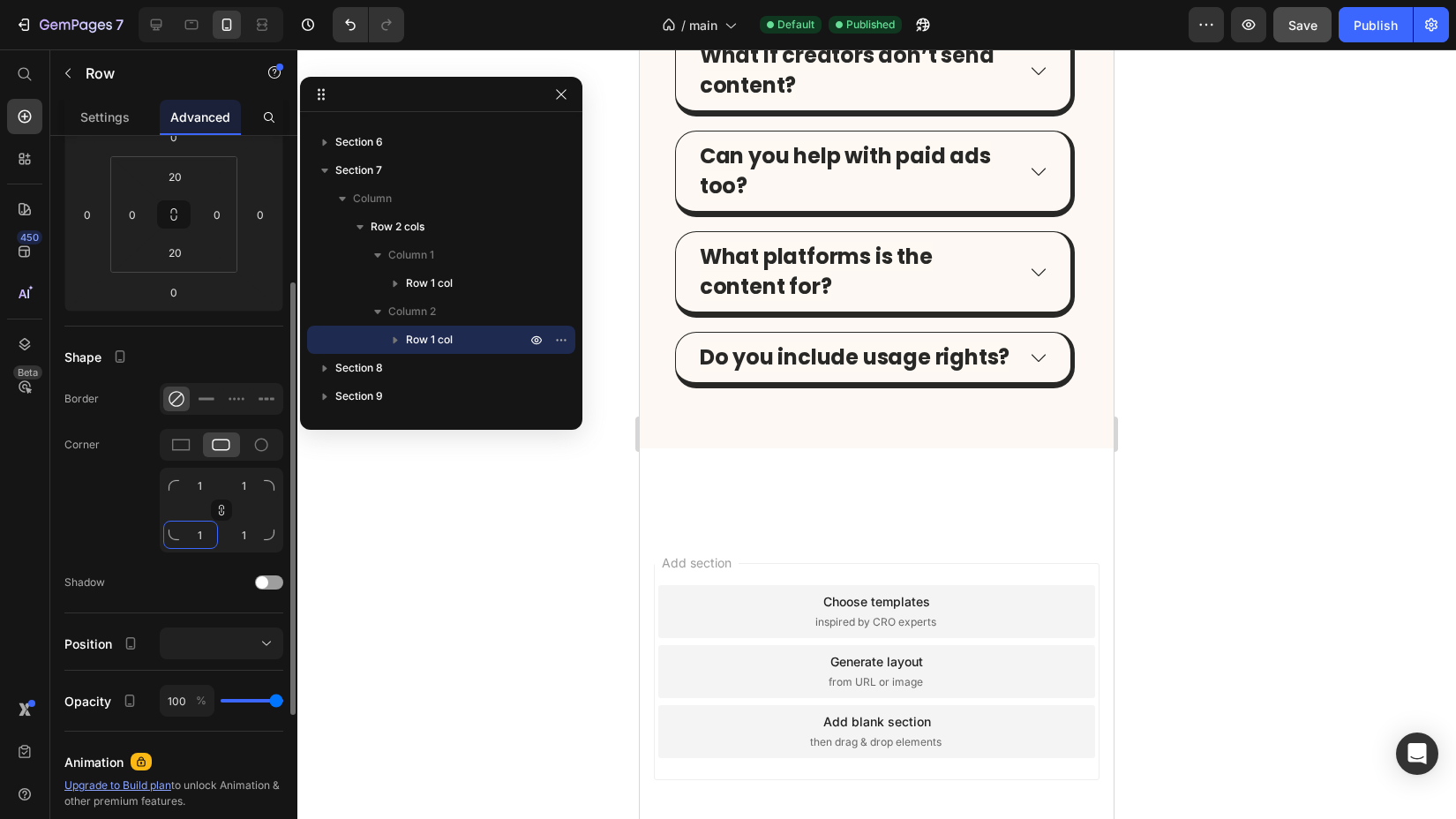 type on "16" 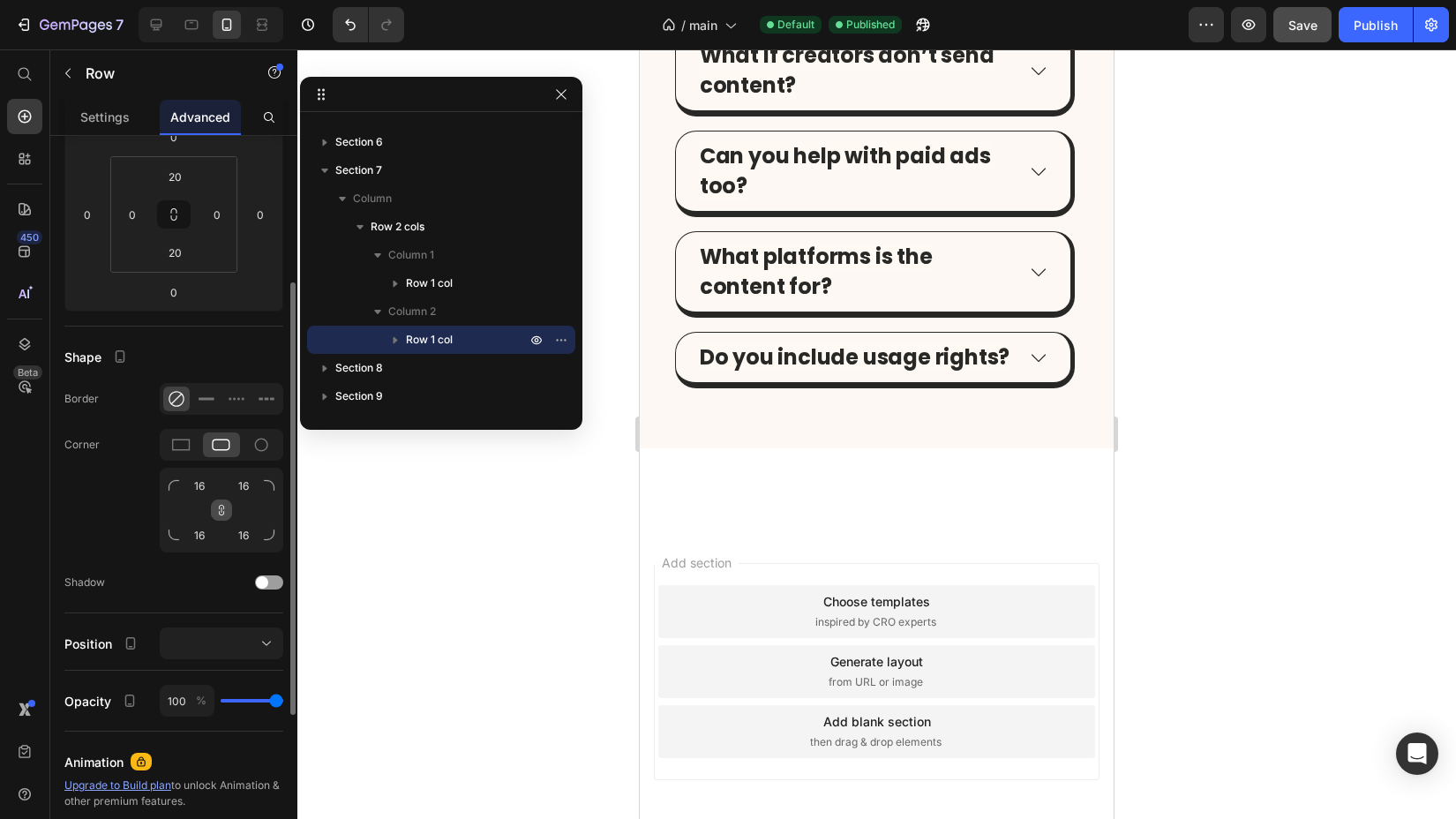 click 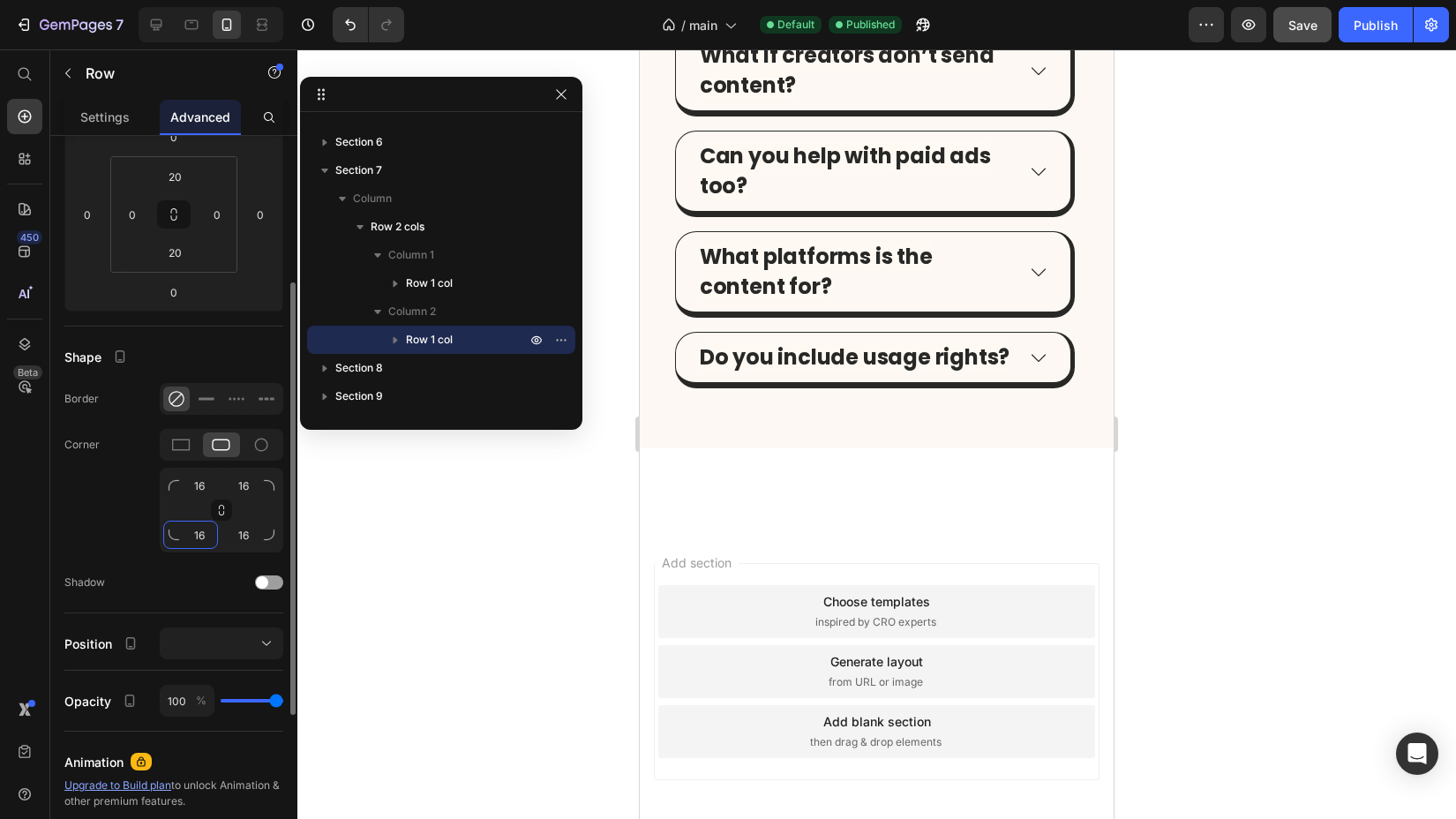click on "16" 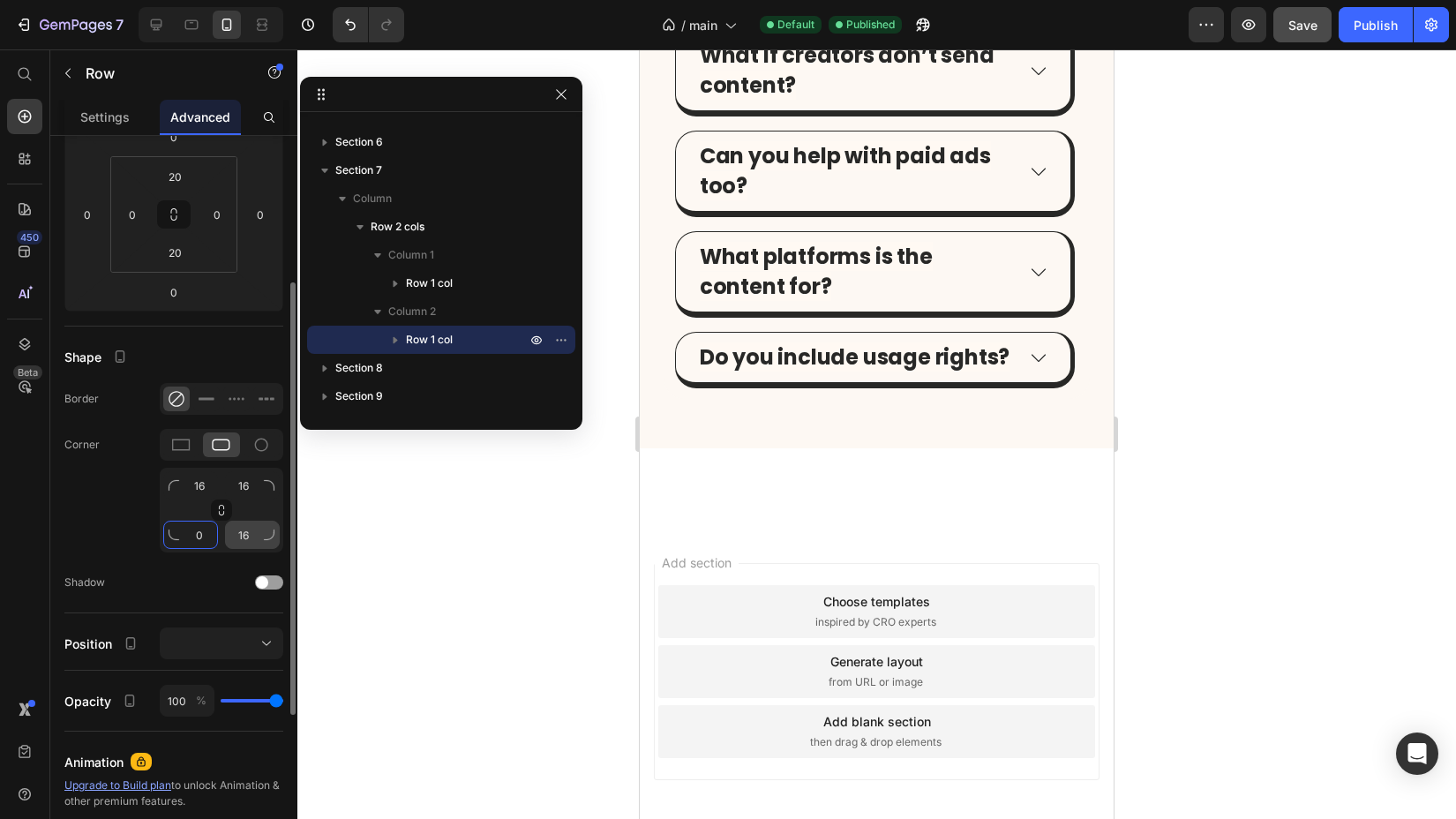 type on "0" 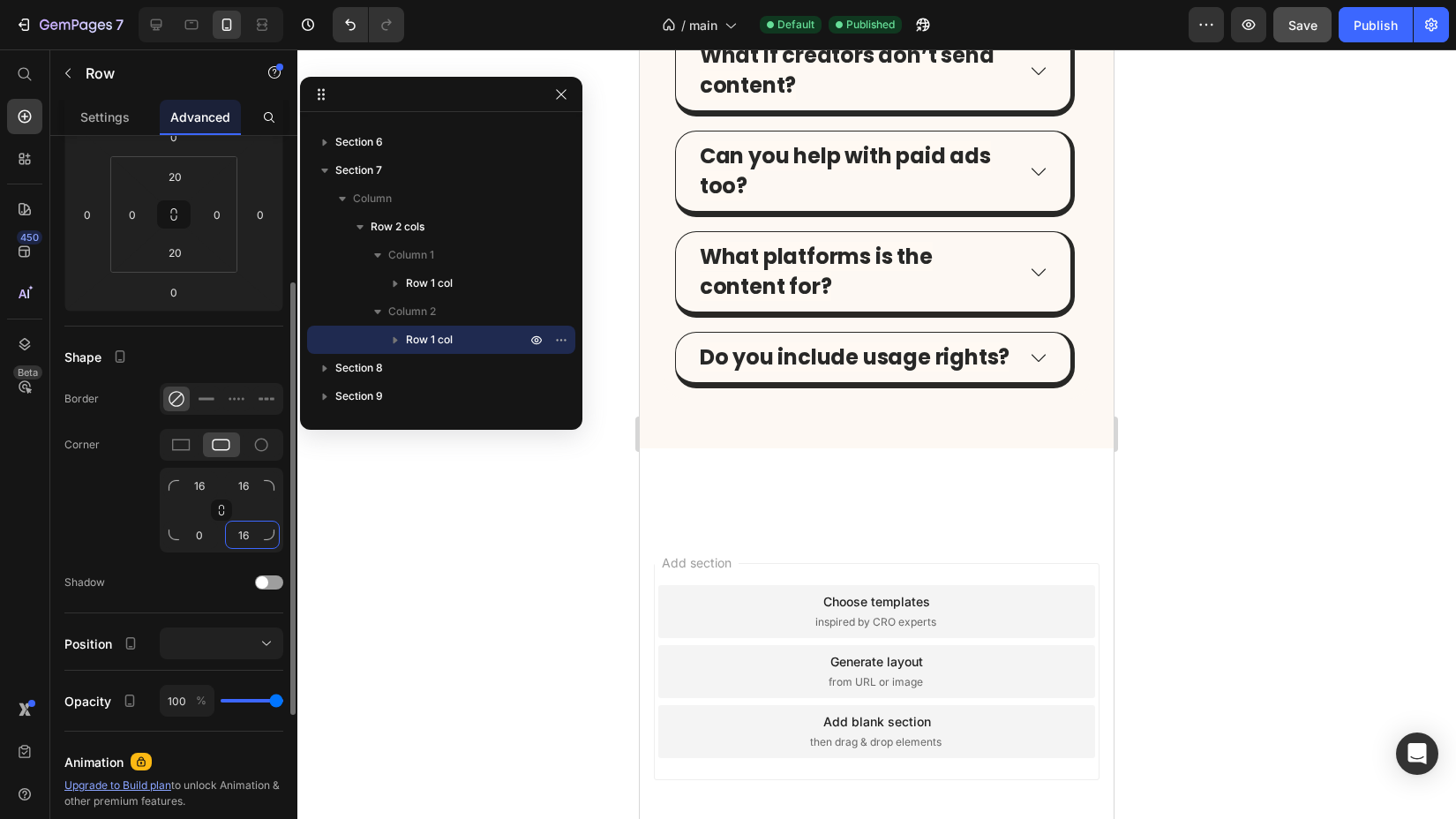 click on "16" 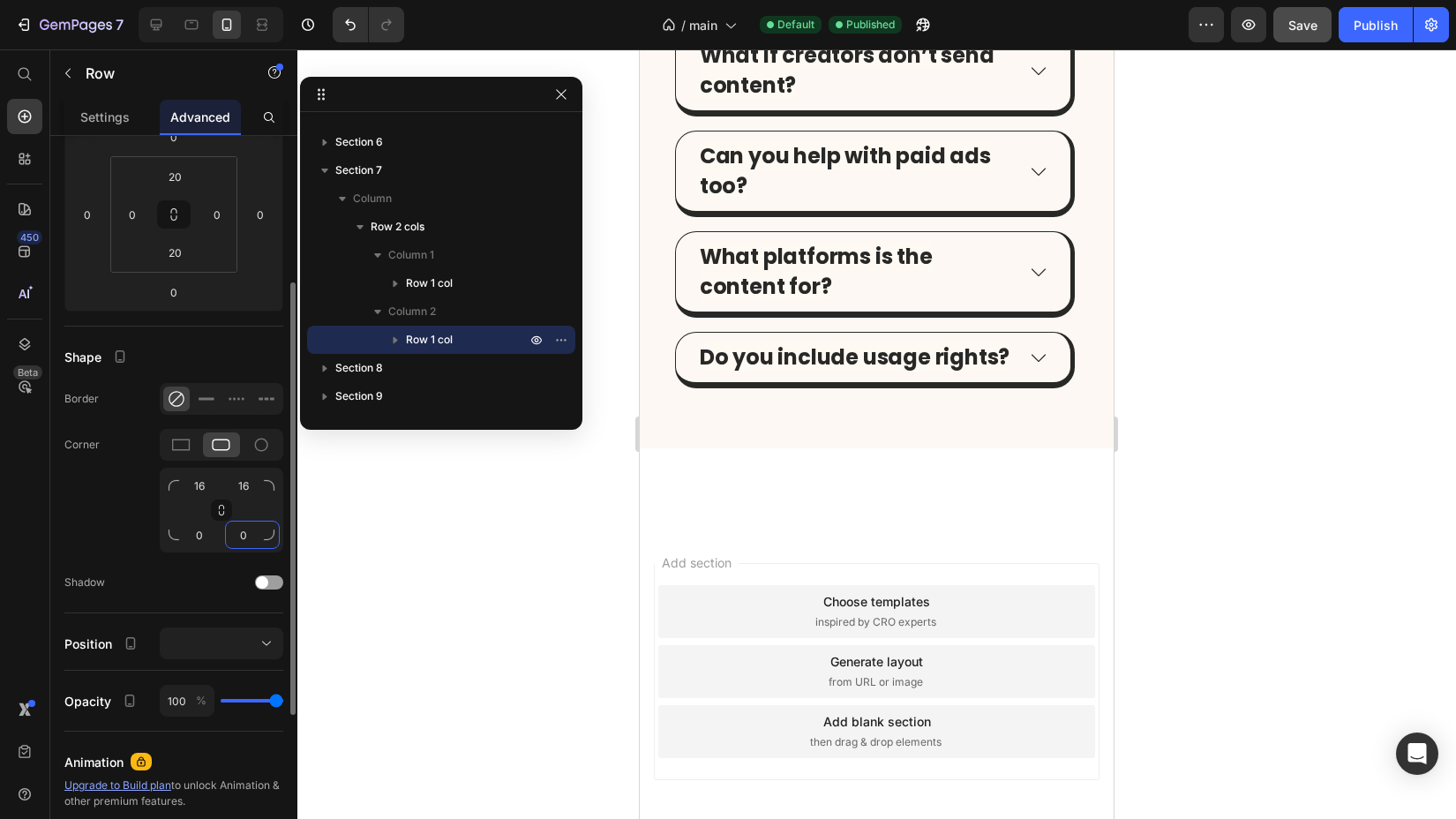 type on "0" 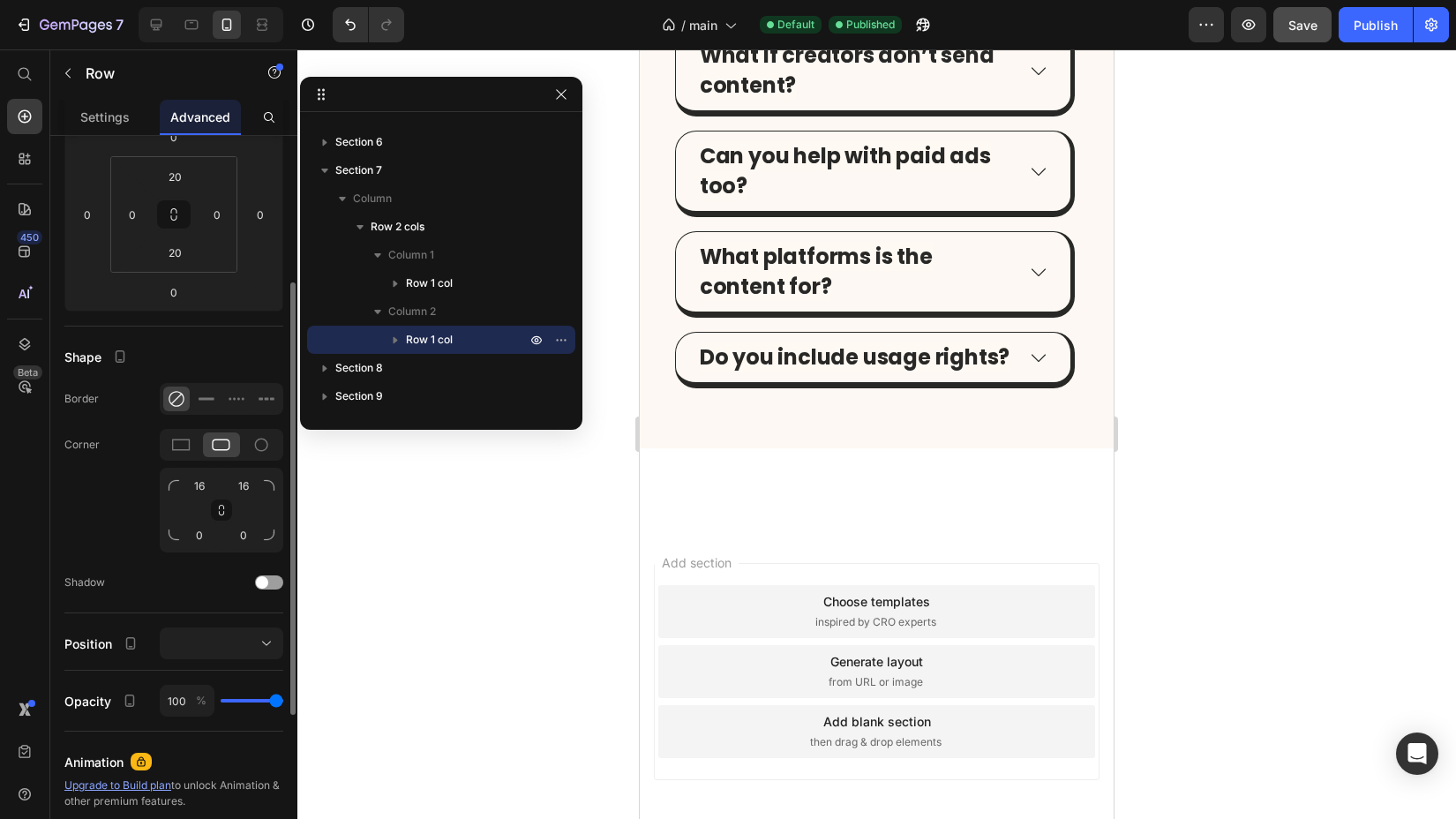 click on "Shape Border Corner 16 16 0 0 Shadow" 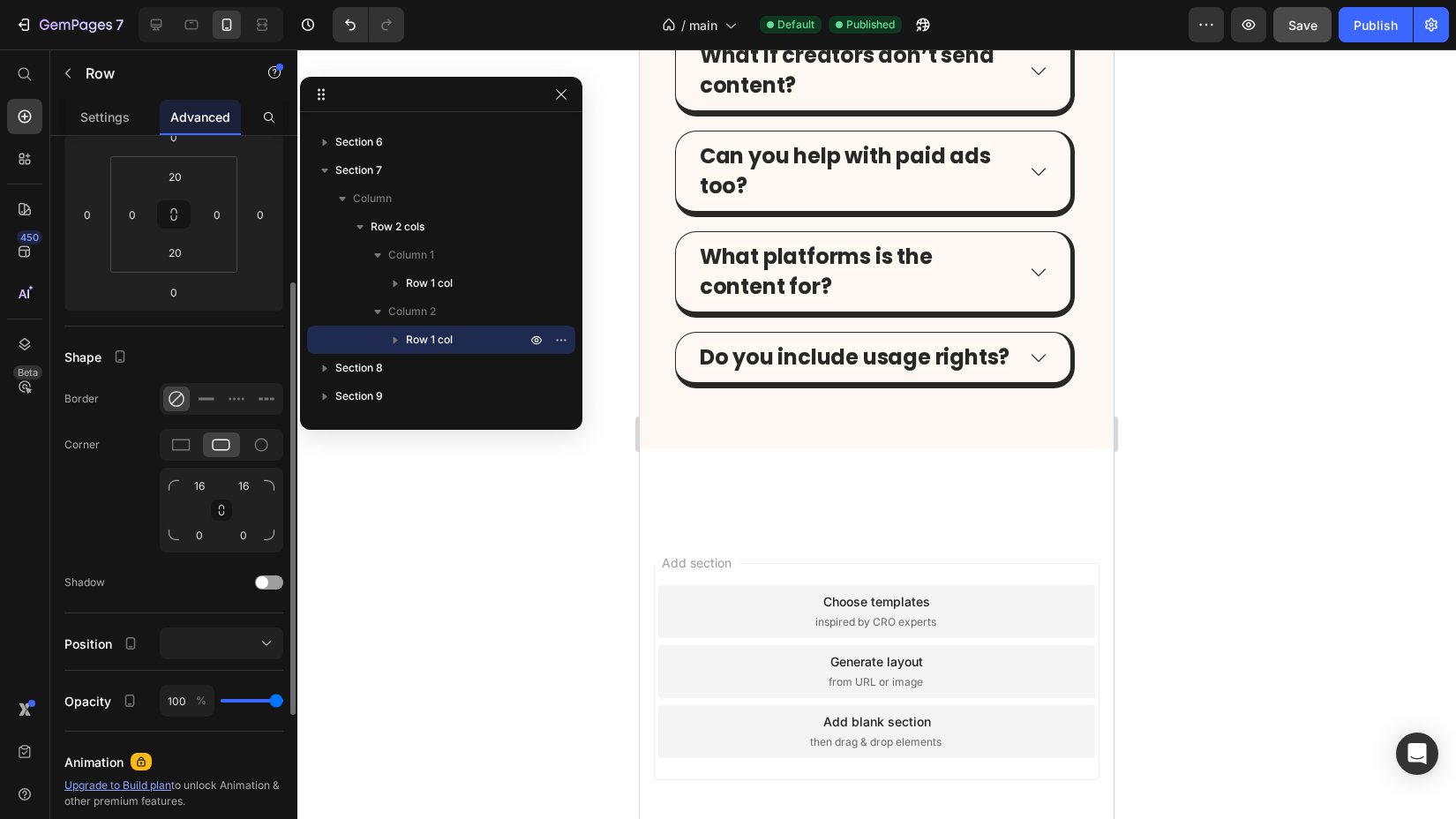 click on "Corner 16 16 0 0" 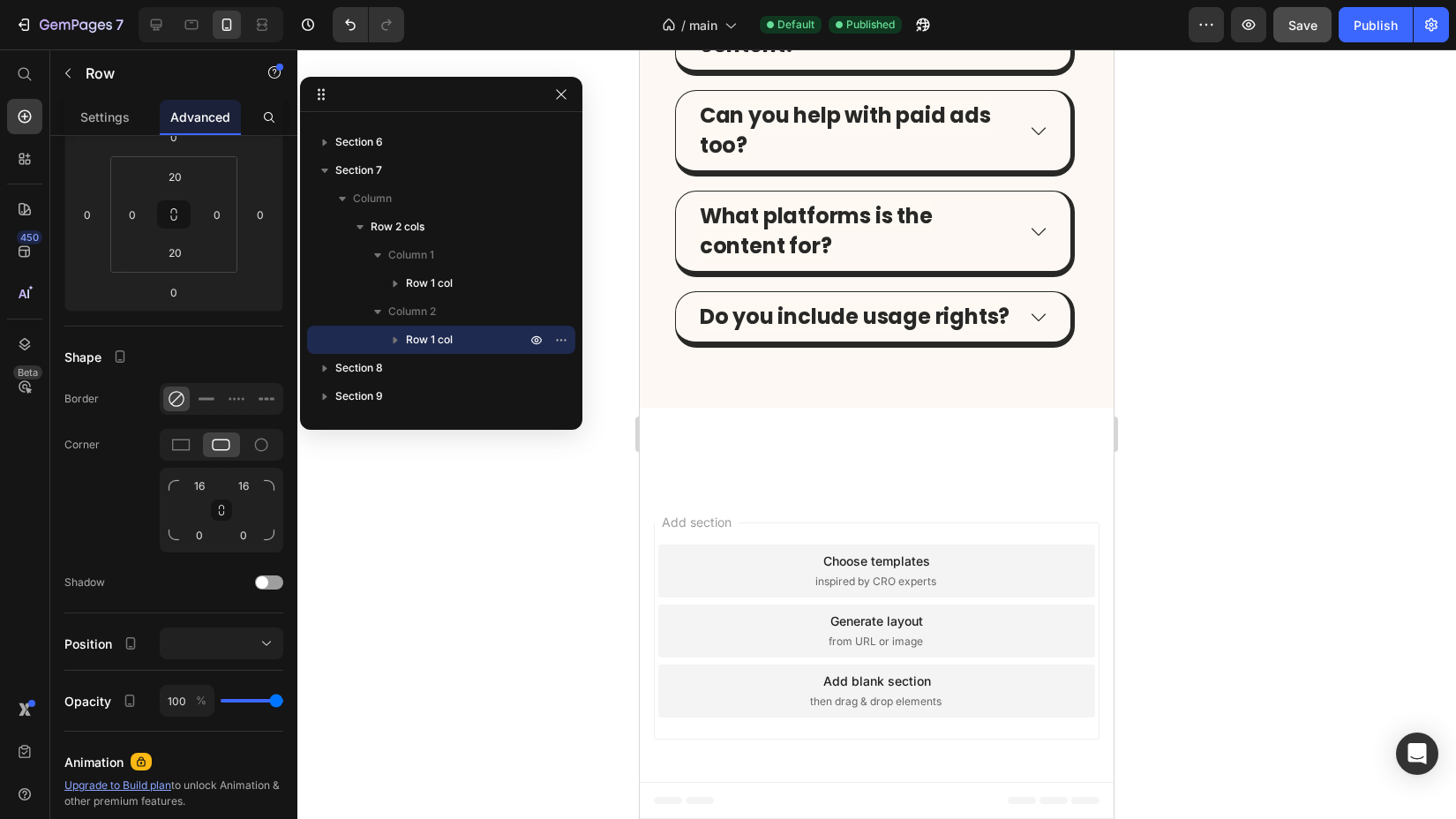 scroll, scrollTop: 3108, scrollLeft: 0, axis: vertical 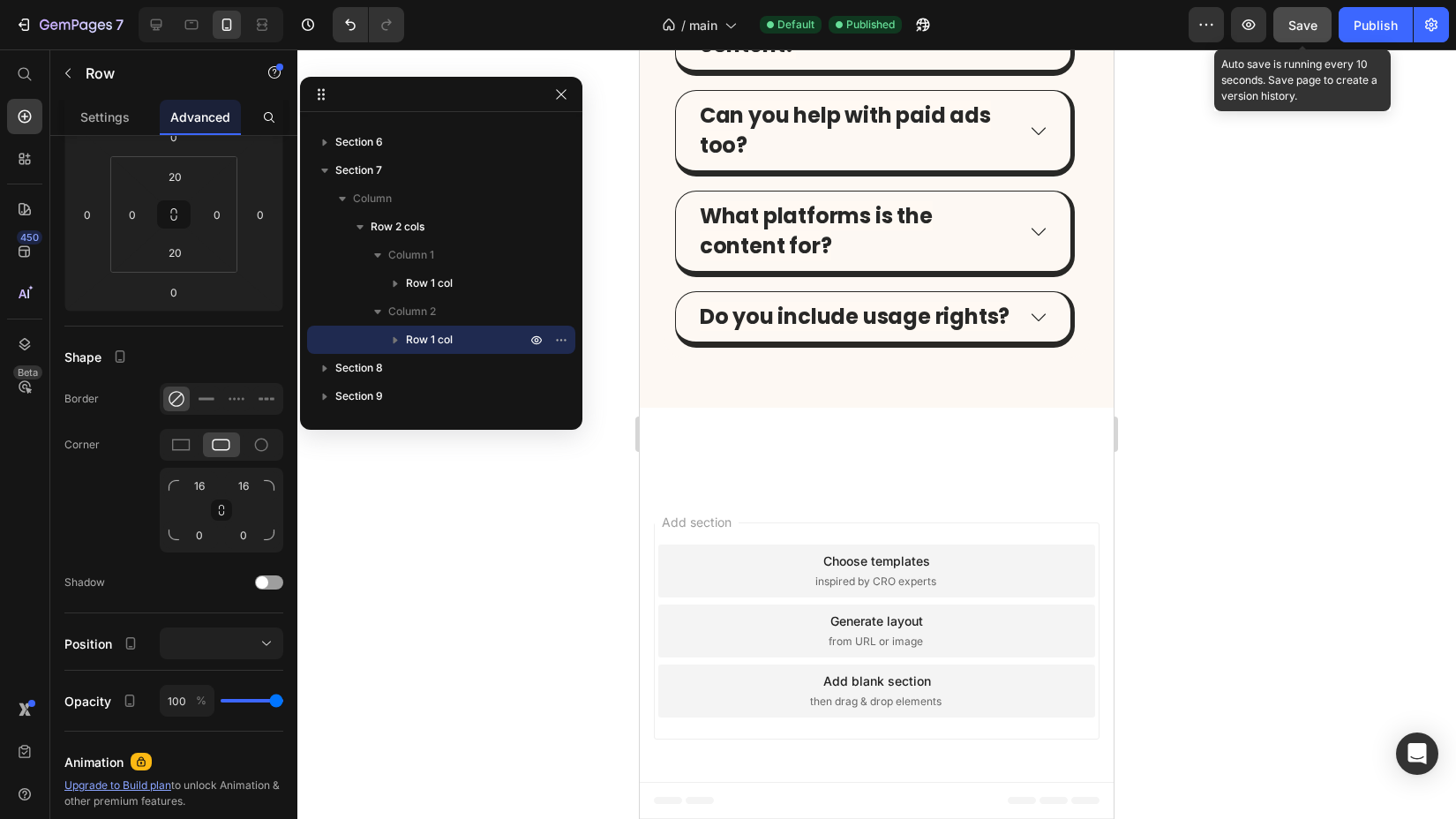 click on "Save" at bounding box center [1302, 25] 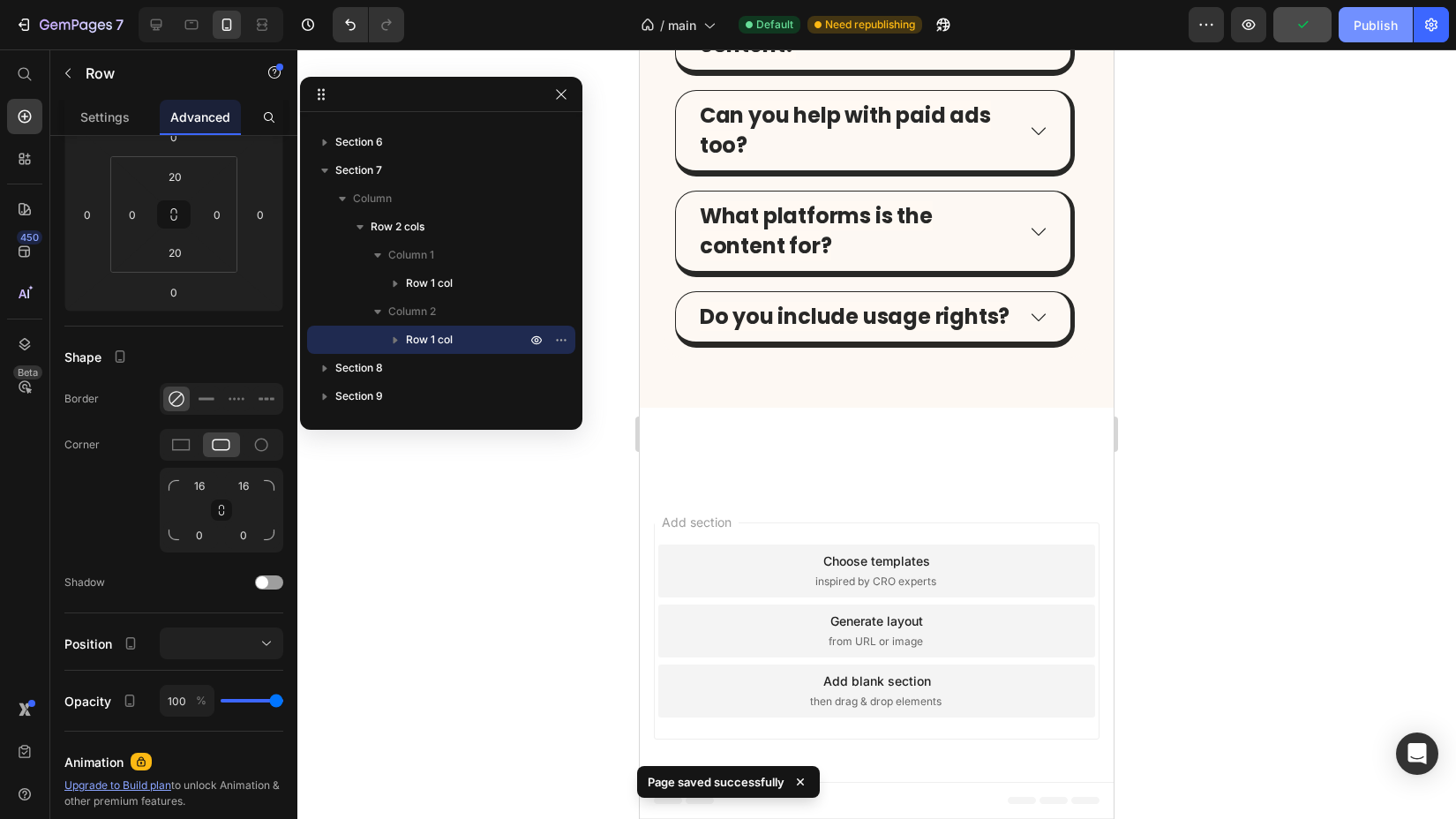 click on "Publish" at bounding box center (1376, 25) 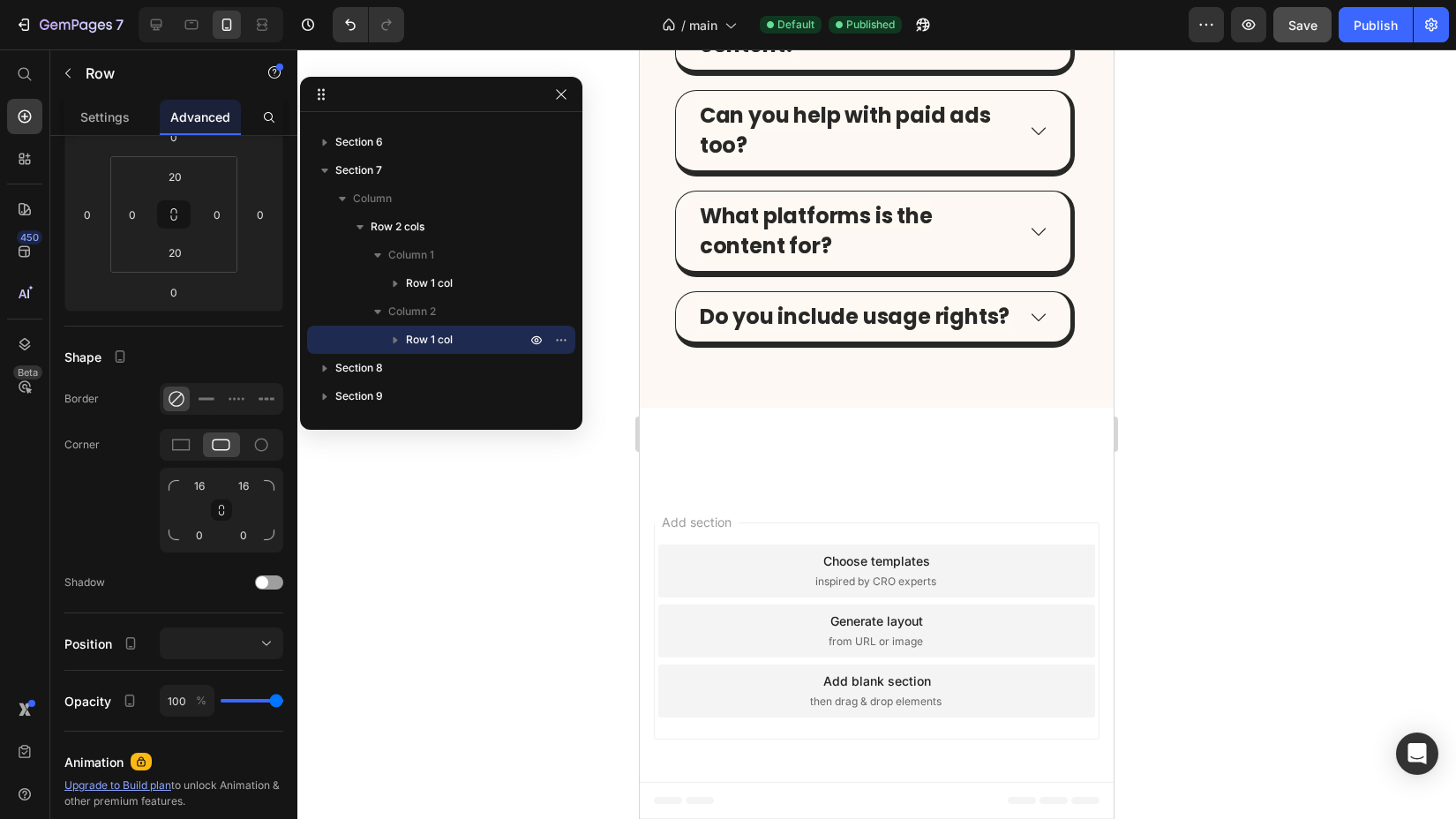 click on "Shopify Forms" at bounding box center [876, -542] 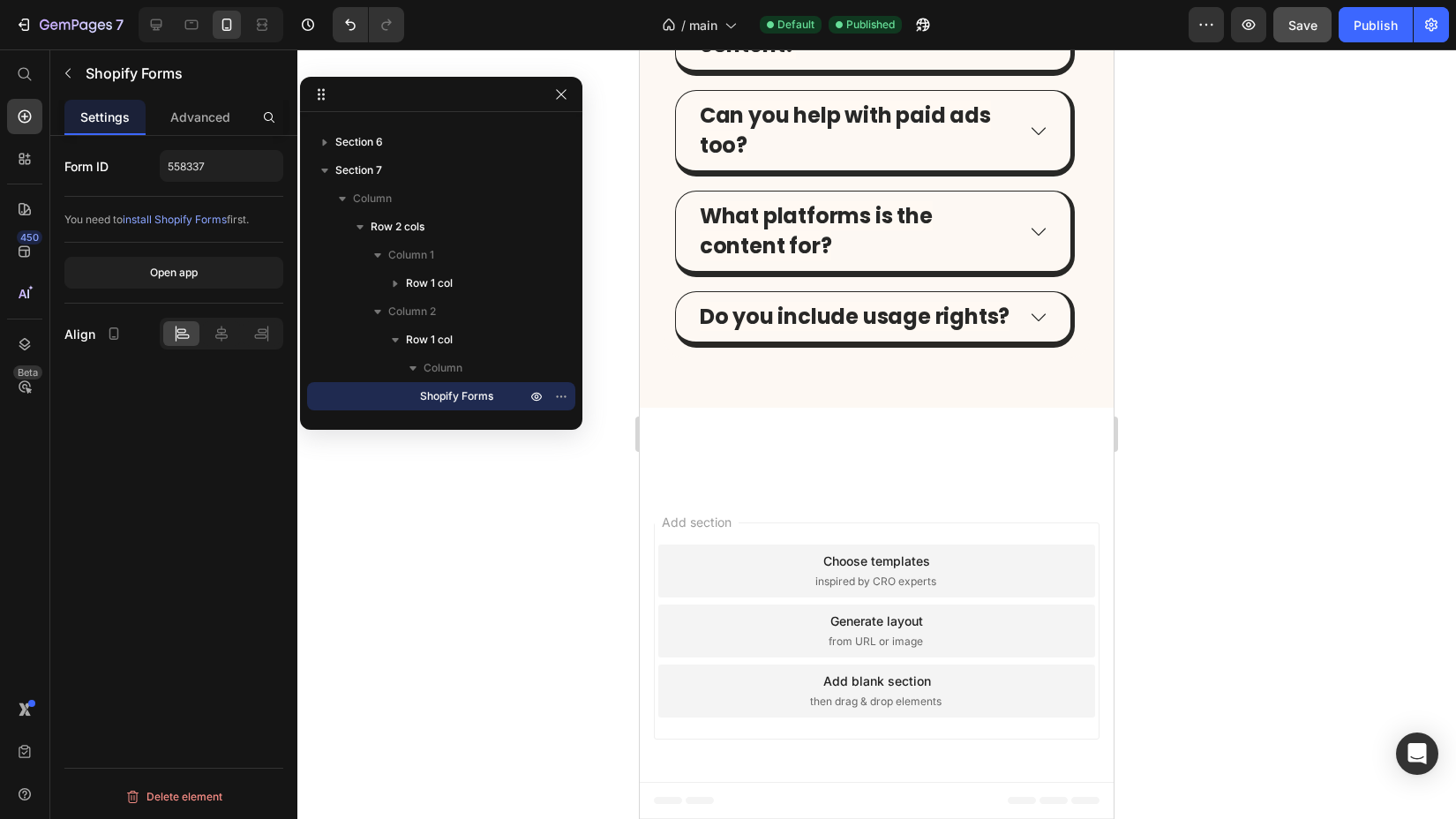 click on "Let’s get your content flowing. Heading Tell us a bit about your brand and what you need. We’ll match you with creators who get your audience. Heading Row" at bounding box center [876, -622] 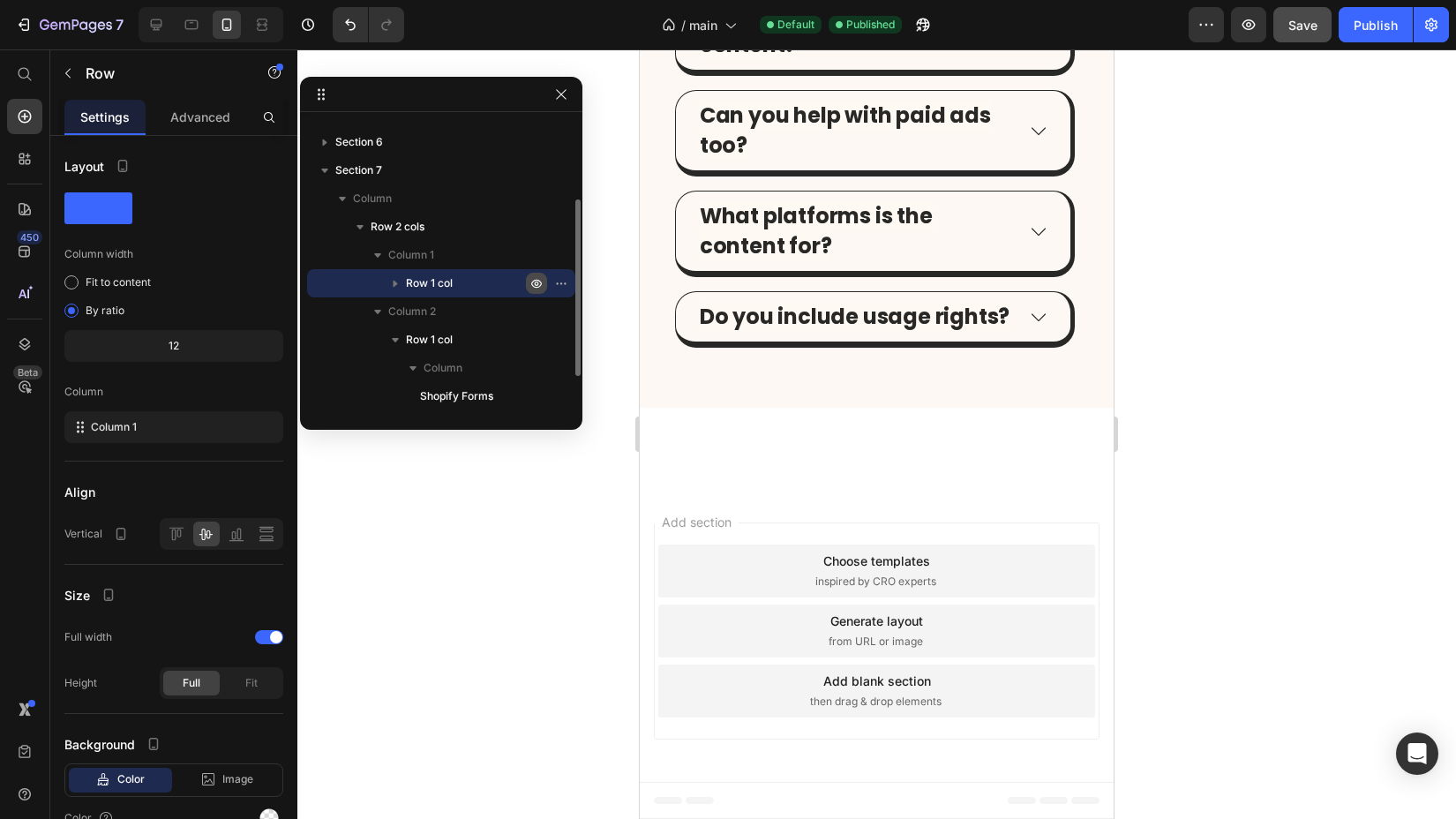 click 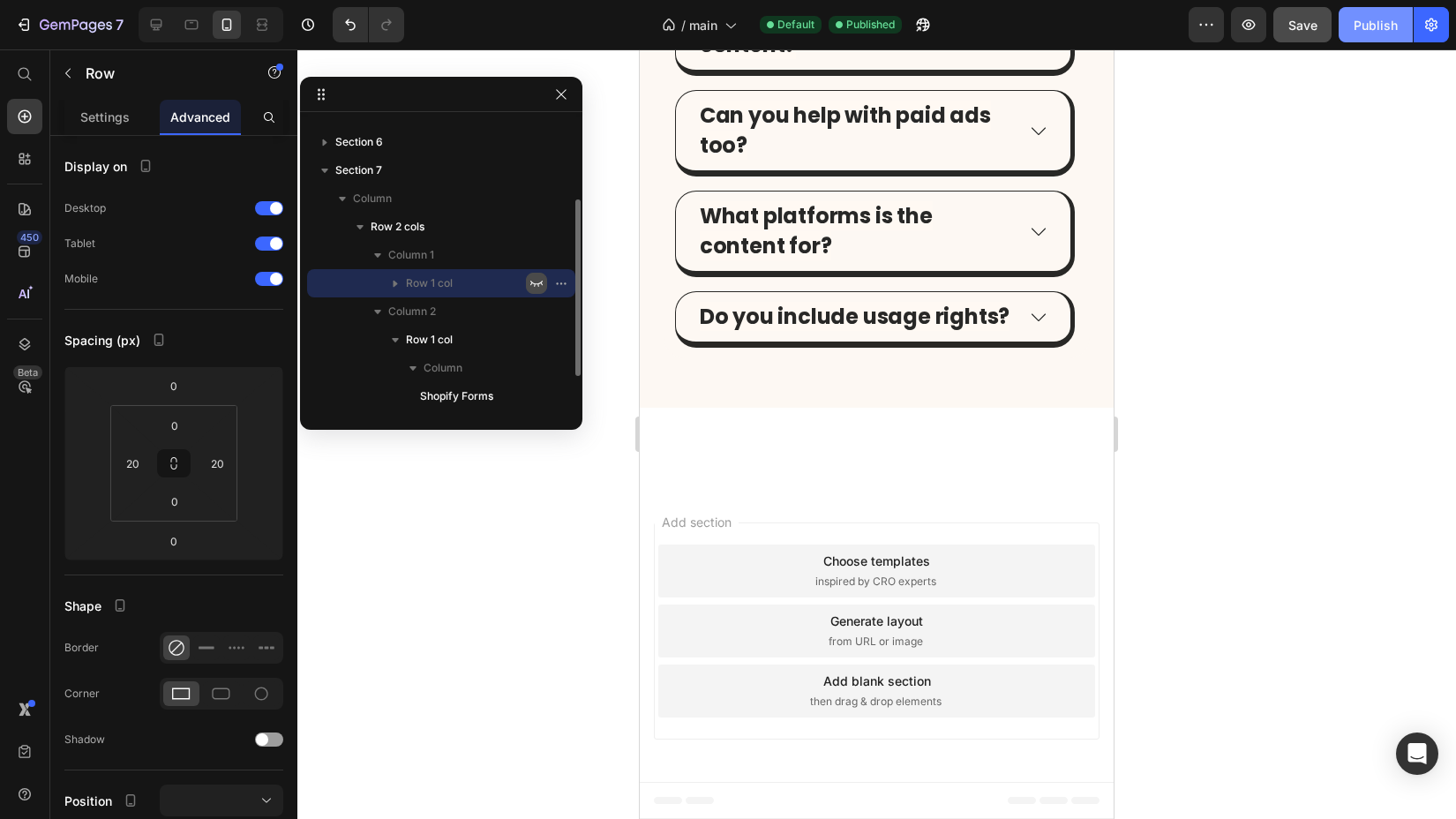 click on "Publish" at bounding box center (1376, 25) 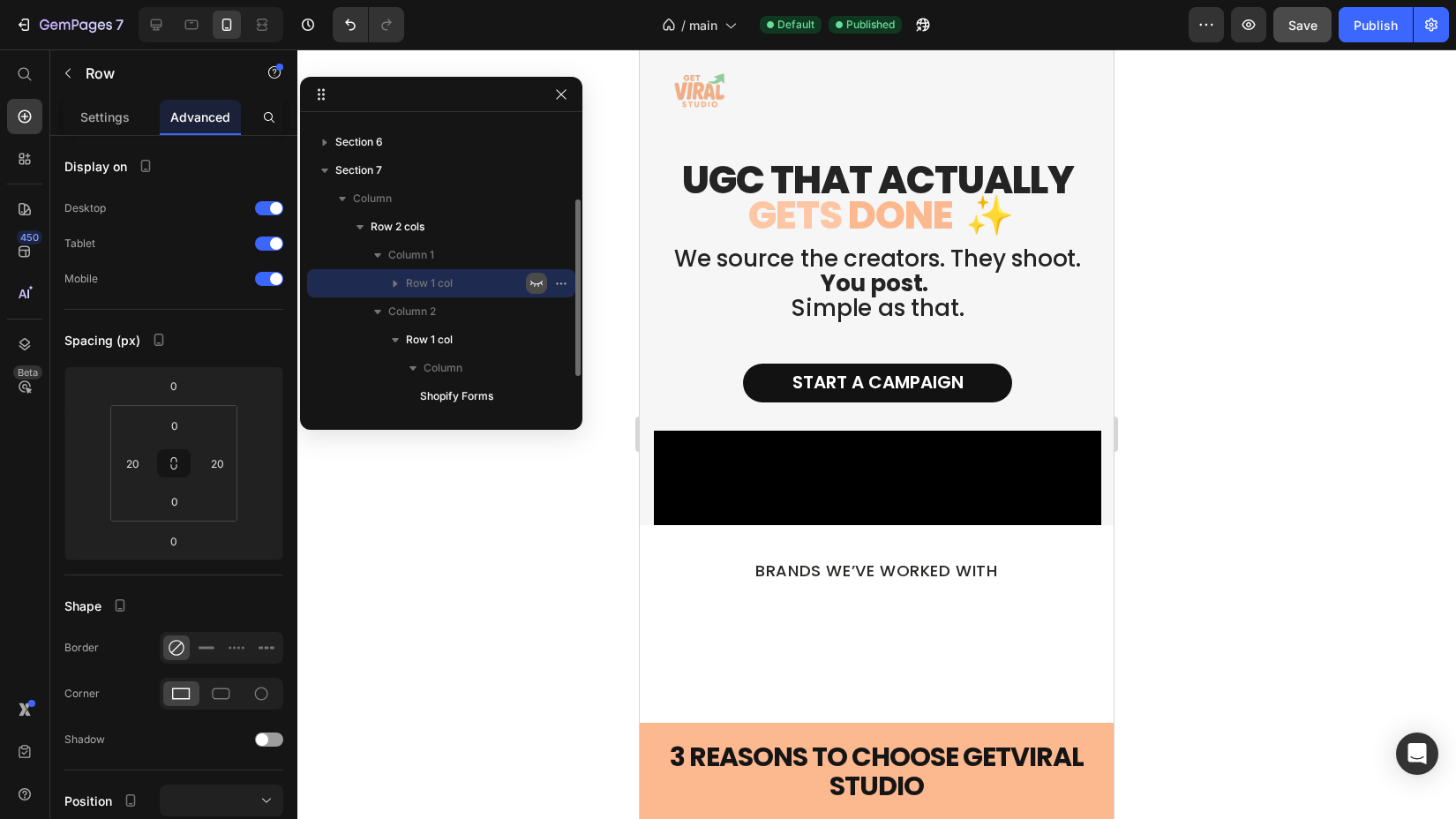 scroll, scrollTop: 0, scrollLeft: 0, axis: both 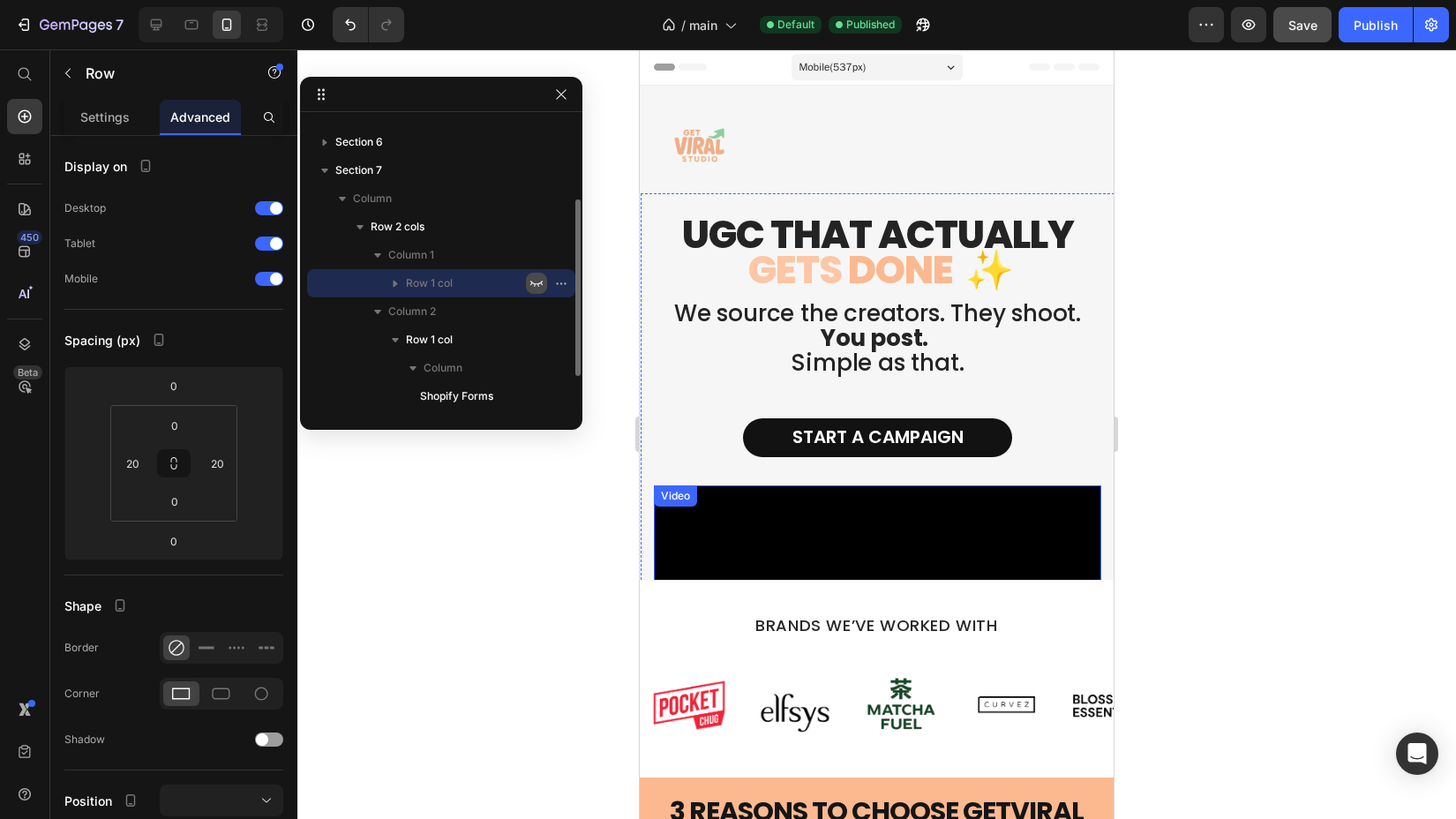 click at bounding box center [877, 597] 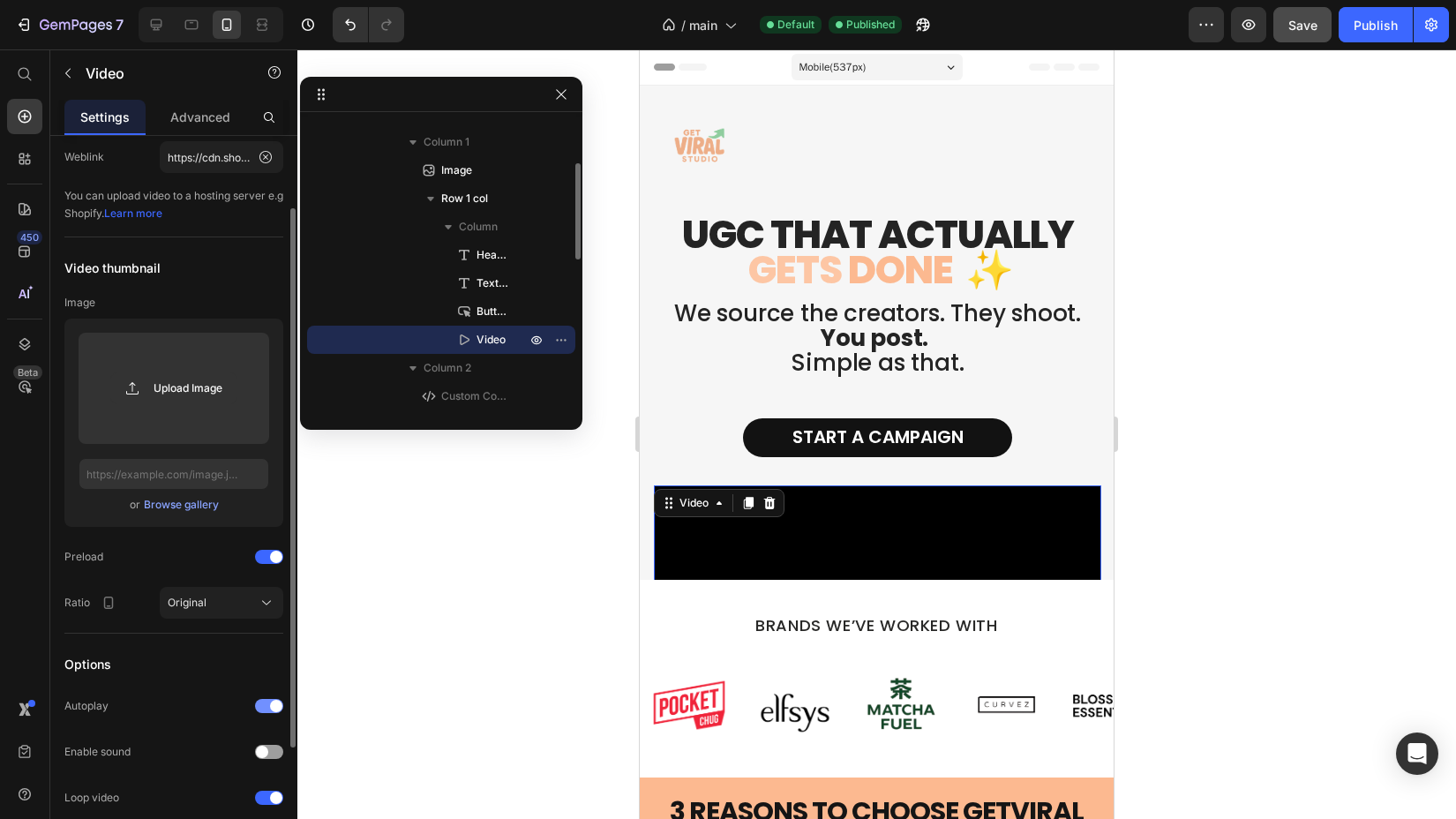 scroll, scrollTop: 264, scrollLeft: 0, axis: vertical 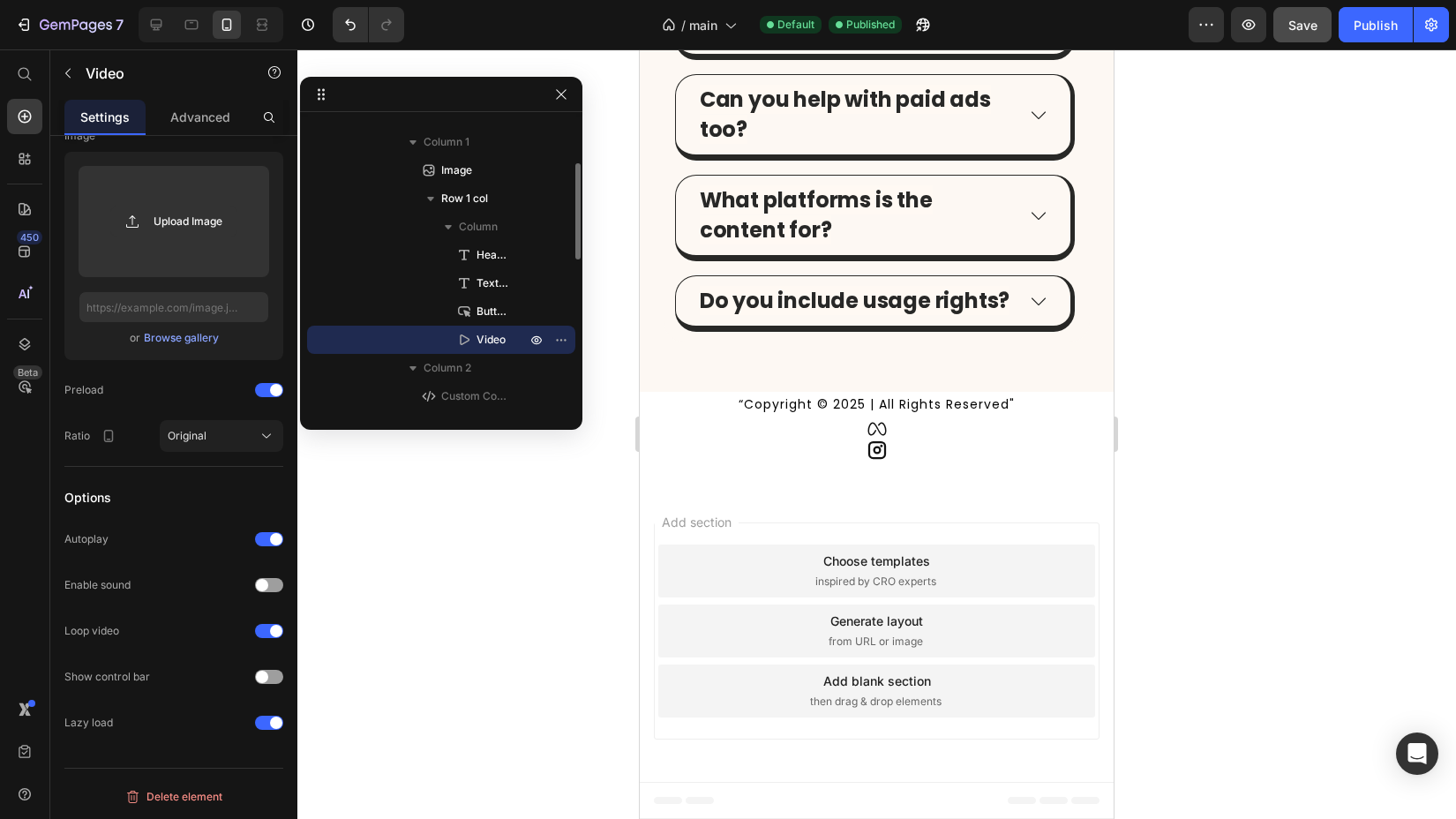 click on "Shopify Forms Shopify Forms Row" at bounding box center (876, -557) 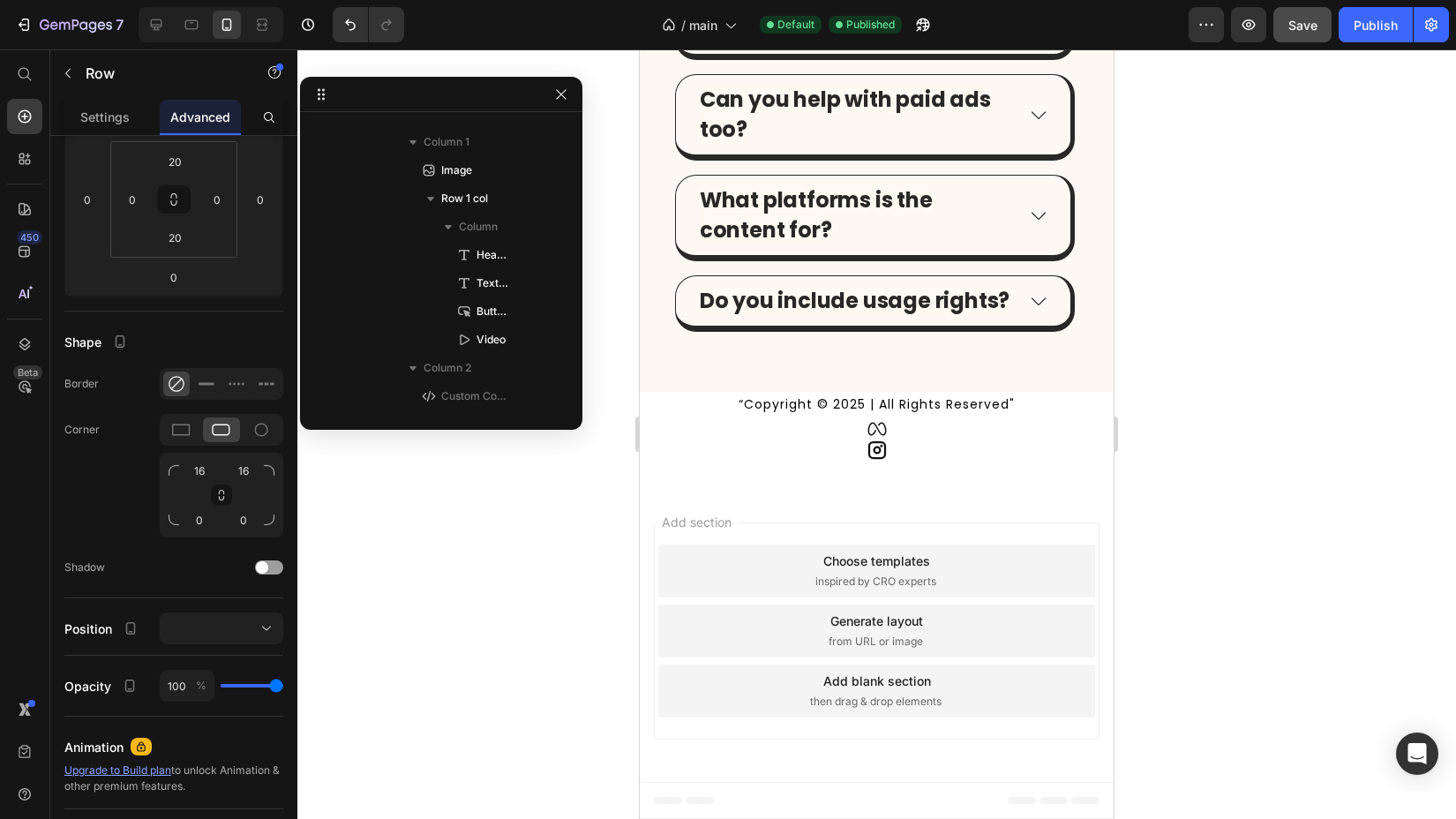 scroll, scrollTop: 584, scrollLeft: 0, axis: vertical 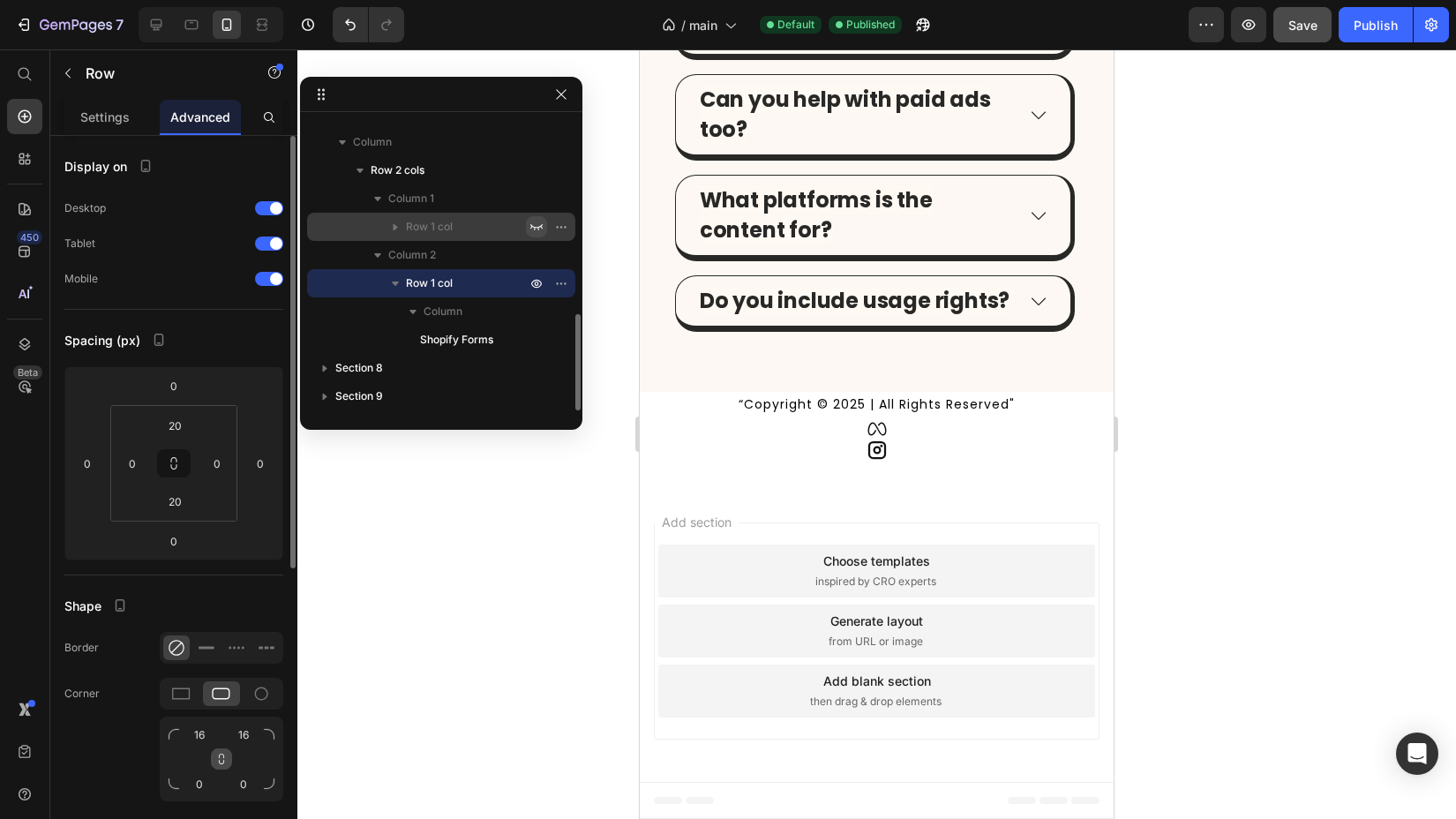 click 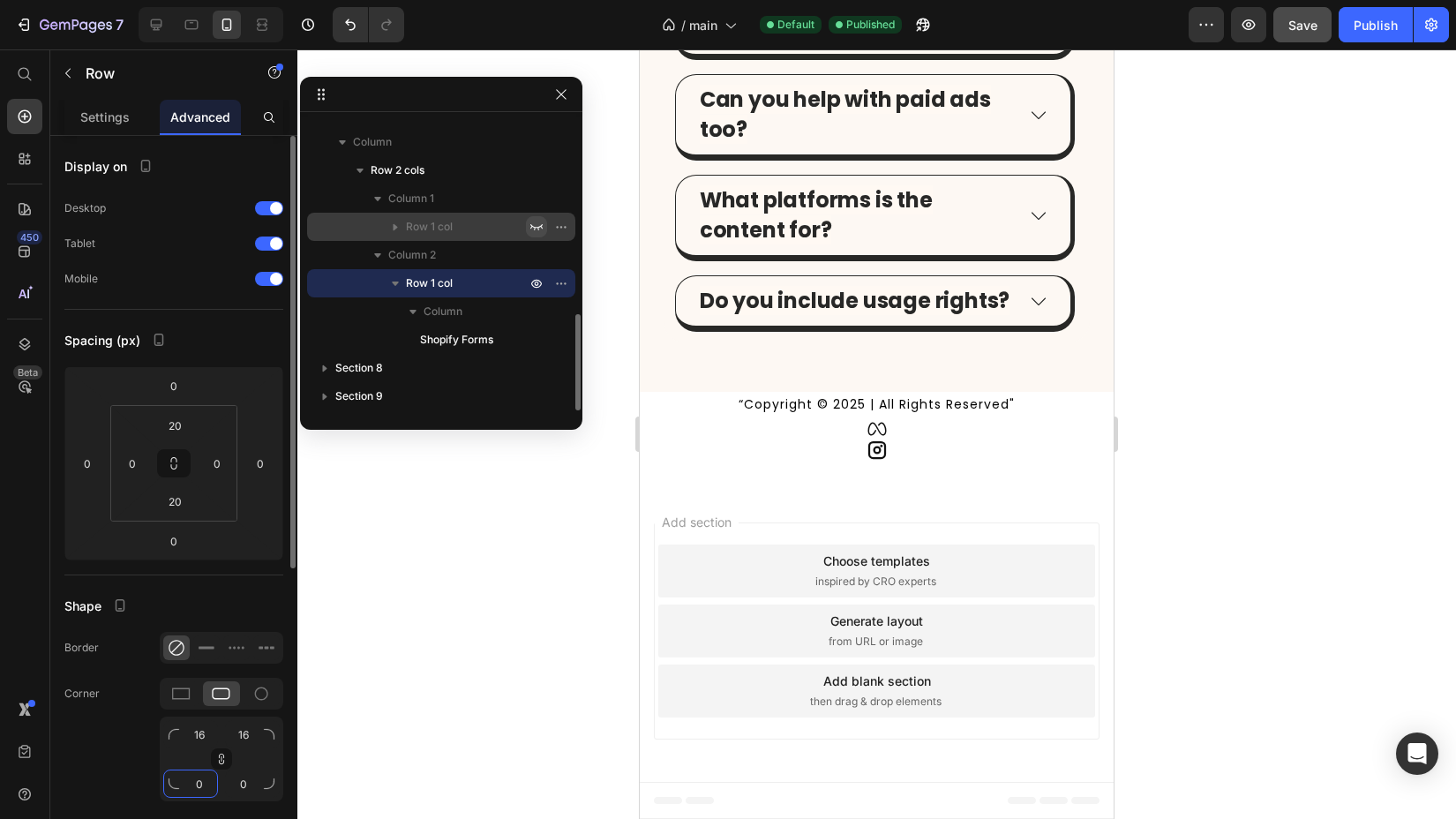 click on "0" 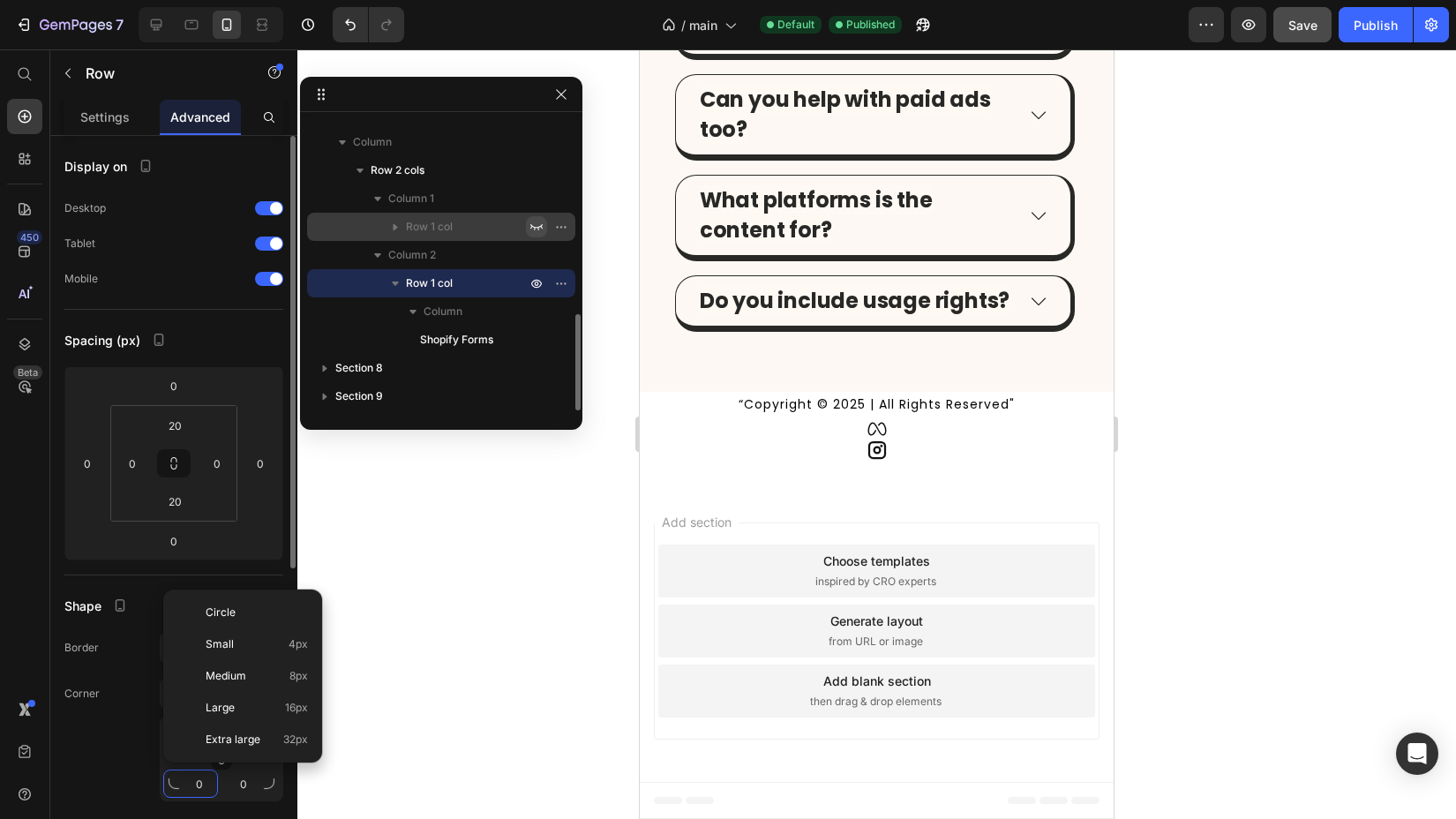 type on "0" 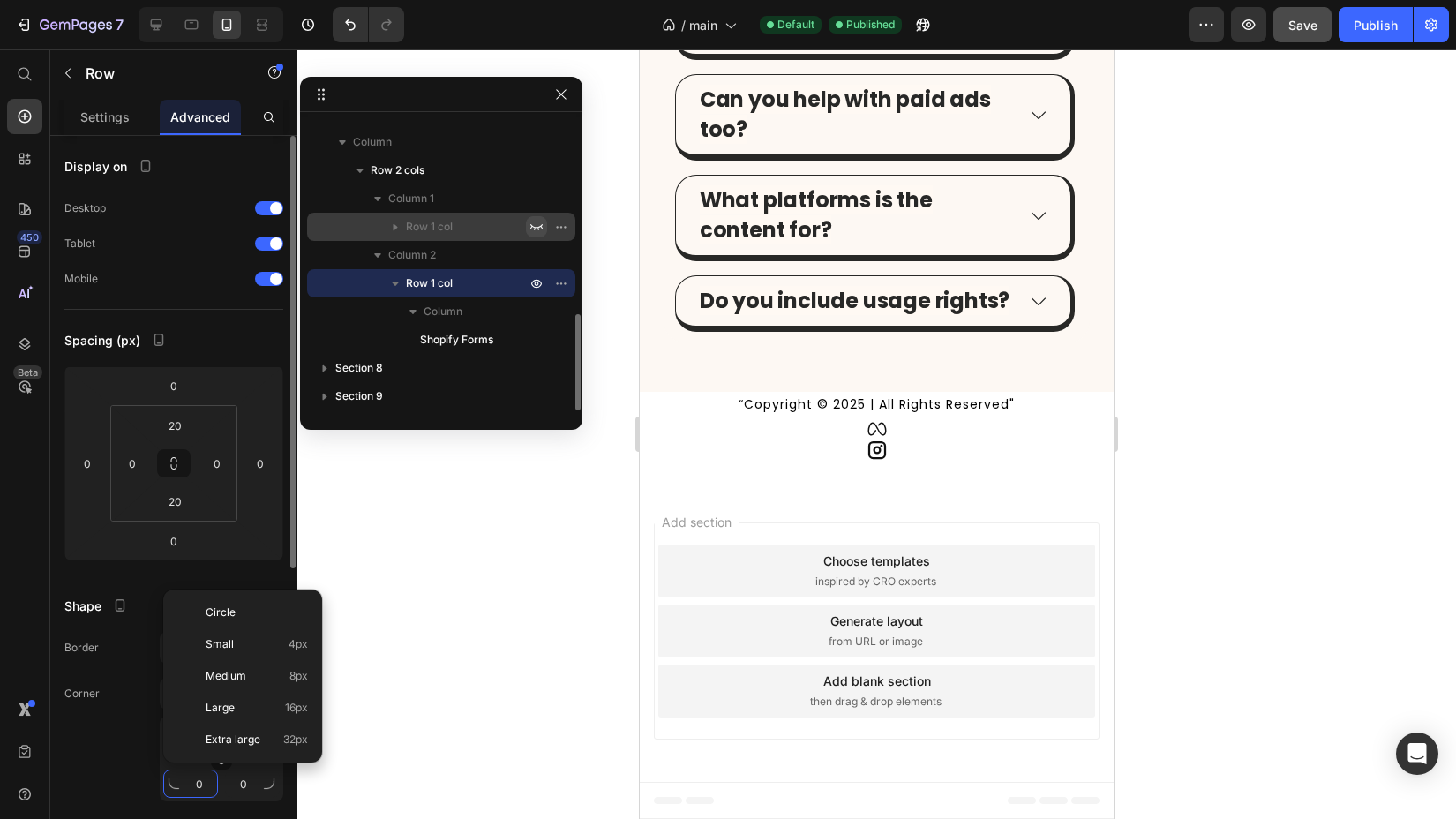 type on "0" 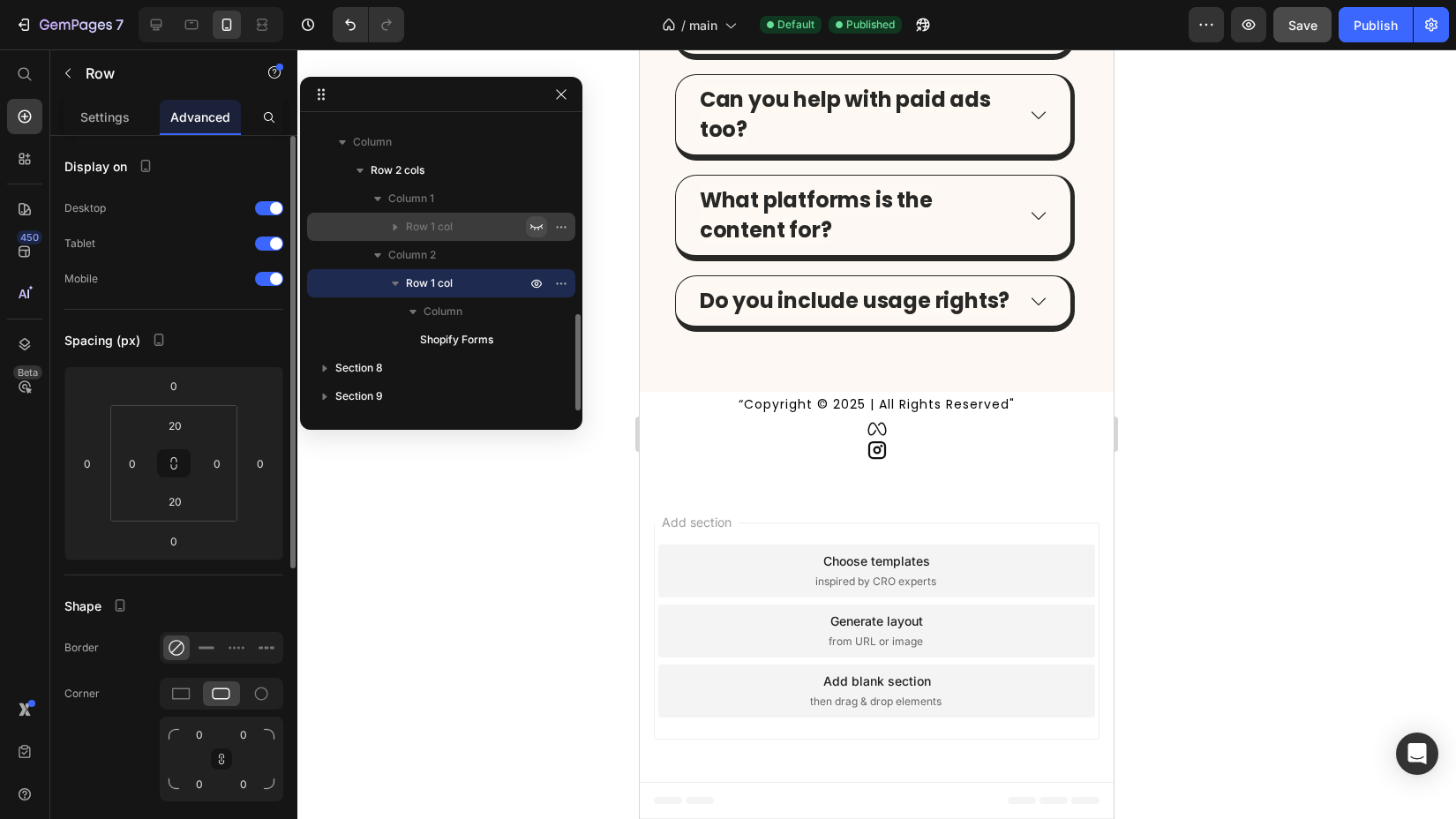 click on "Shape Border Corner 0 0 0 0 Shadow" 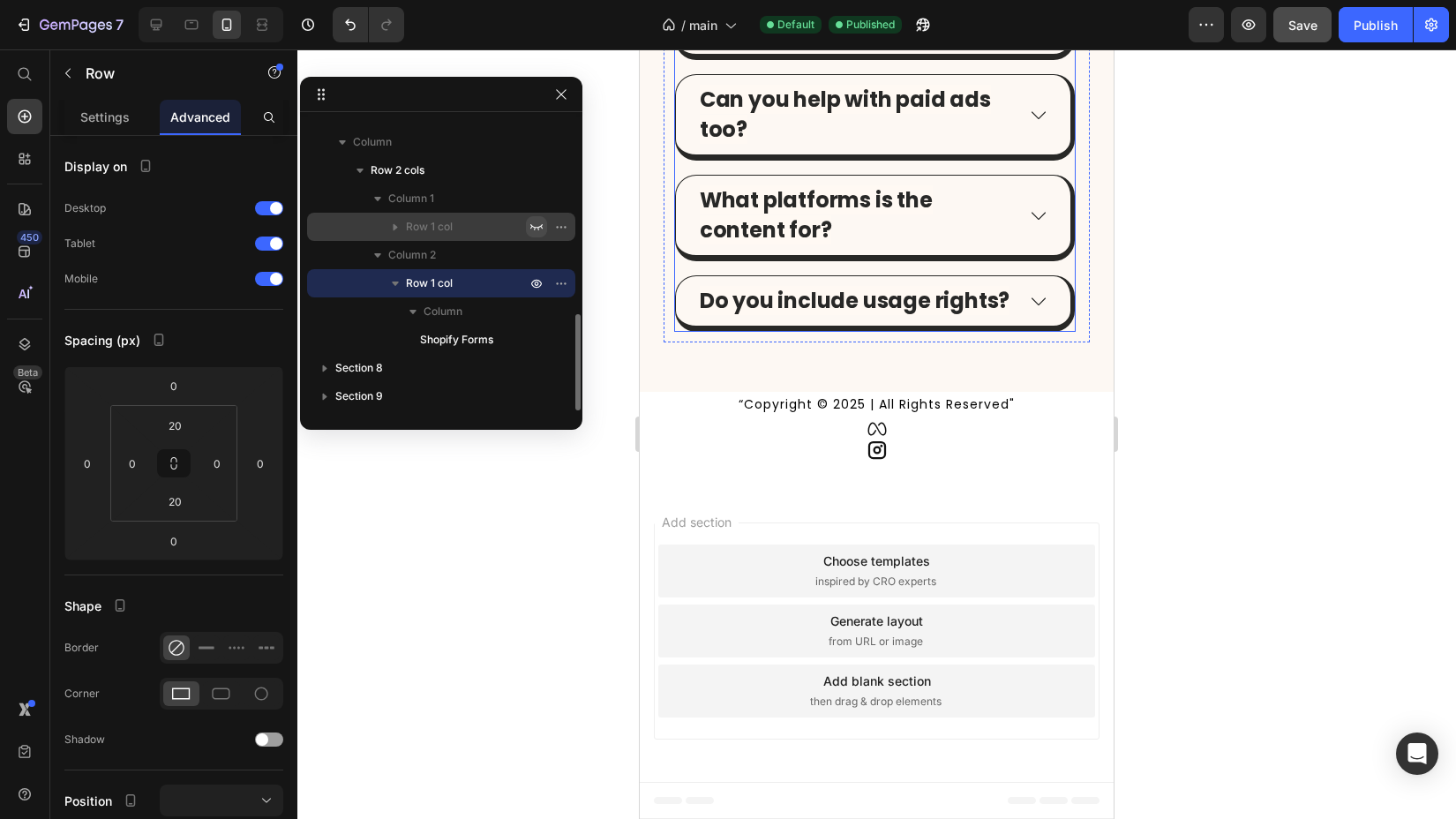 scroll, scrollTop: 4462, scrollLeft: 0, axis: vertical 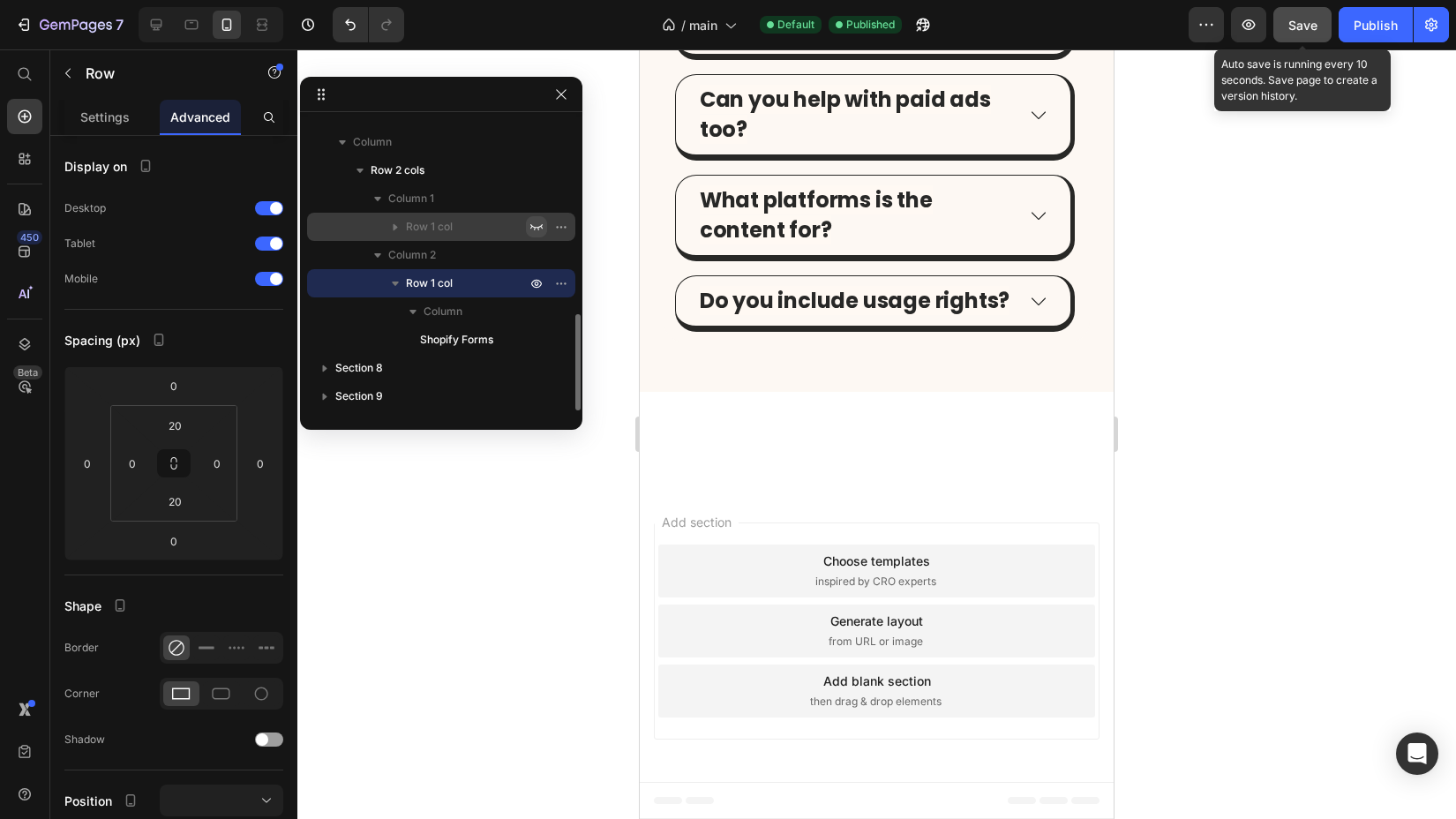 click on "Save" 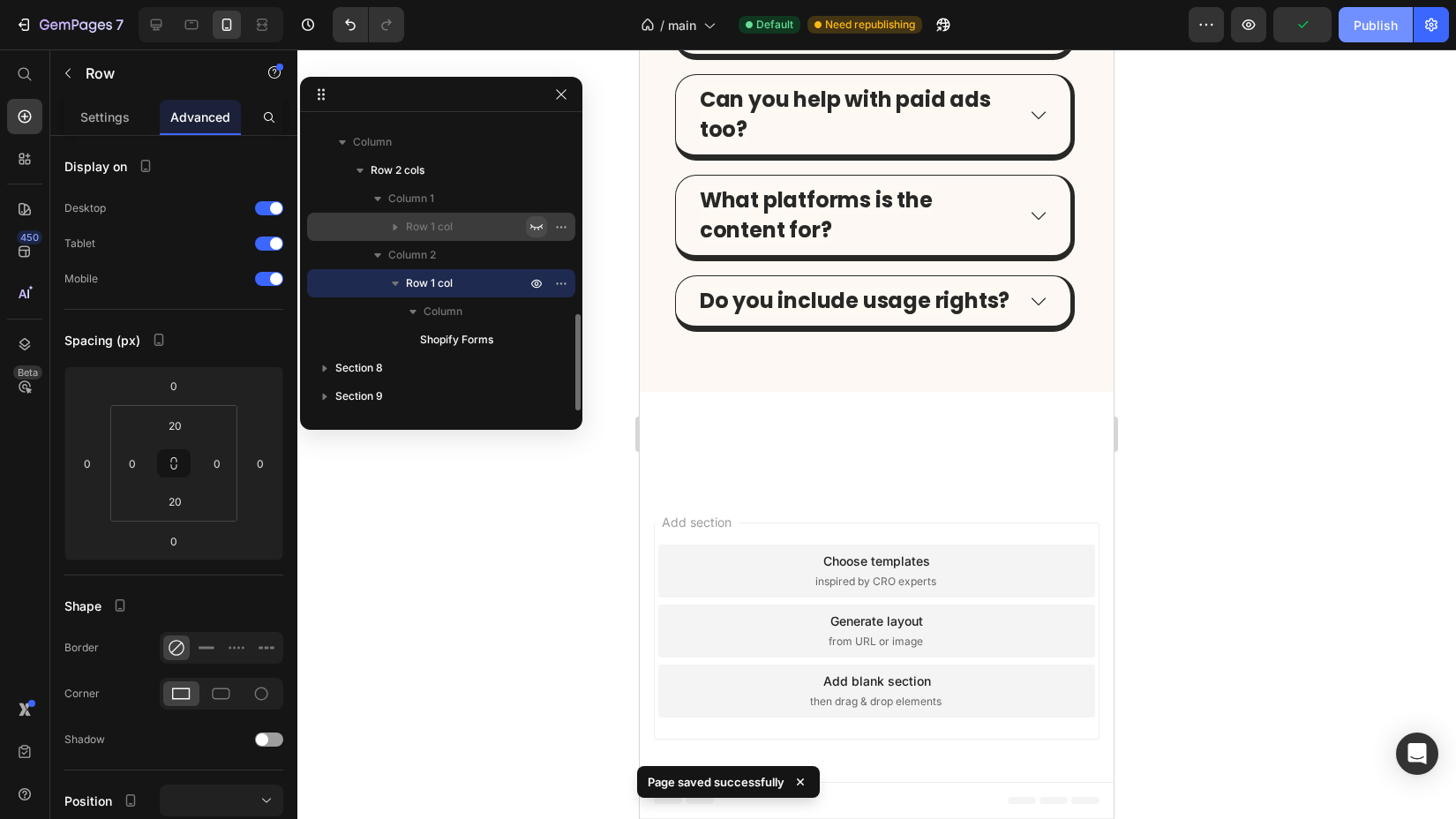 click on "Publish" at bounding box center [1376, 25] 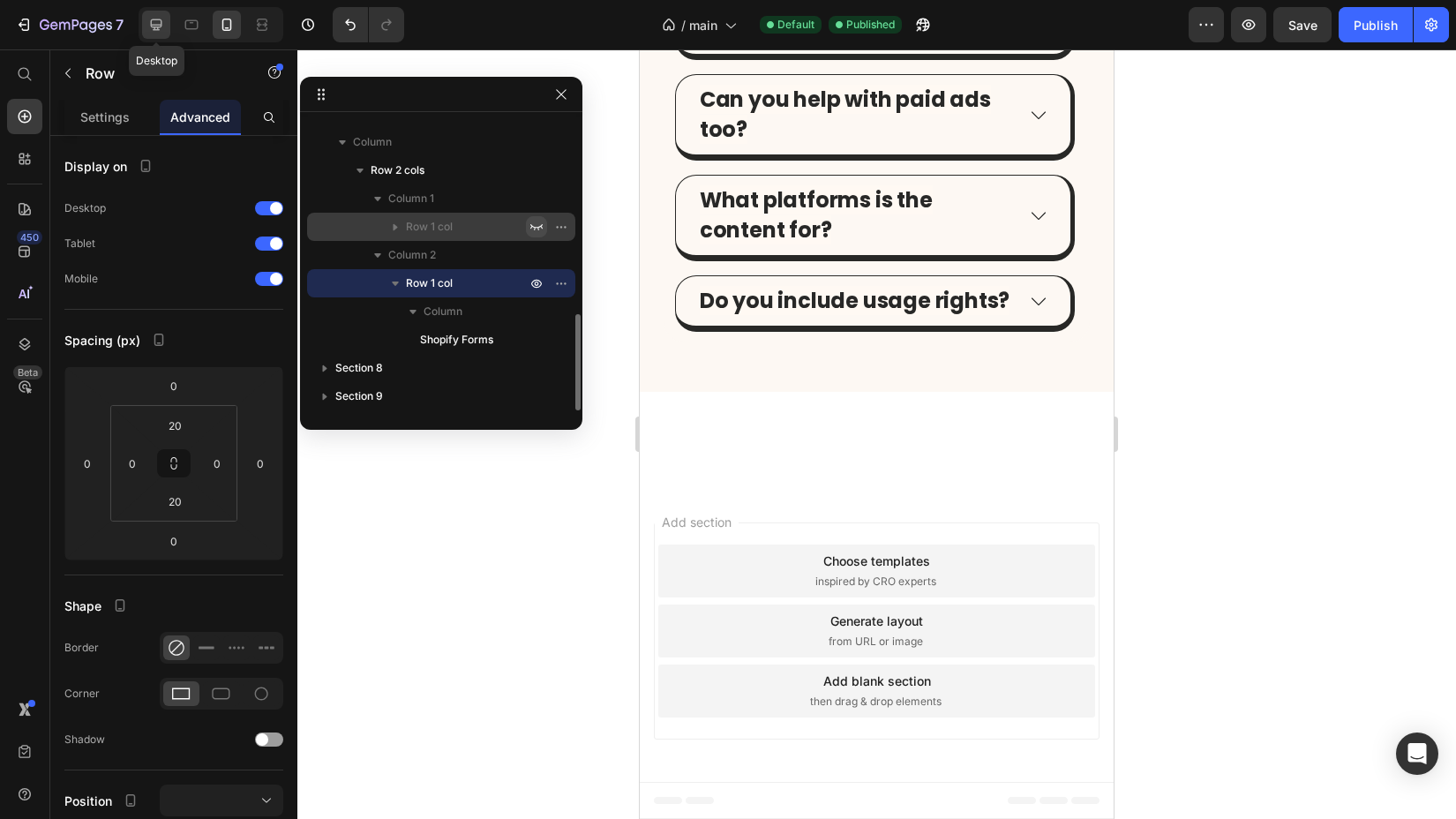 click 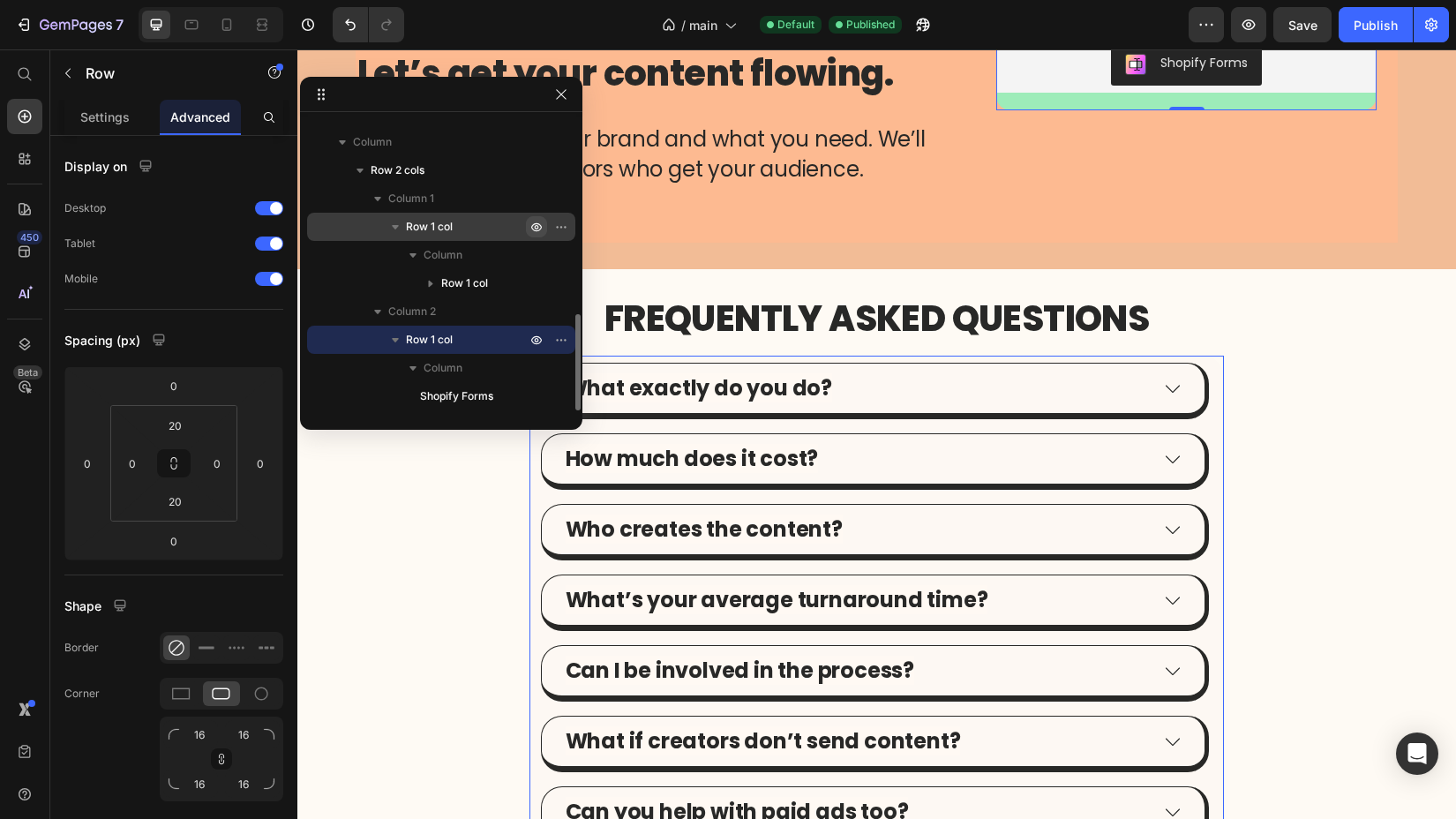 scroll, scrollTop: 3706, scrollLeft: 0, axis: vertical 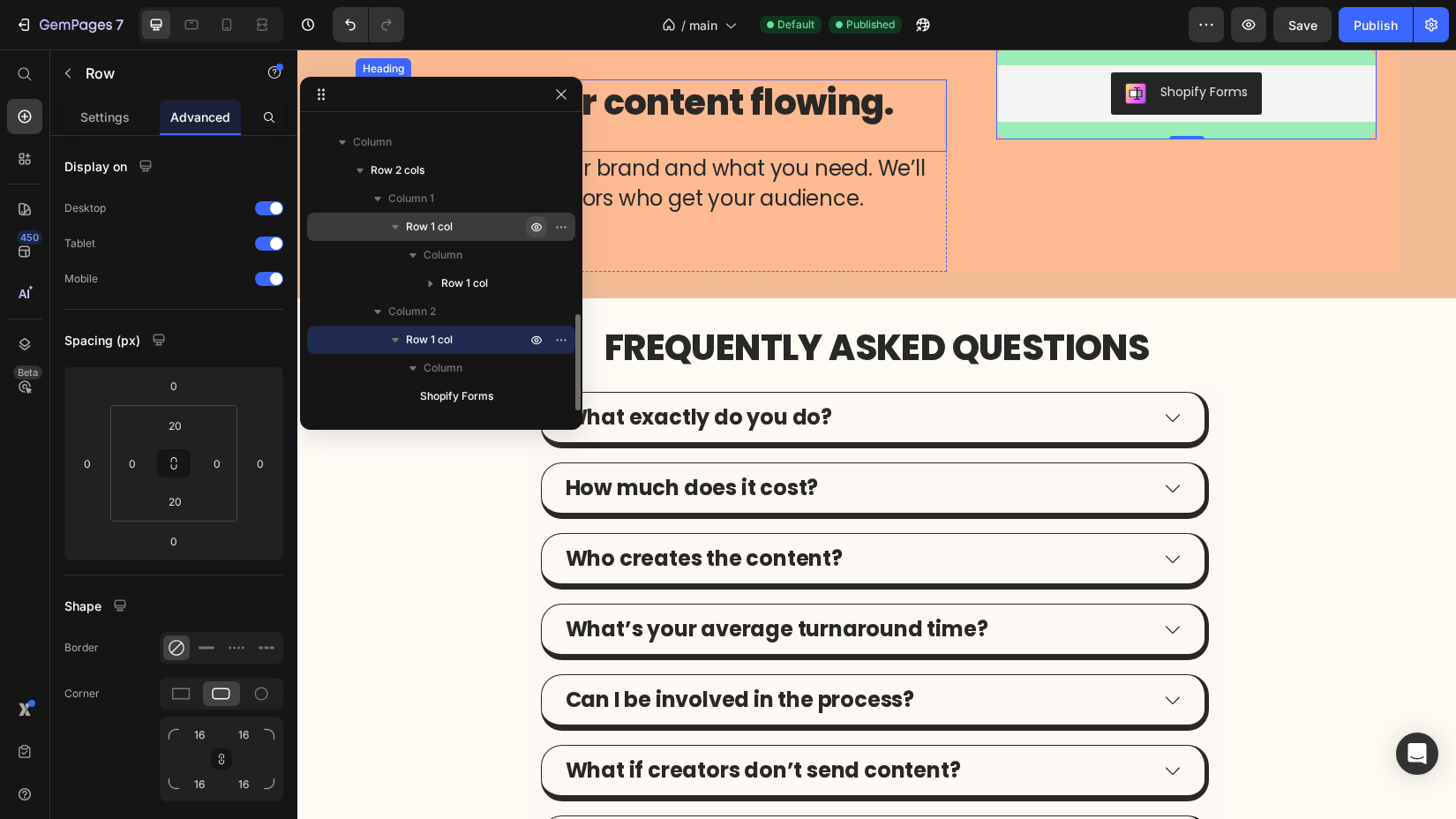 click on "Let’s get your content flowing." at bounding box center (651, 102) 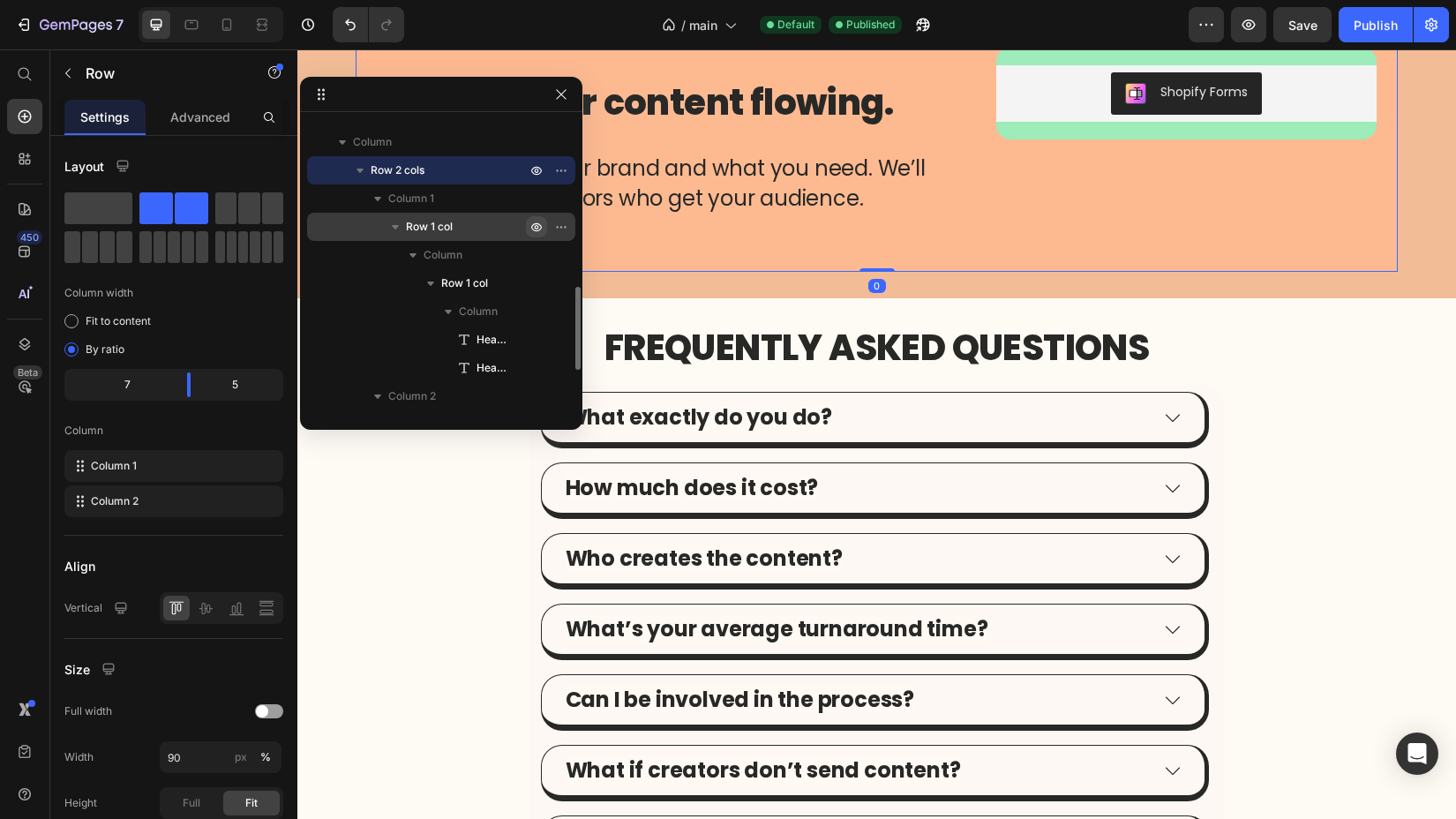 click on "Let’s get your content flowing. Heading Tell us a bit about your brand and what you need. We’ll match you with creators who get your audience. Heading Row Row Shopify Forms Shopify Forms Row Row   0" at bounding box center [877, 160] 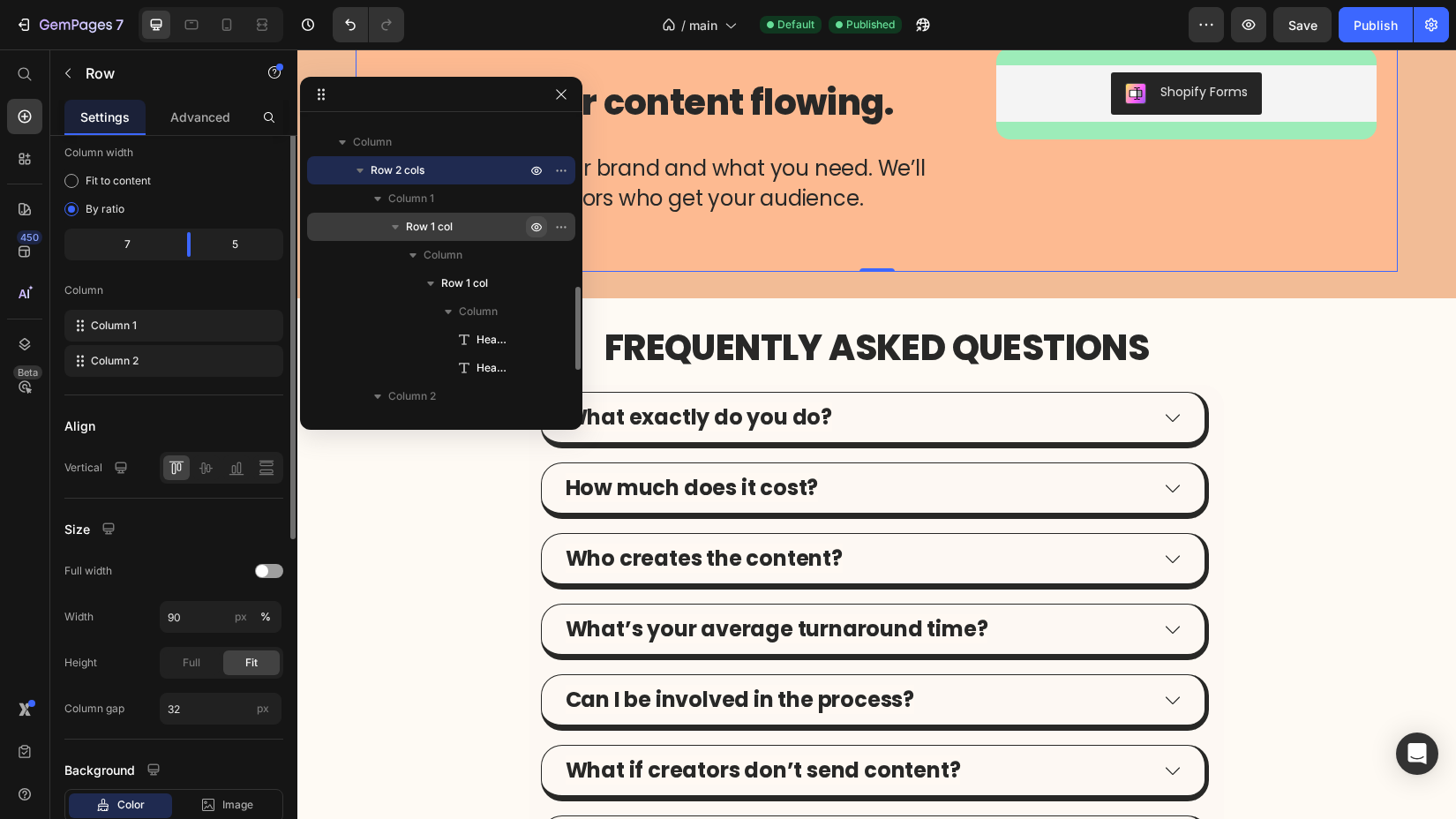 scroll, scrollTop: 256, scrollLeft: 0, axis: vertical 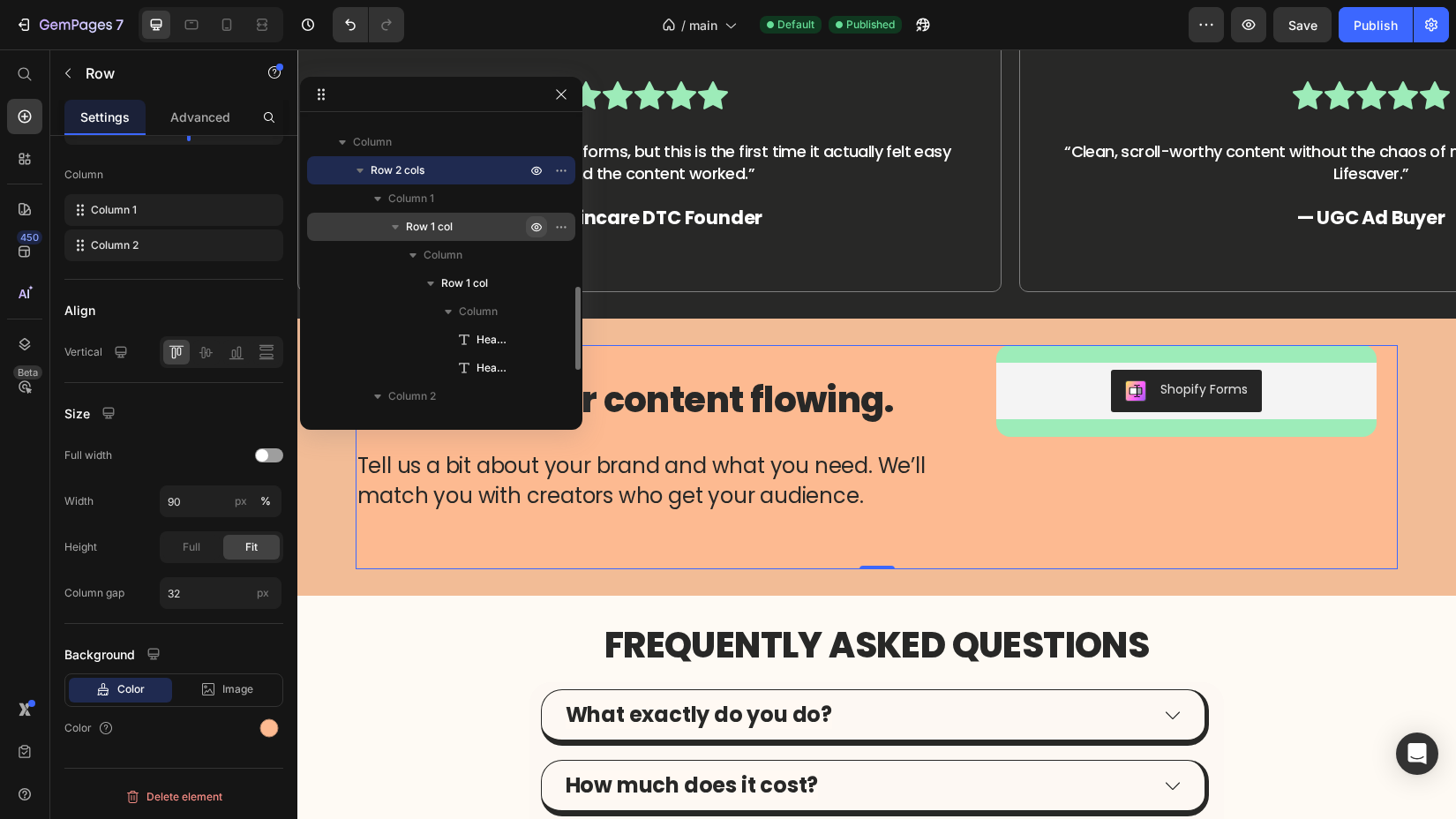 click on "HOW IT WORKS Heading Image Image Row Section 5" at bounding box center (876, -102) 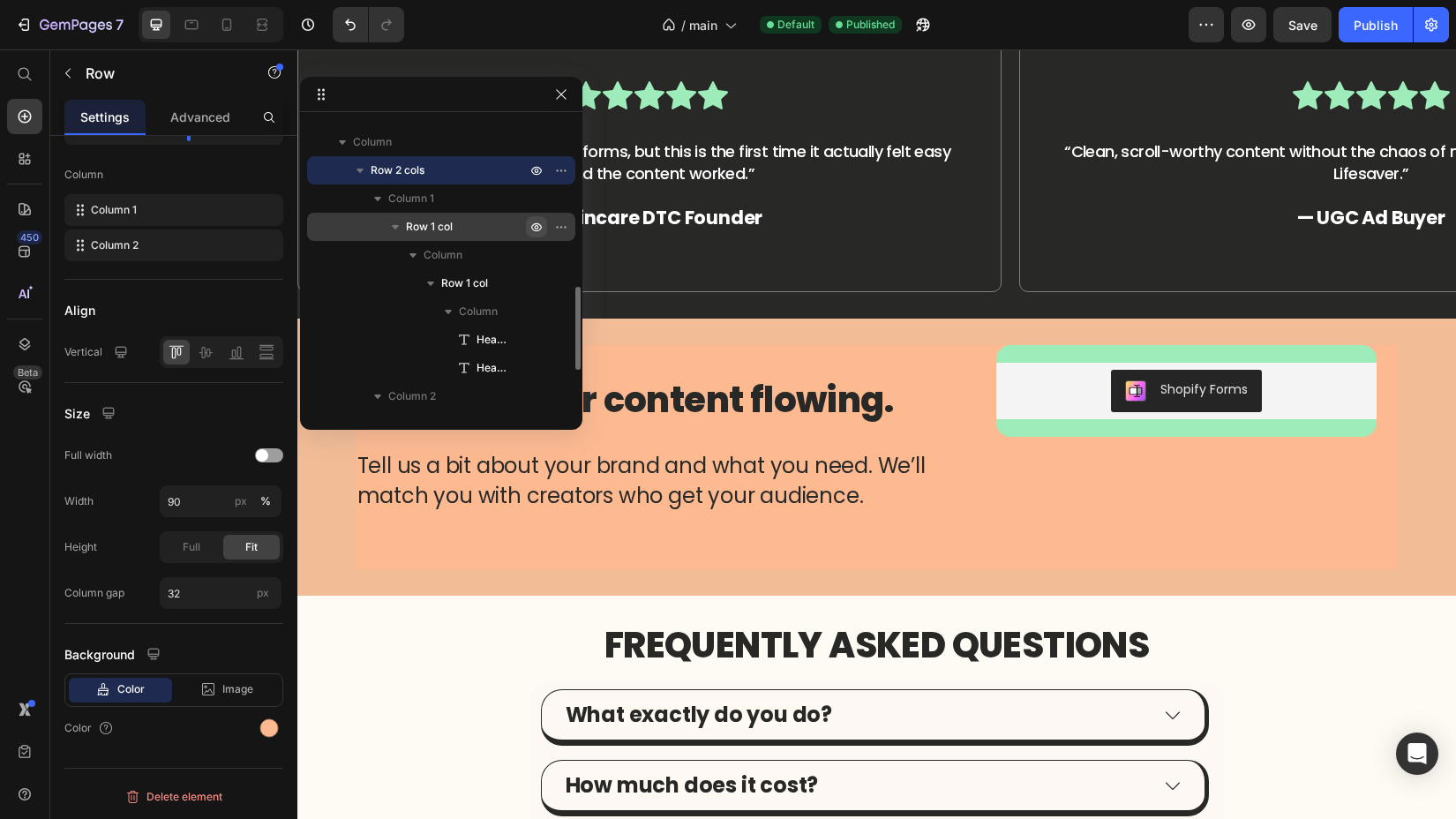 scroll, scrollTop: 391, scrollLeft: 0, axis: vertical 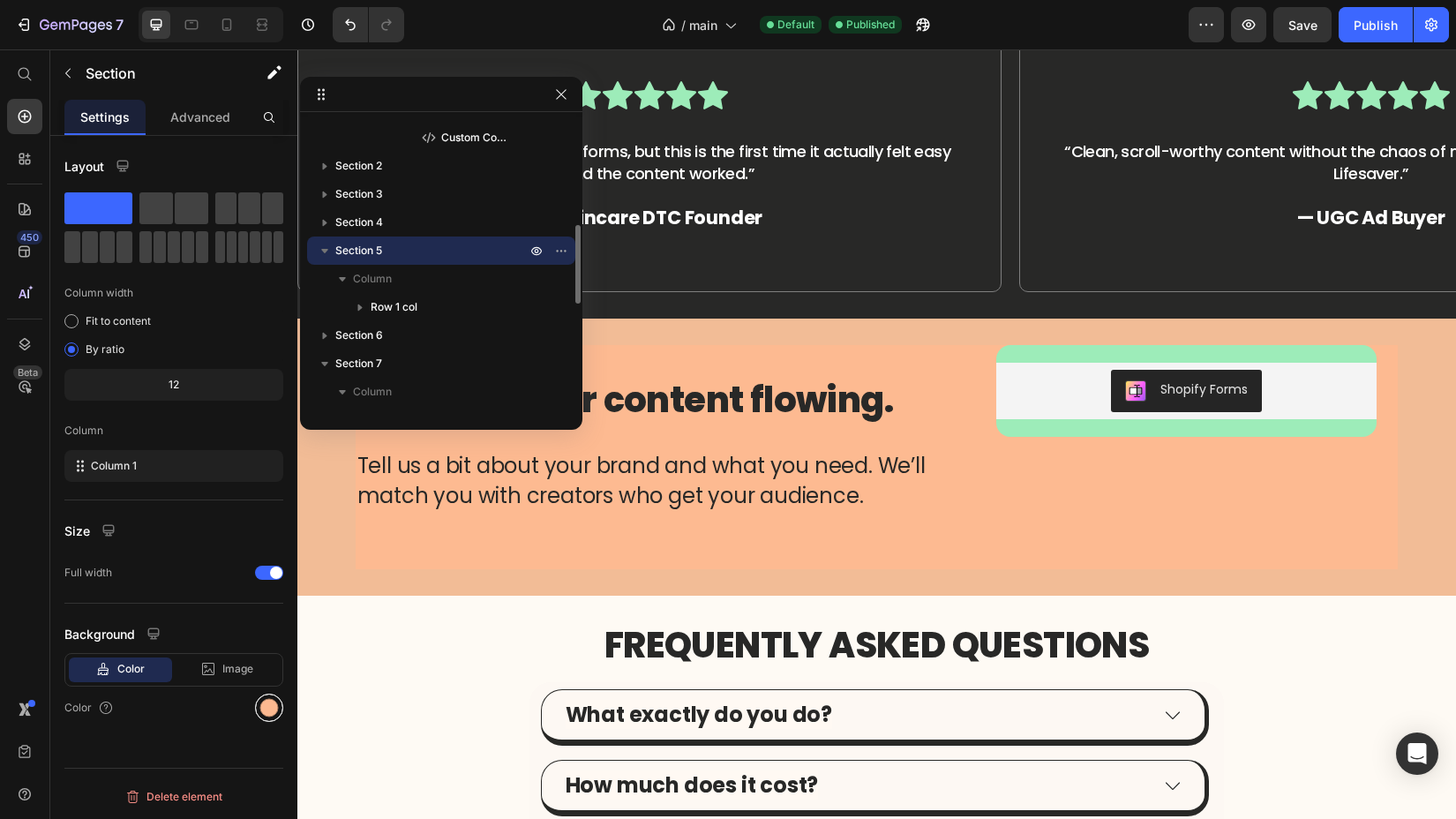 click at bounding box center [269, 708] 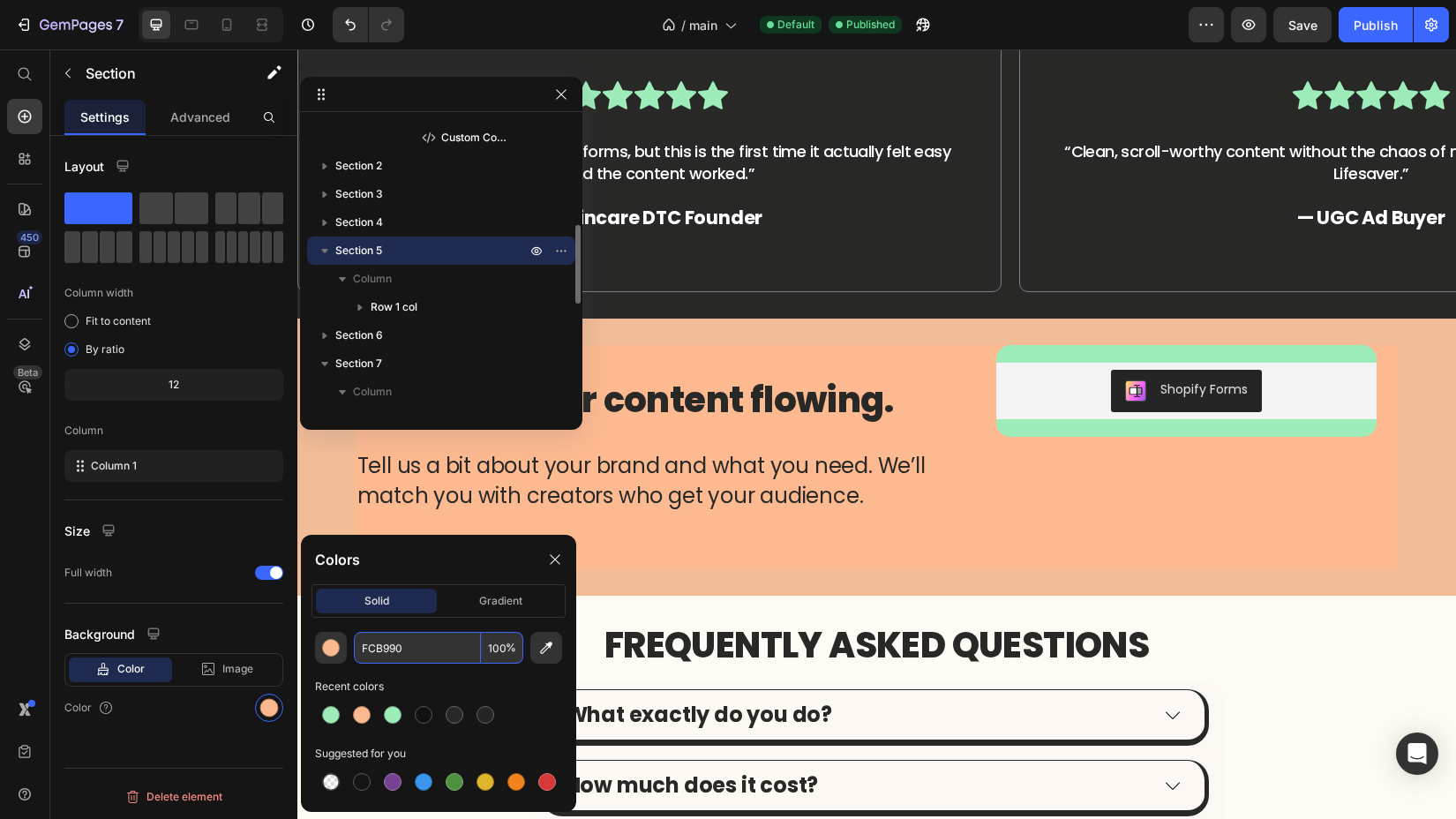 click on "FCB990" at bounding box center [417, 648] 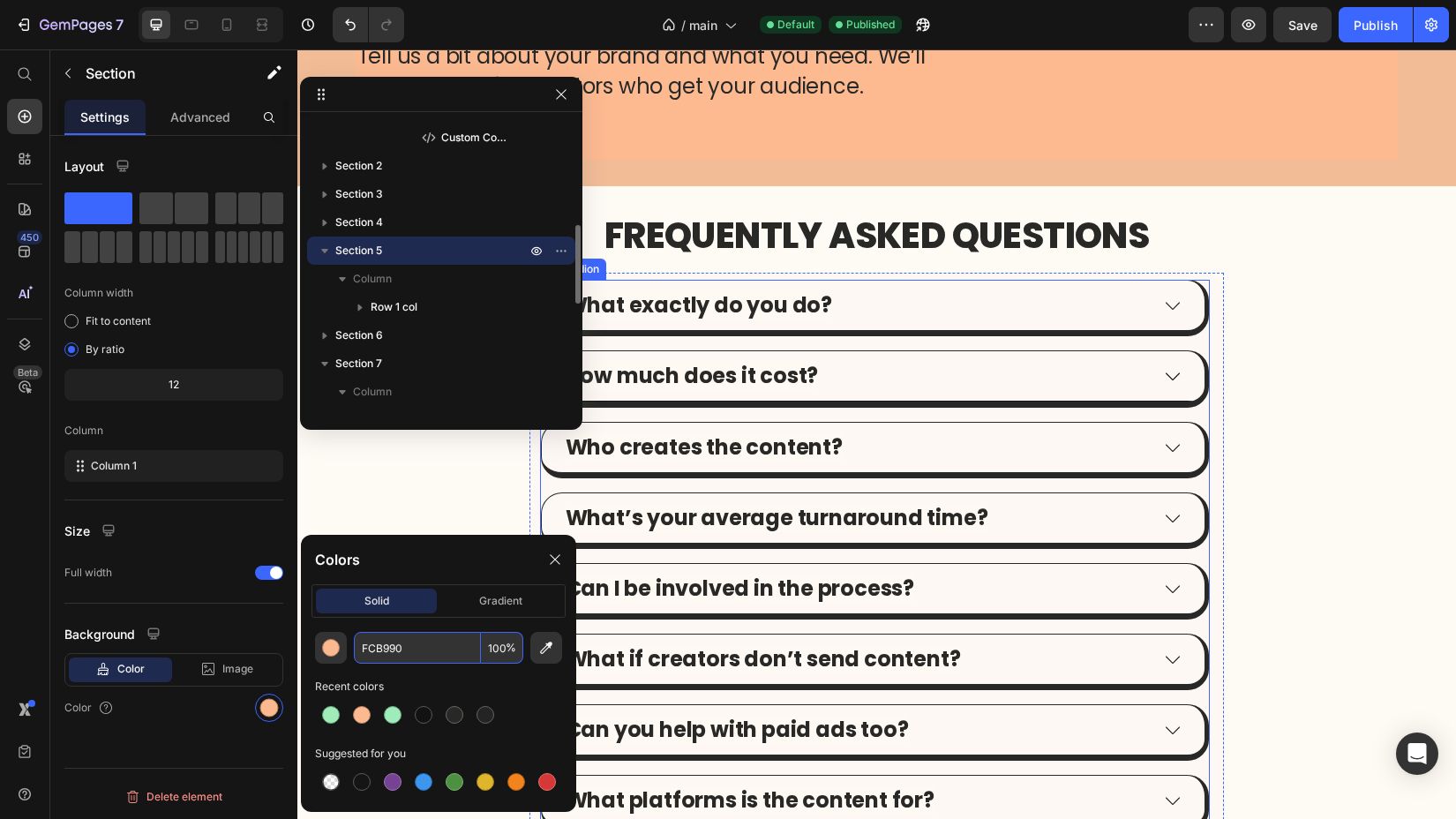 scroll, scrollTop: 3468, scrollLeft: 0, axis: vertical 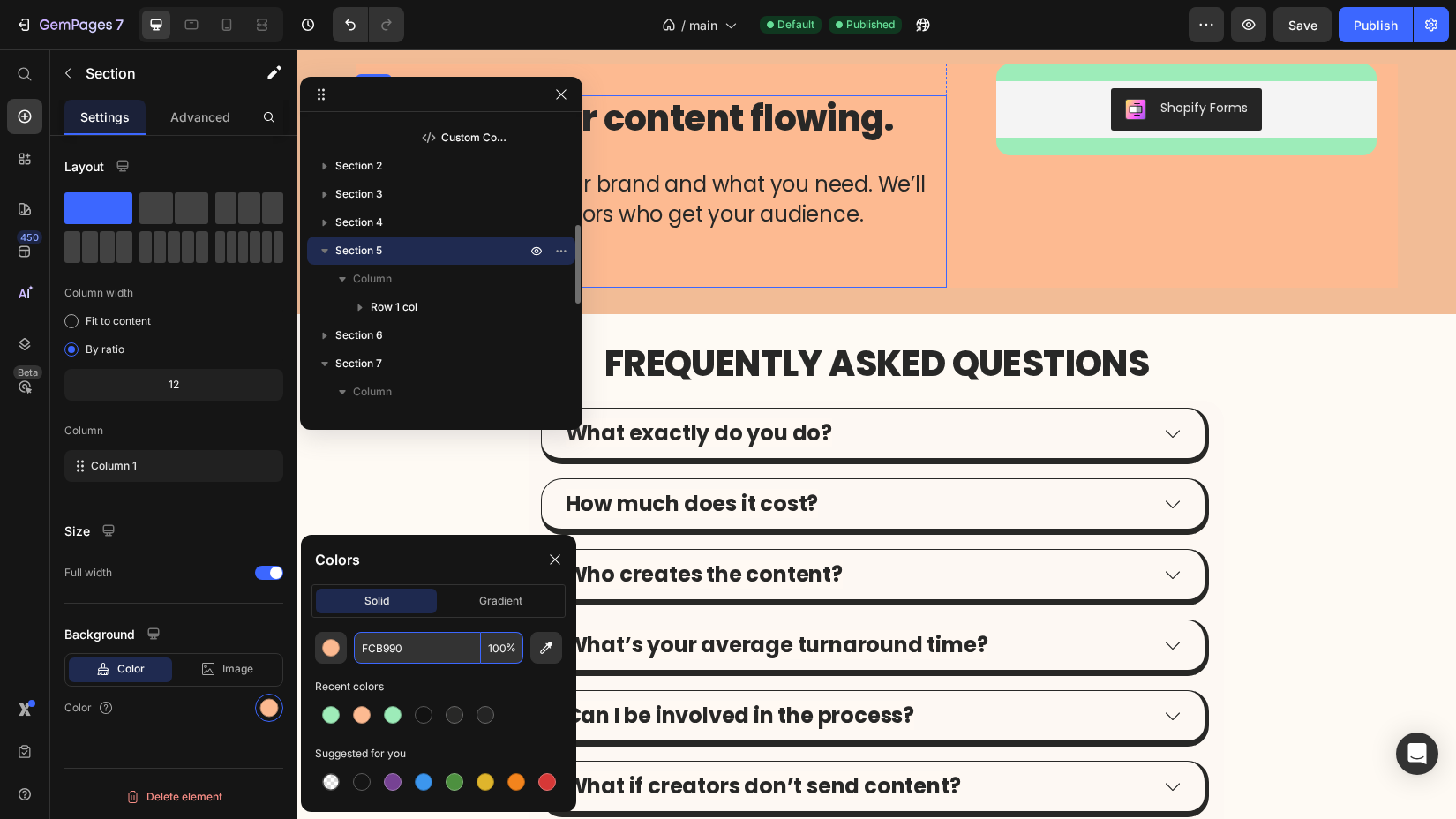 click on "Let’s get your content flowing. Heading Tell us a bit about your brand and what you need. We’ll match you with creators who get your audience. Heading" at bounding box center (651, 192) 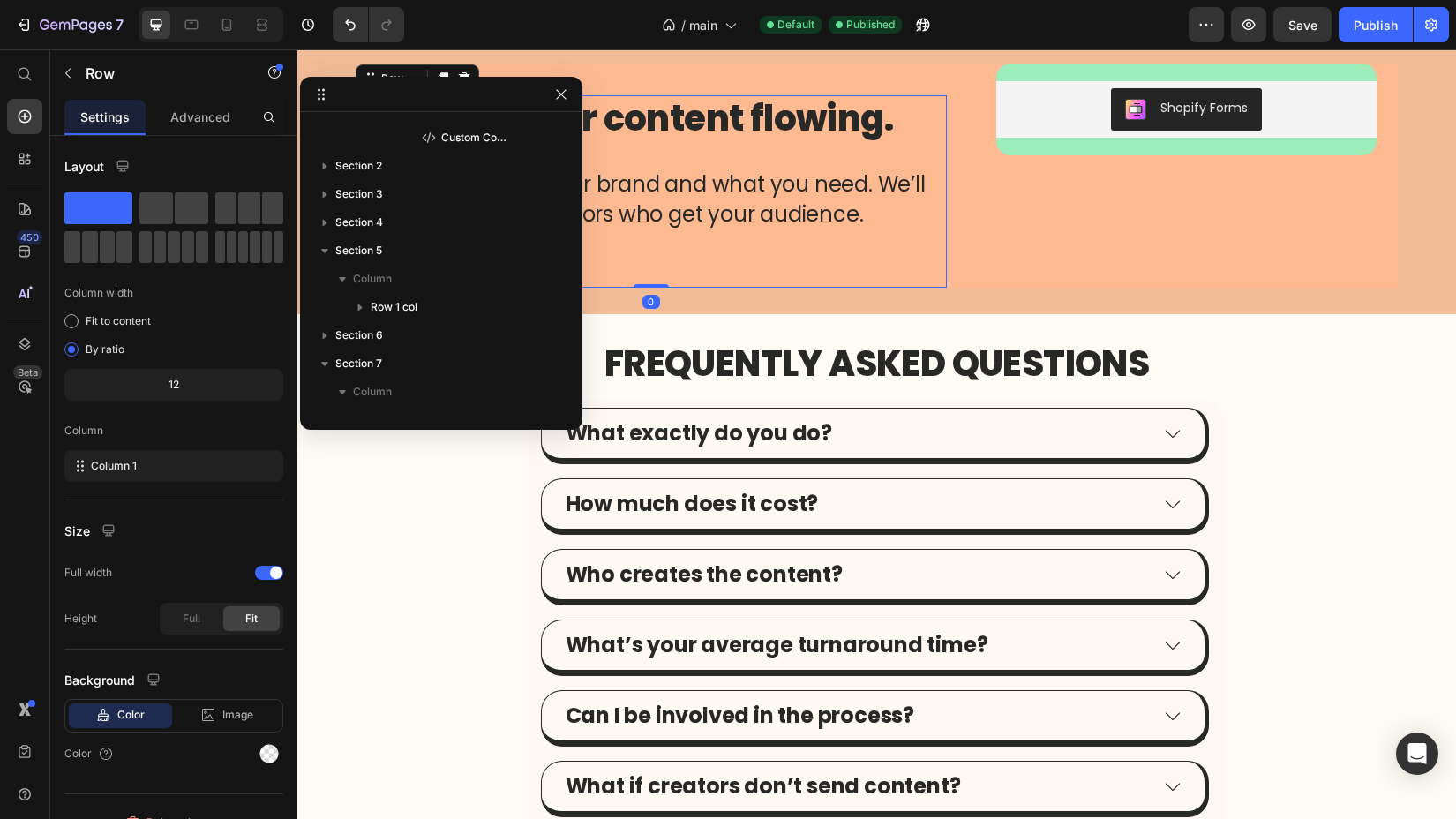 scroll, scrollTop: 673, scrollLeft: 0, axis: vertical 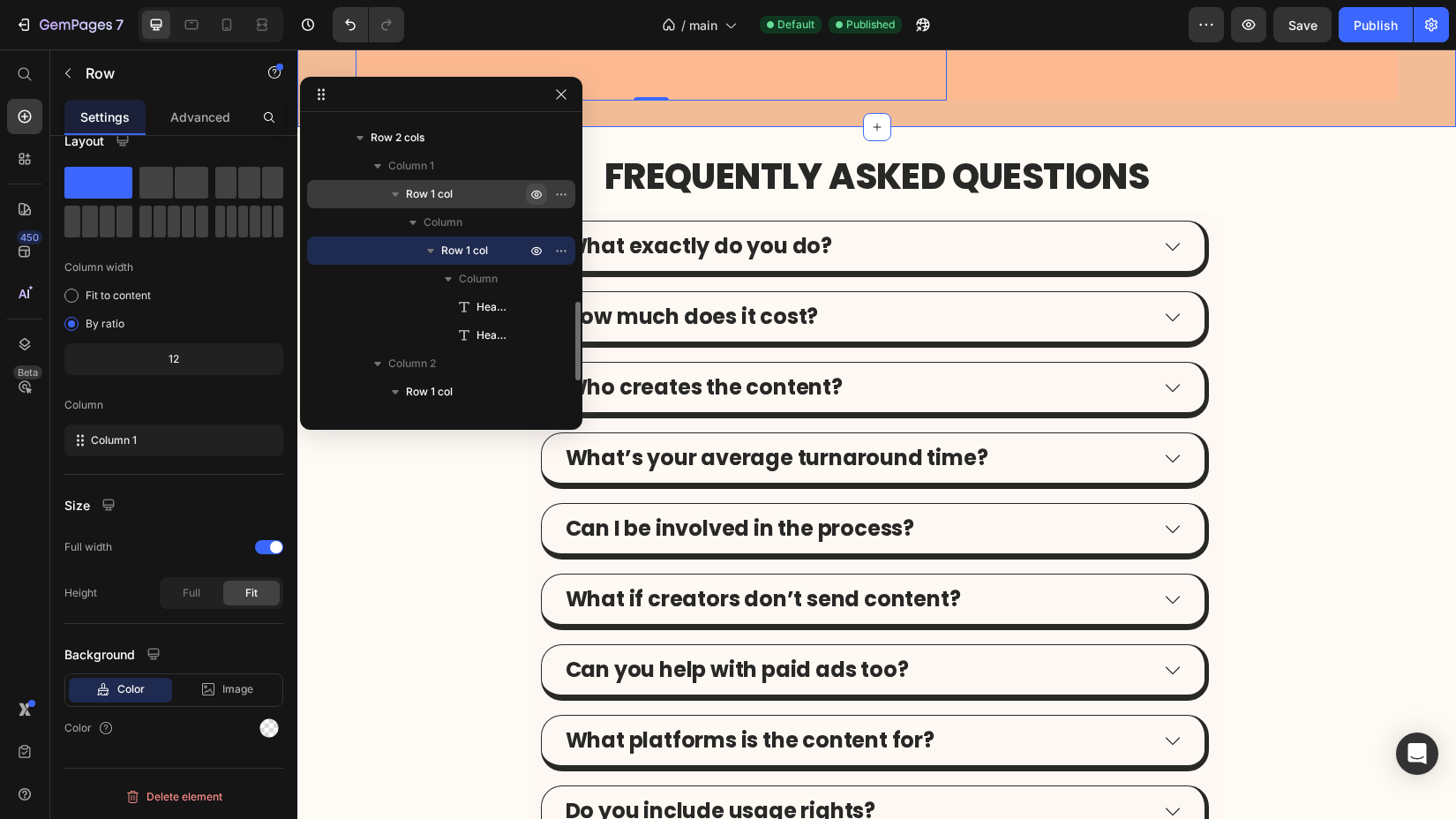 click on "Let’s get your content flowing. Heading Tell us a bit about your brand and what you need. We’ll match you with creators who get your audience. Heading Row   0 Row Shopify Forms Shopify Forms Row Row Section 7" at bounding box center (876, -11) 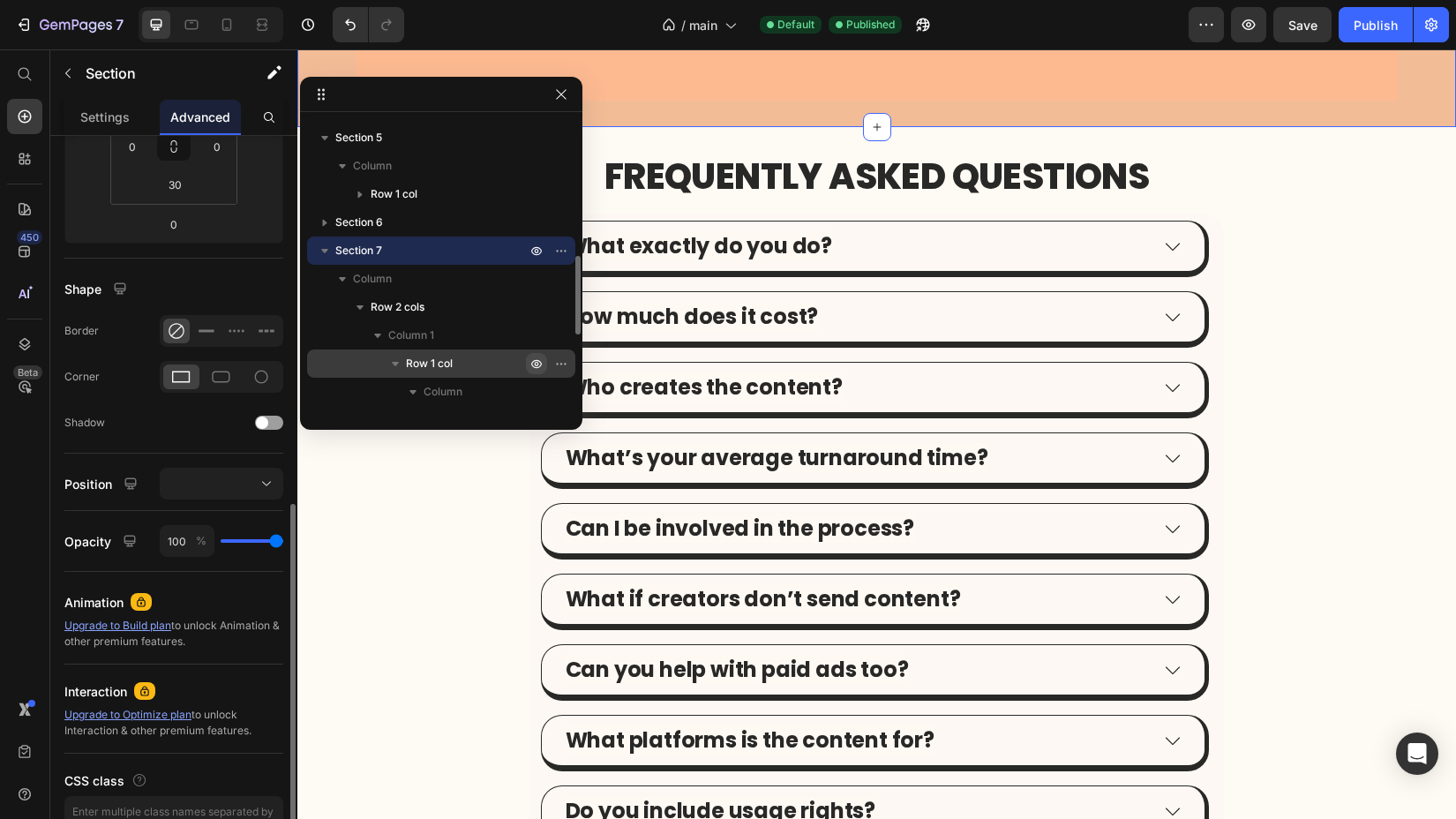 scroll, scrollTop: 418, scrollLeft: 0, axis: vertical 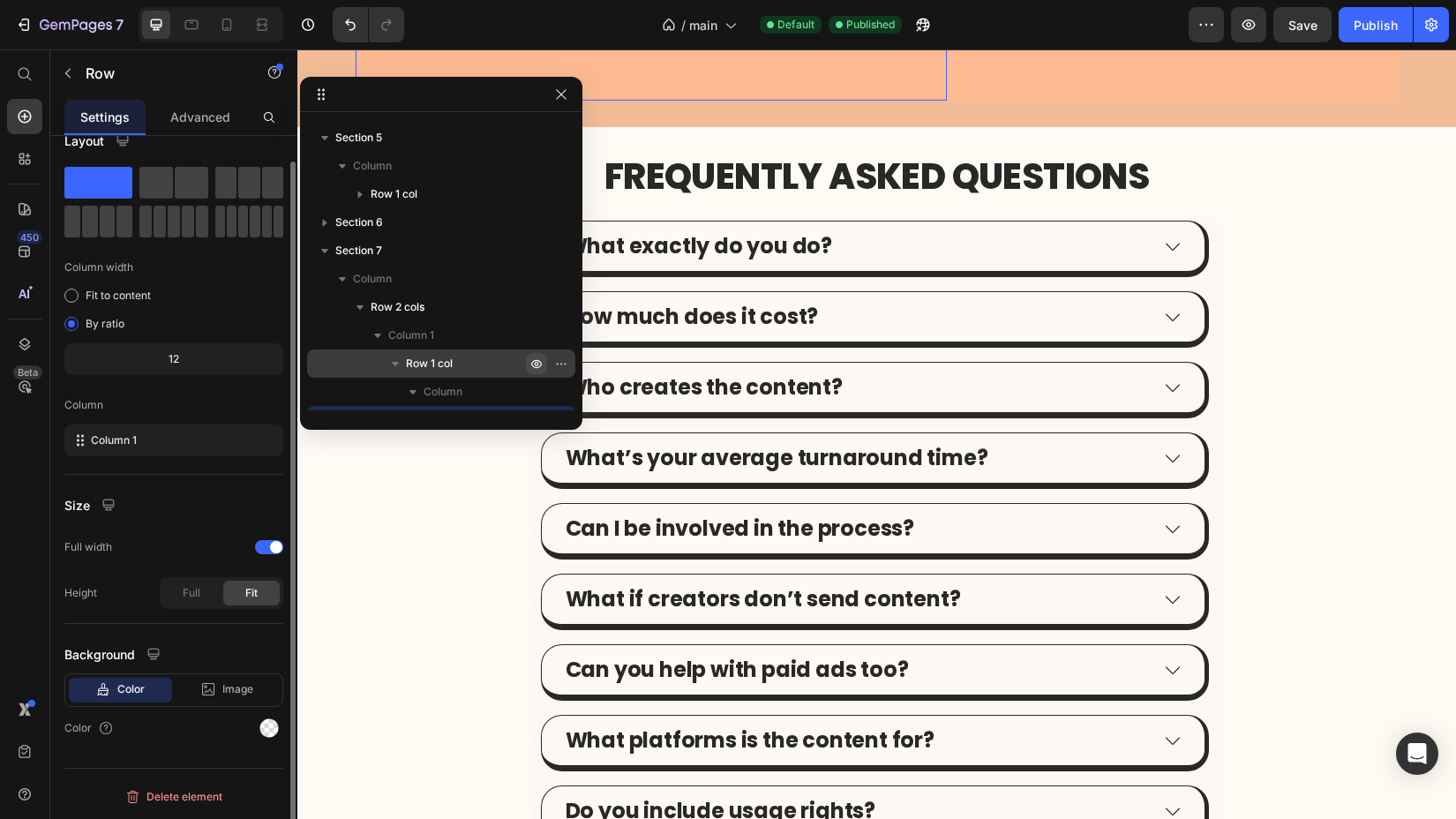 click on "Let’s get your content flowing. Heading Tell us a bit about your brand and what you need. We’ll match you with creators who get your audience. Heading" at bounding box center [651, 4] 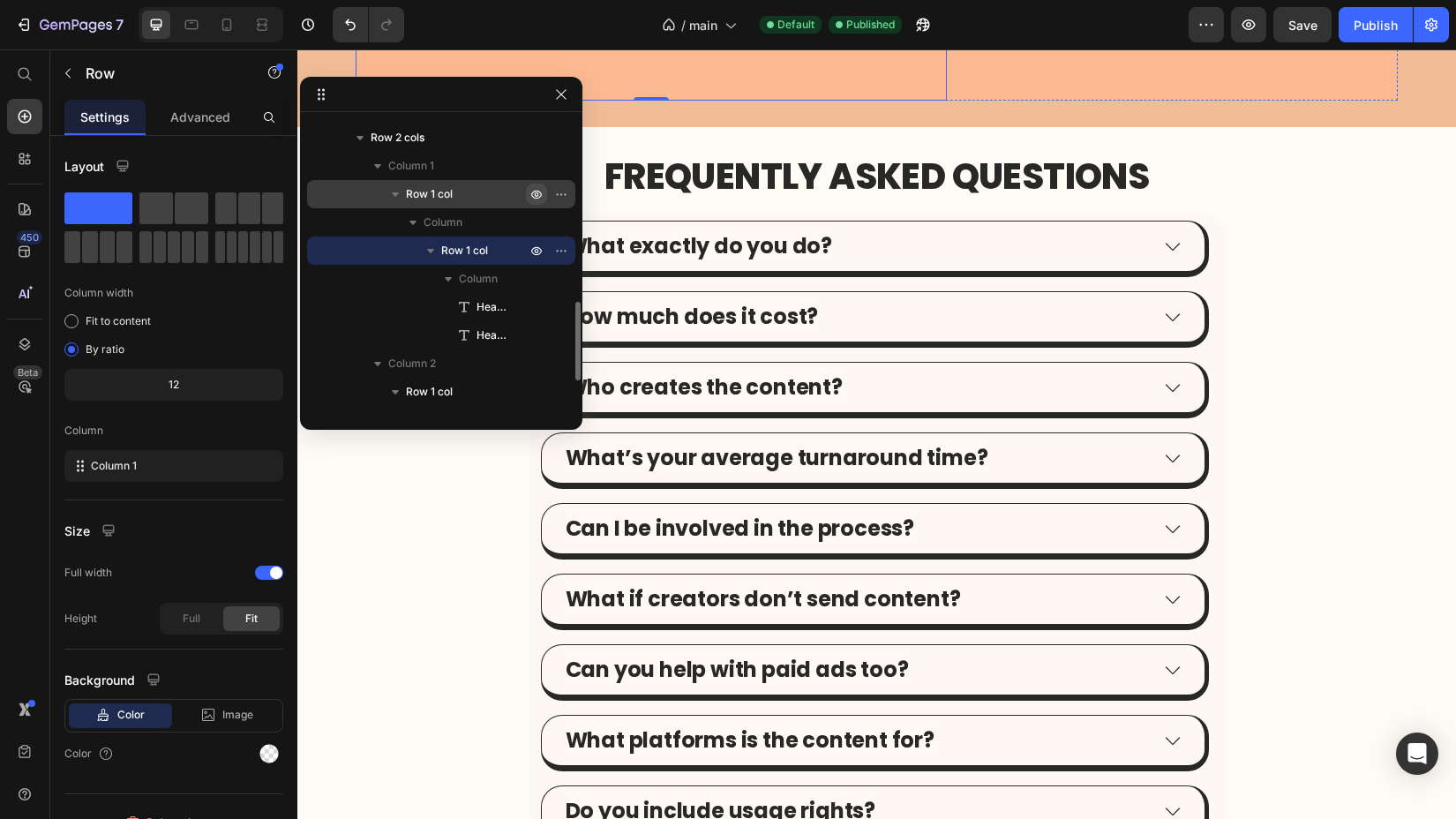 click on "Let’s get your content flowing. Heading Tell us a bit about your brand and what you need. We’ll match you with creators who get your audience. Heading Row   0 Row" at bounding box center [651, -11] 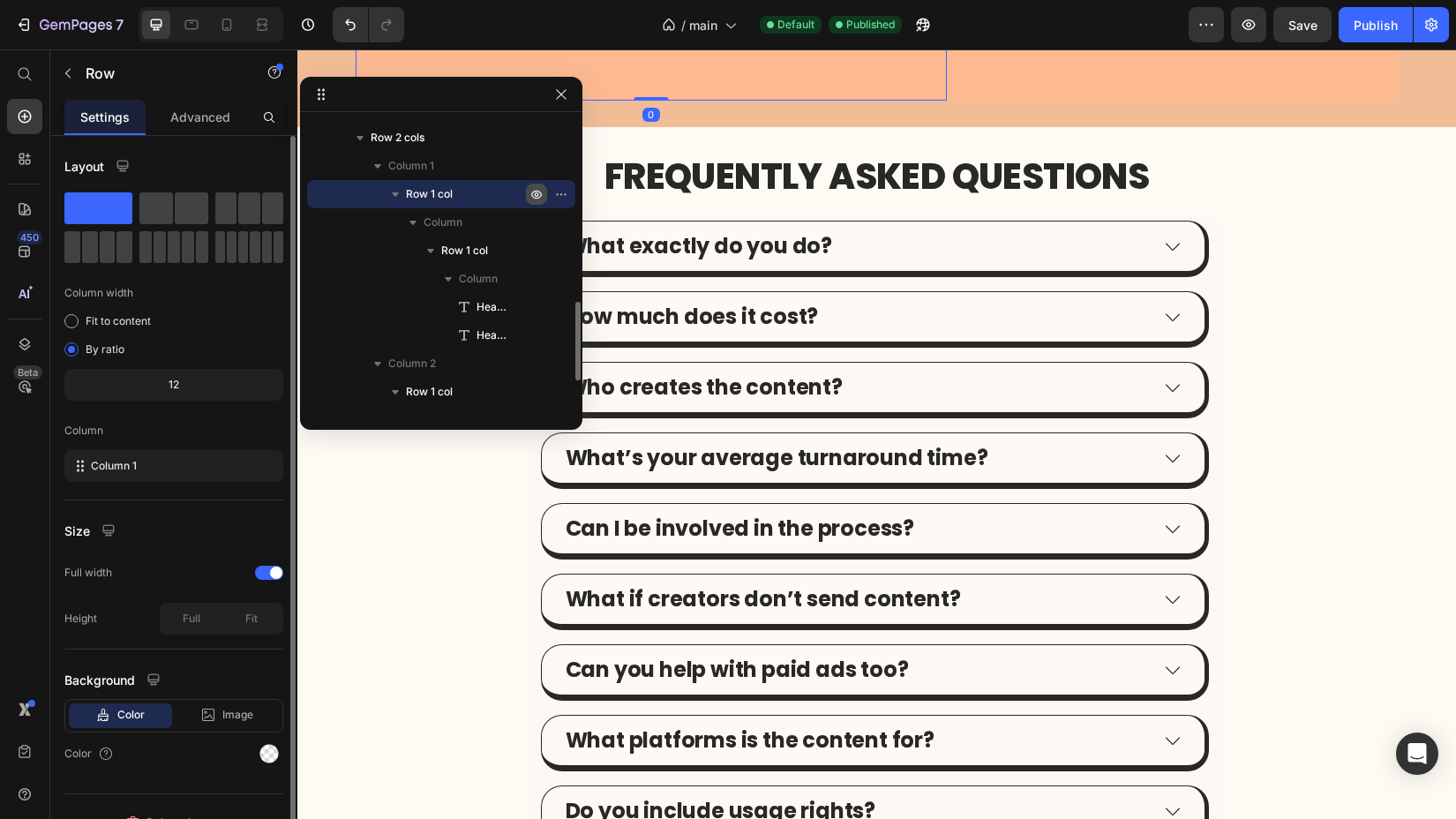 scroll, scrollTop: 26, scrollLeft: 0, axis: vertical 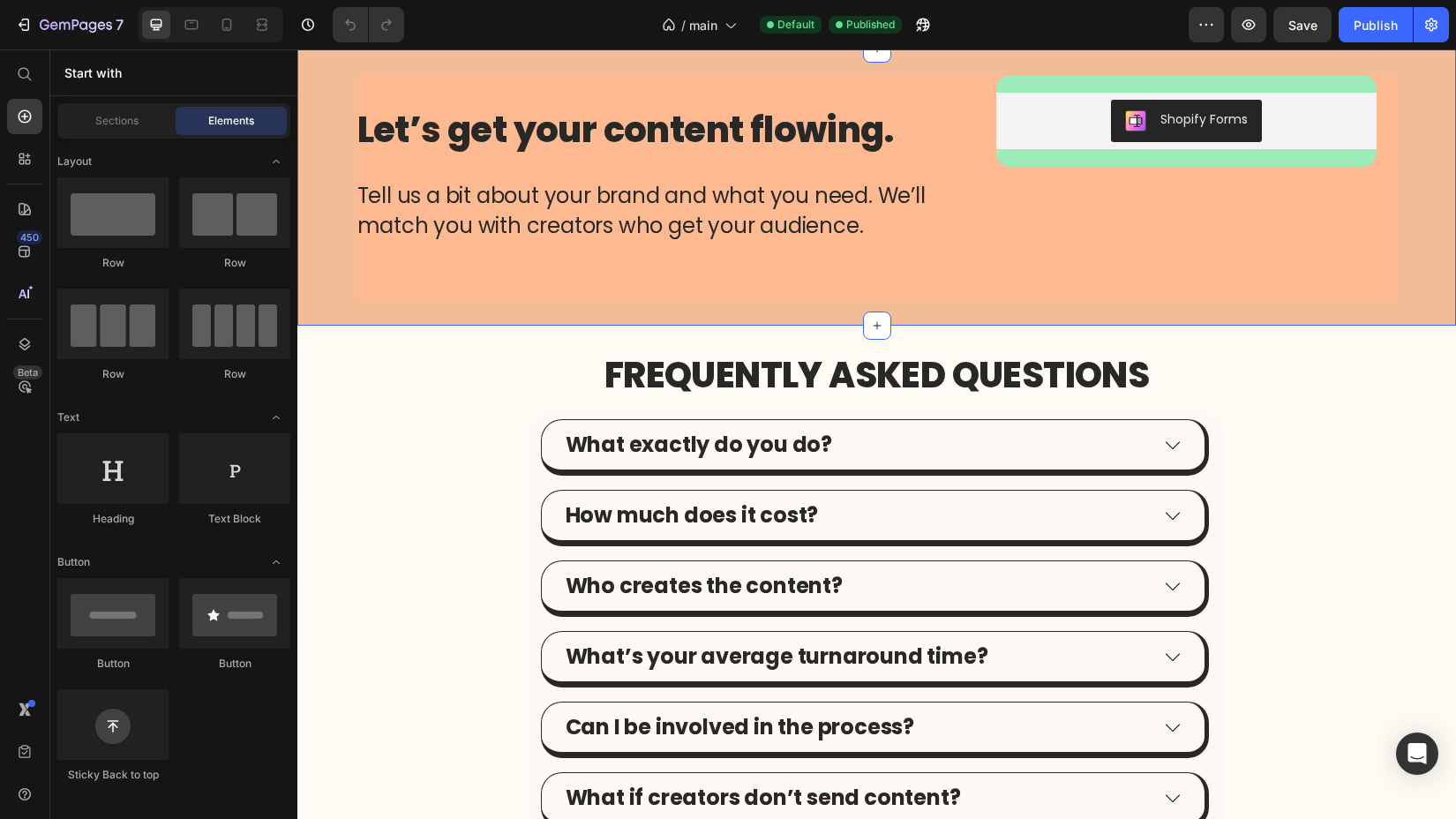 click on "Let’s get your content flowing. Heading Tell us a bit about your brand and what you need. We’ll match you with creators who get your audience. Heading Row Row Shopify Forms Shopify Forms Row Row Section 7" at bounding box center (876, 187) 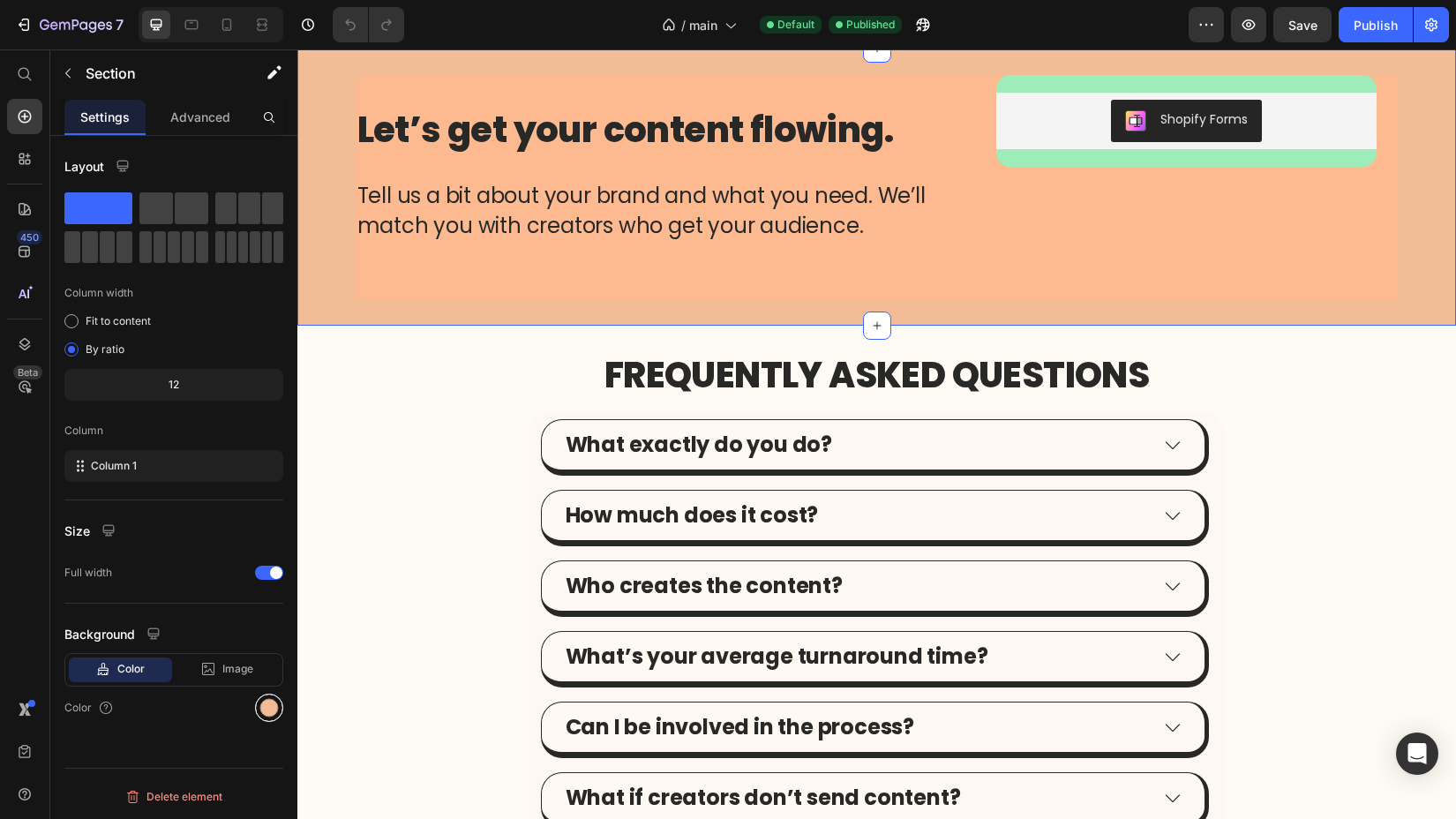 click at bounding box center (269, 708) 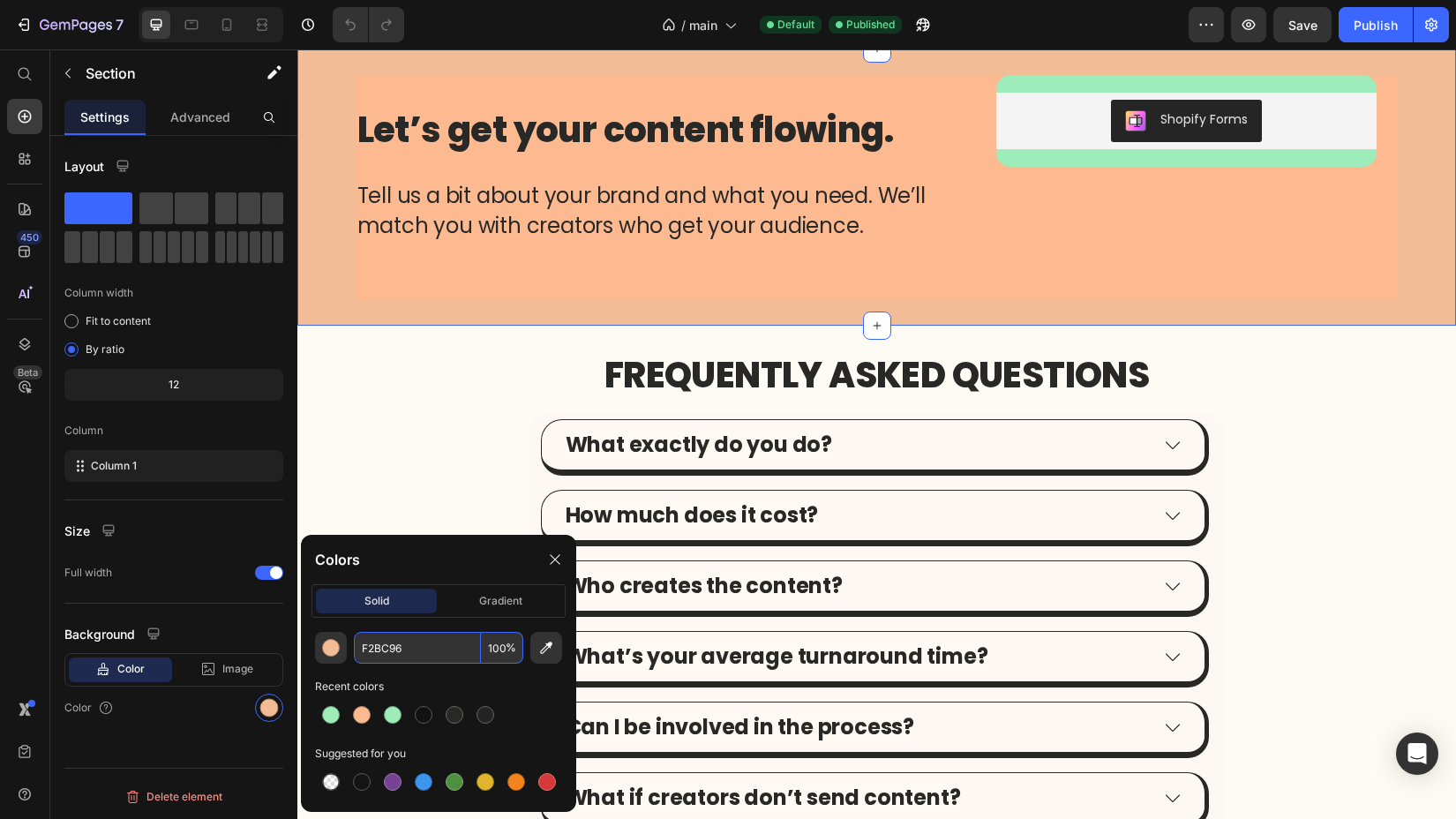 click on "F2BC96" at bounding box center (417, 648) 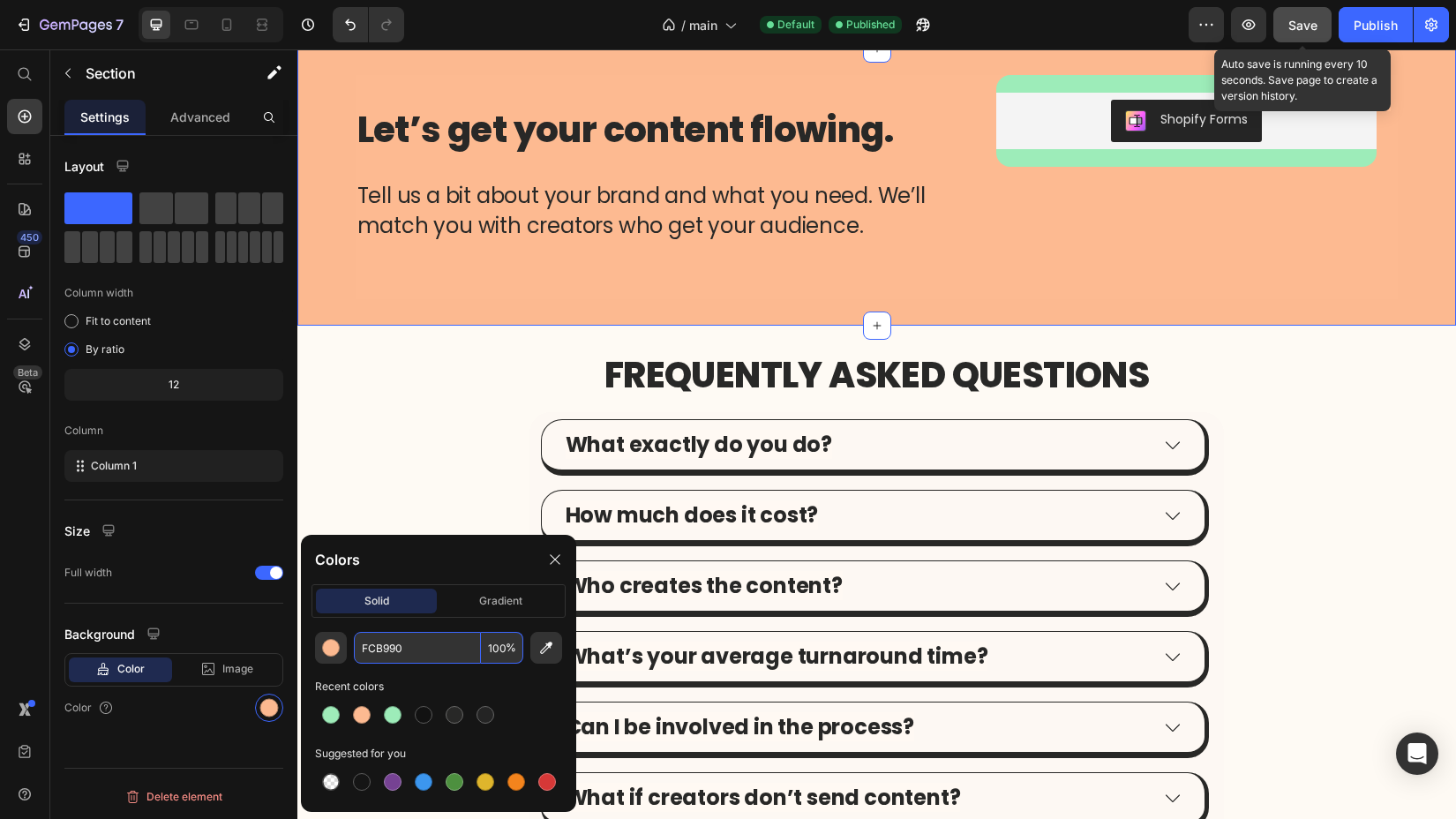 type on "FCB990" 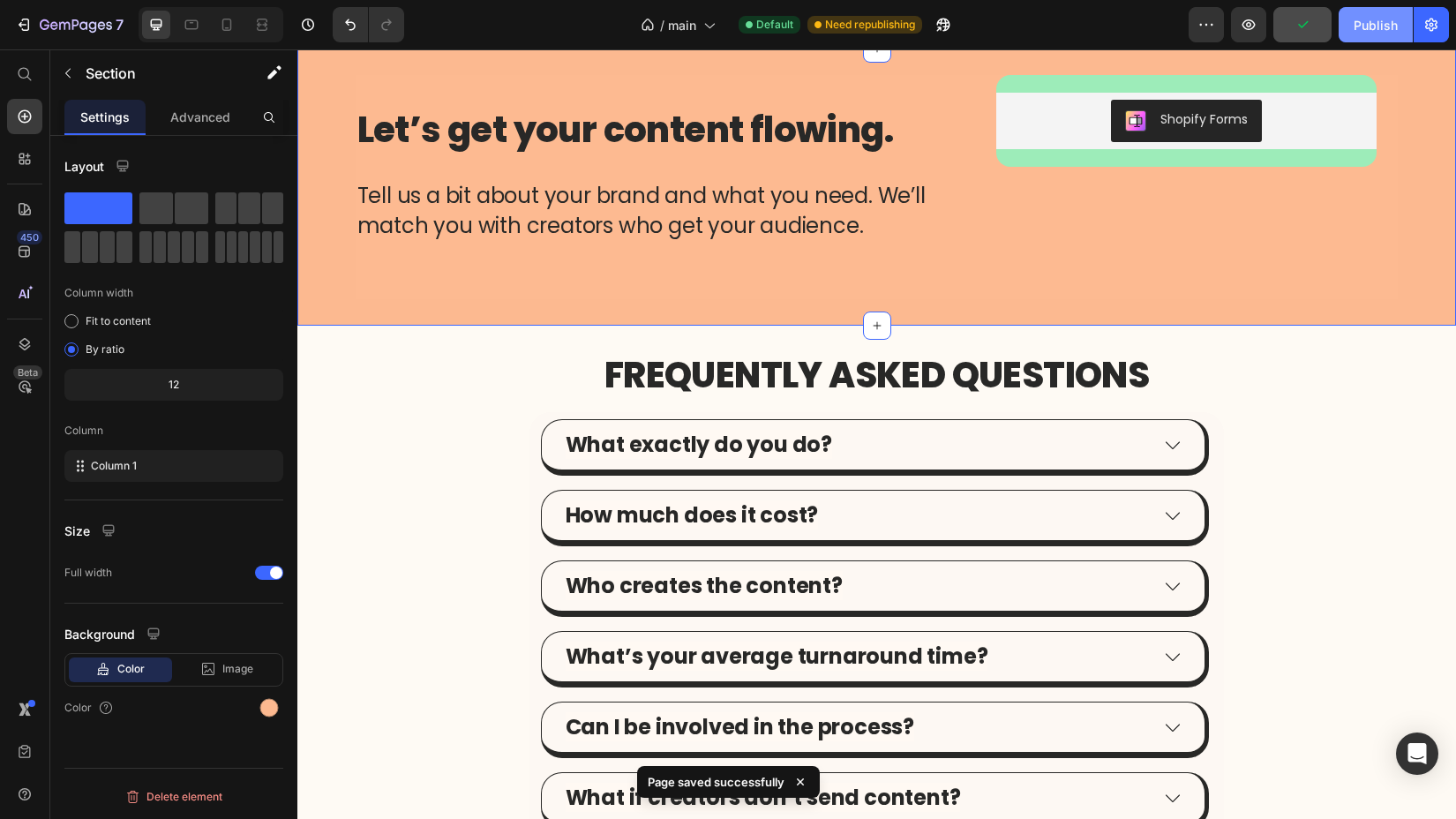 click on "Publish" at bounding box center [1376, 25] 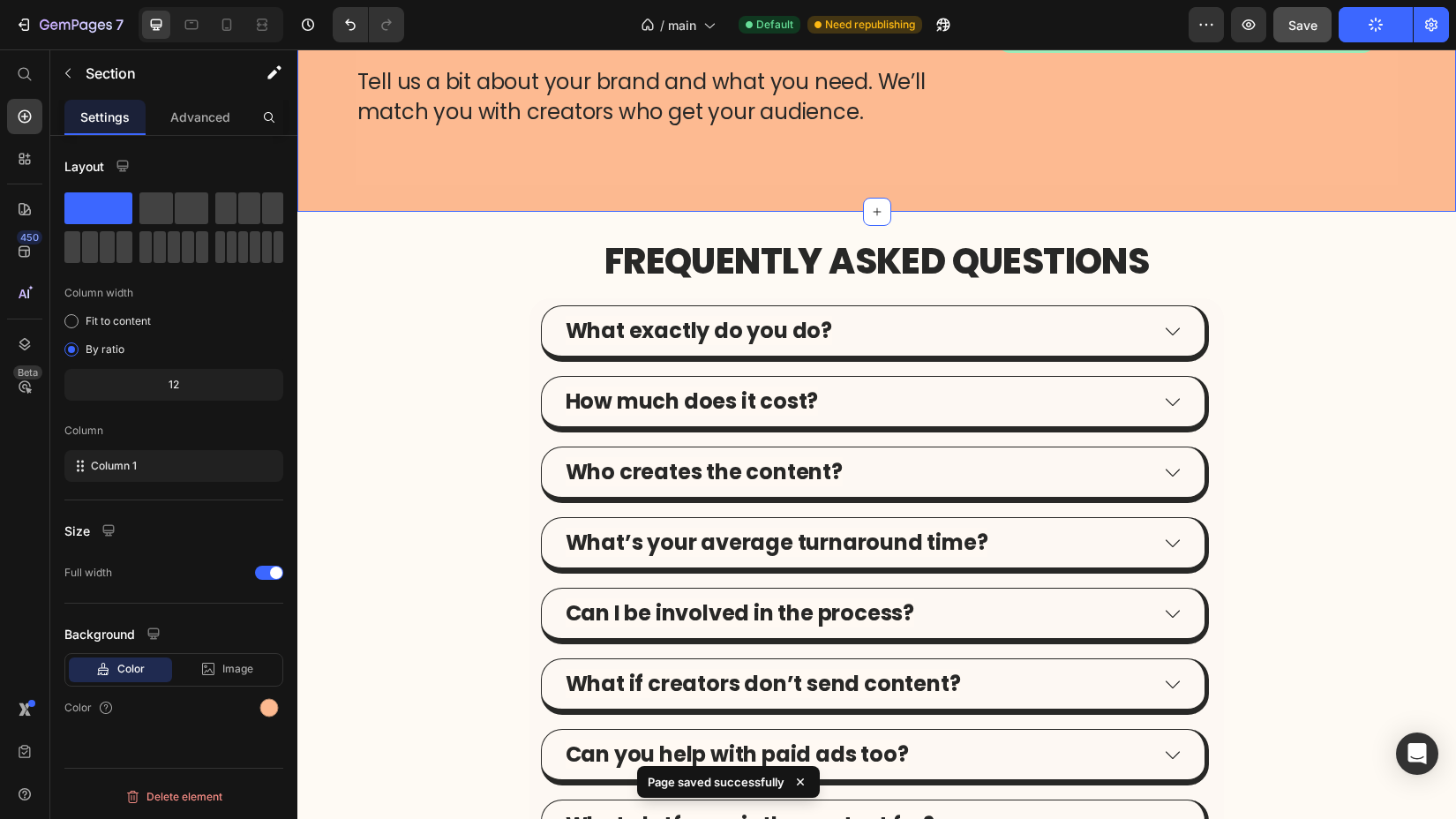 scroll, scrollTop: 2017, scrollLeft: 0, axis: vertical 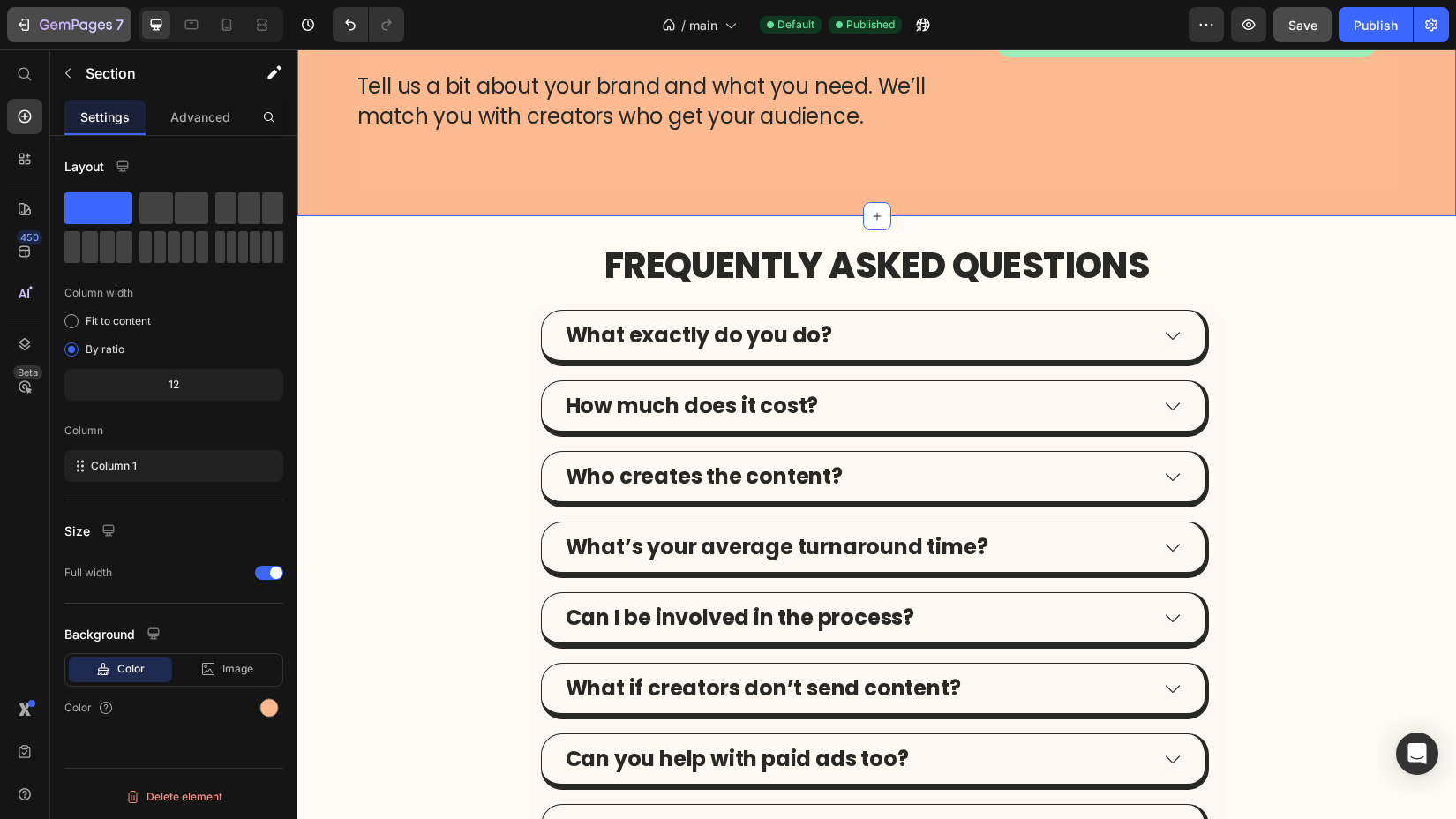 click 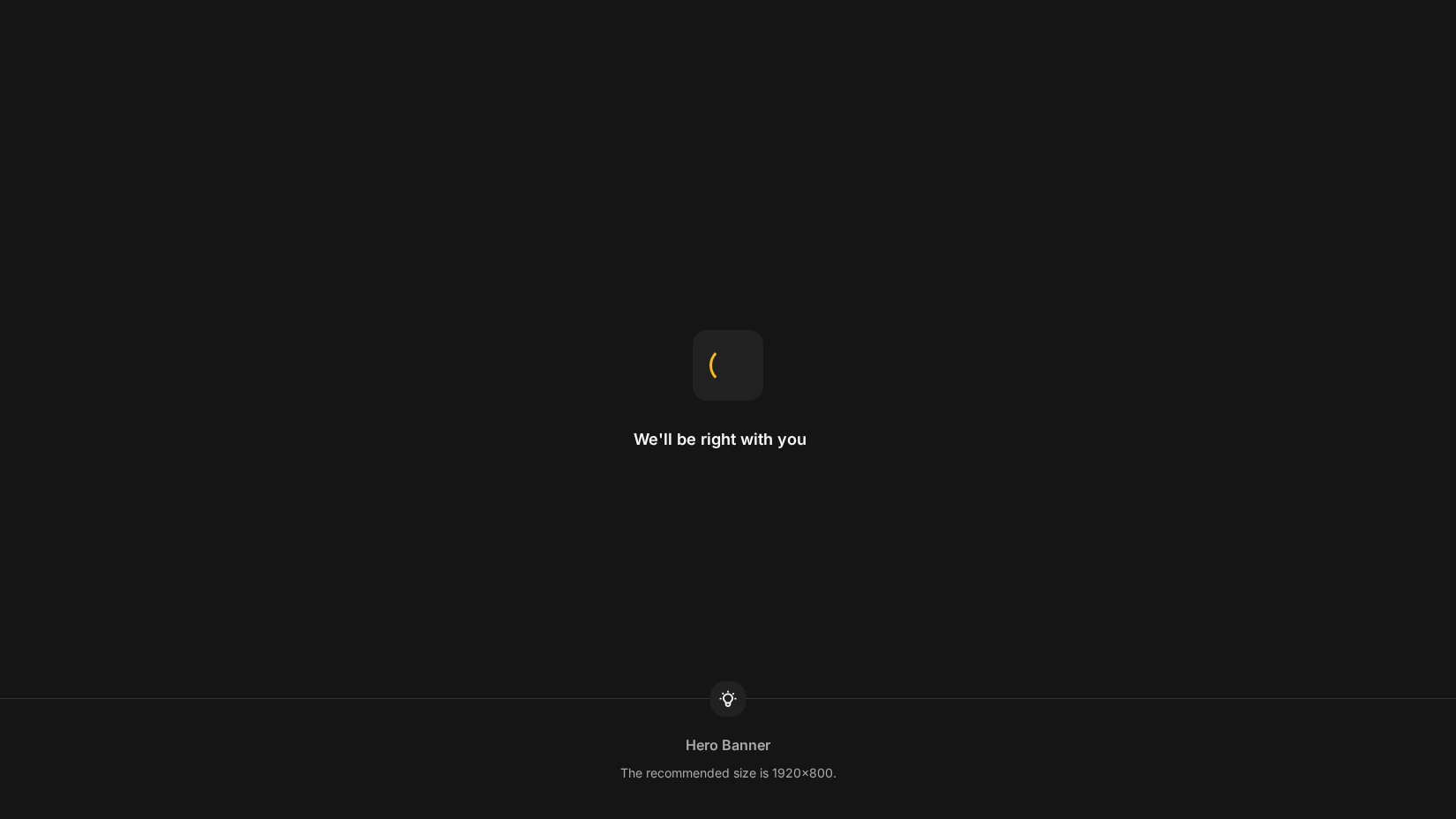 scroll, scrollTop: 0, scrollLeft: 0, axis: both 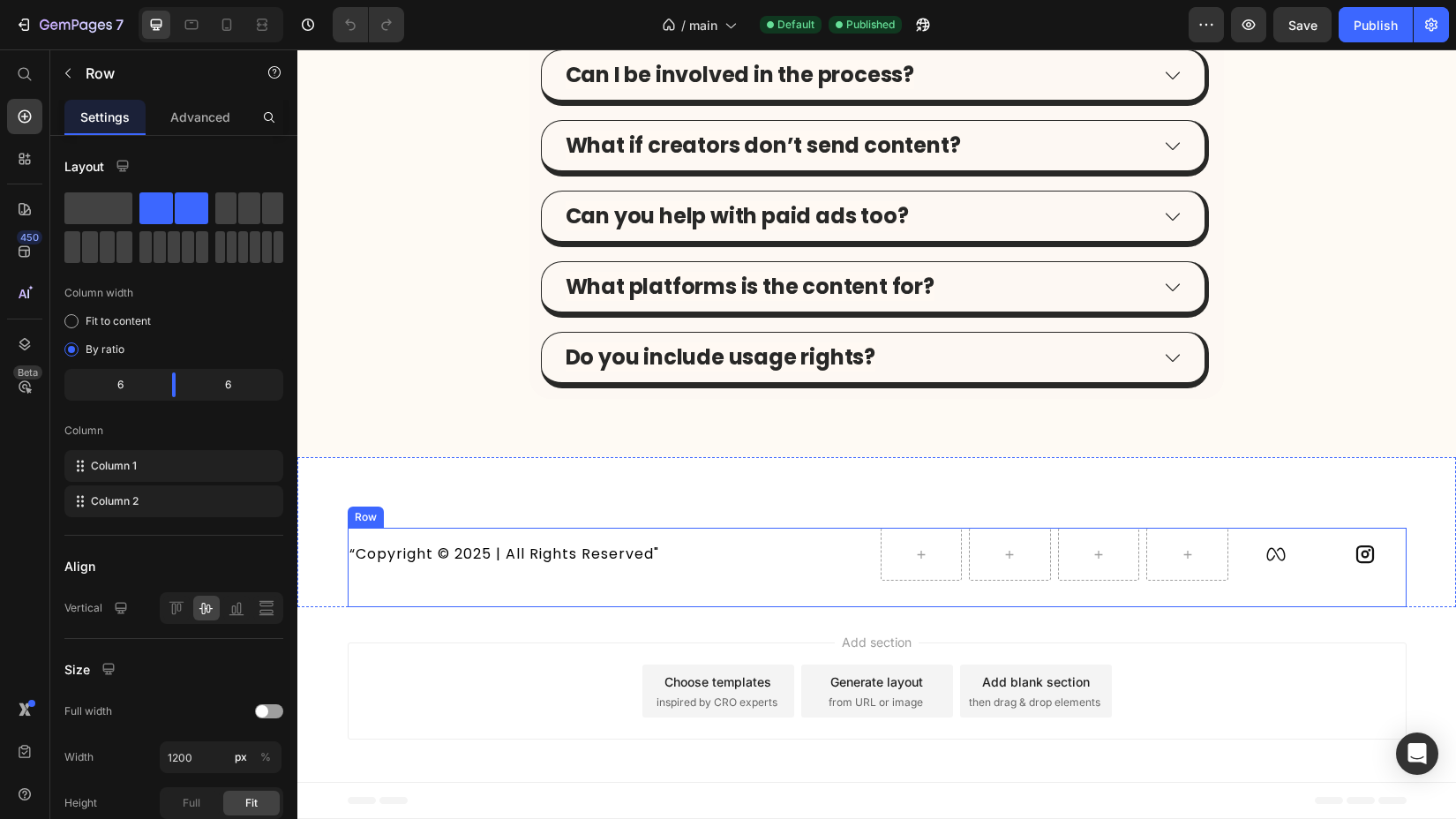 click on "“Copyright © 2025 | All Rights Reserved" Text Block" at bounding box center (611, 554) 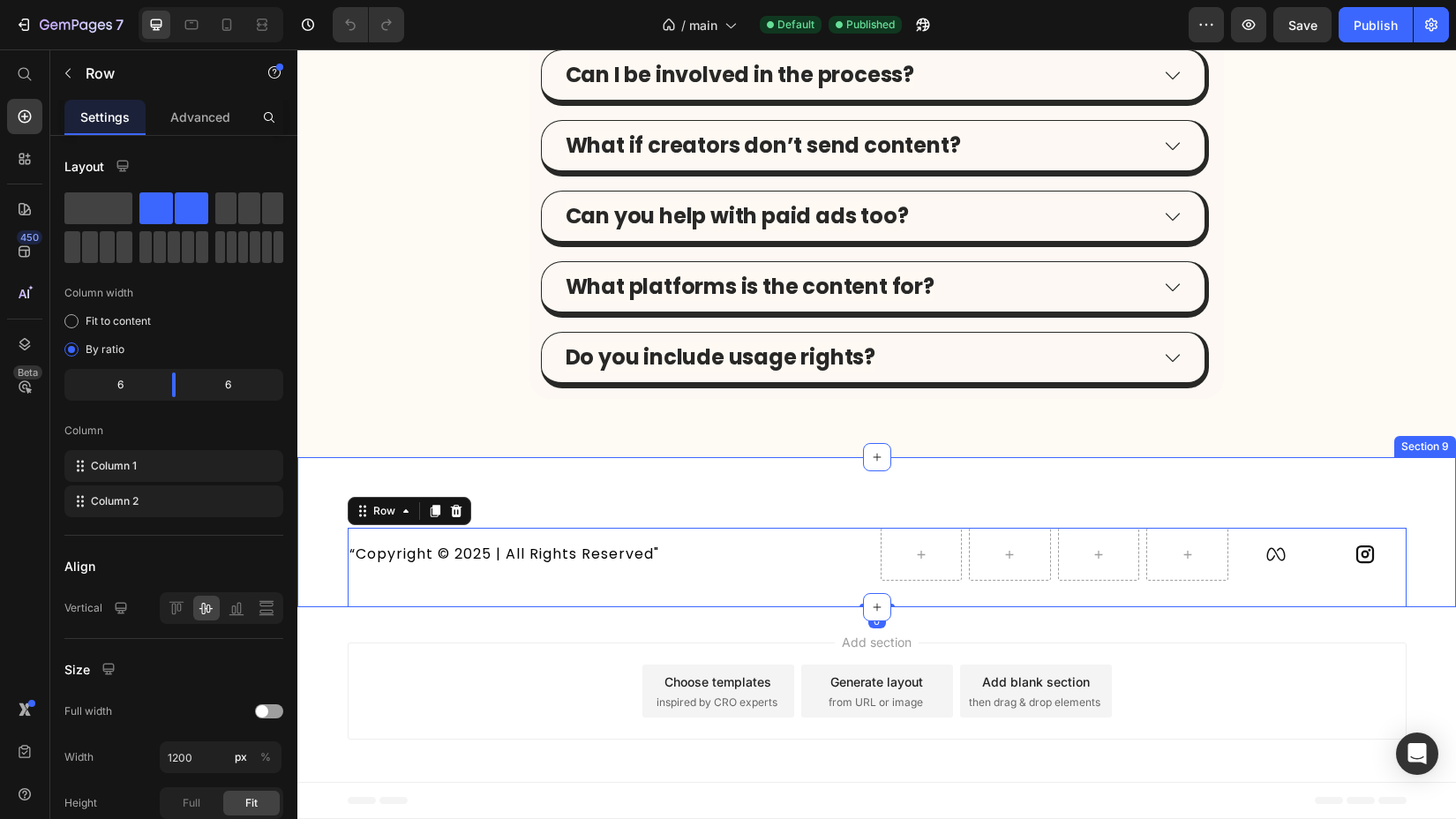 click on "“Copyright © 2025 | All Rights Reserved" Text Block
Row
Row
Row
Row Row Row
Icon
Icon Row Row   0 Section 9" at bounding box center [876, 532] 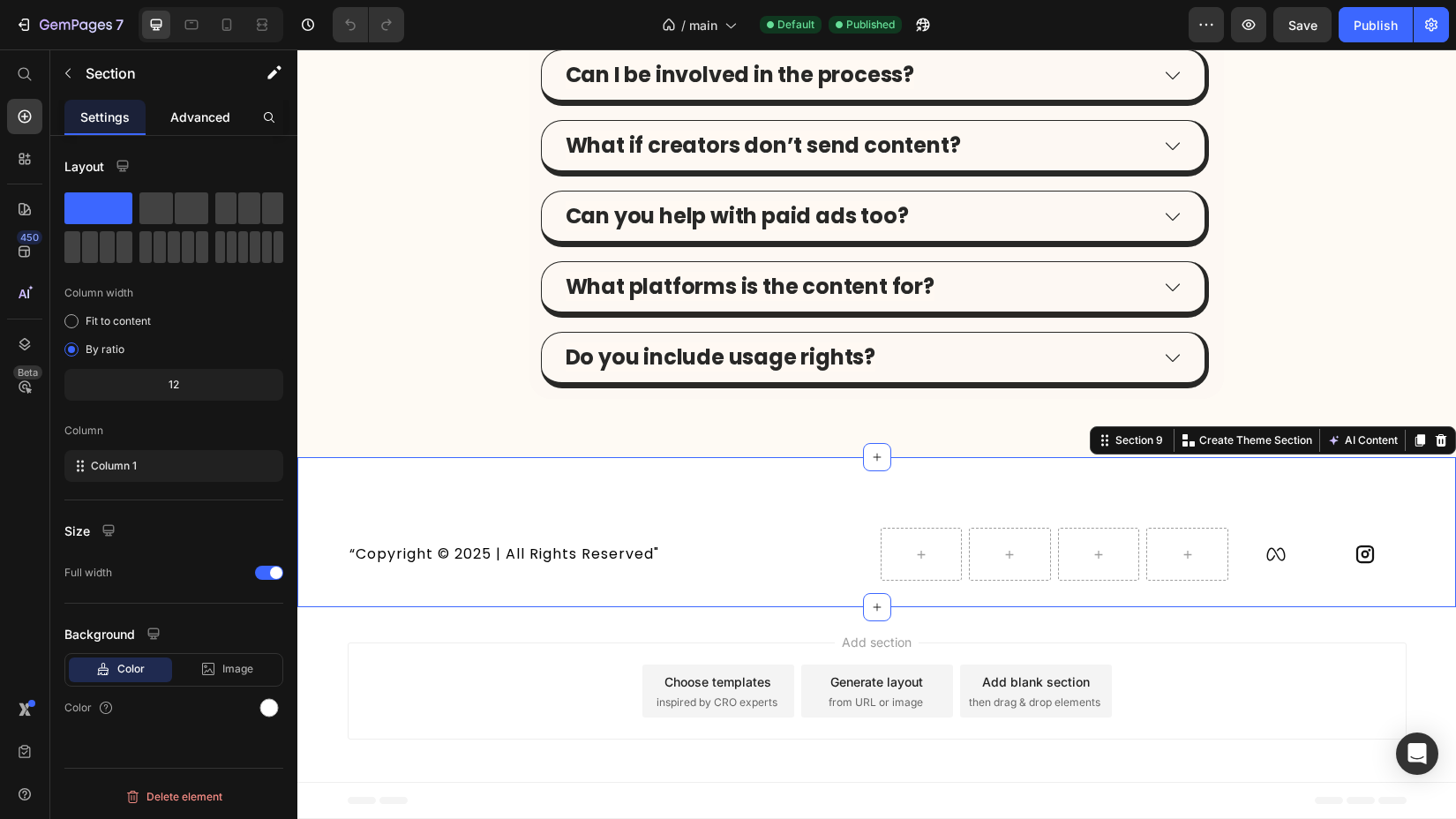 click on "Advanced" at bounding box center (200, 116) 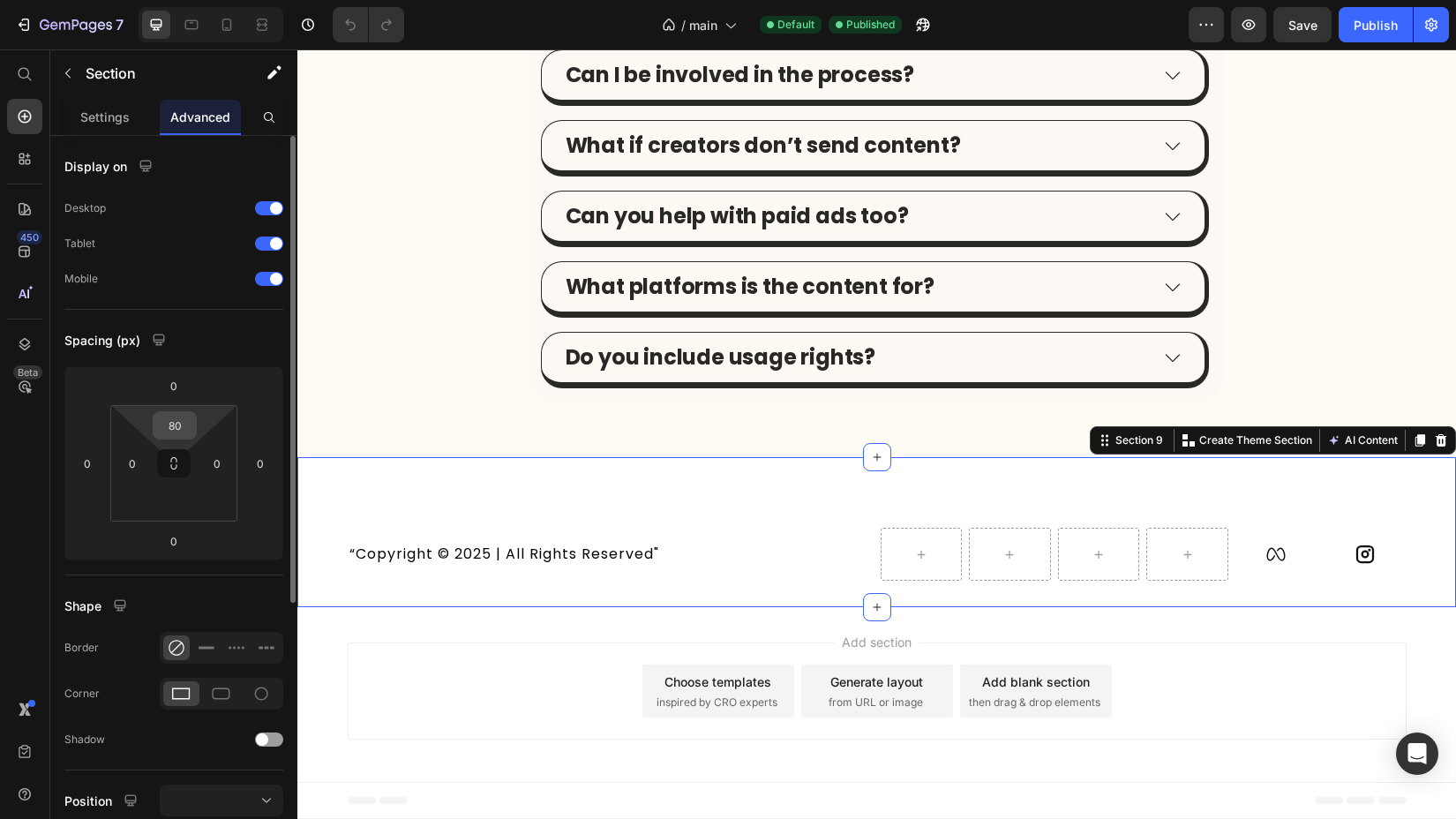 click on "80" at bounding box center (175, 425) 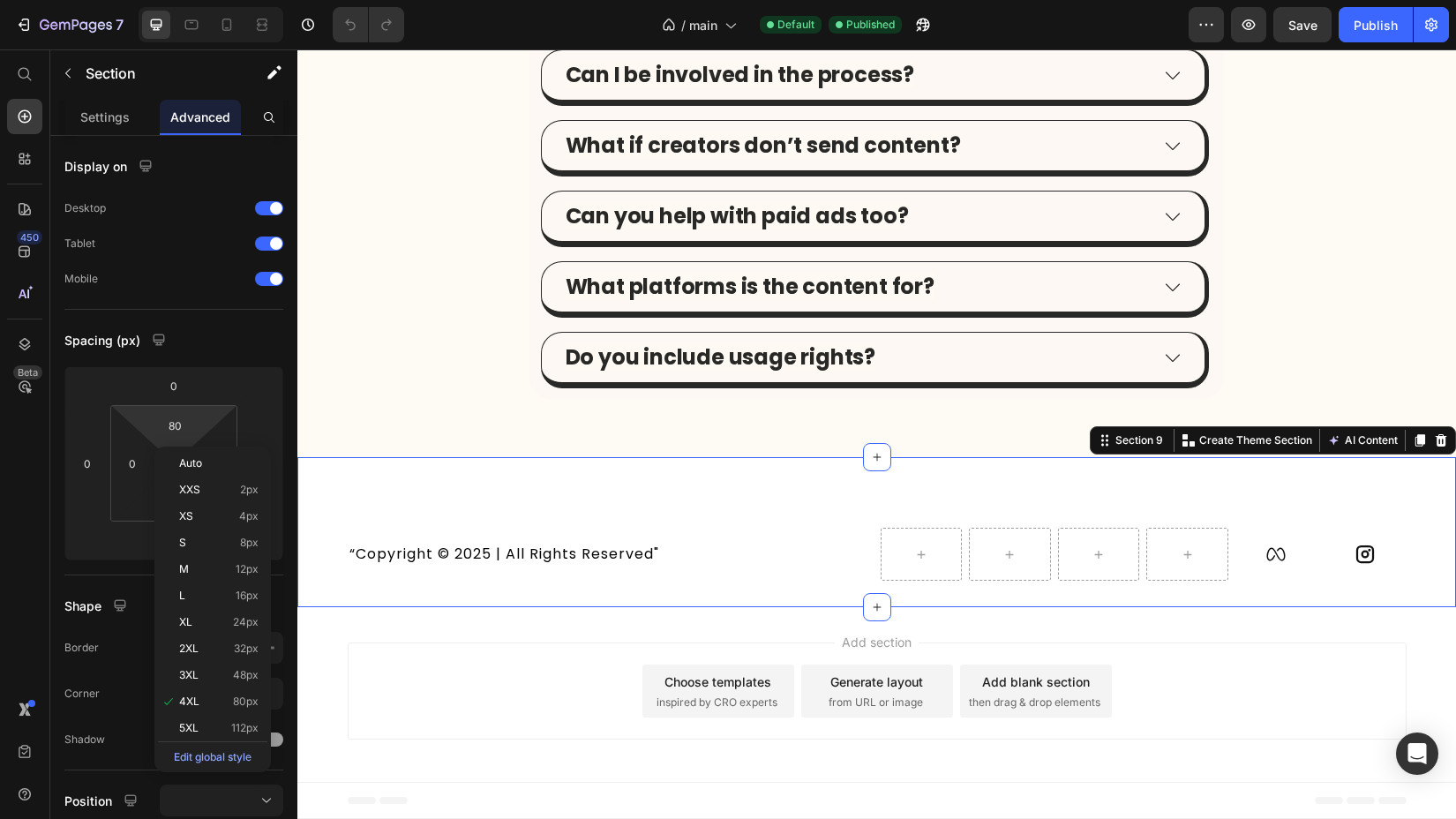type on "4" 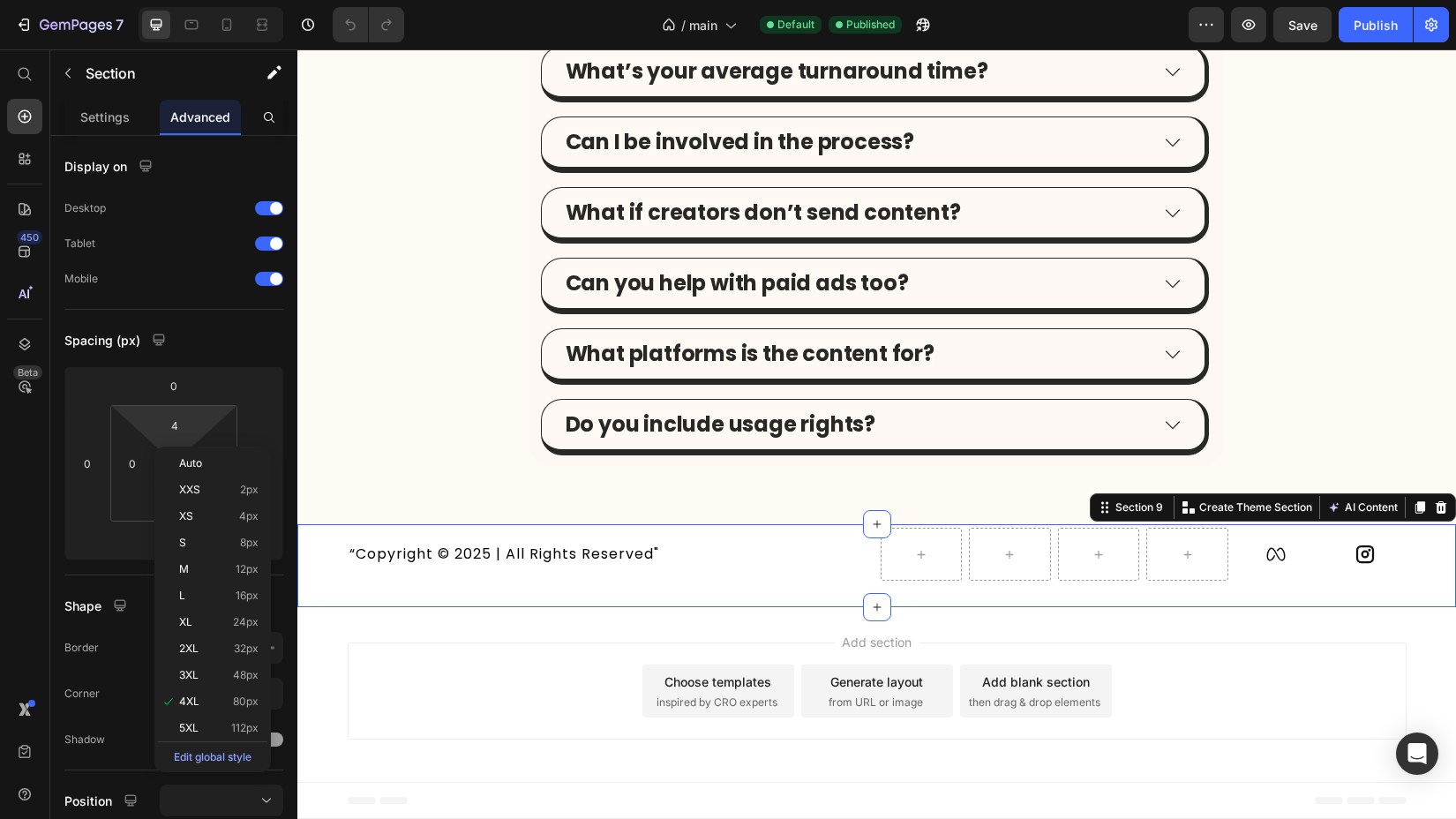 click on "7   /  main Default Published Preview  Save   Publish  450 Beta Start with Sections Elements Hero Section Product Detail Brands Trusted Badges Guarantee Product Breakdown How to use Testimonials Compare Bundle FAQs Social Proof Brand Story Product List Collection Blog List Contact Sticky Add to Cart Custom Footer Browse Library 450 Layout
Row
Row
Row
Row Text
Heading
Text Block Button
Button
Button
Sticky Back to top Media
Image
Image" at bounding box center (728, 0) 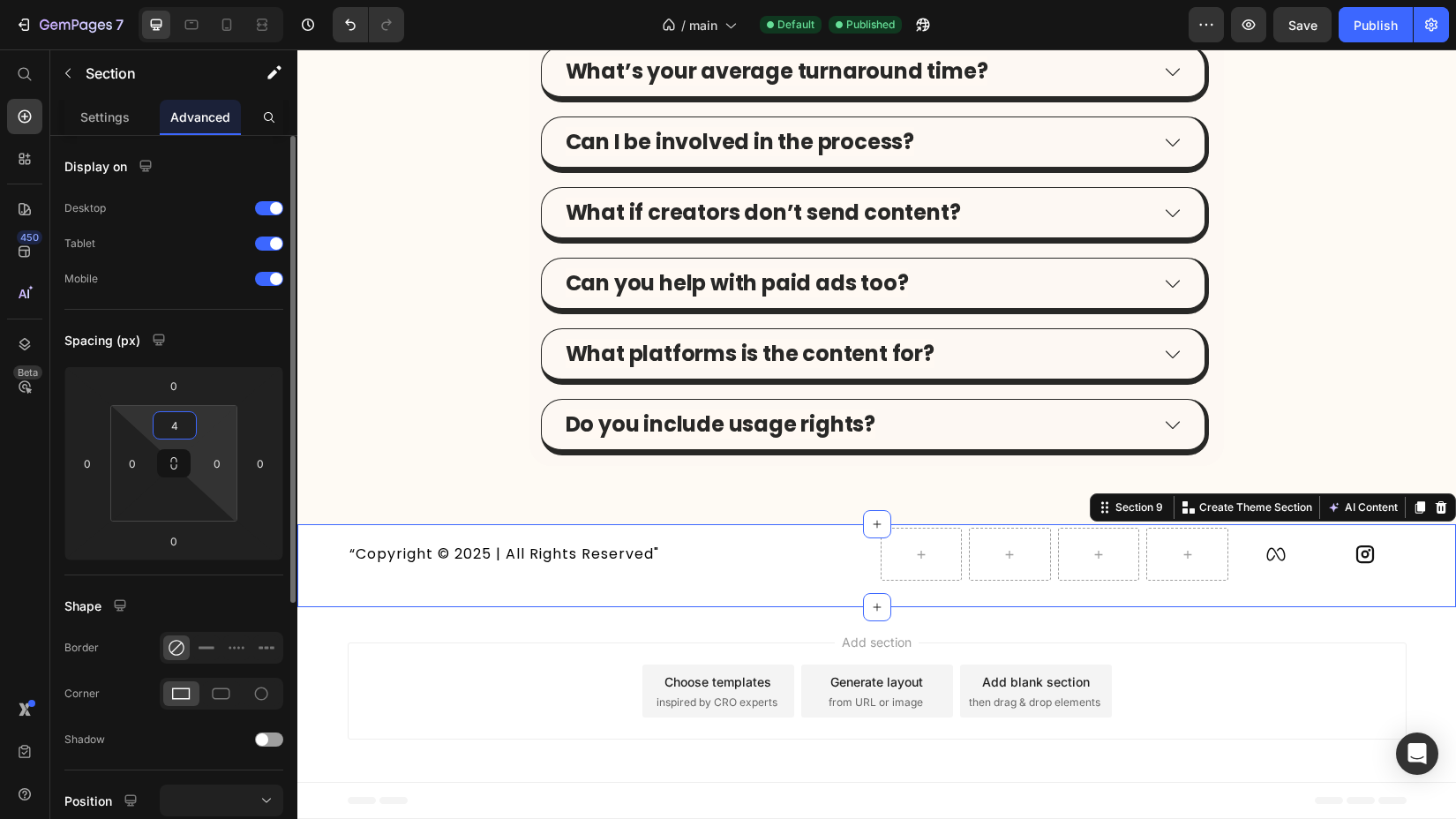 type 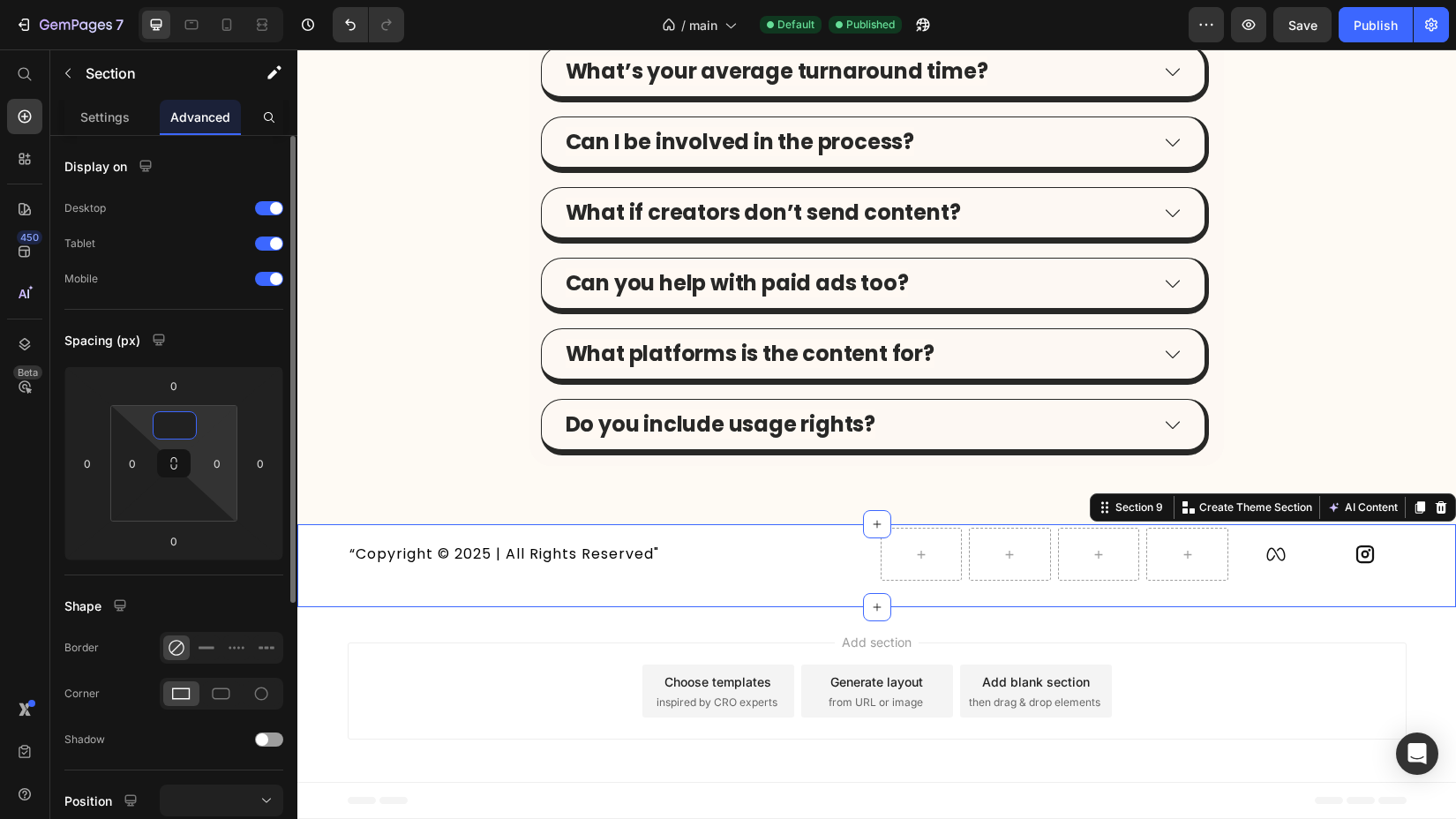 scroll, scrollTop: 3032, scrollLeft: 0, axis: vertical 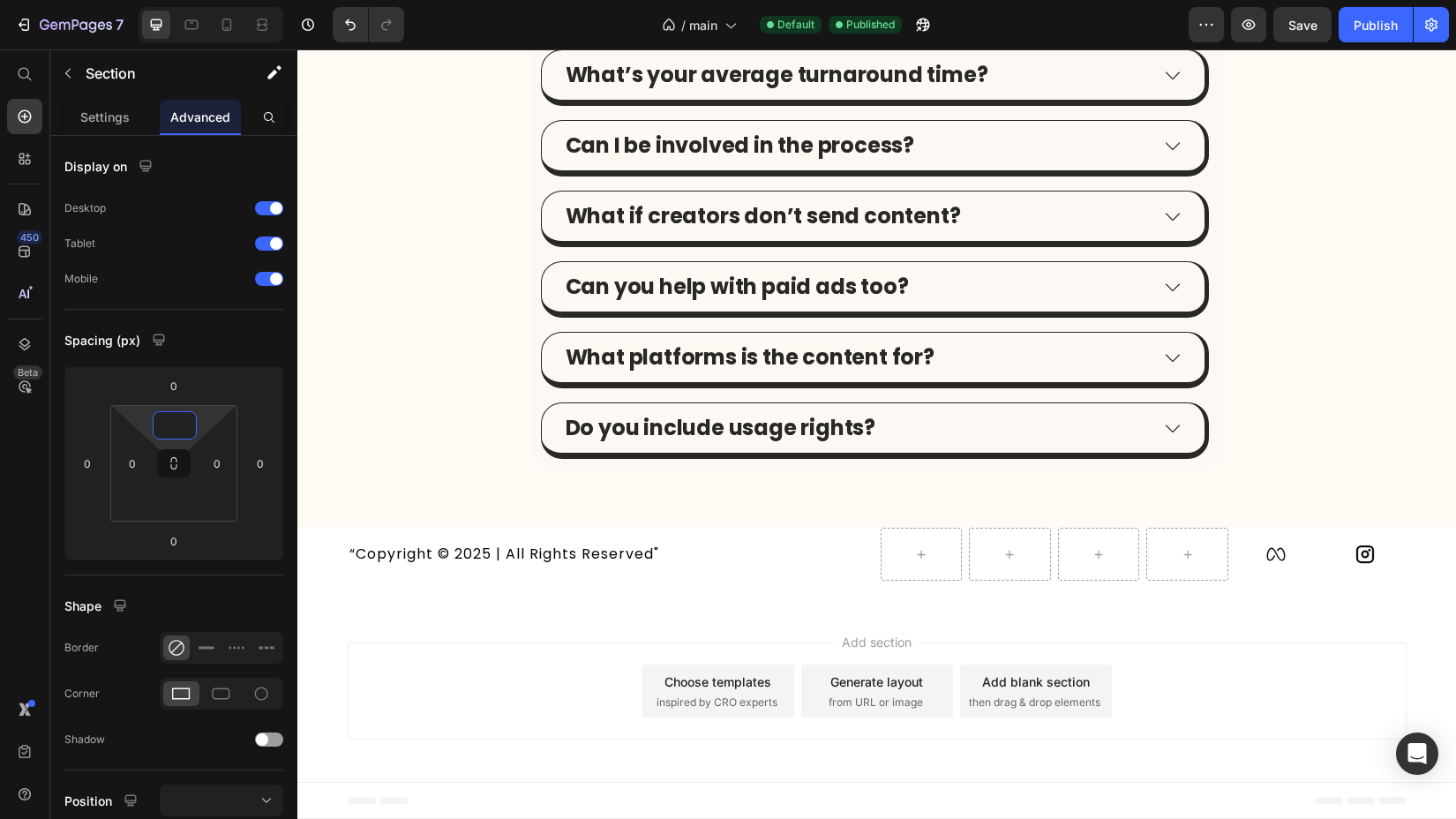 click on "Add section Choose templates inspired by CRO experts Generate layout from URL or image Add blank section then drag & drop elements" at bounding box center (877, 691) 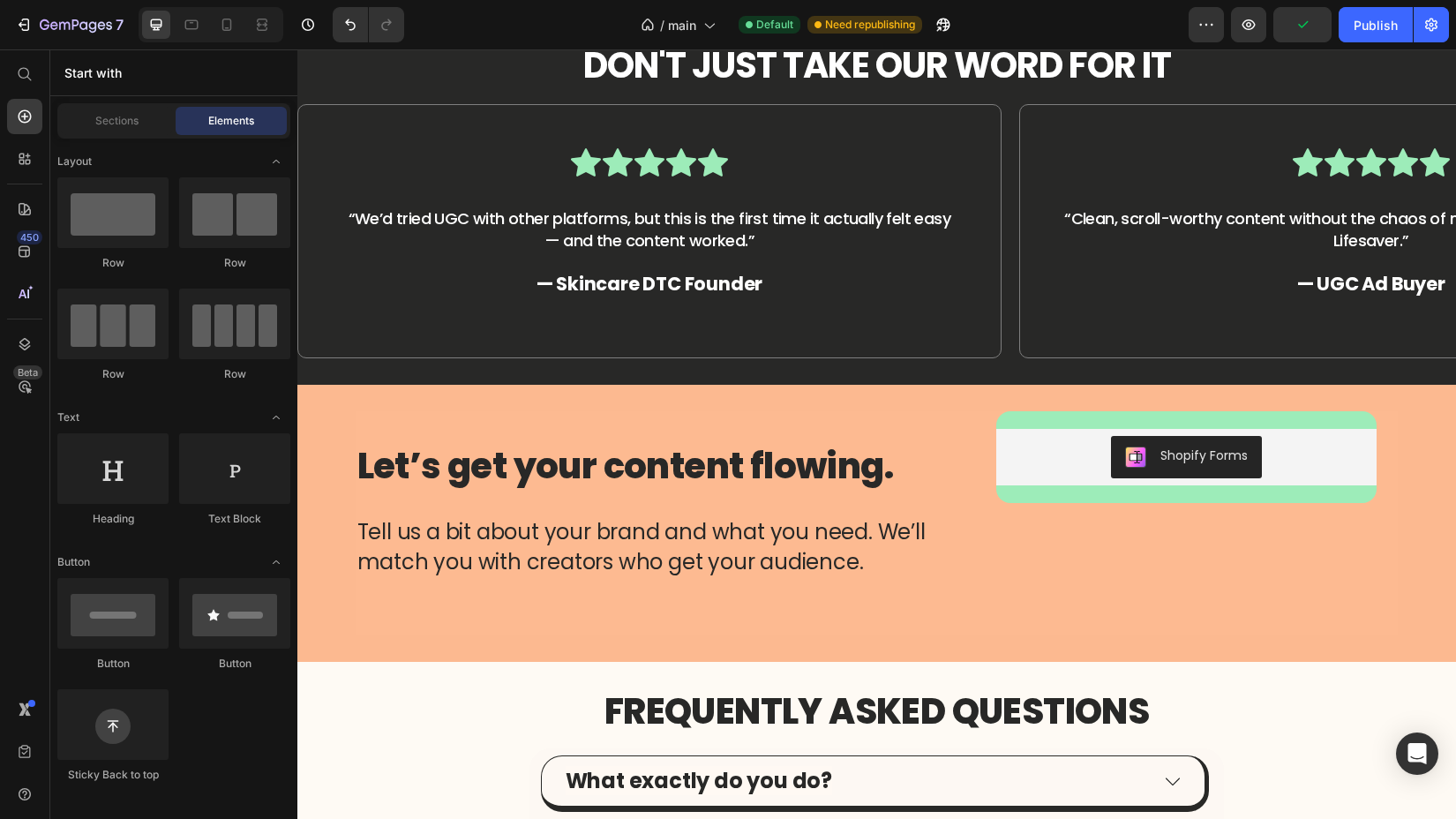 scroll, scrollTop: 1237, scrollLeft: 0, axis: vertical 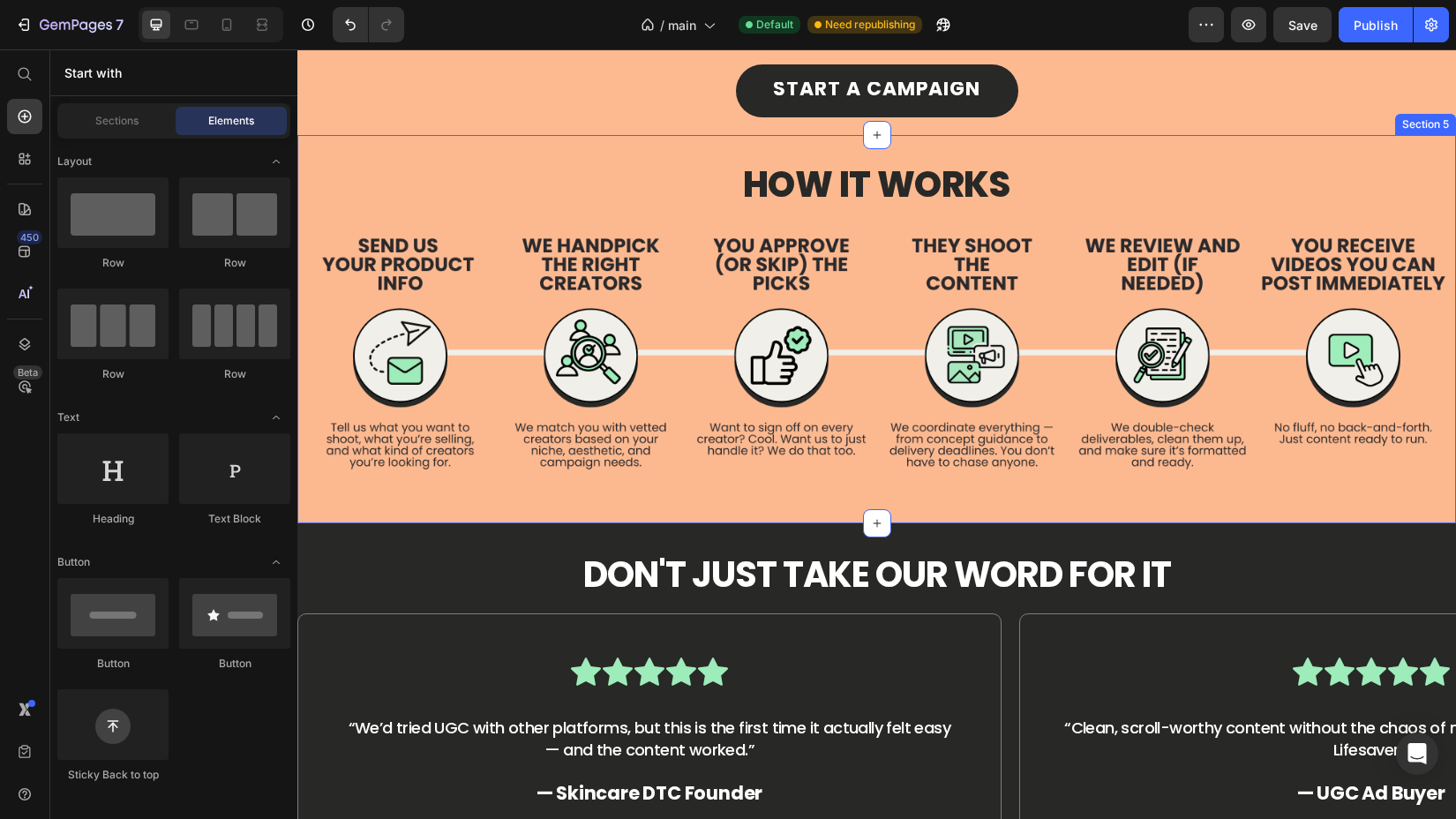 click on "HOW IT WORKS Heading Image Image Row Section 5" at bounding box center (876, 329) 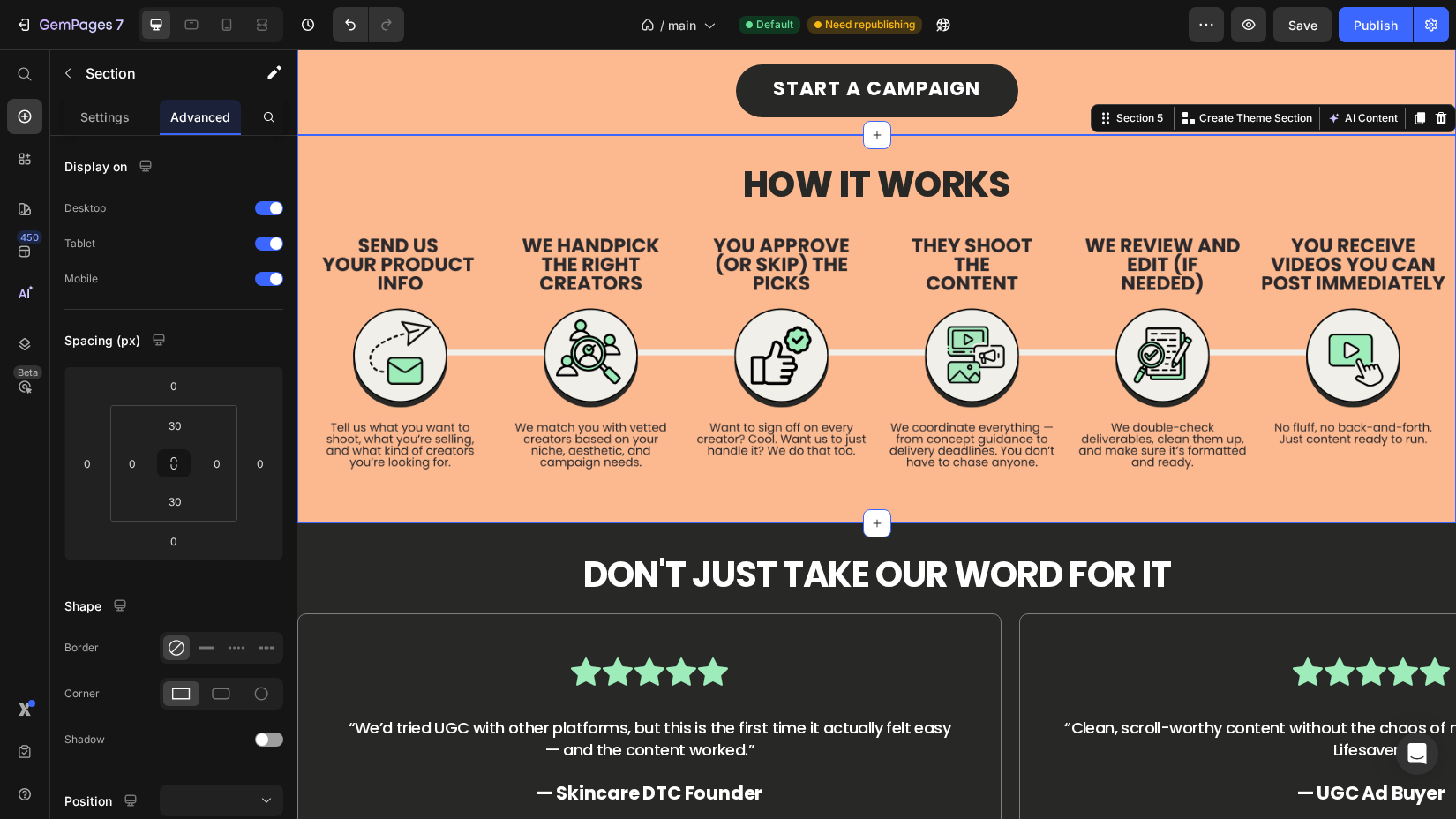 click on "Start a Campaign Button" at bounding box center (876, 91) 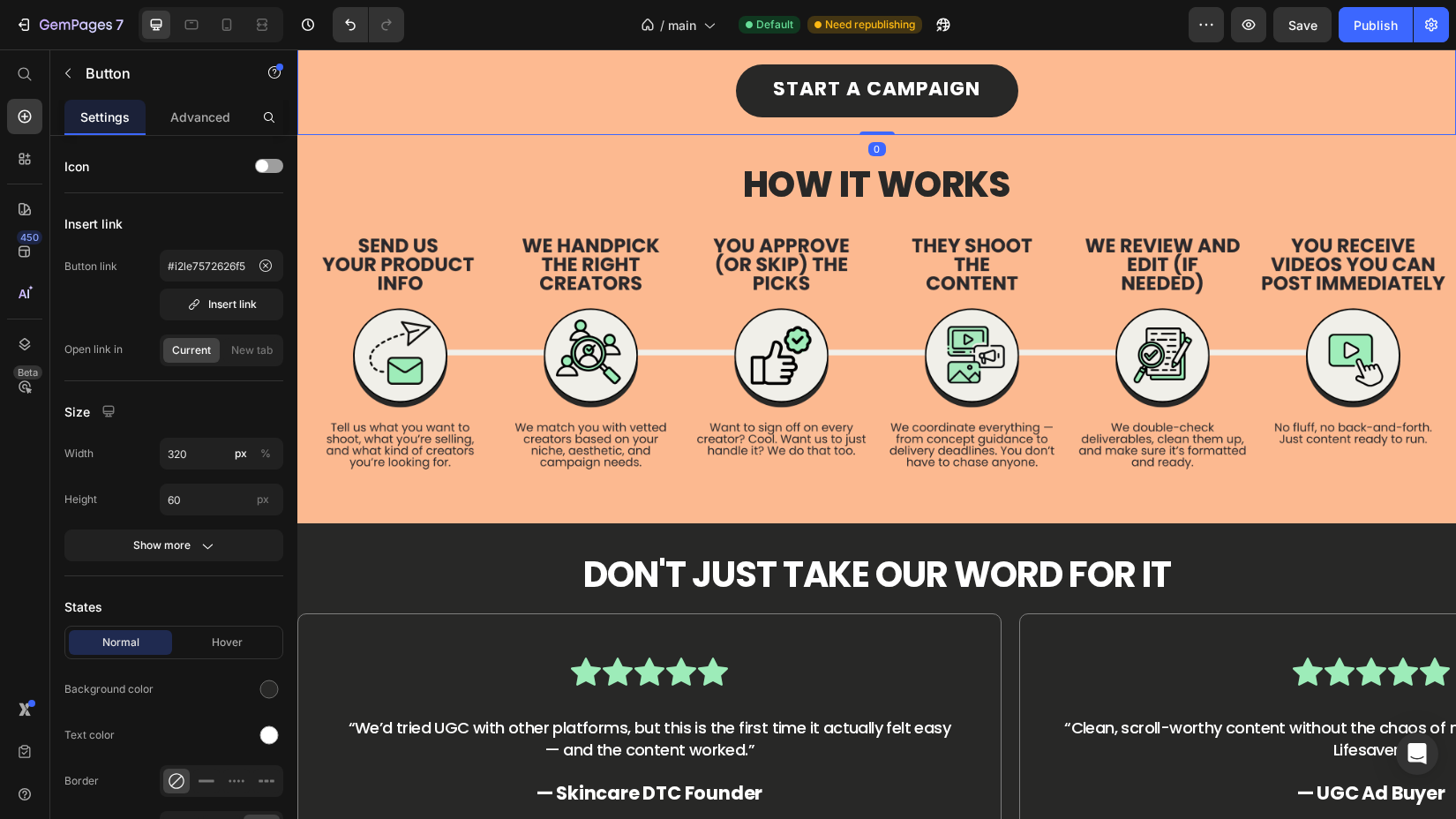 click on "Start a Campaign Button   0" at bounding box center [876, 91] 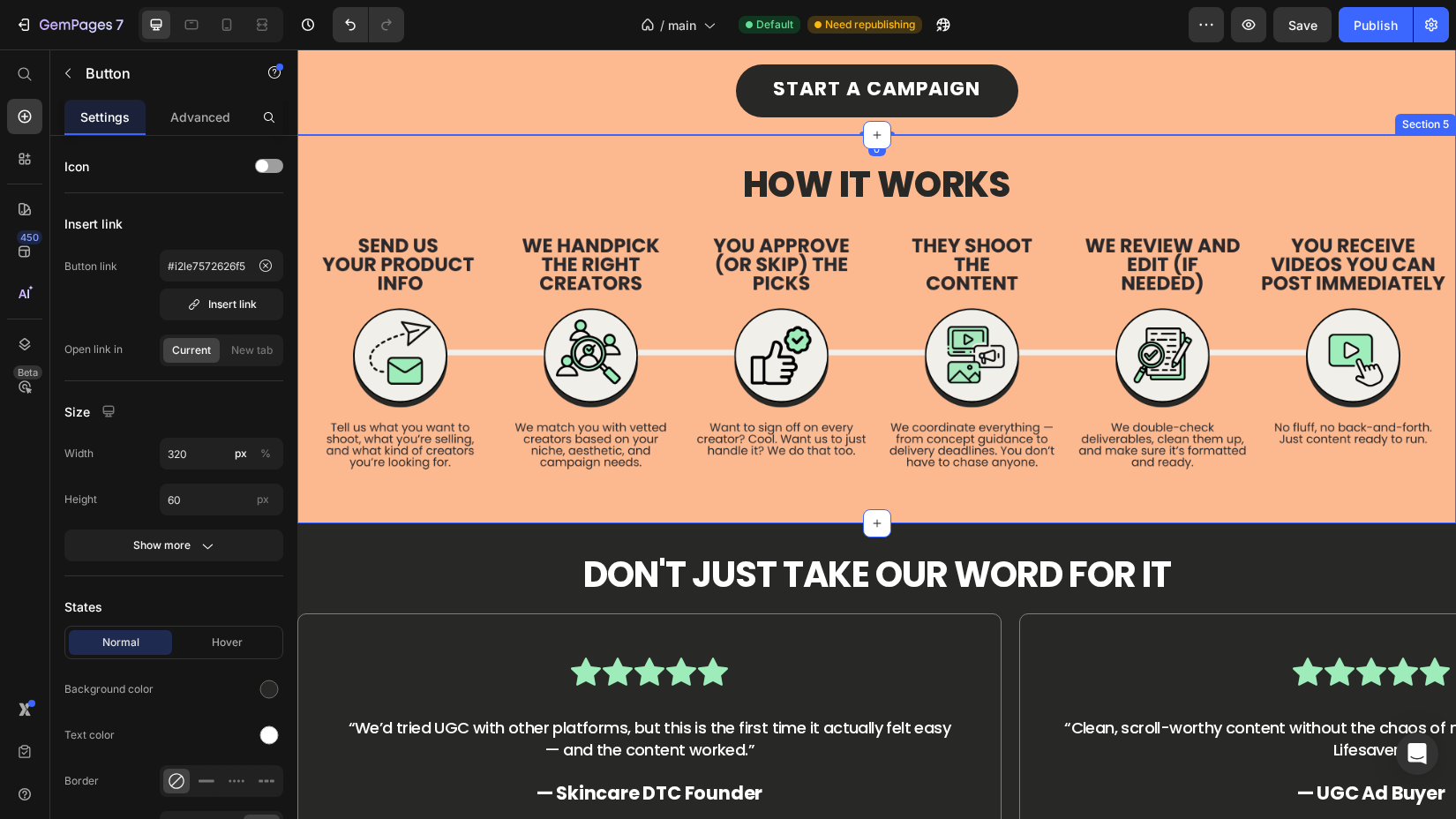 click on "HOW IT WORKS Heading Image Image Row Section 5" at bounding box center (876, 329) 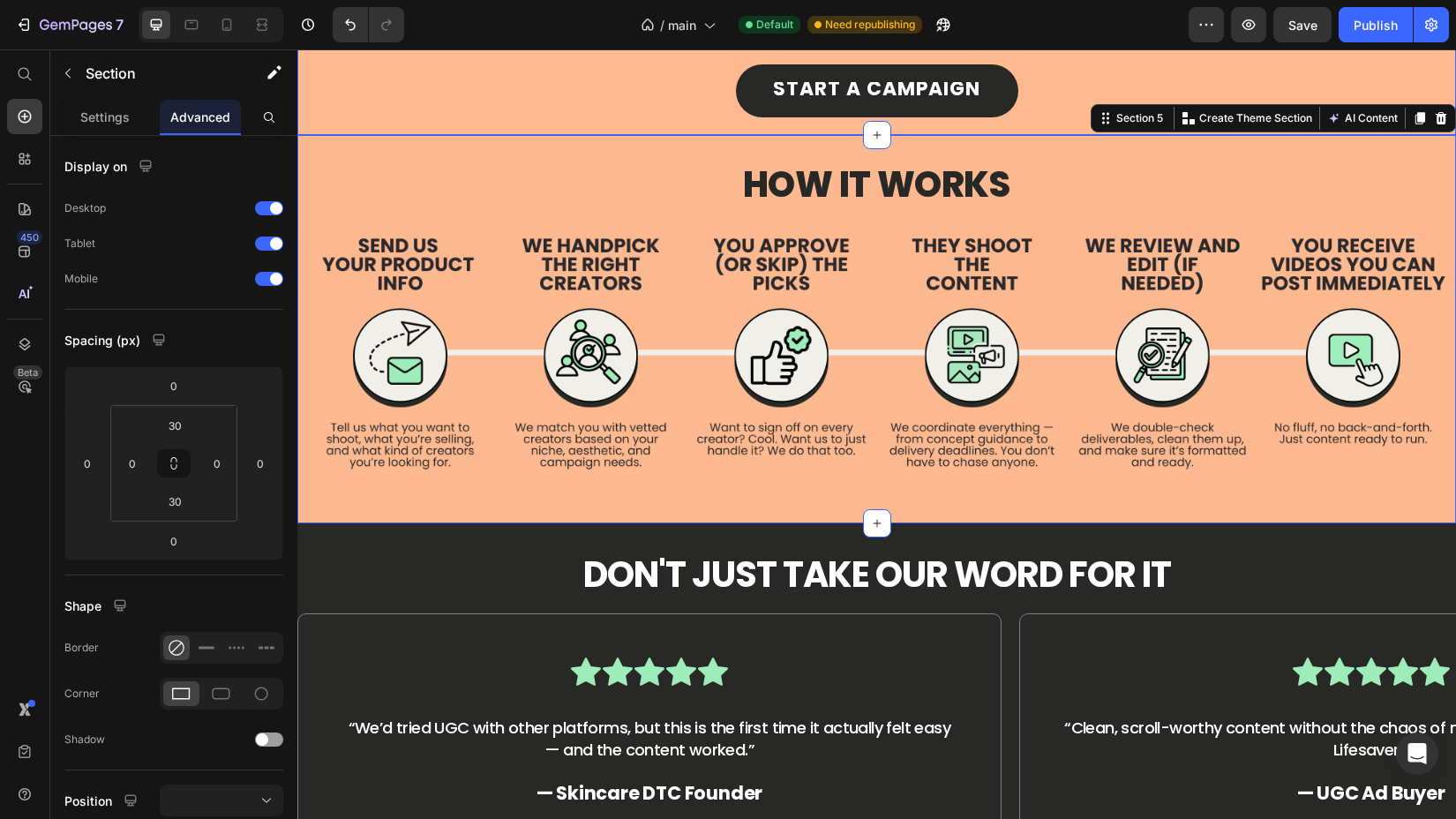 click on "Start a Campaign Button" at bounding box center (876, 91) 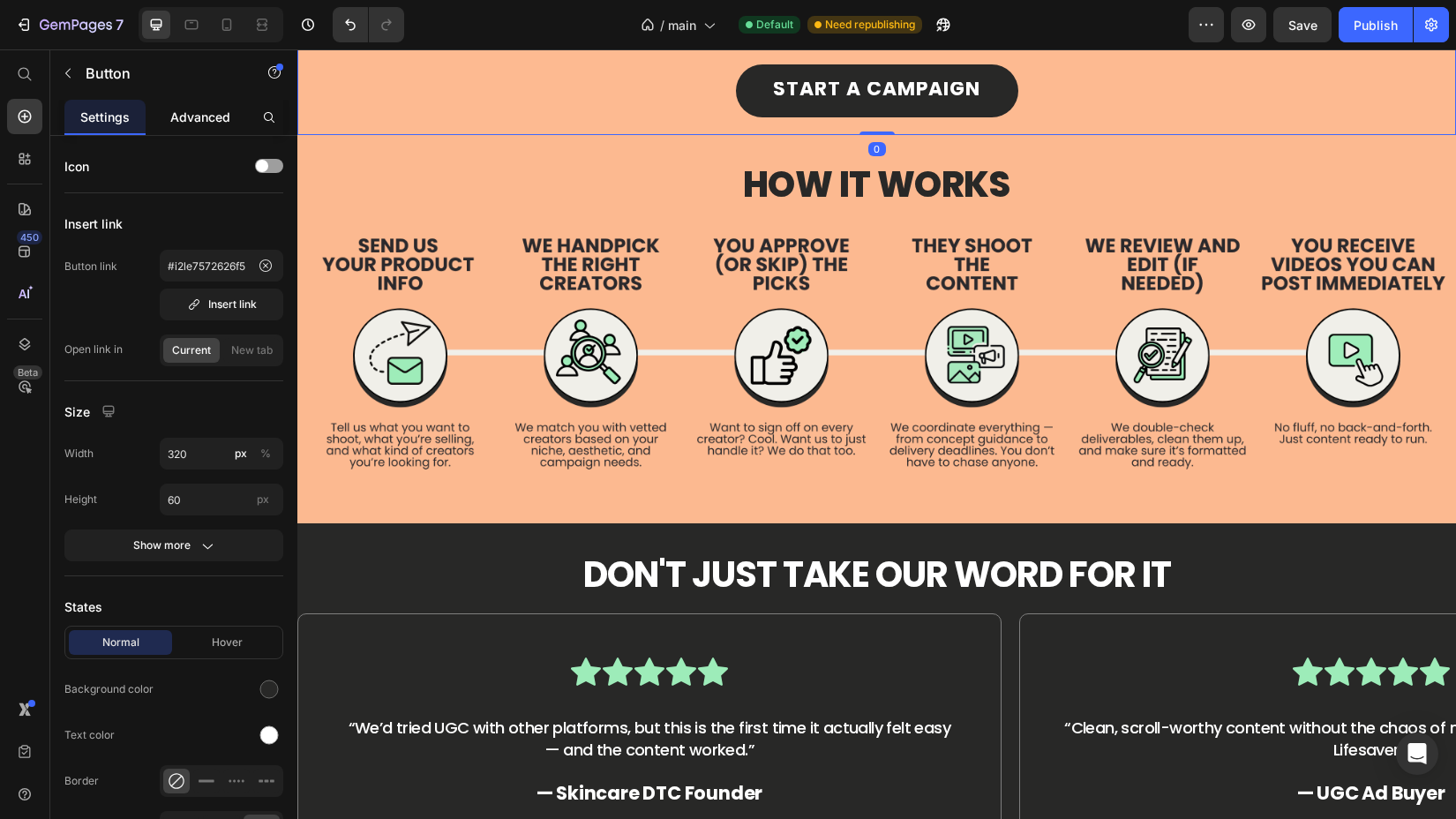click on "Advanced" 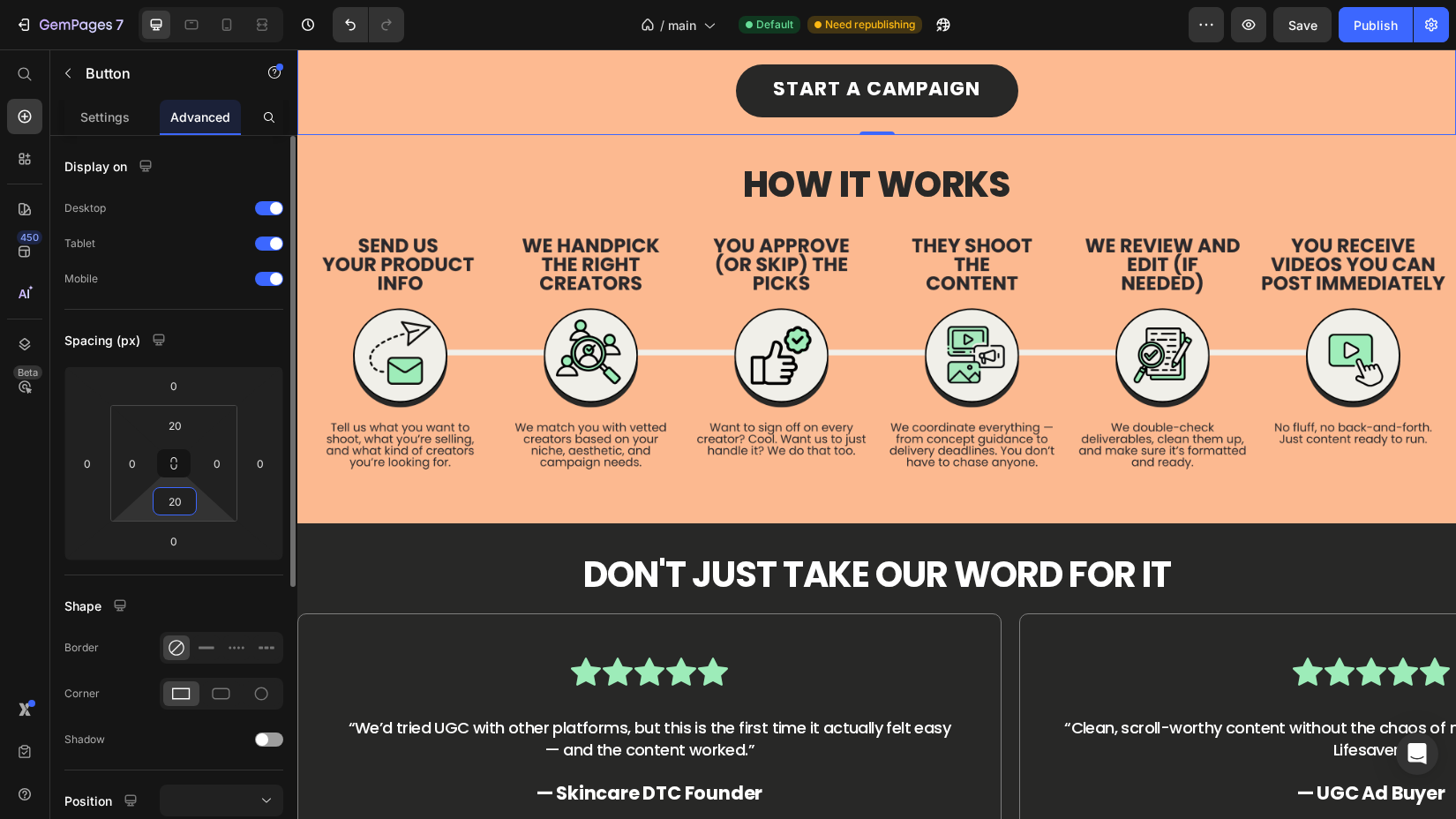 click on "20" at bounding box center [175, 501] 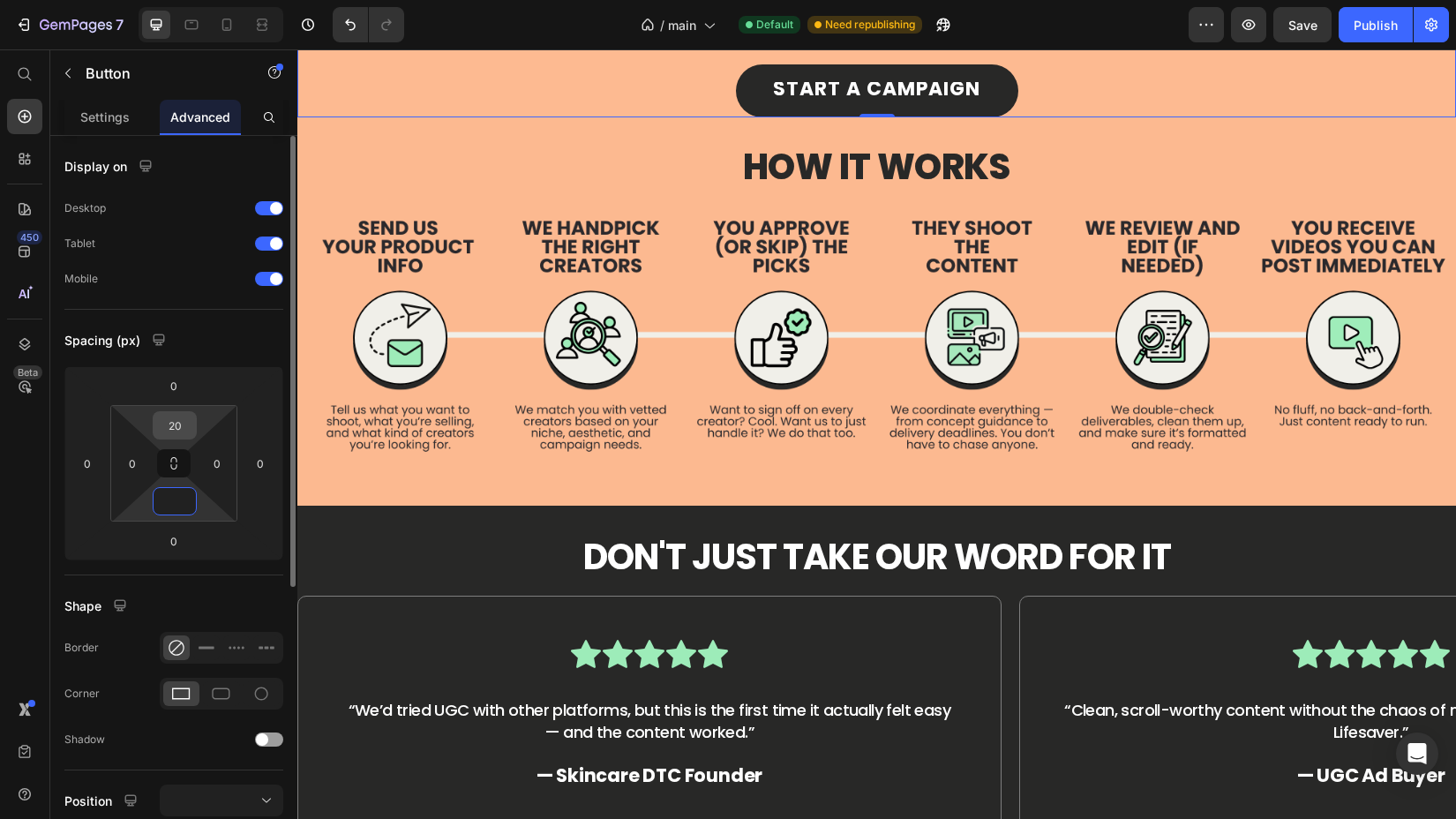 type on "0" 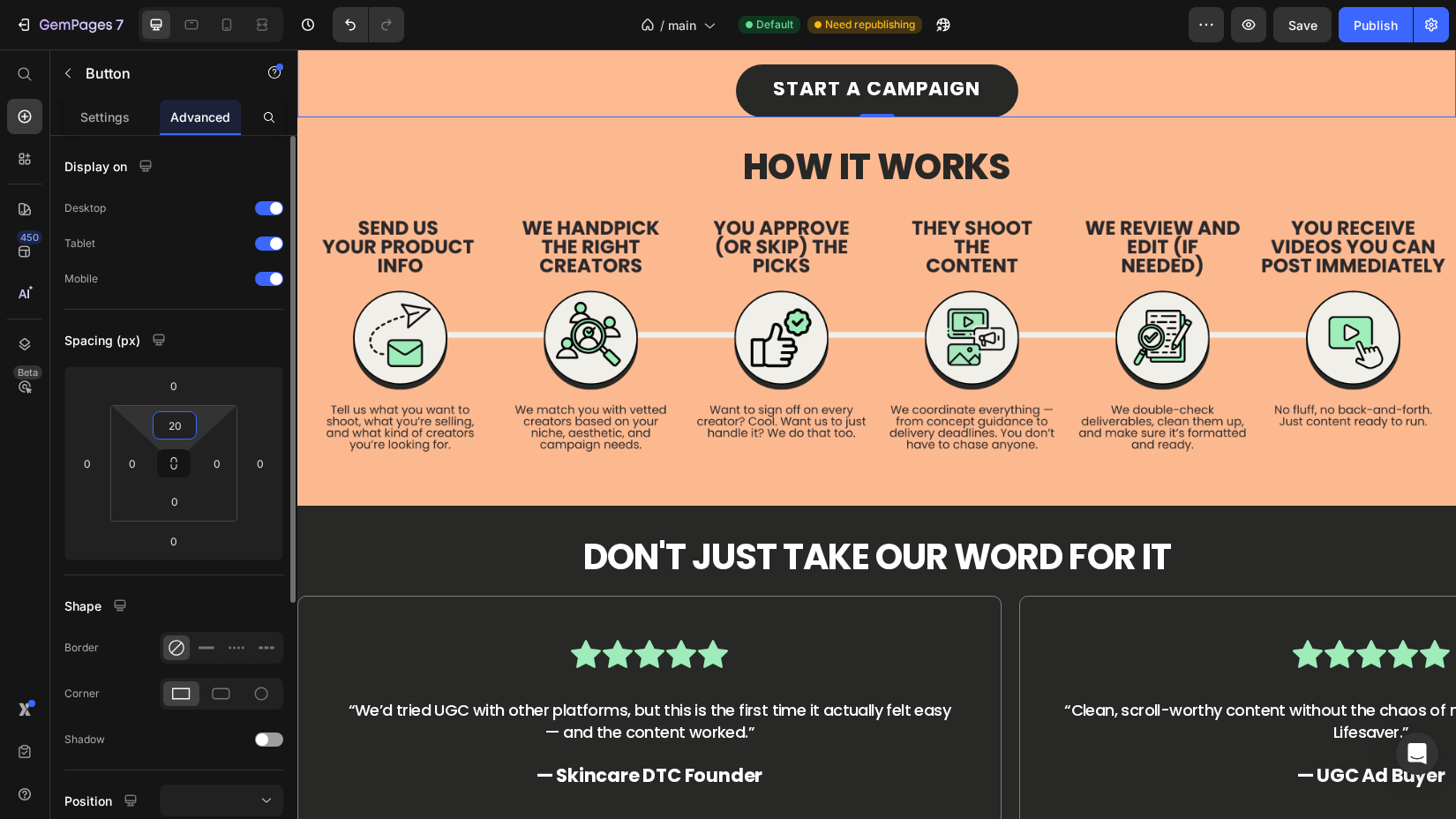 click on "20" at bounding box center (175, 425) 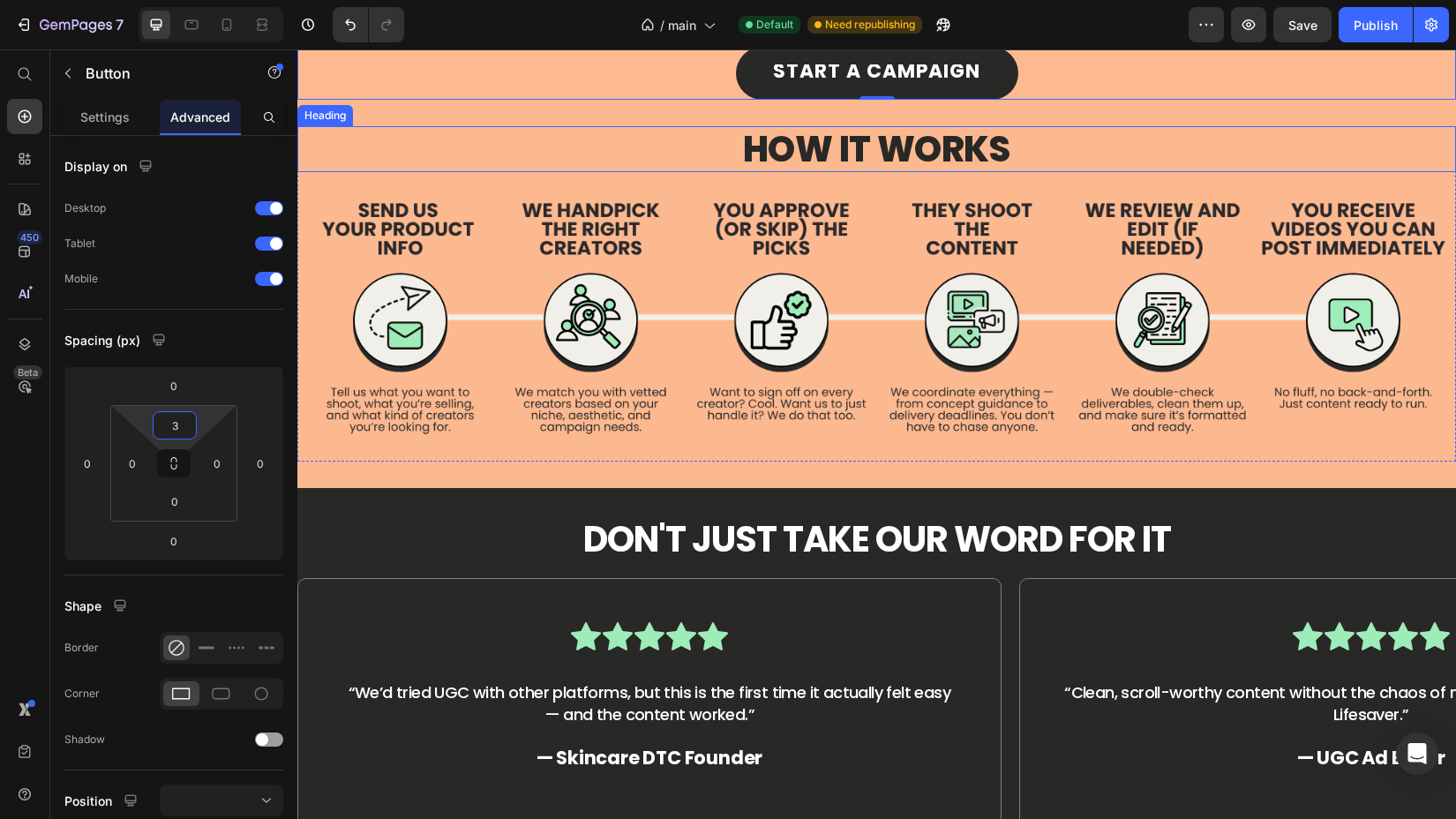 type on "30" 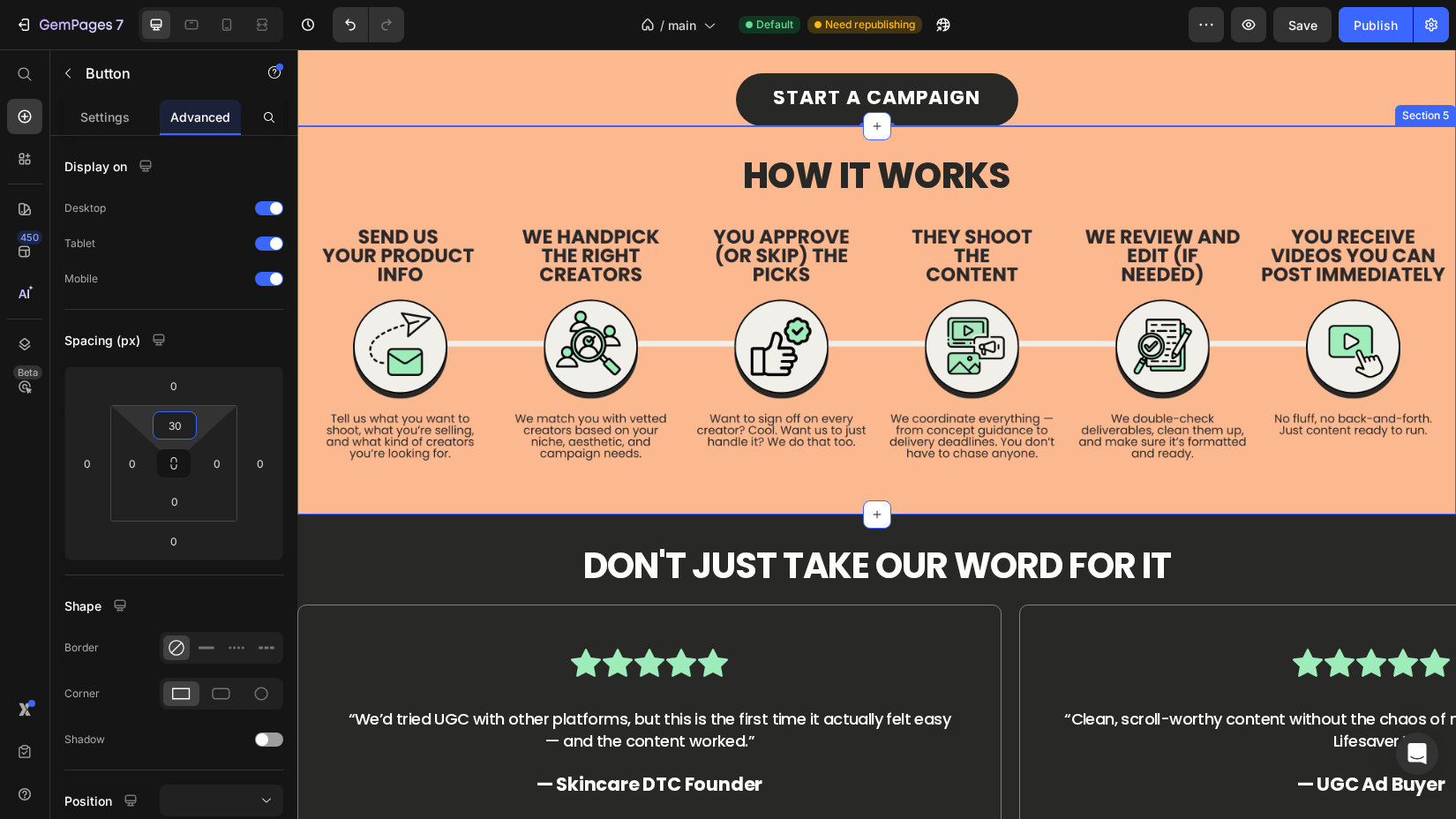 click on "HOW IT WORKS Heading Image Image Row Section 5" at bounding box center [876, 320] 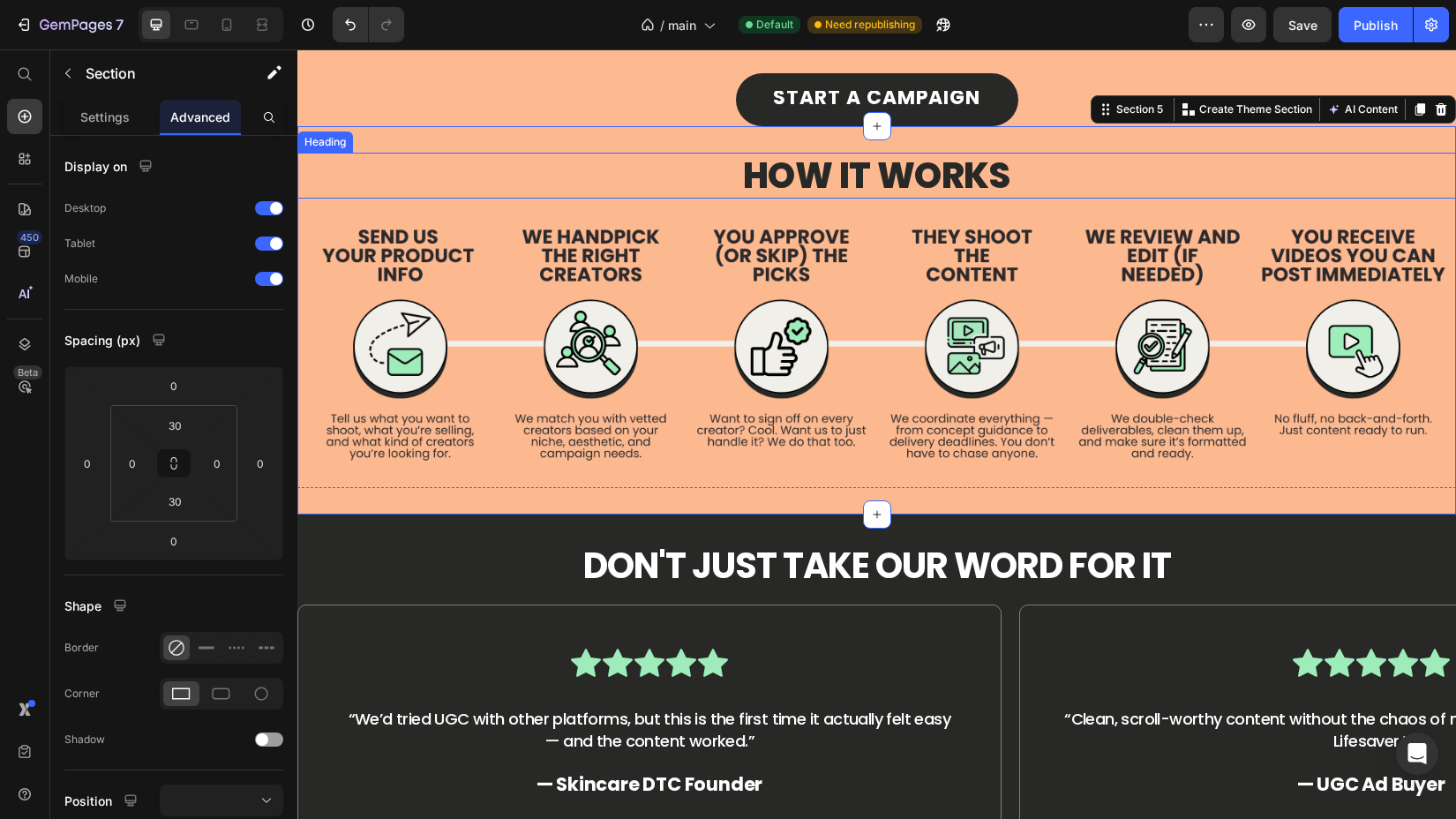 click on "HOW IT WORKS" at bounding box center [876, 176] 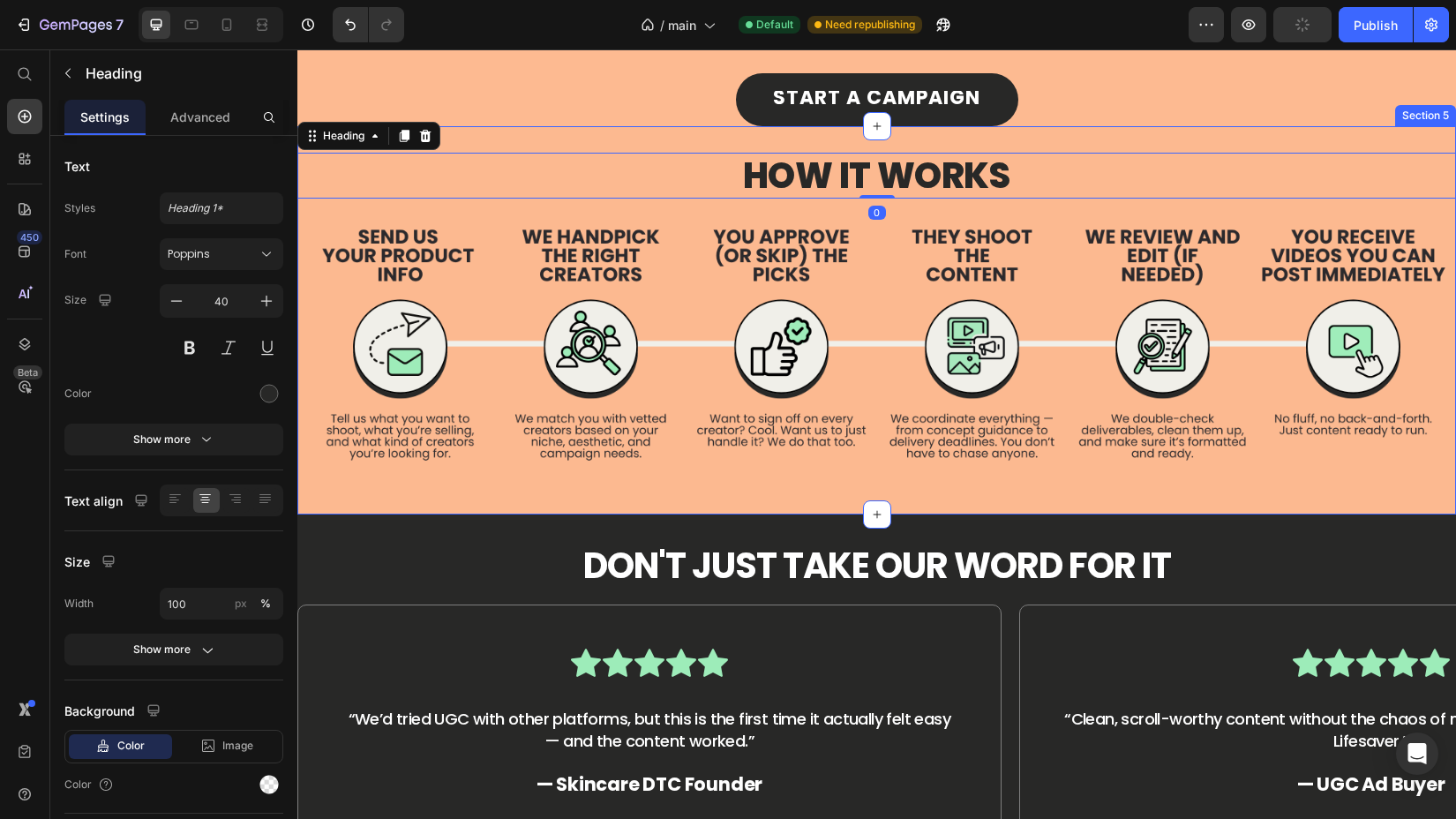 click on "HOW IT WORKS Heading   0 Image Image Row Section 5" at bounding box center [876, 320] 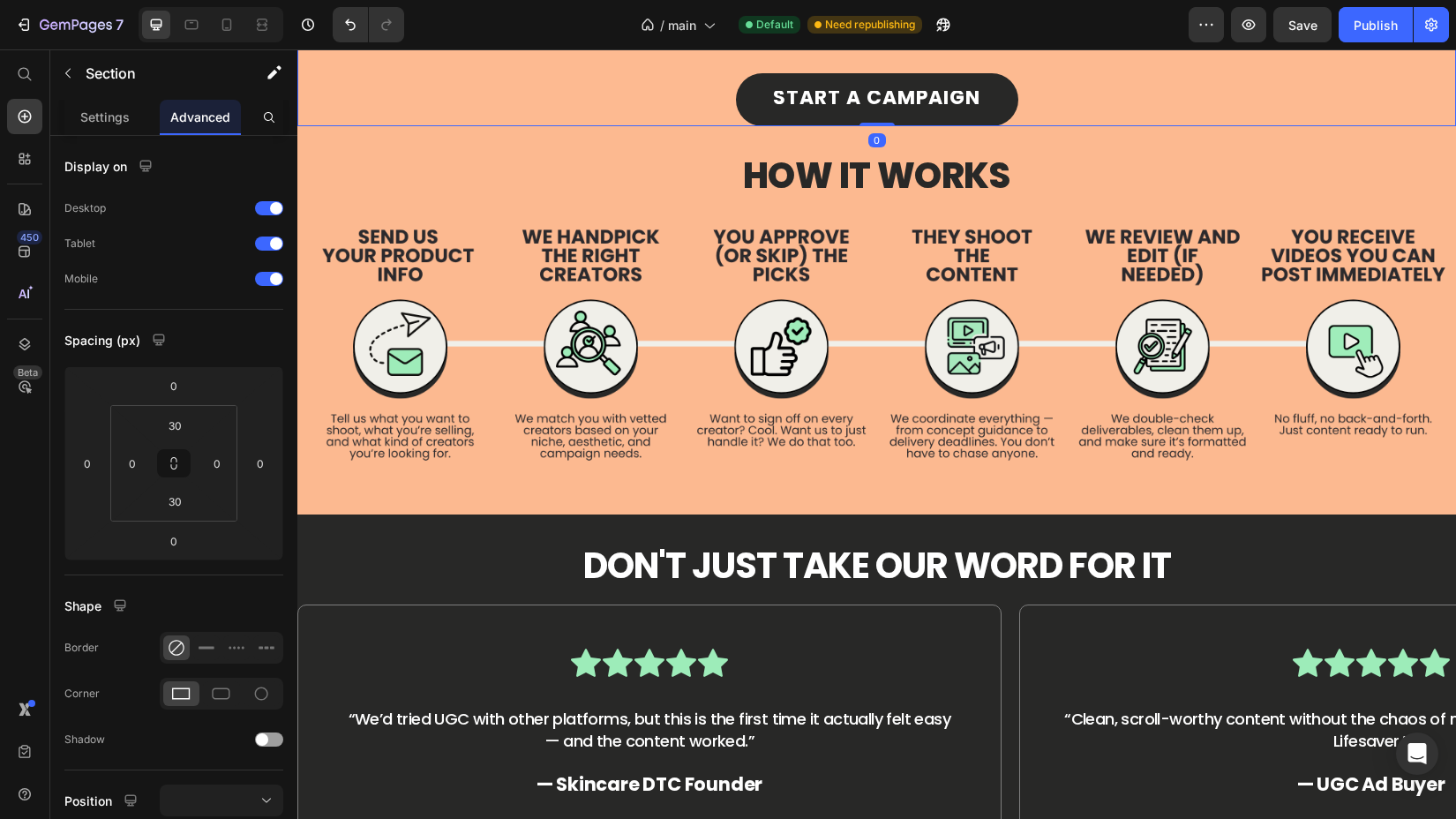 click on "Start a Campaign Button   0" at bounding box center [876, 86] 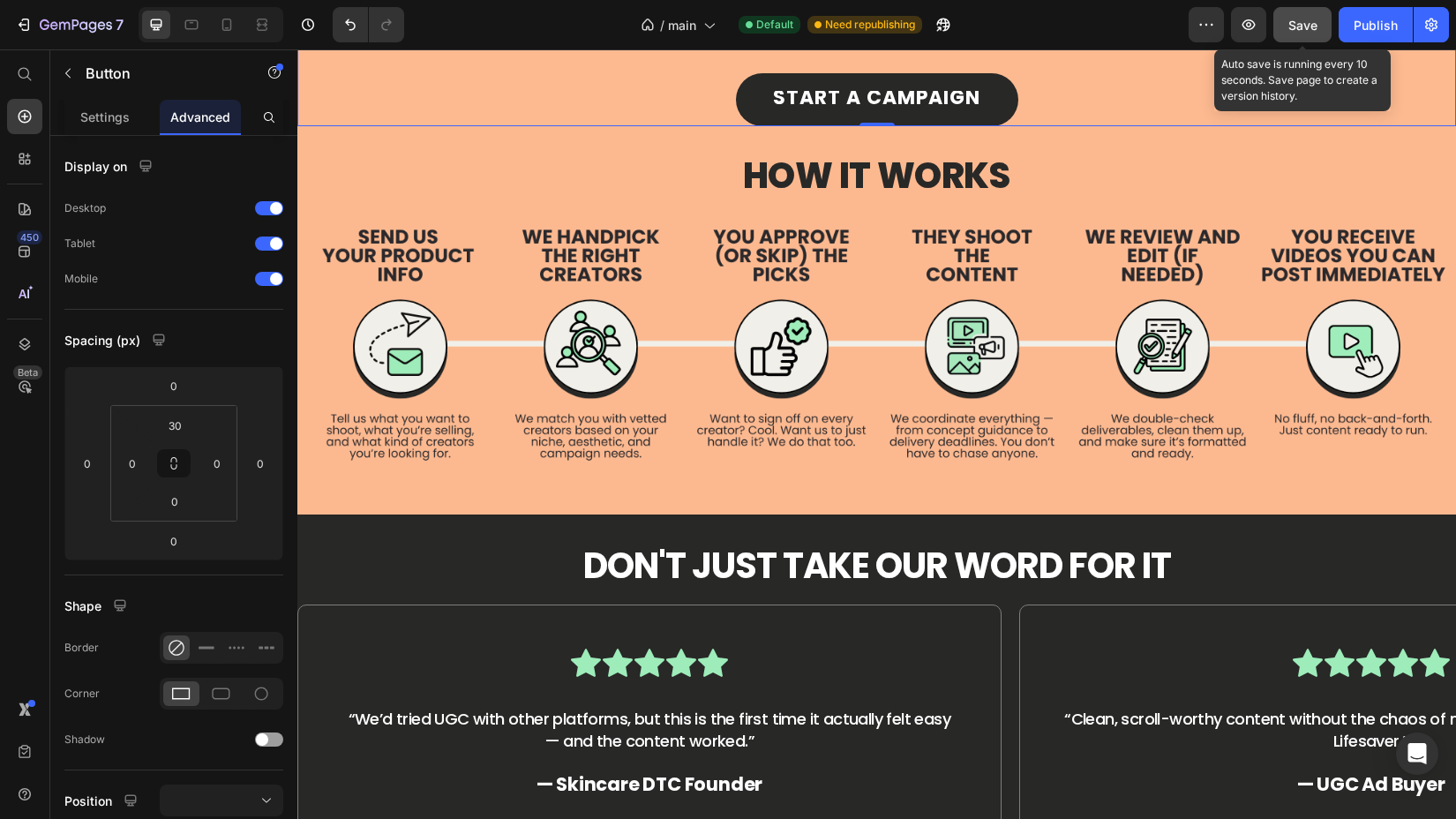 click on "Save" 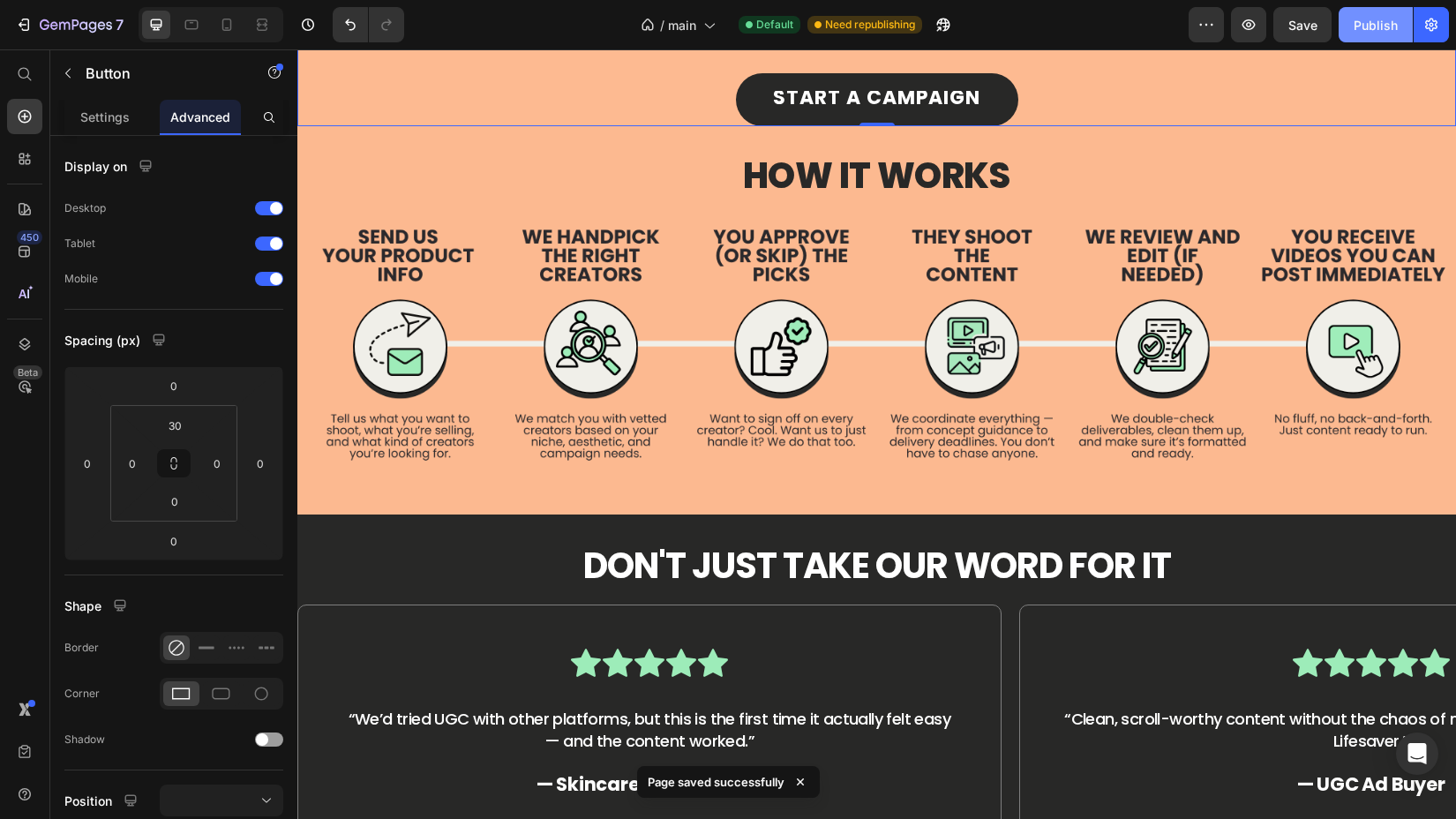 click on "Publish" at bounding box center [1376, 25] 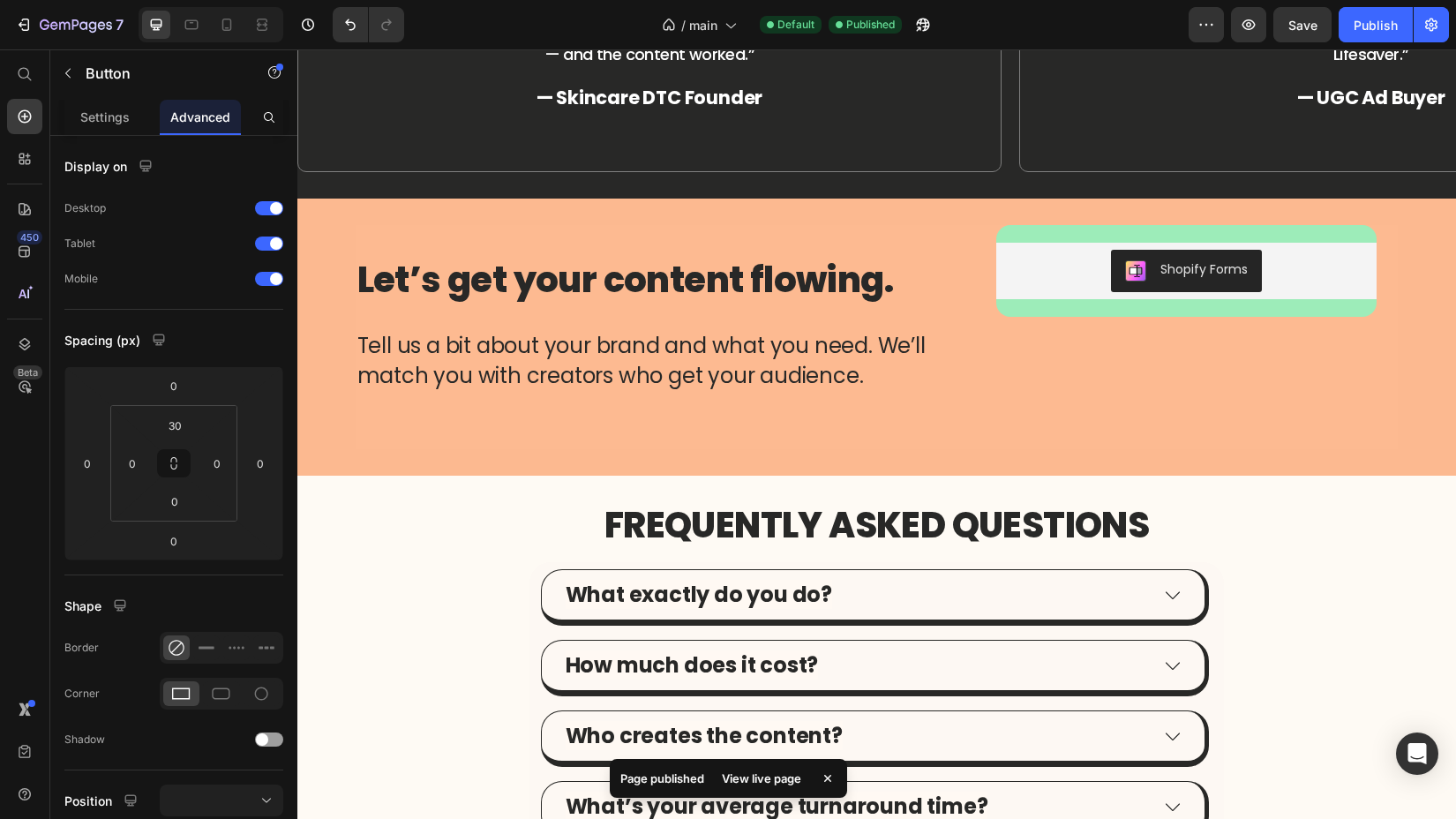 scroll, scrollTop: 2240, scrollLeft: 0, axis: vertical 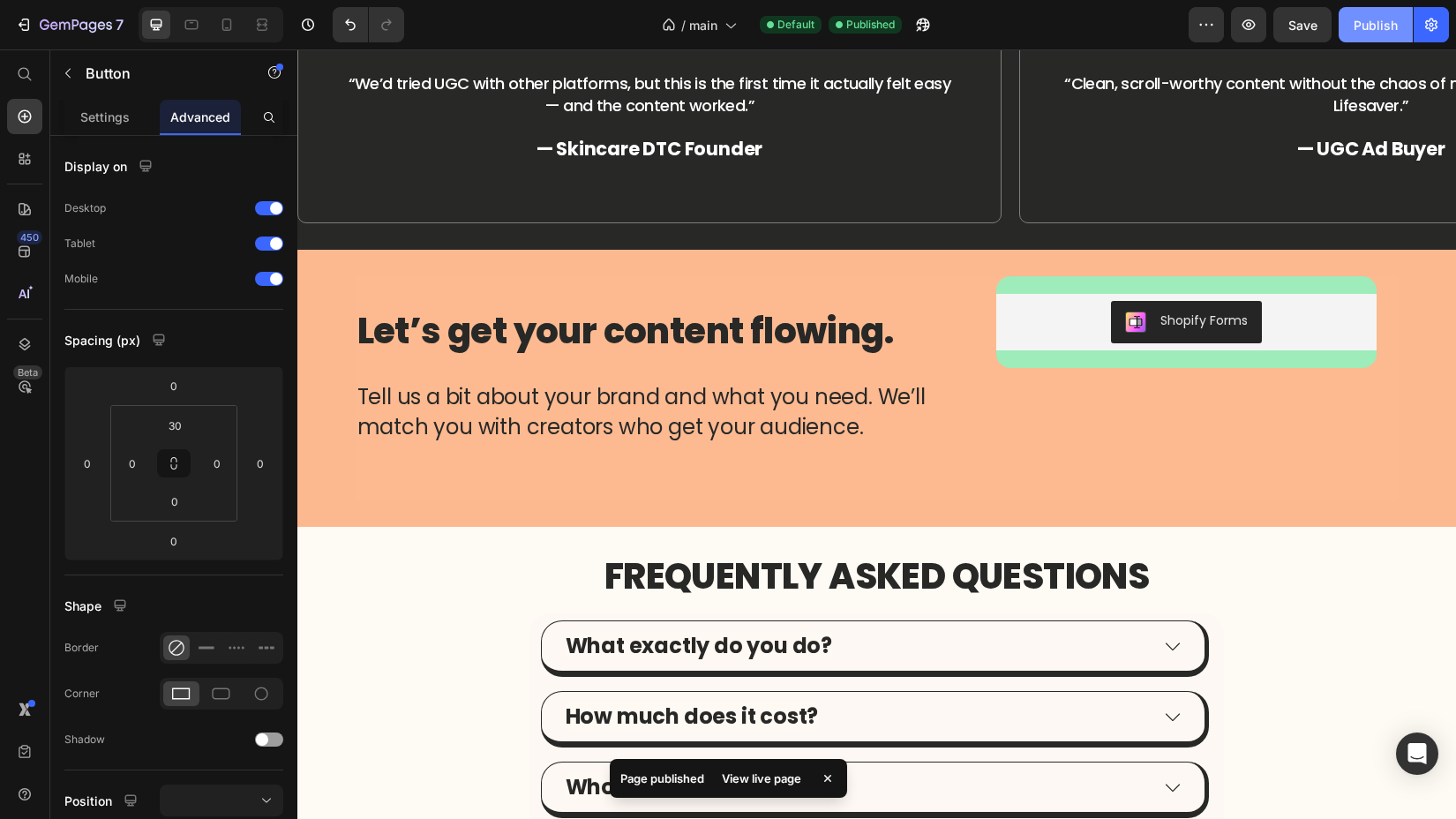 click on "Publish" at bounding box center [1376, 25] 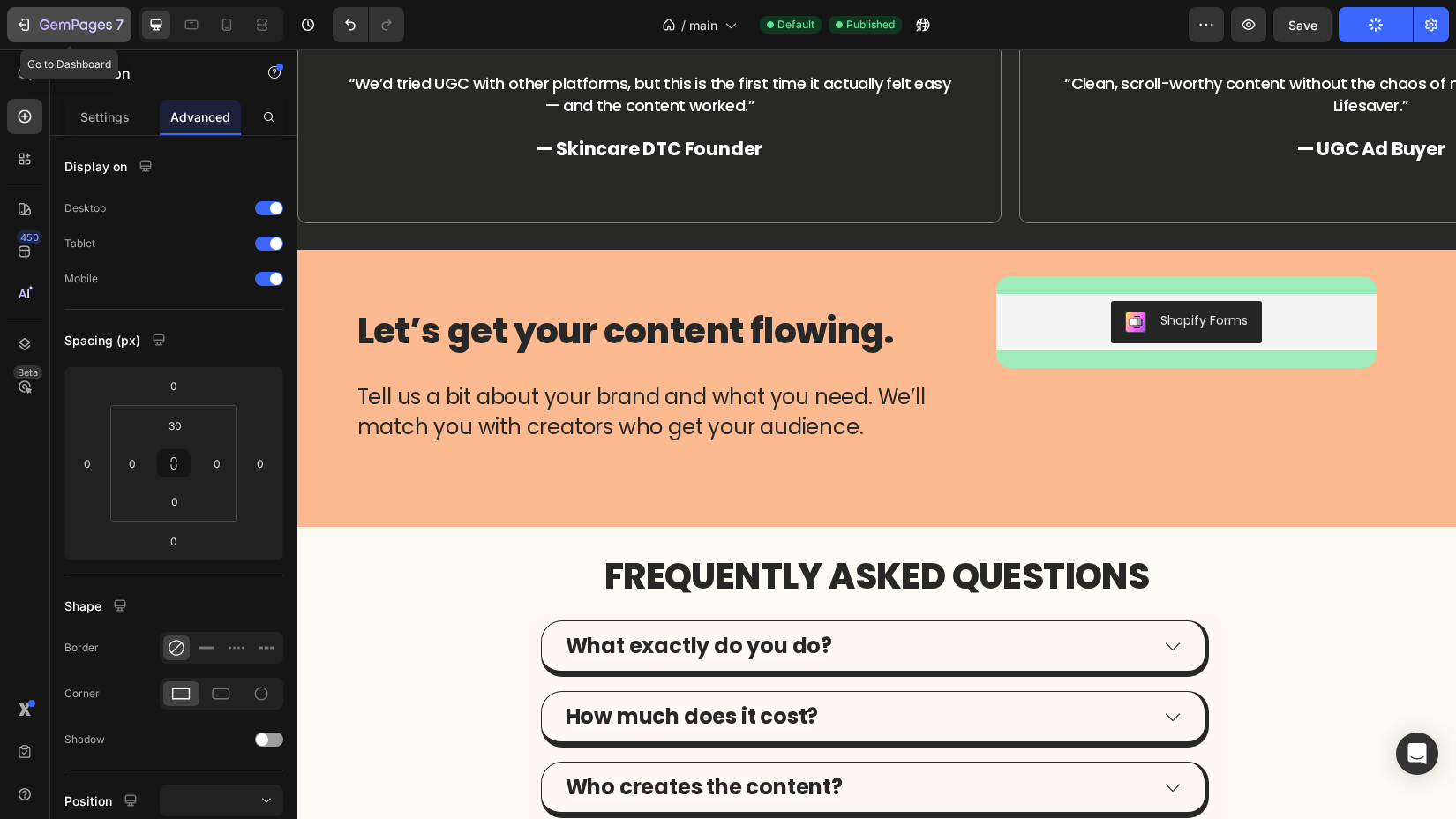 click 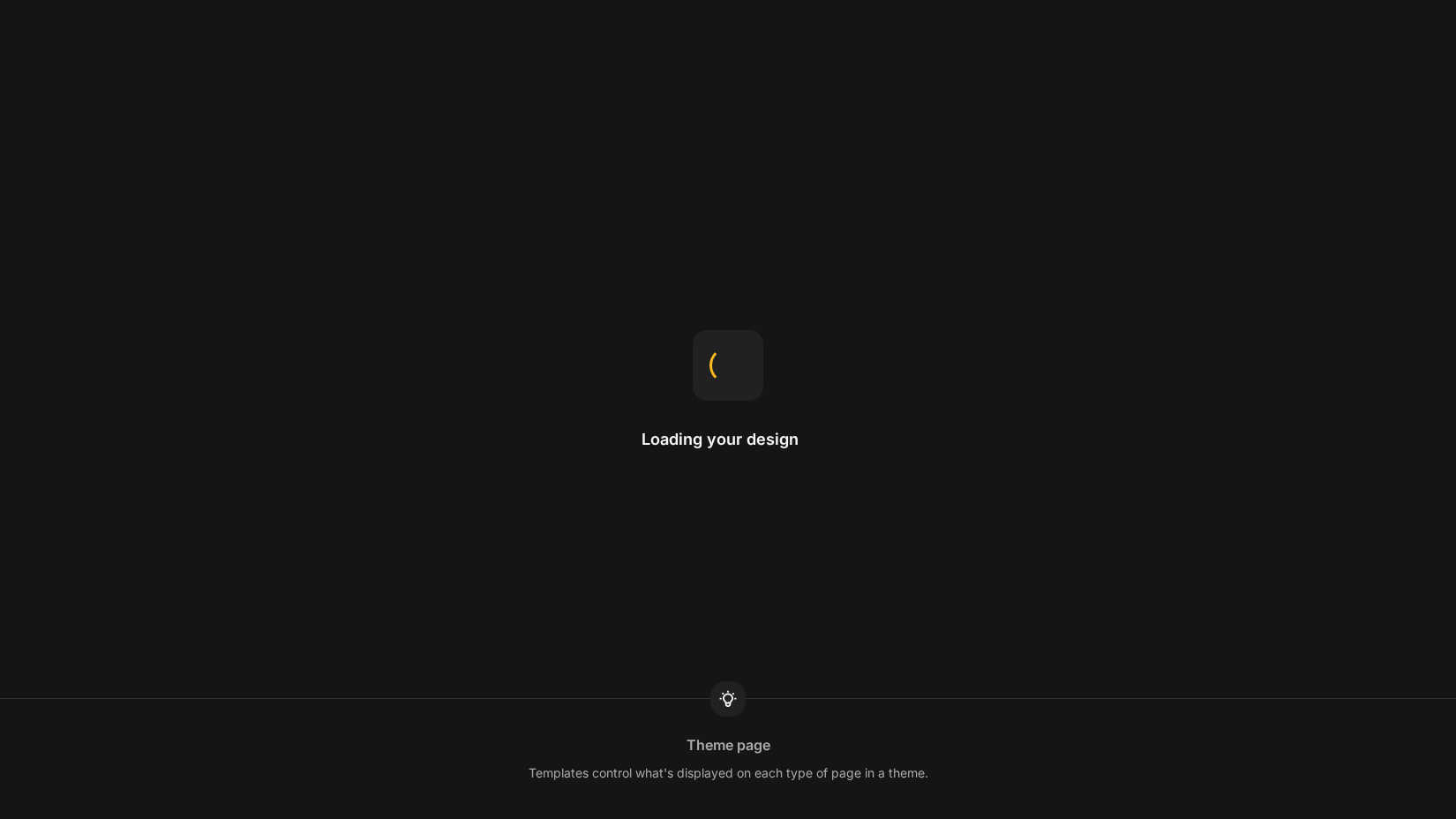 scroll, scrollTop: 0, scrollLeft: 0, axis: both 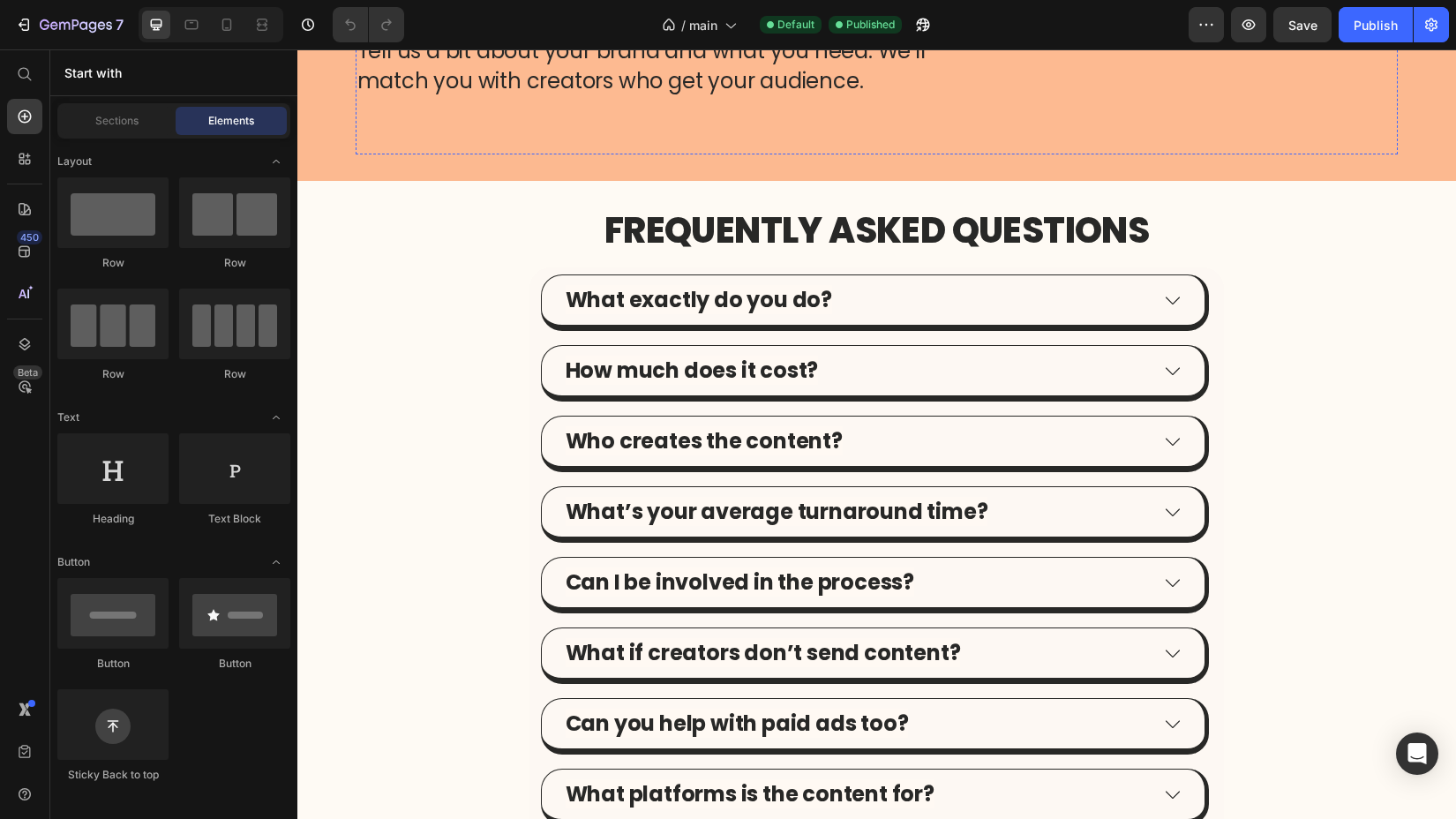 click on "Shopify Forms Shopify Forms Row" at bounding box center [1186, -24] 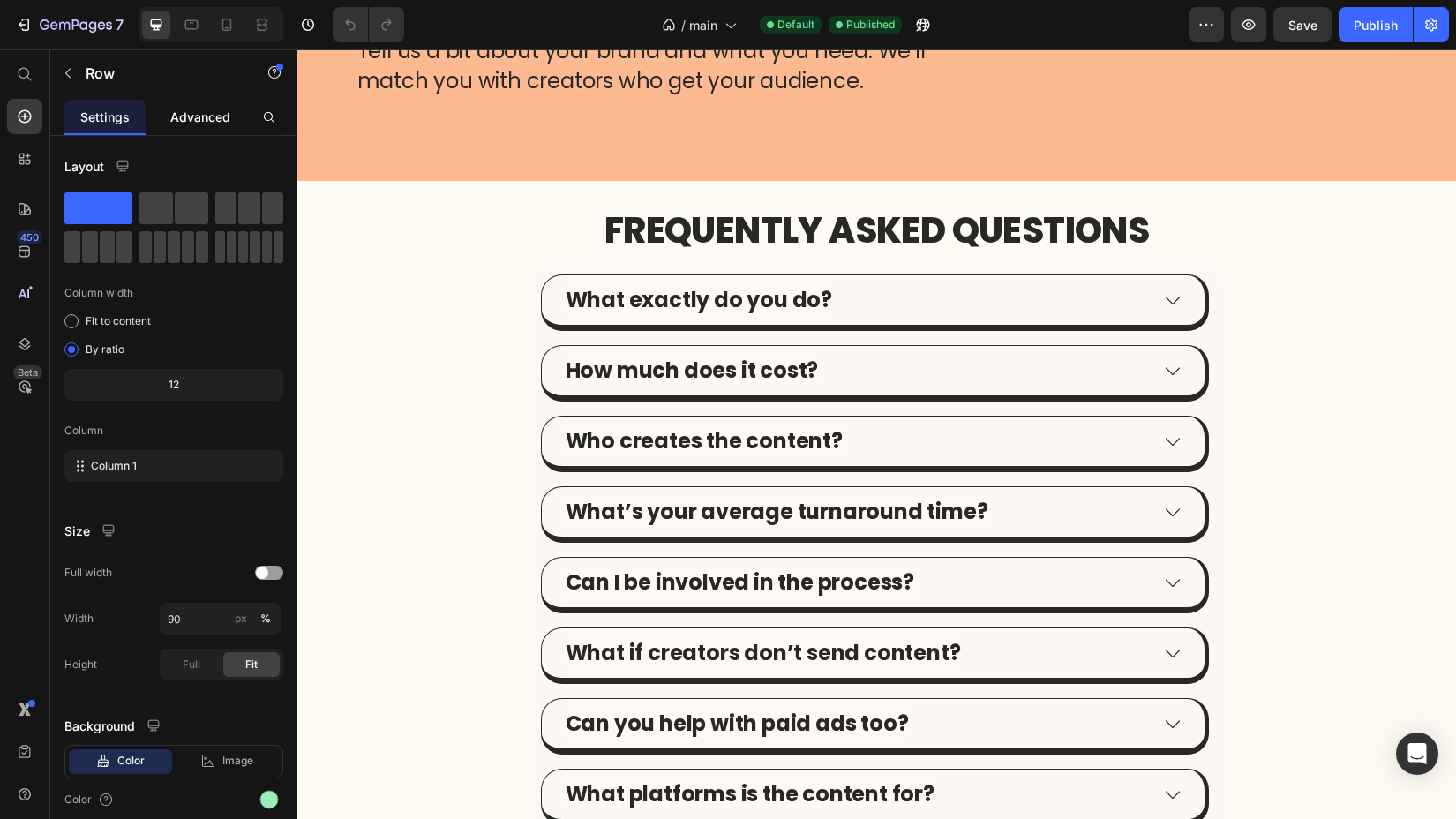 click on "Advanced" 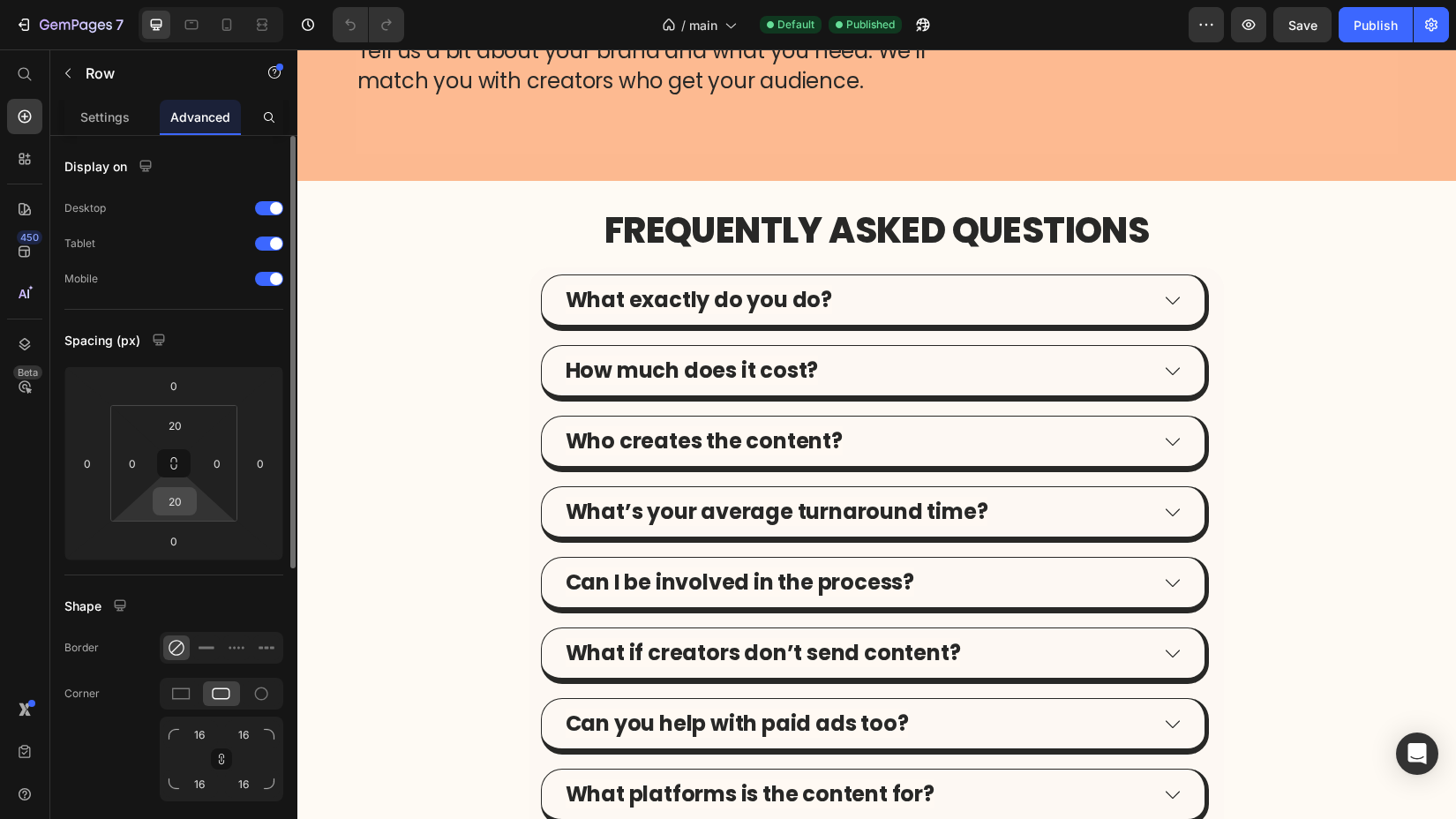 click on "20" at bounding box center (175, 501) 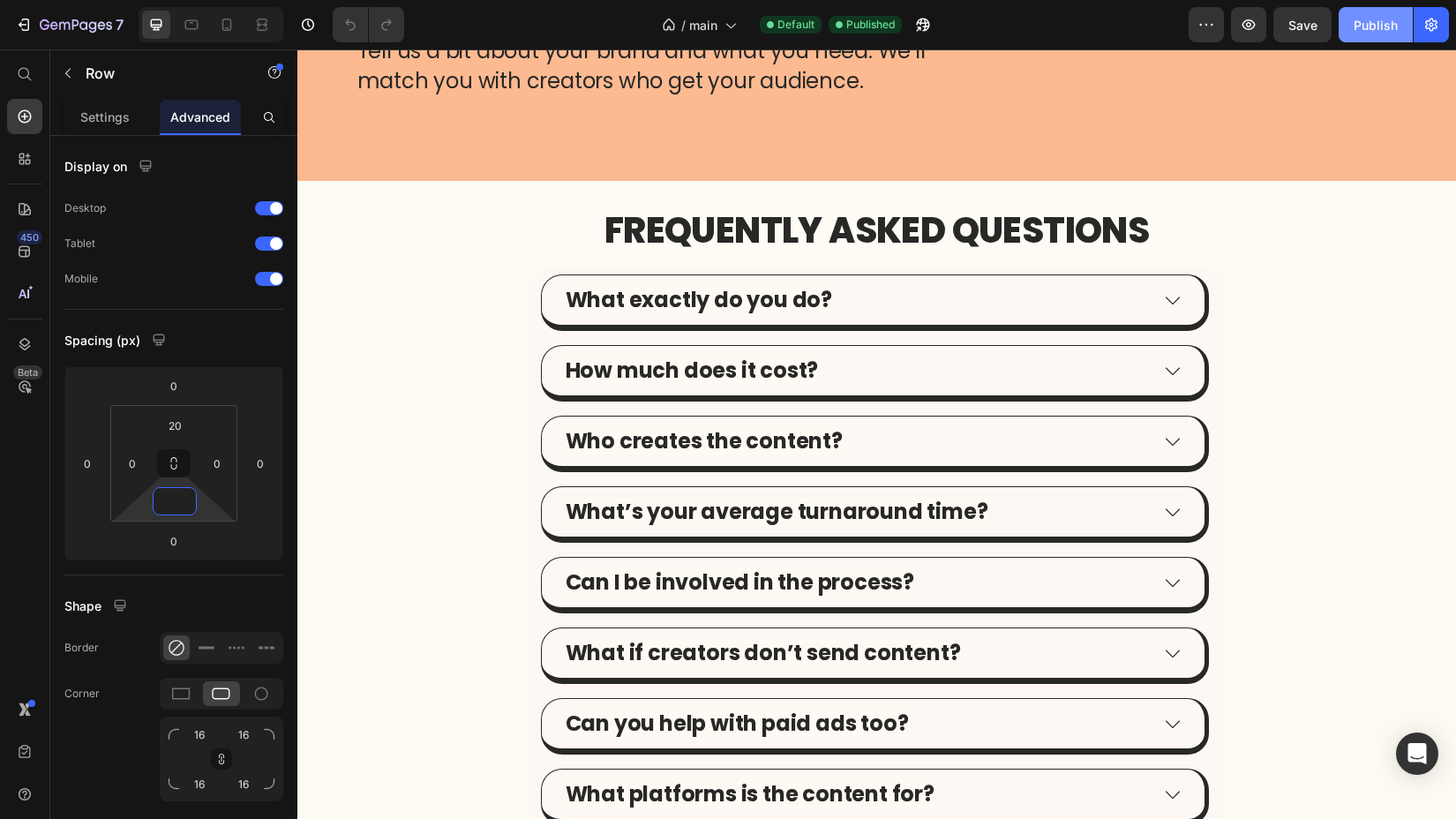 type on "0" 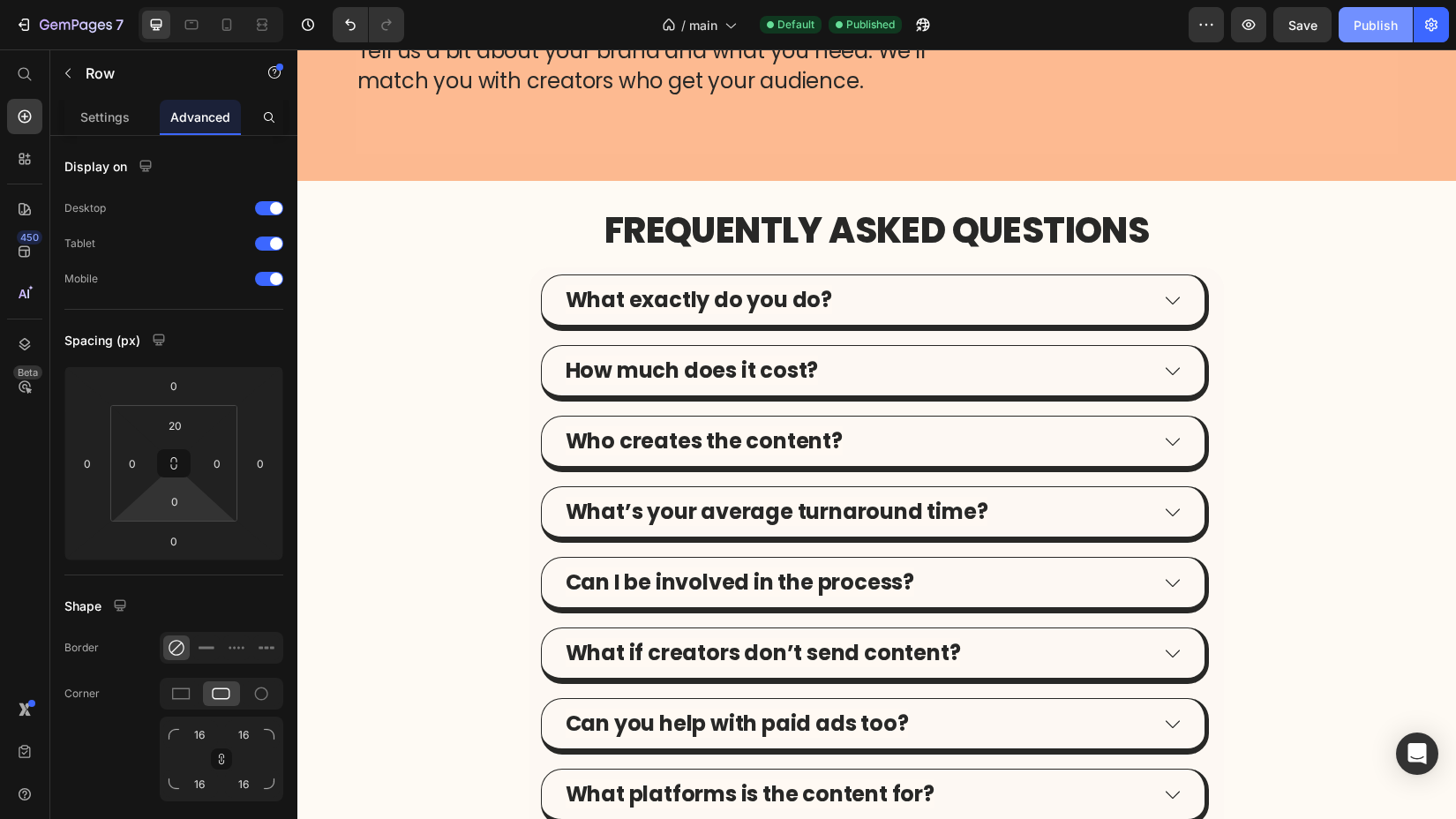 click on "Publish" at bounding box center [1376, 25] 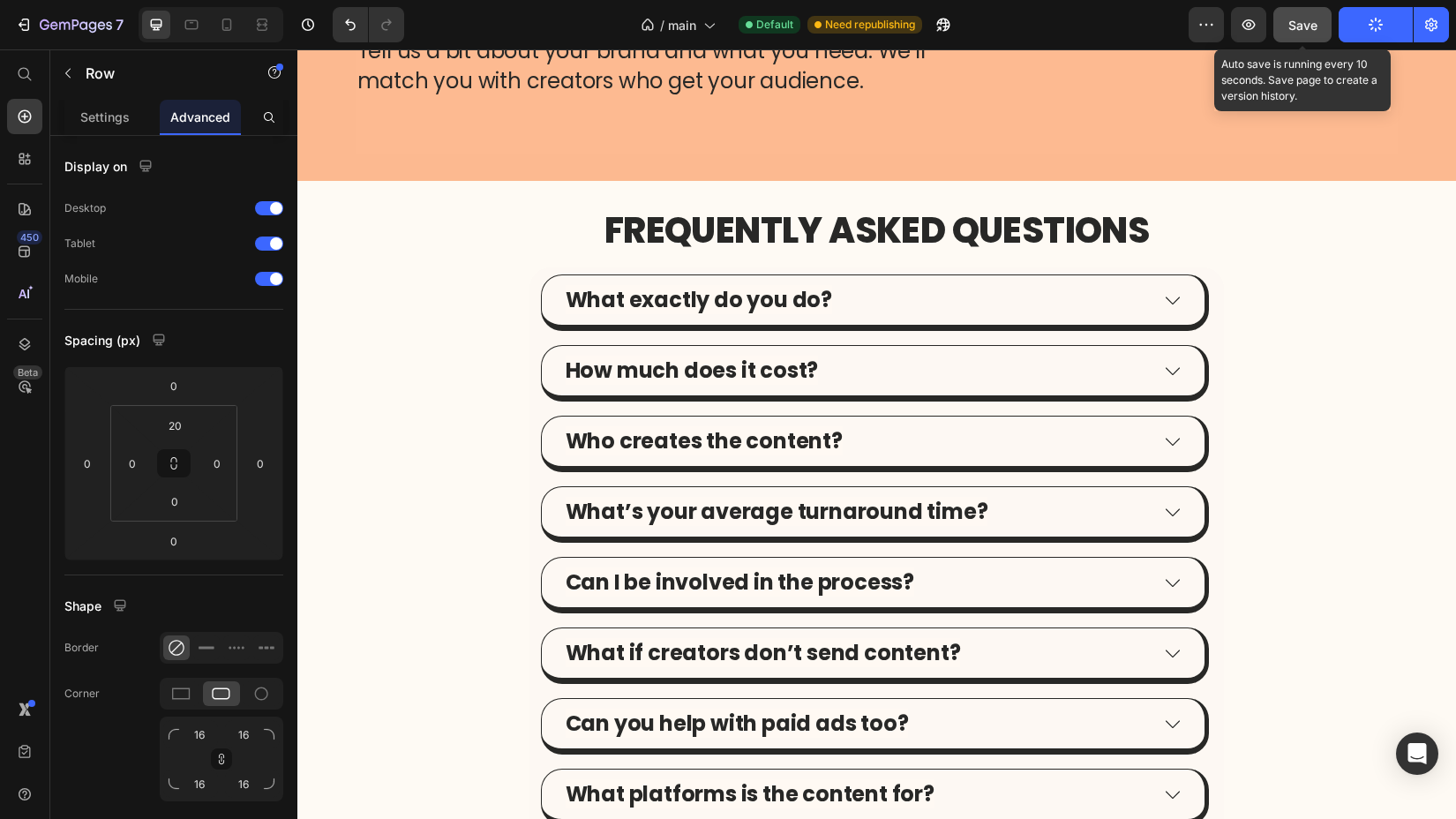 click on "Save" at bounding box center [1302, 25] 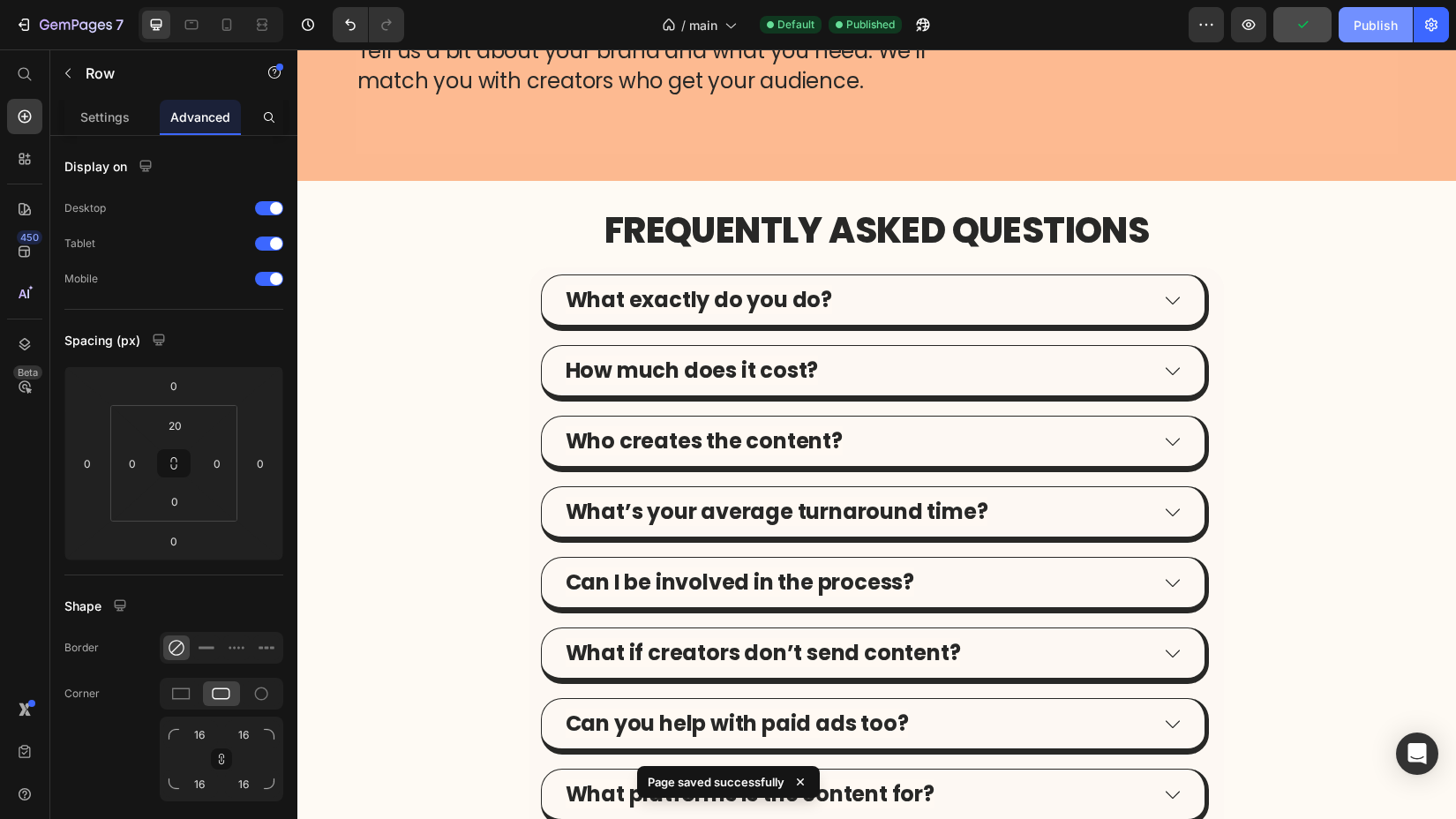 click on "Publish" at bounding box center [1376, 25] 